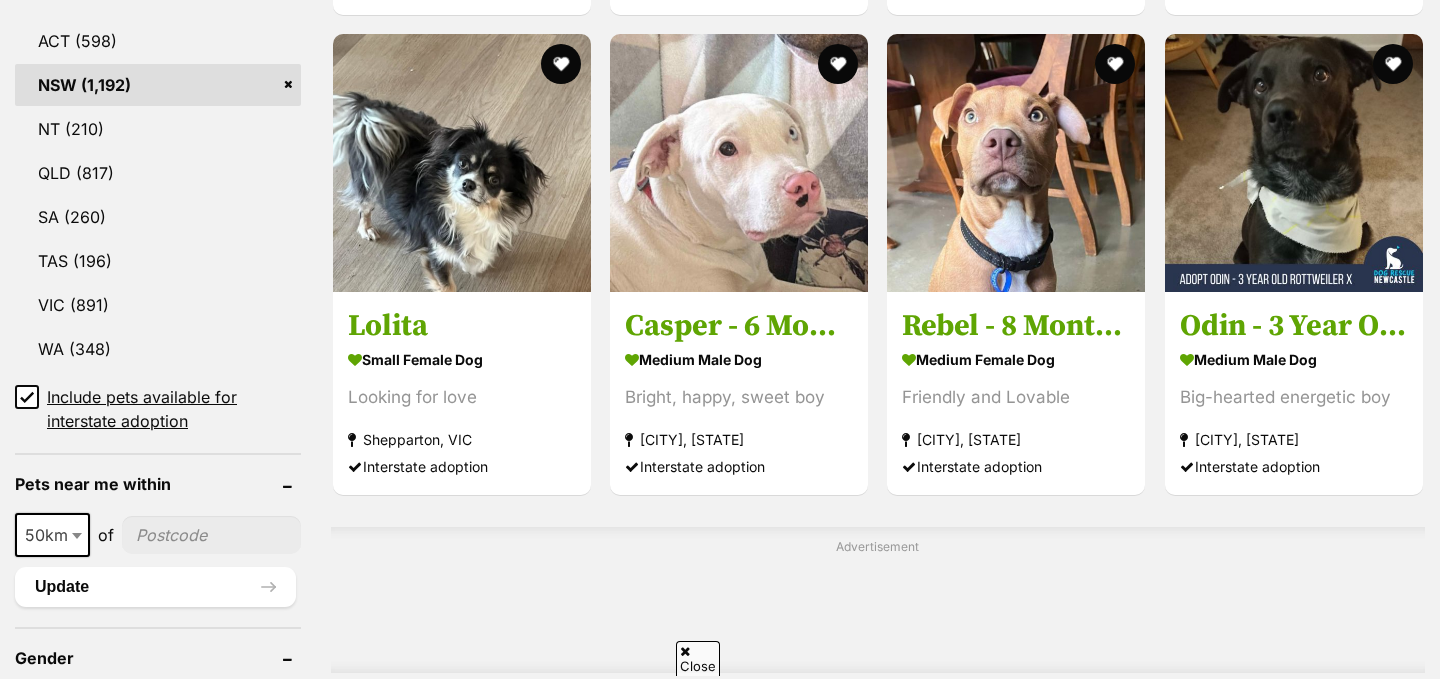 scroll, scrollTop: 1111, scrollLeft: 0, axis: vertical 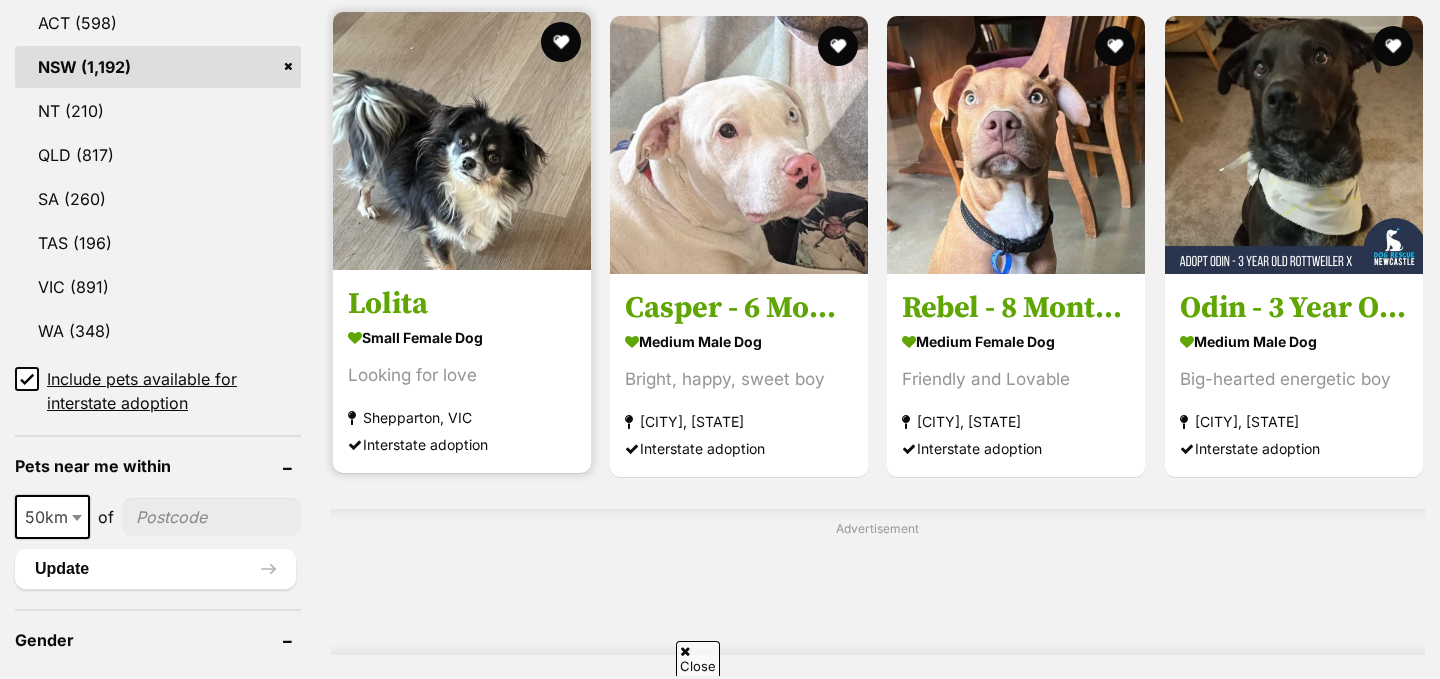 click at bounding box center (462, 141) 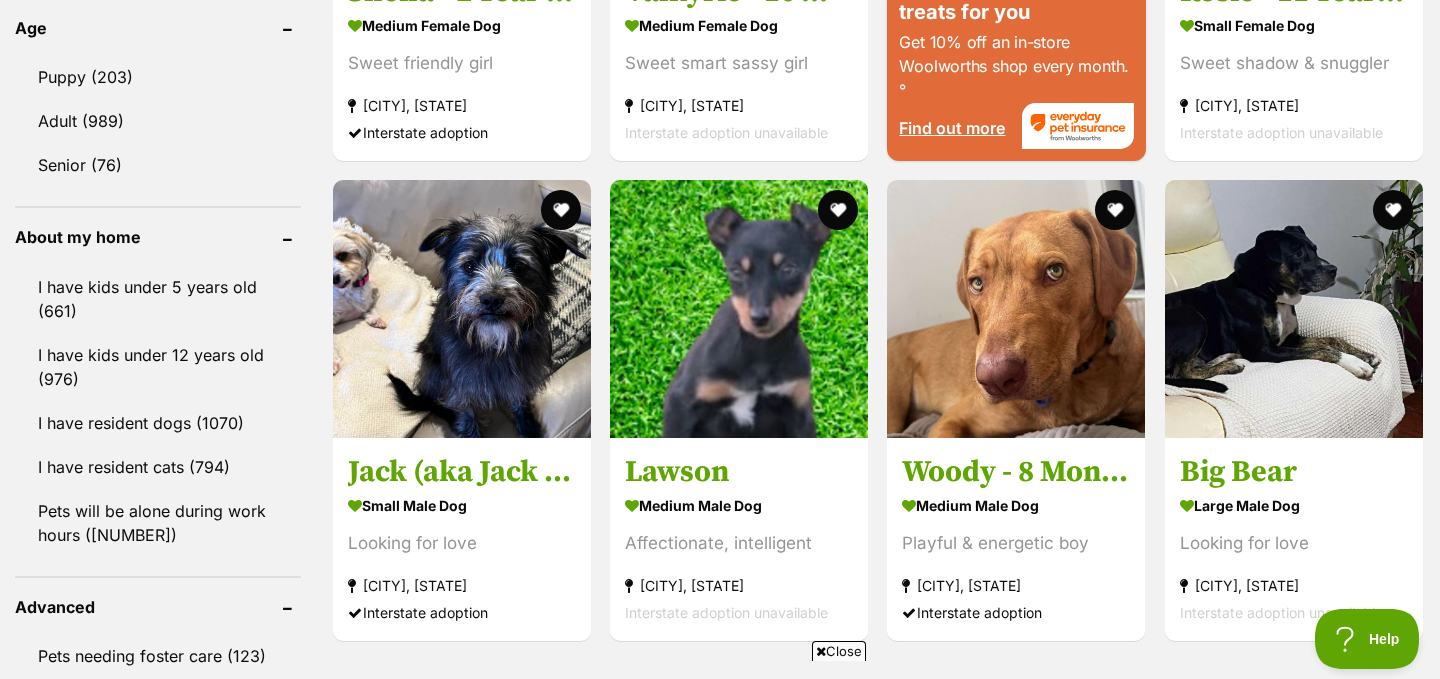 scroll, scrollTop: 2143, scrollLeft: 0, axis: vertical 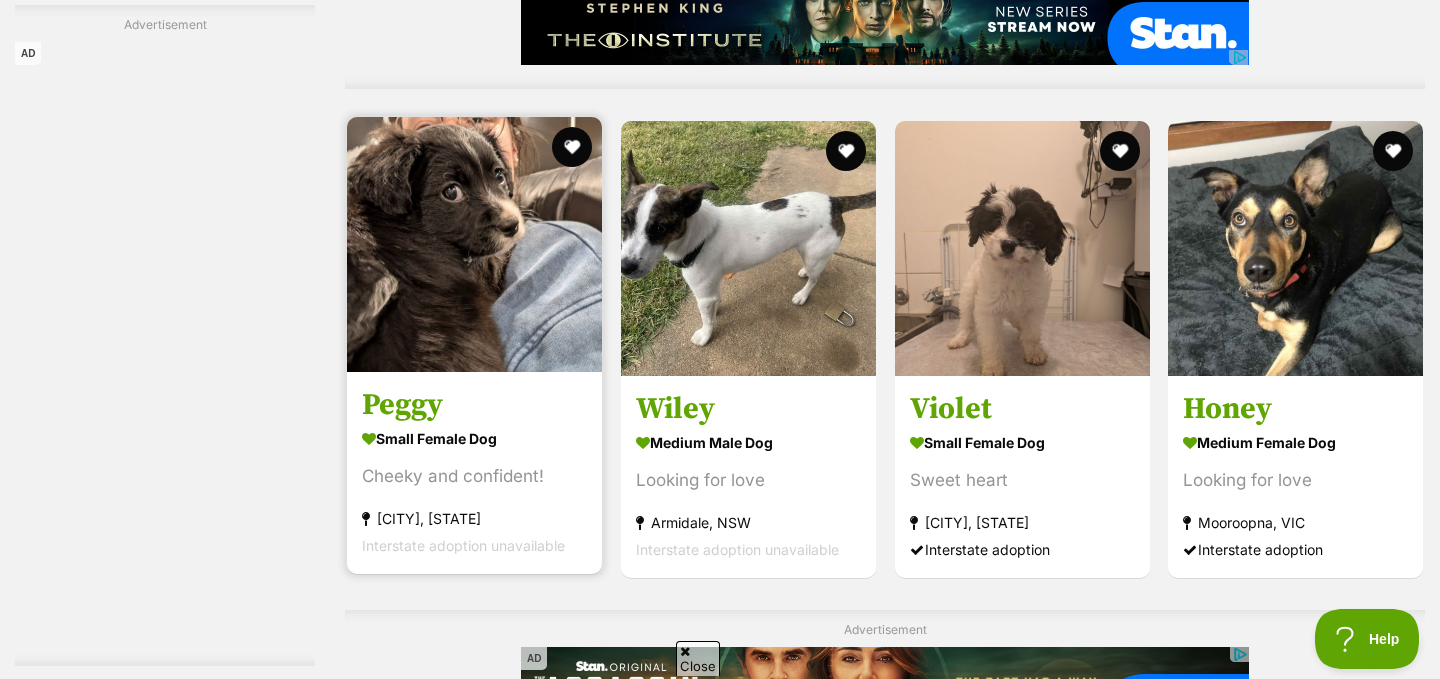 click at bounding box center (474, 244) 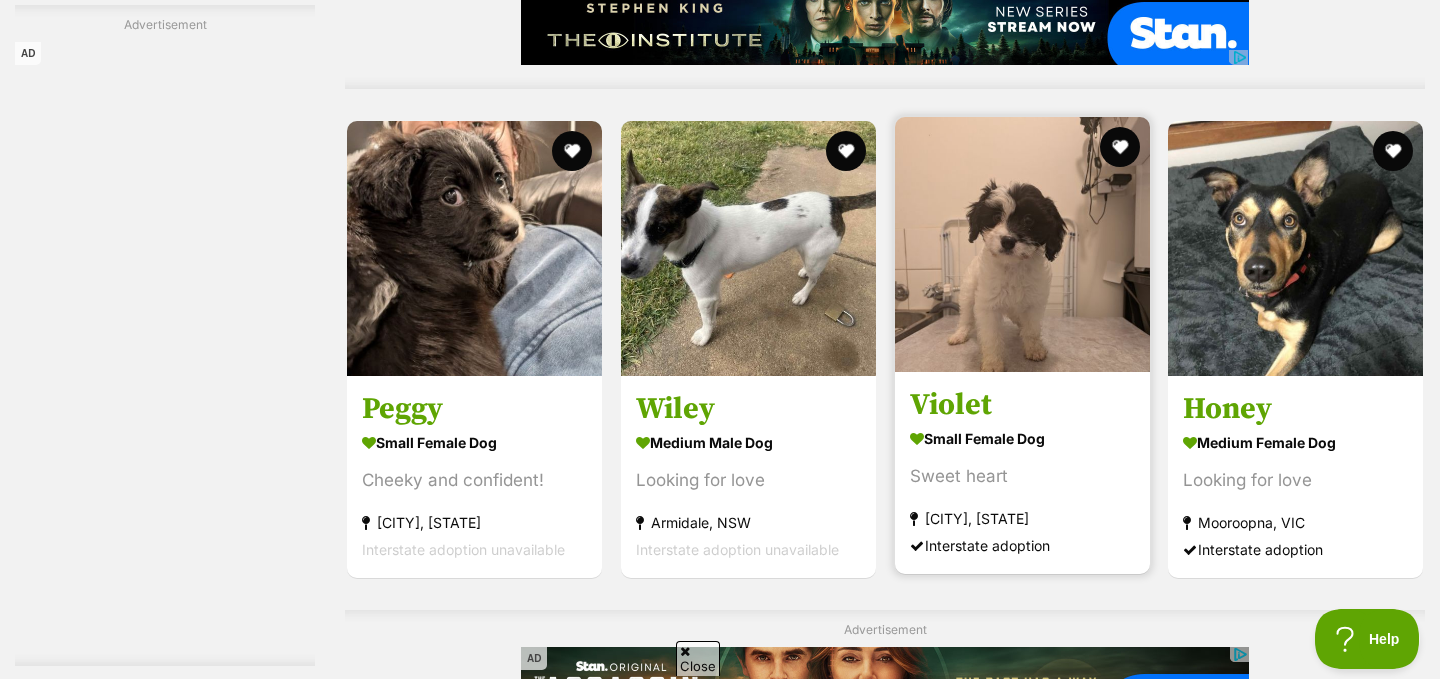 click at bounding box center [1022, 244] 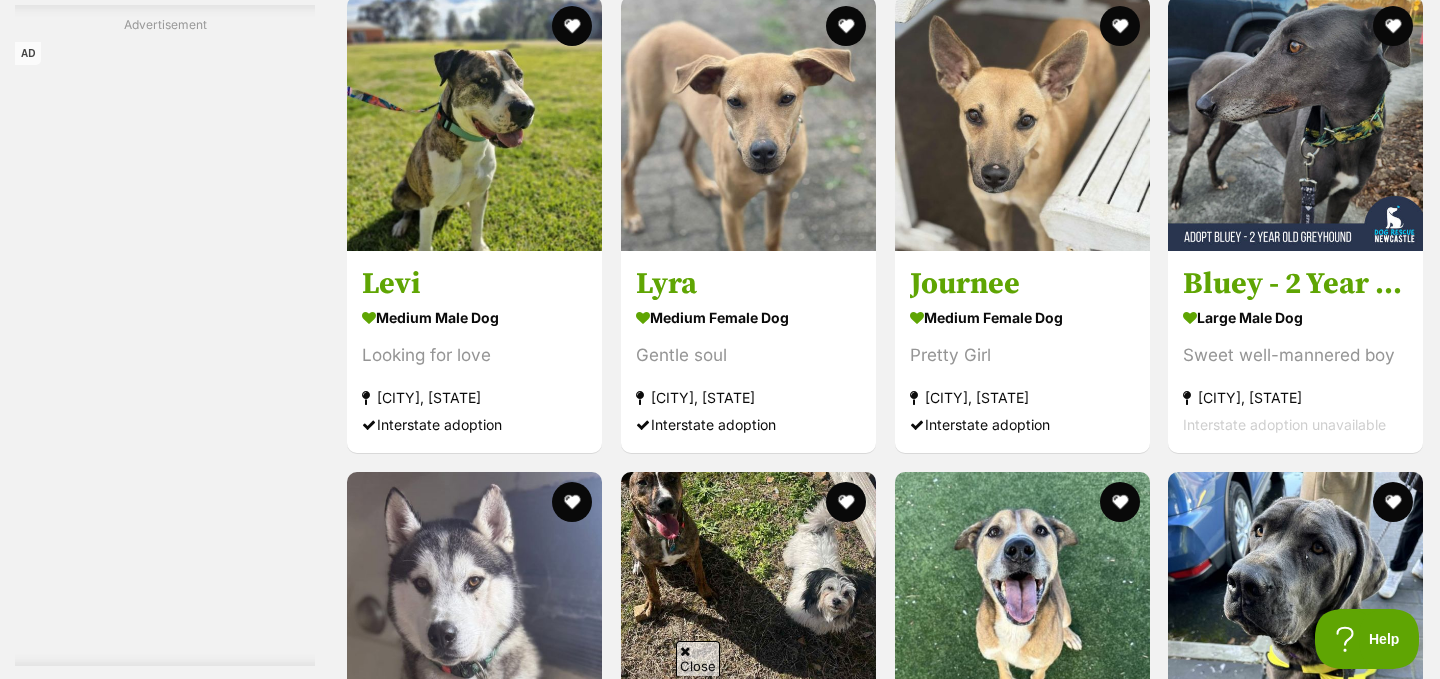 scroll, scrollTop: 5796, scrollLeft: 0, axis: vertical 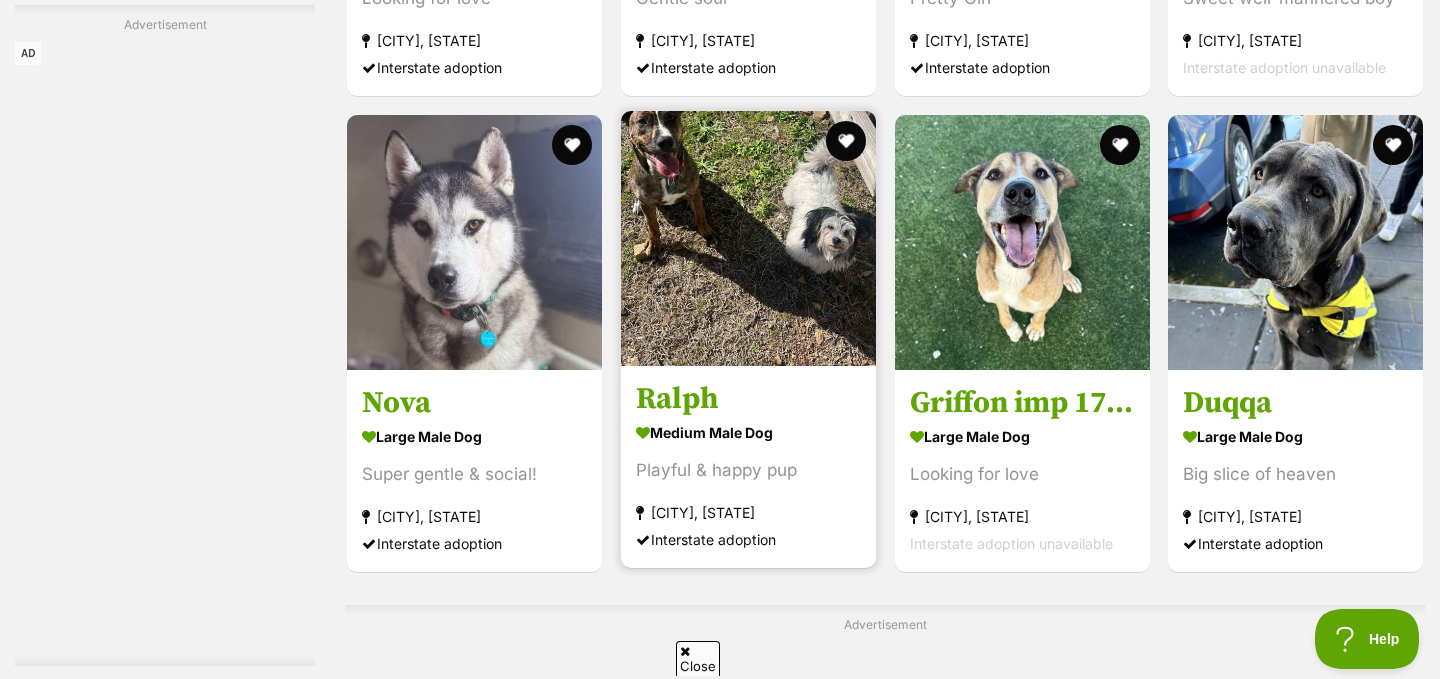click at bounding box center (748, 238) 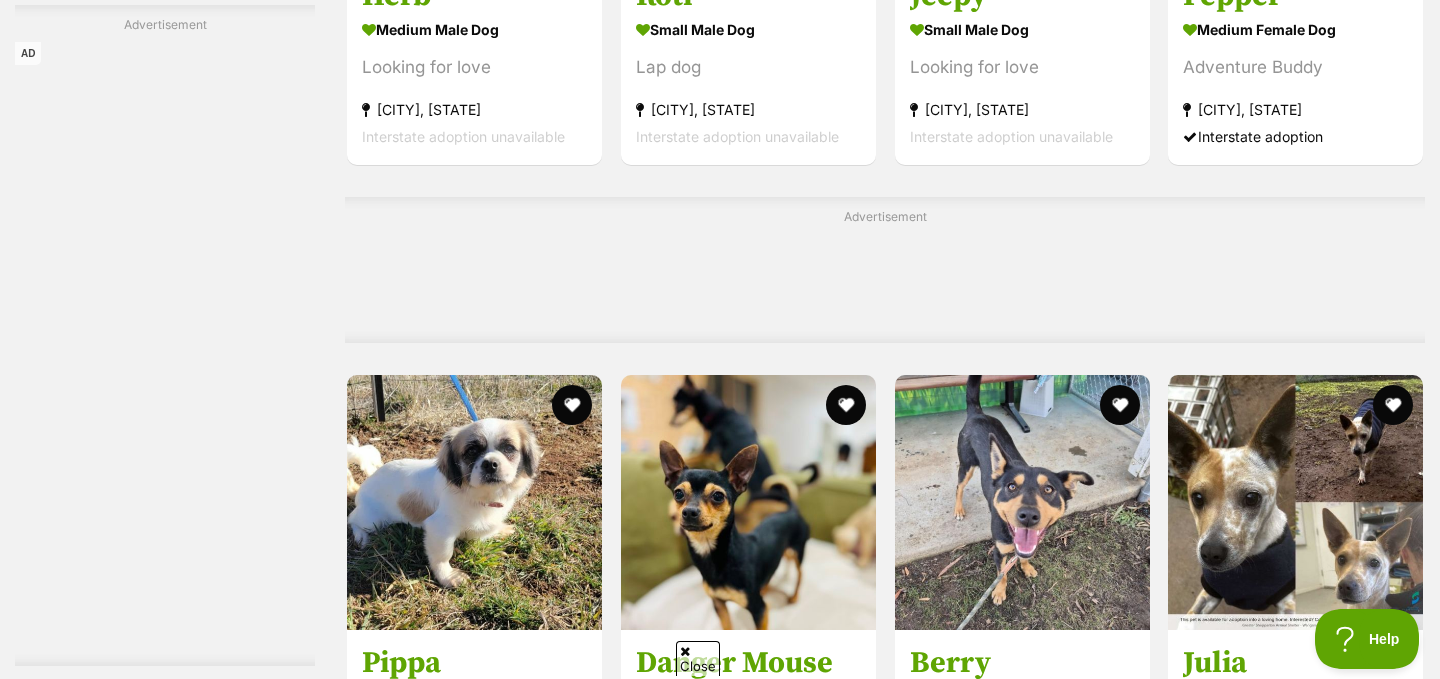 scroll, scrollTop: 8821, scrollLeft: 0, axis: vertical 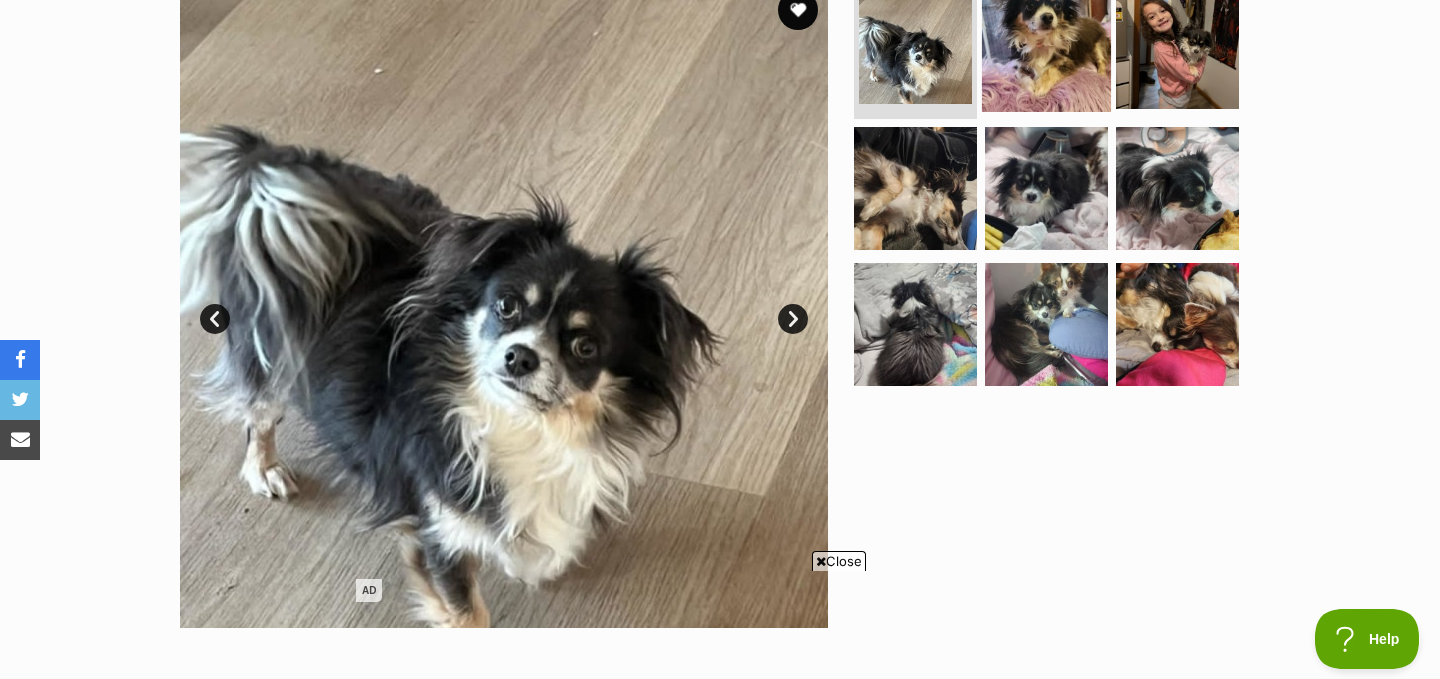 click at bounding box center (1046, 46) 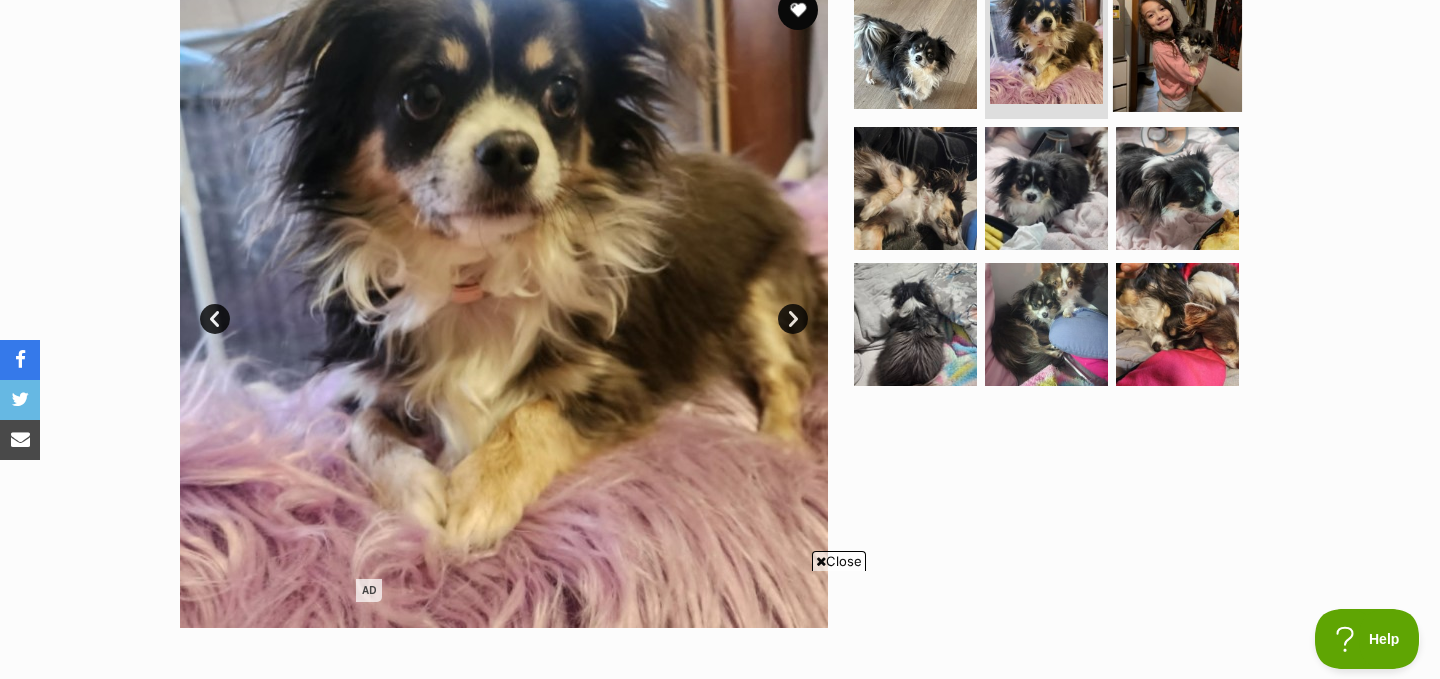 click at bounding box center [1177, 46] 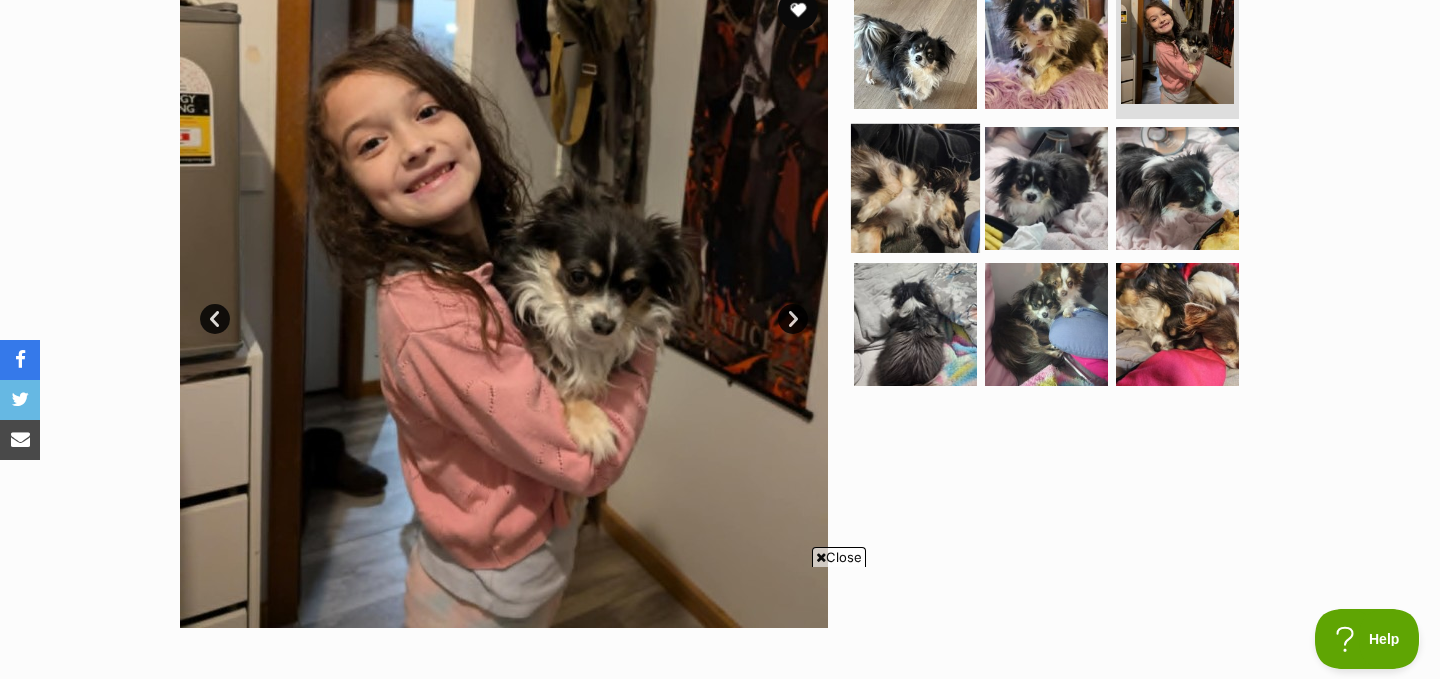 click at bounding box center [915, 188] 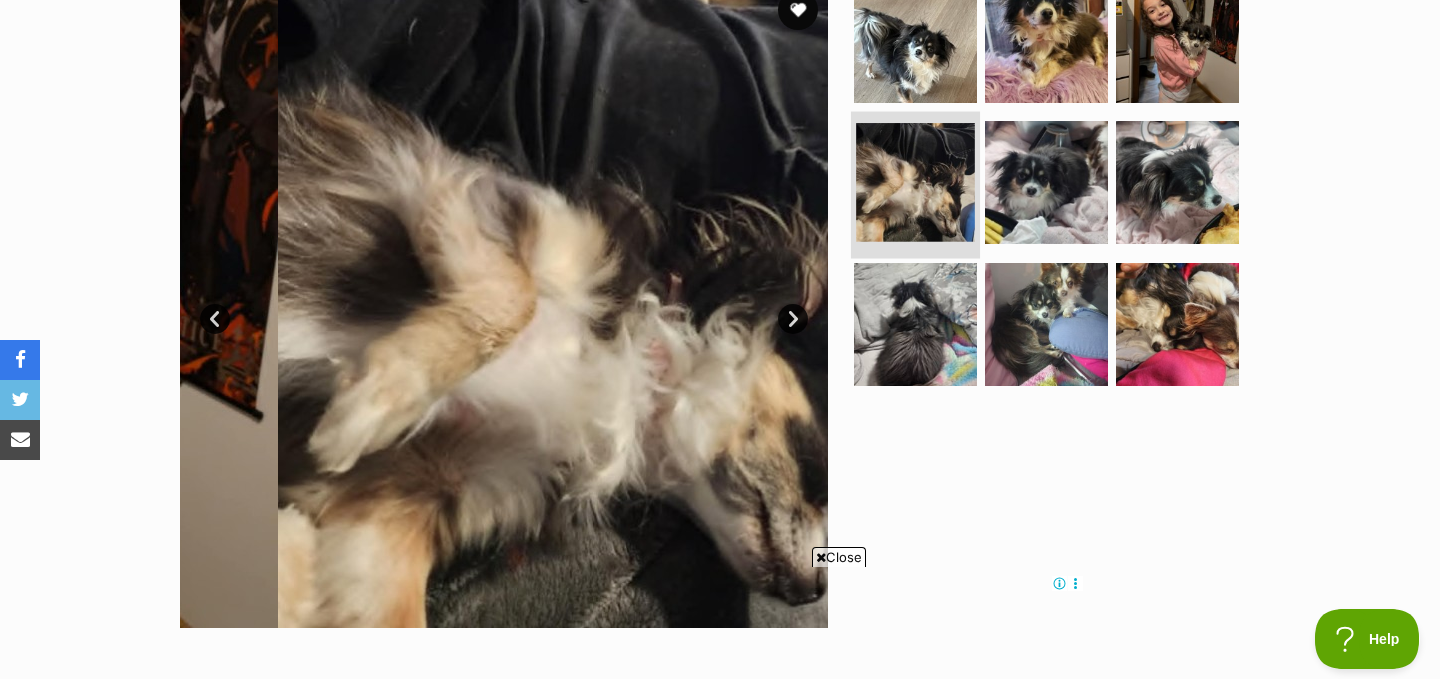 scroll, scrollTop: 0, scrollLeft: 0, axis: both 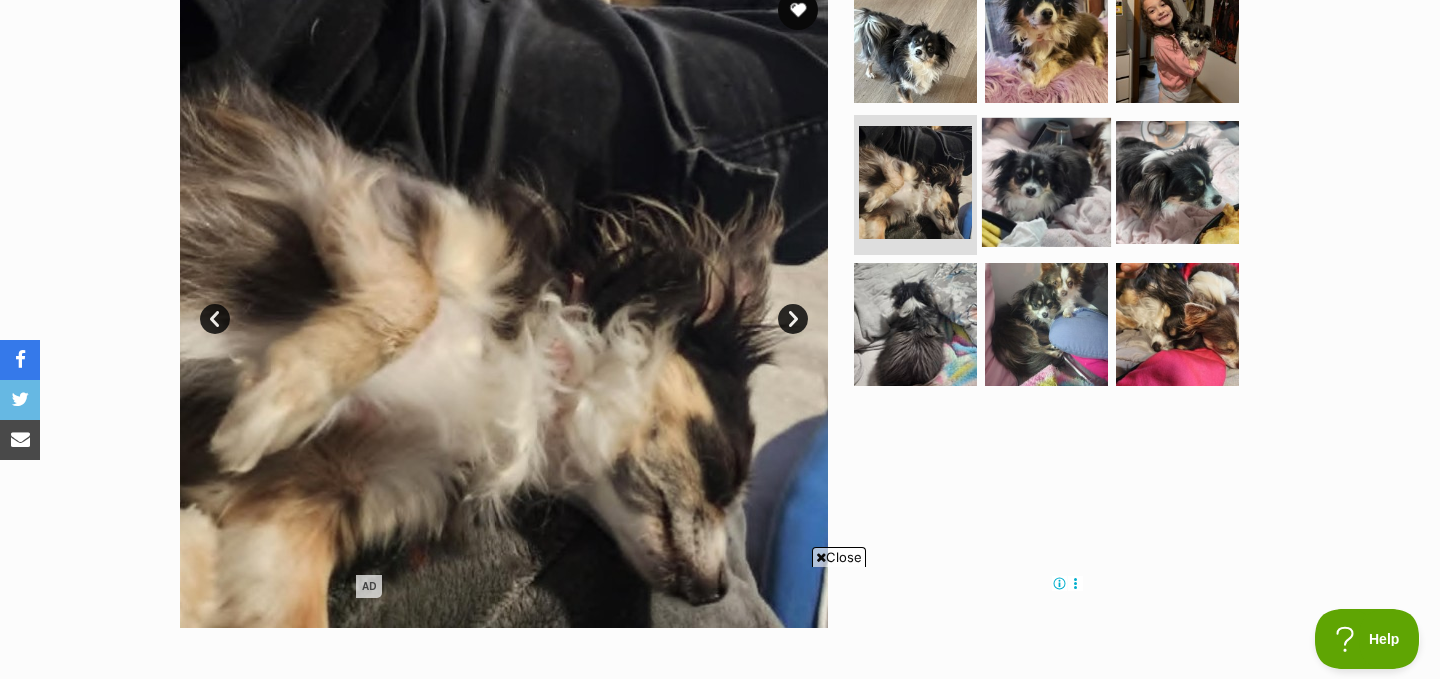 click at bounding box center [1046, 182] 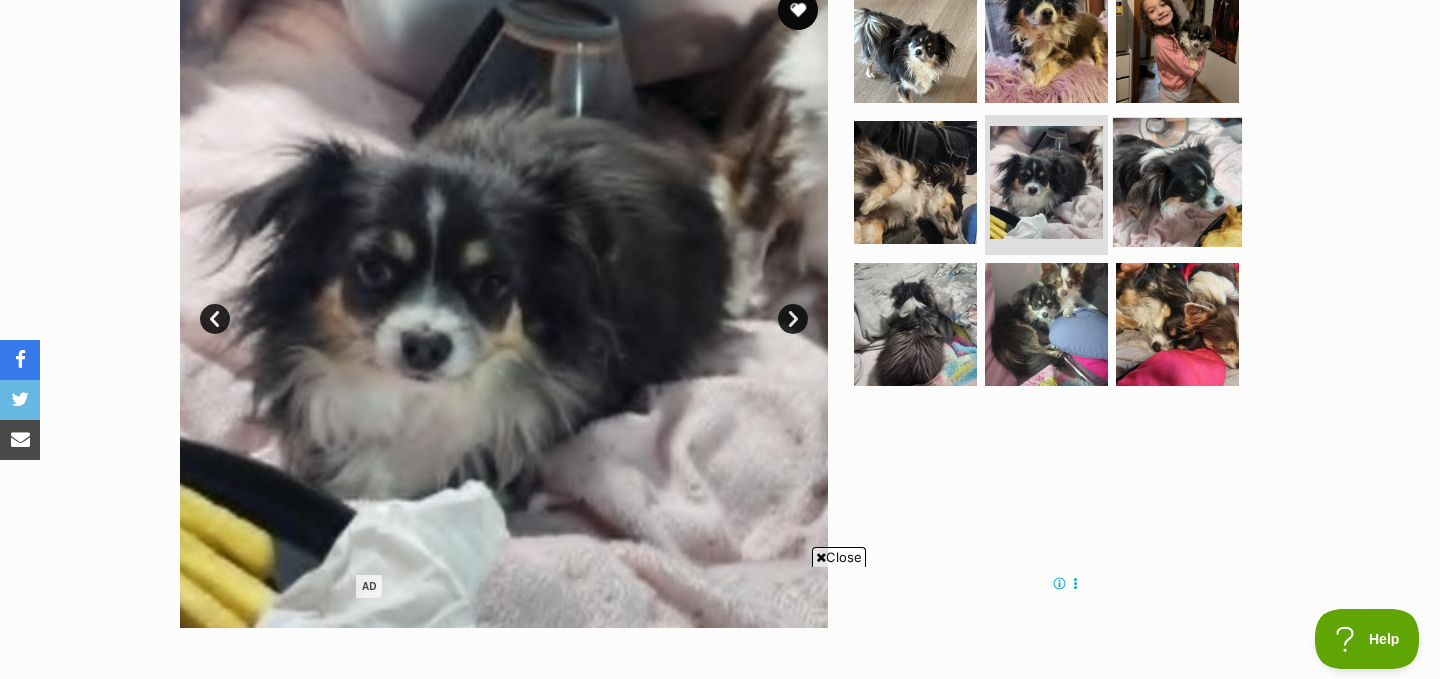 click at bounding box center (1177, 182) 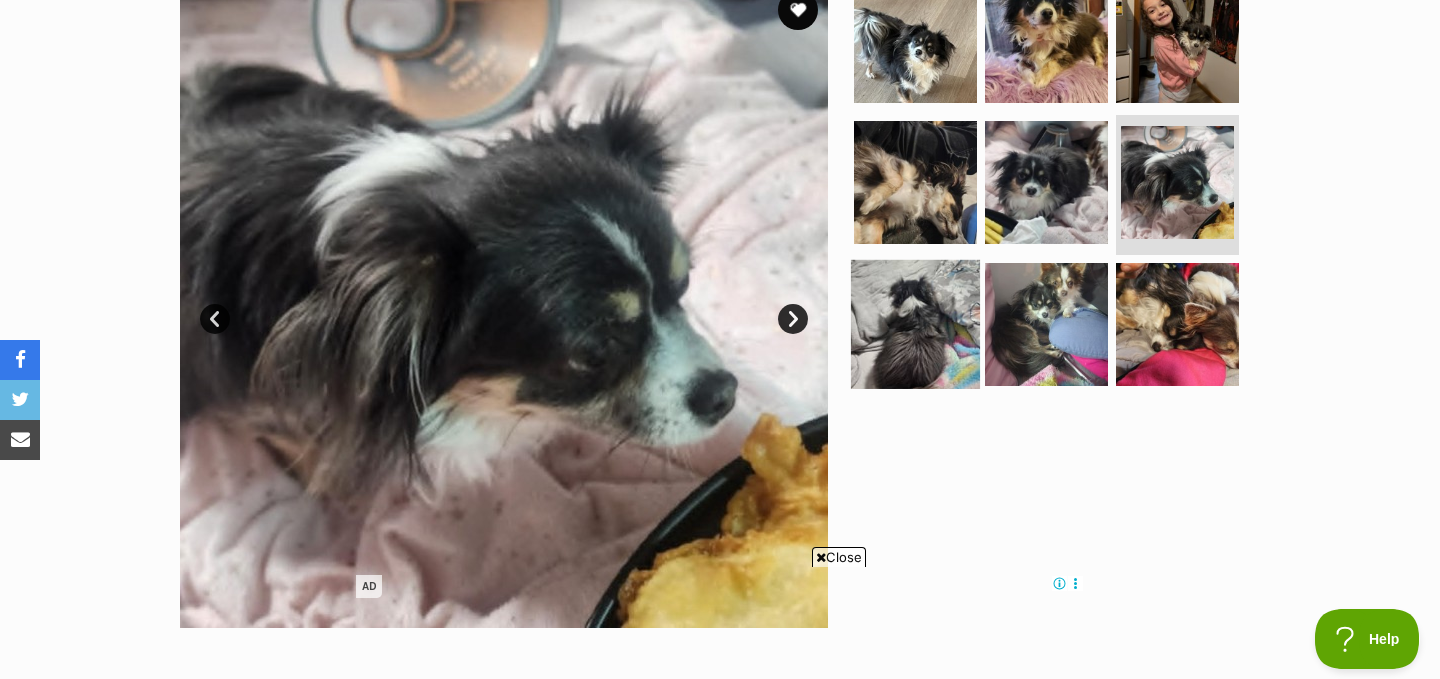 click at bounding box center [915, 324] 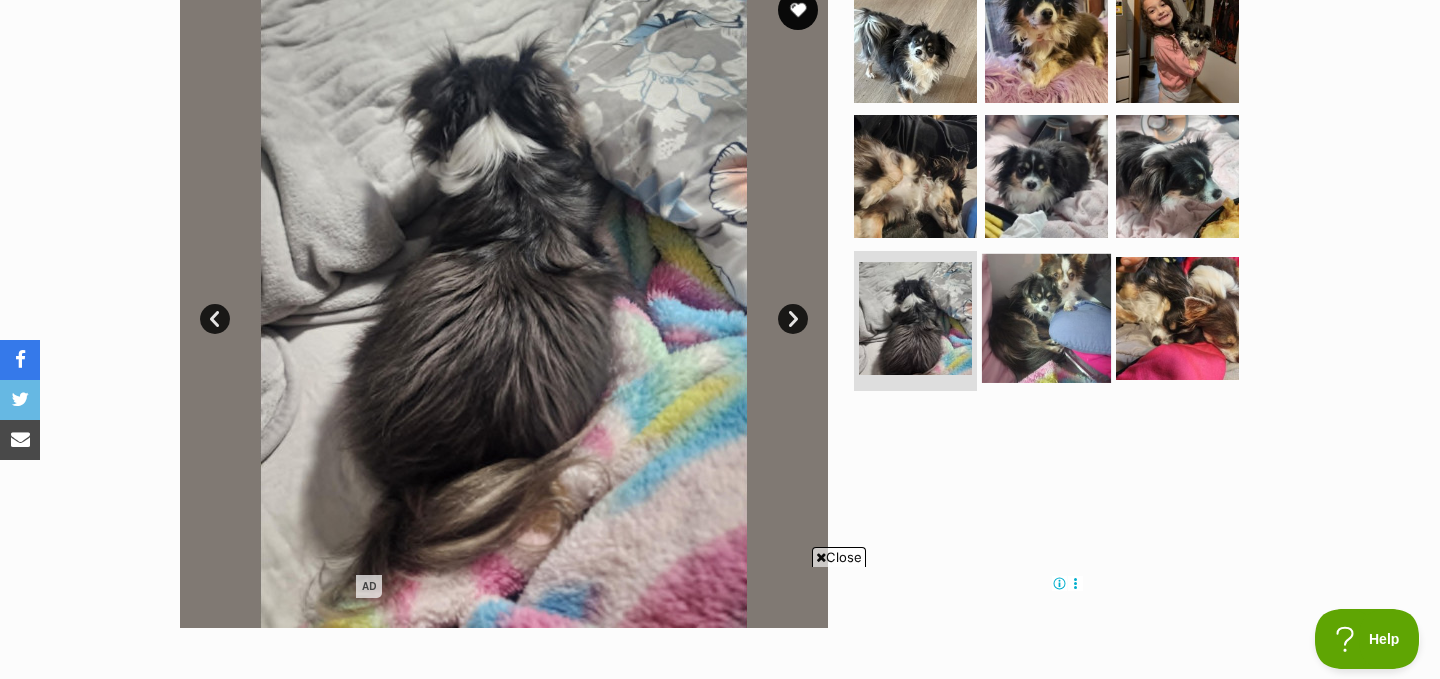 click at bounding box center [1046, 318] 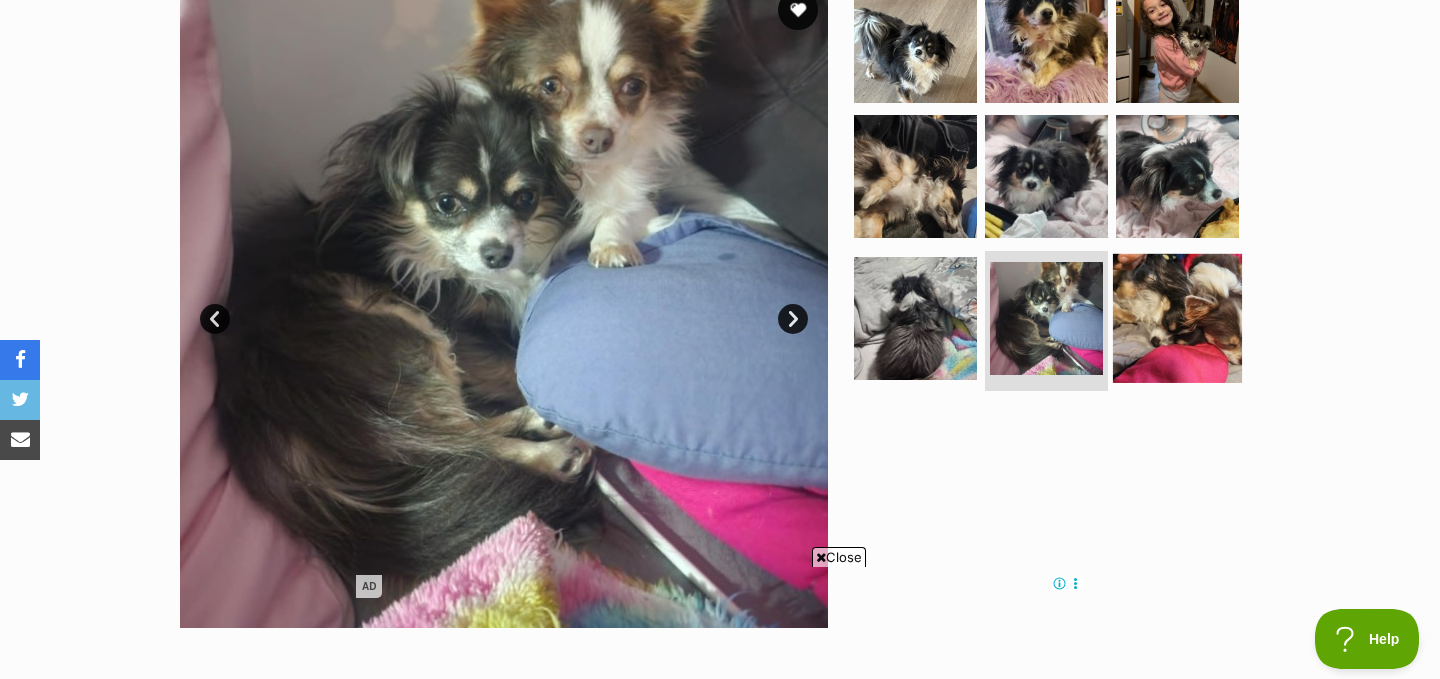 click at bounding box center [1177, 318] 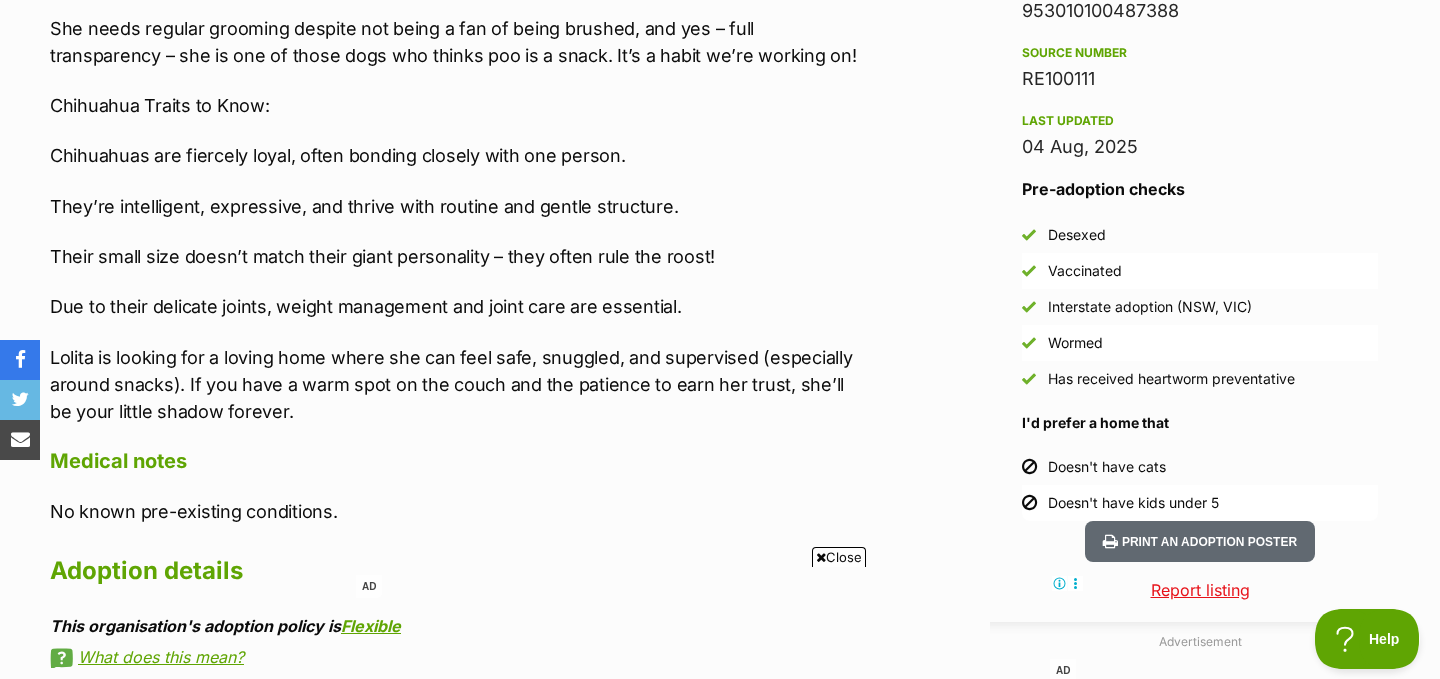 scroll, scrollTop: 1653, scrollLeft: 0, axis: vertical 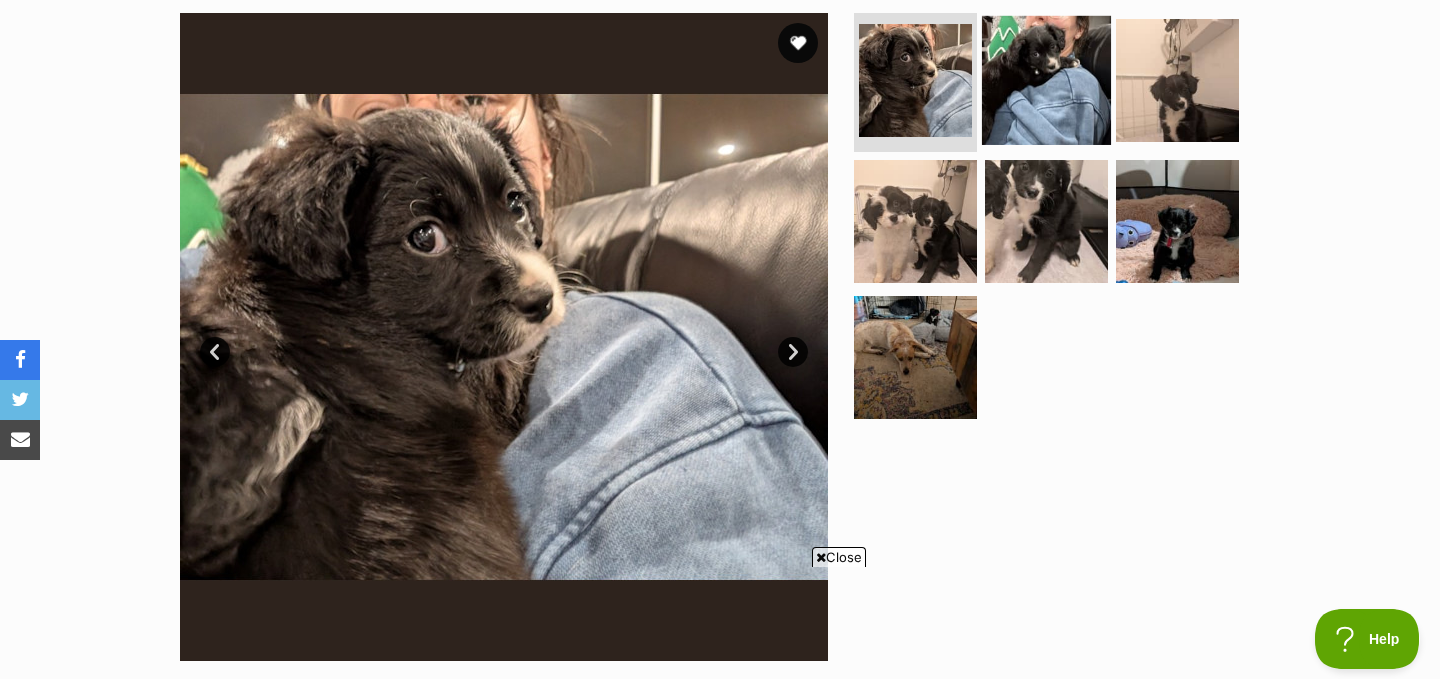 click at bounding box center [1046, 79] 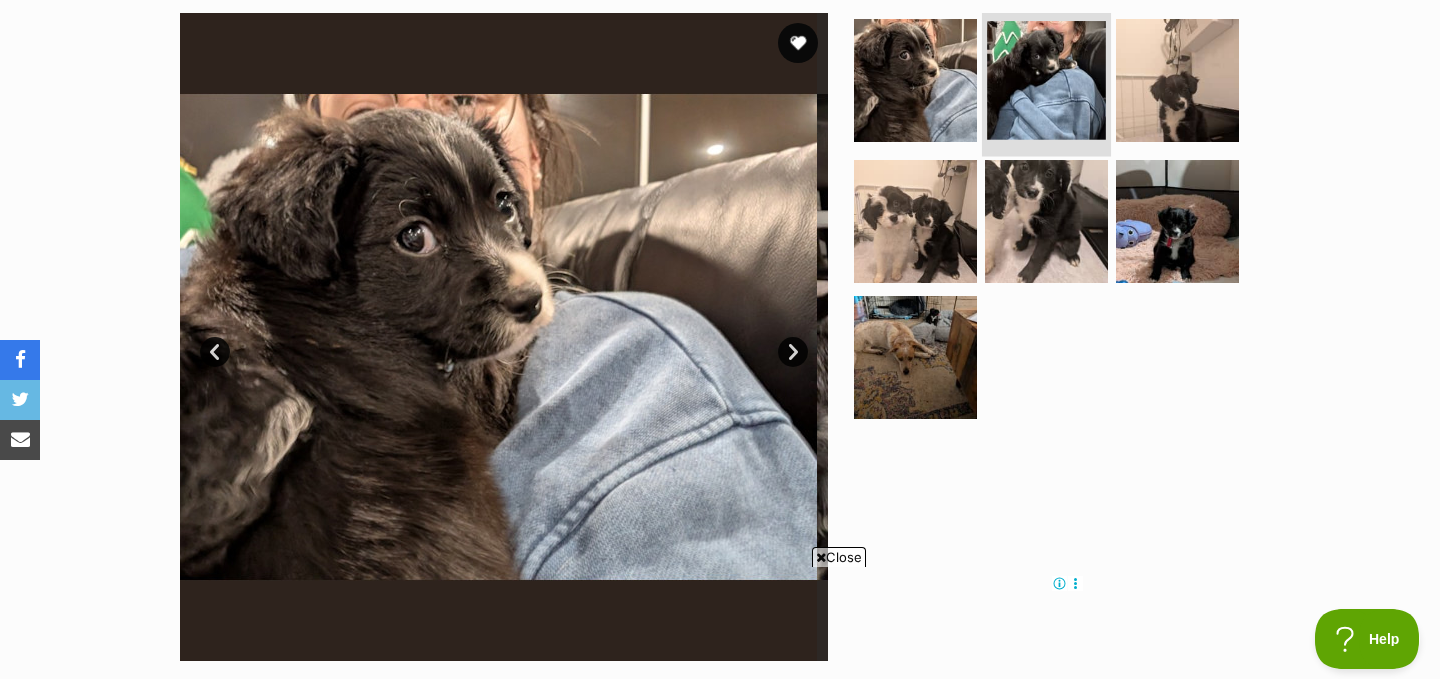 scroll, scrollTop: 0, scrollLeft: 0, axis: both 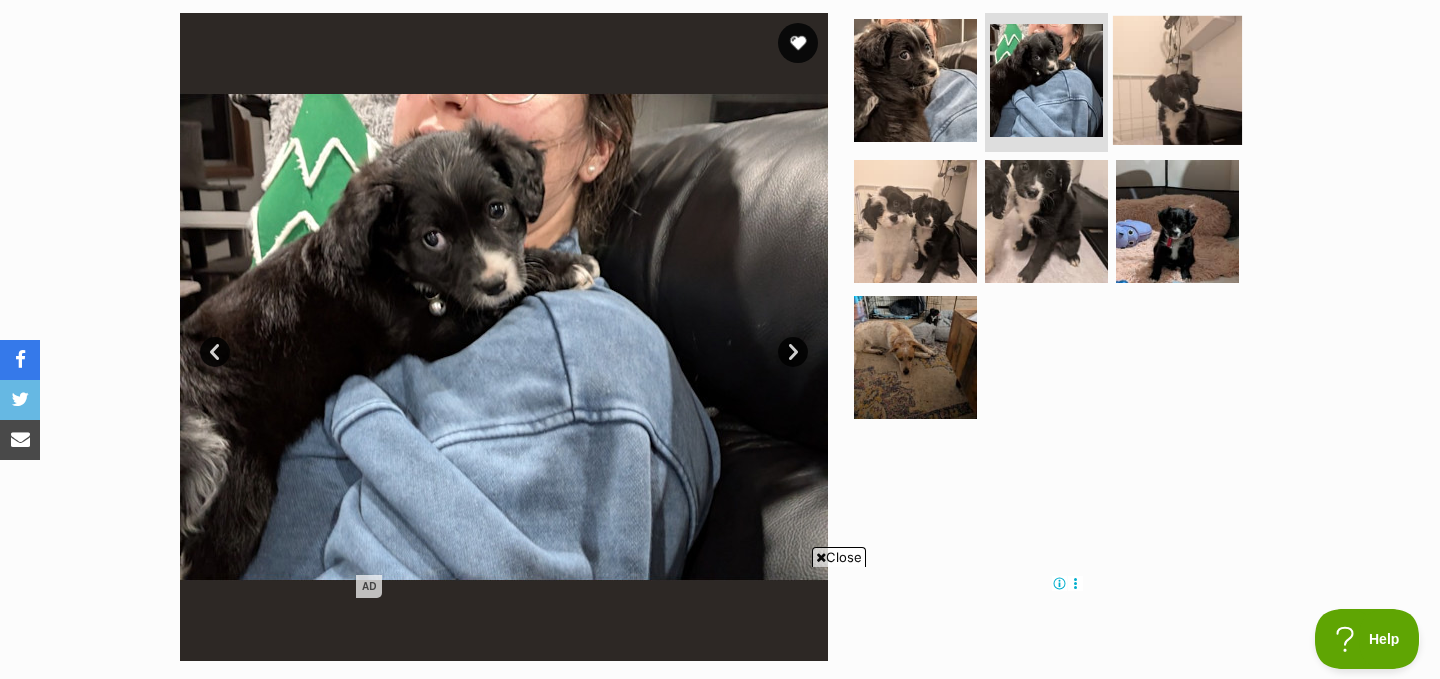 click at bounding box center [1177, 79] 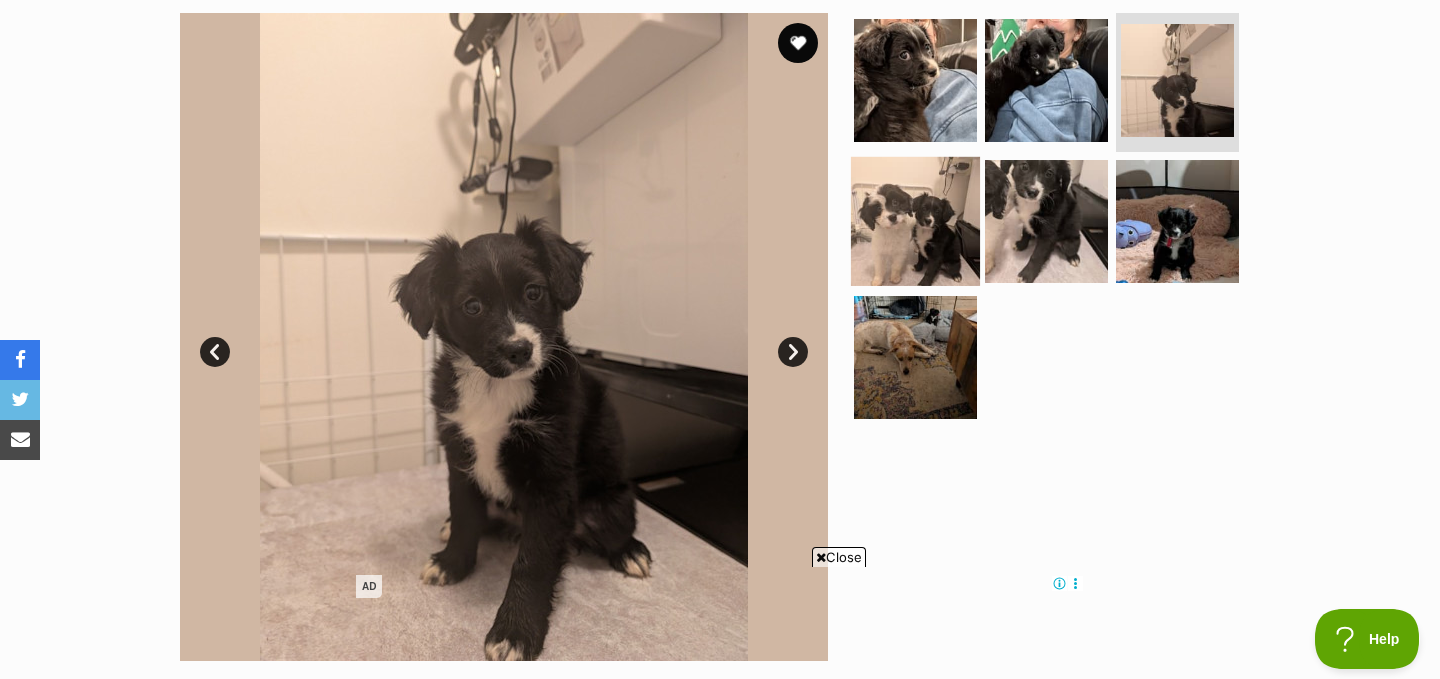 click at bounding box center (915, 221) 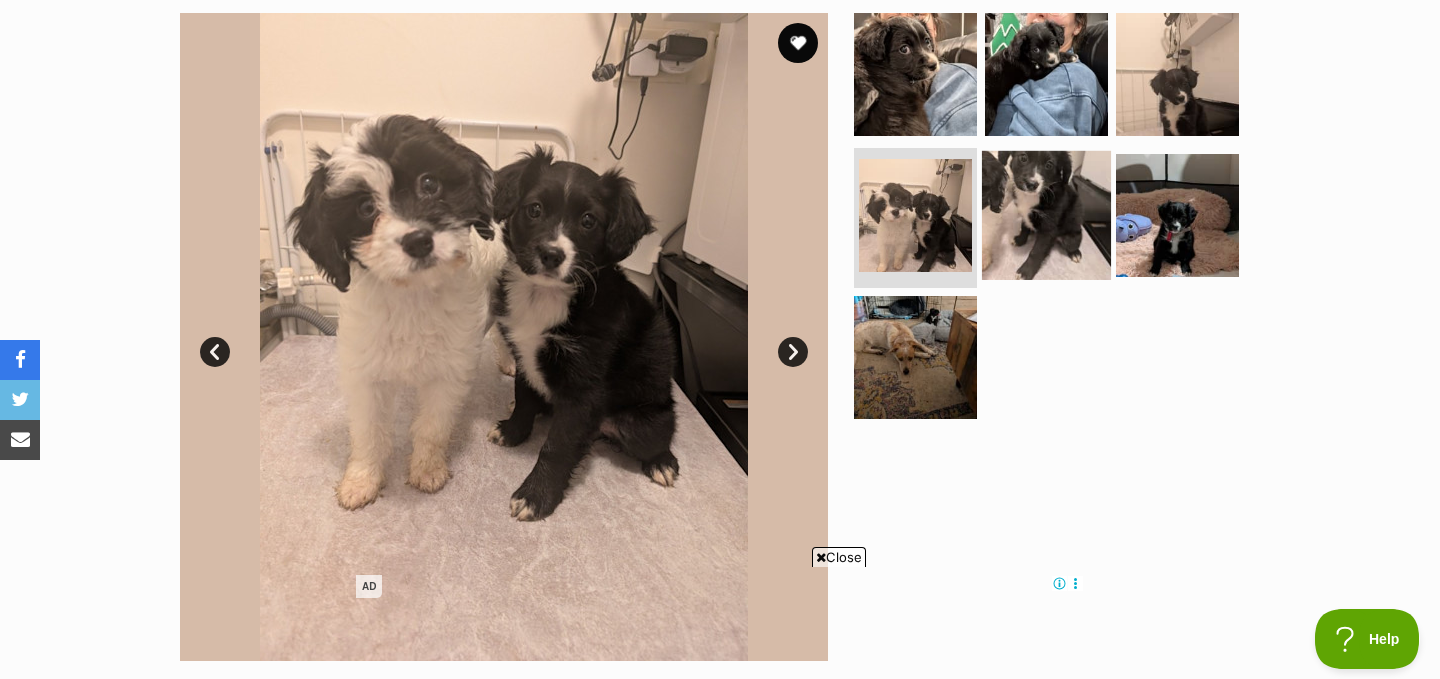 click at bounding box center [1046, 215] 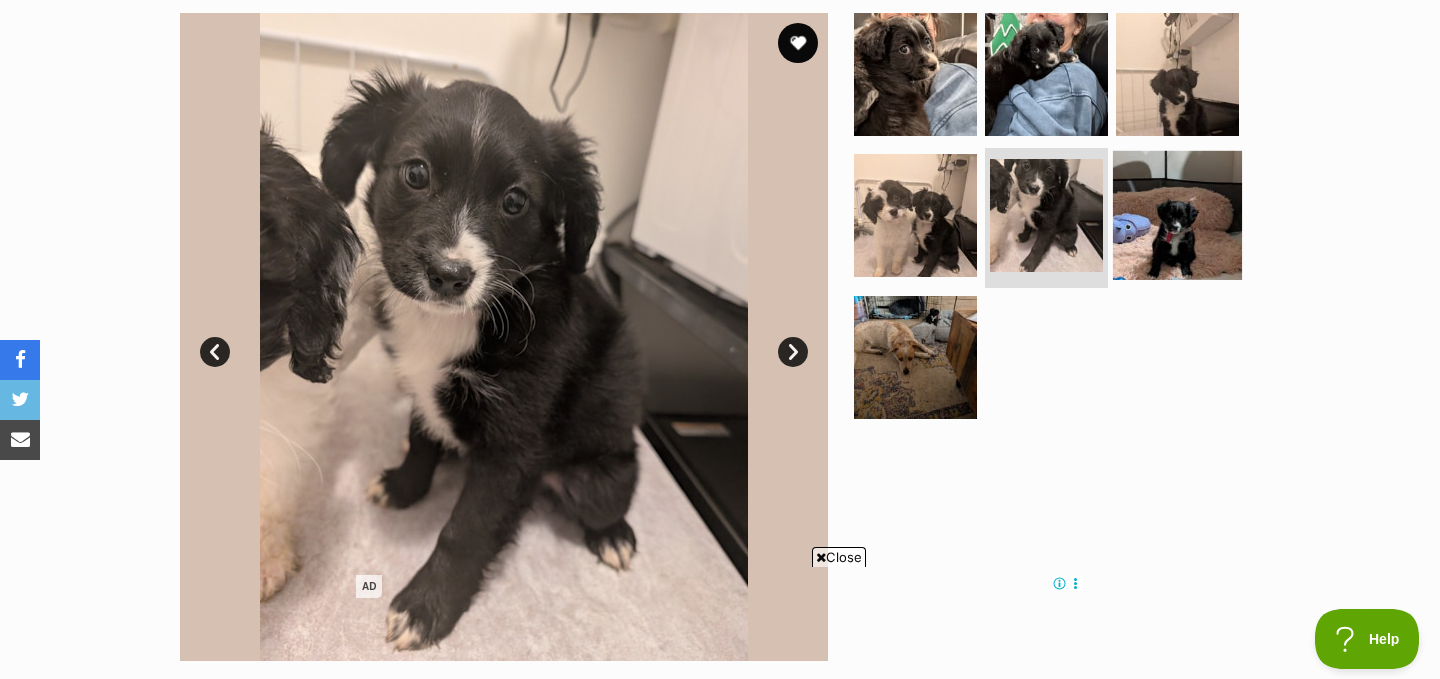 click at bounding box center (1177, 215) 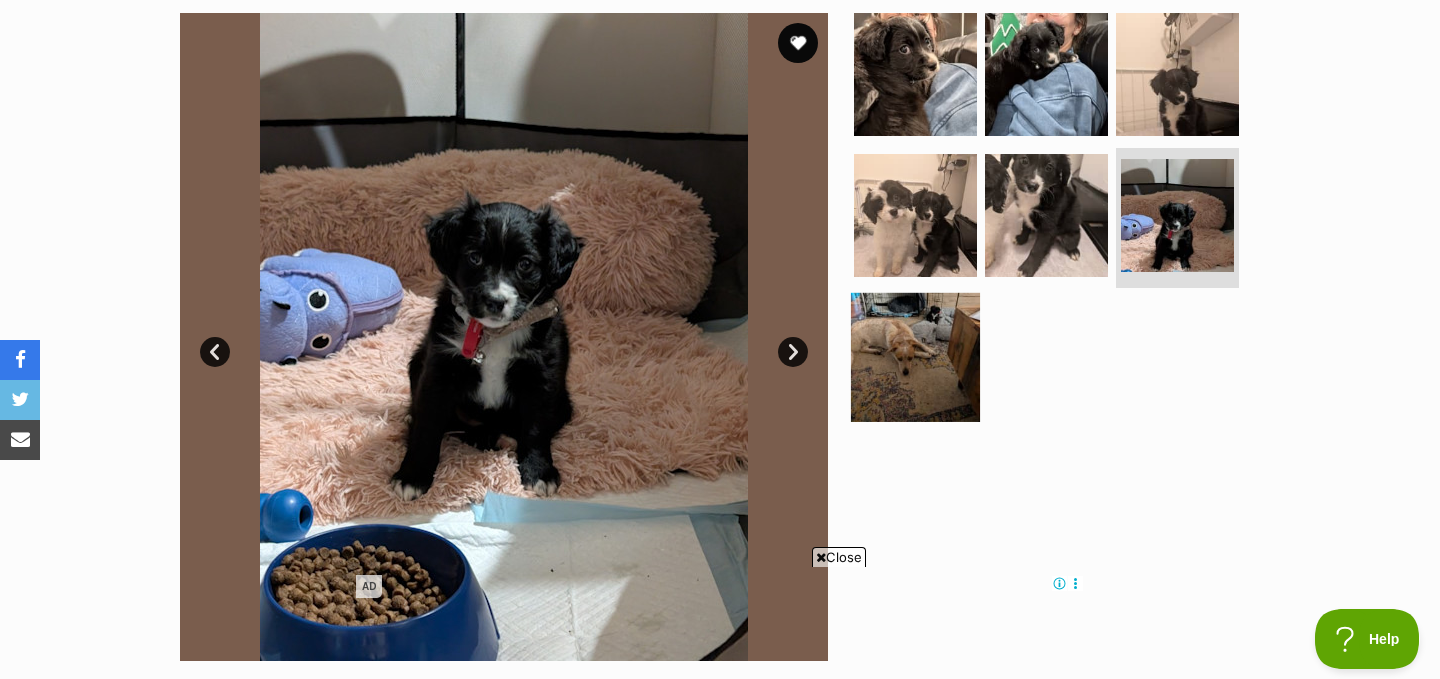 click at bounding box center [915, 357] 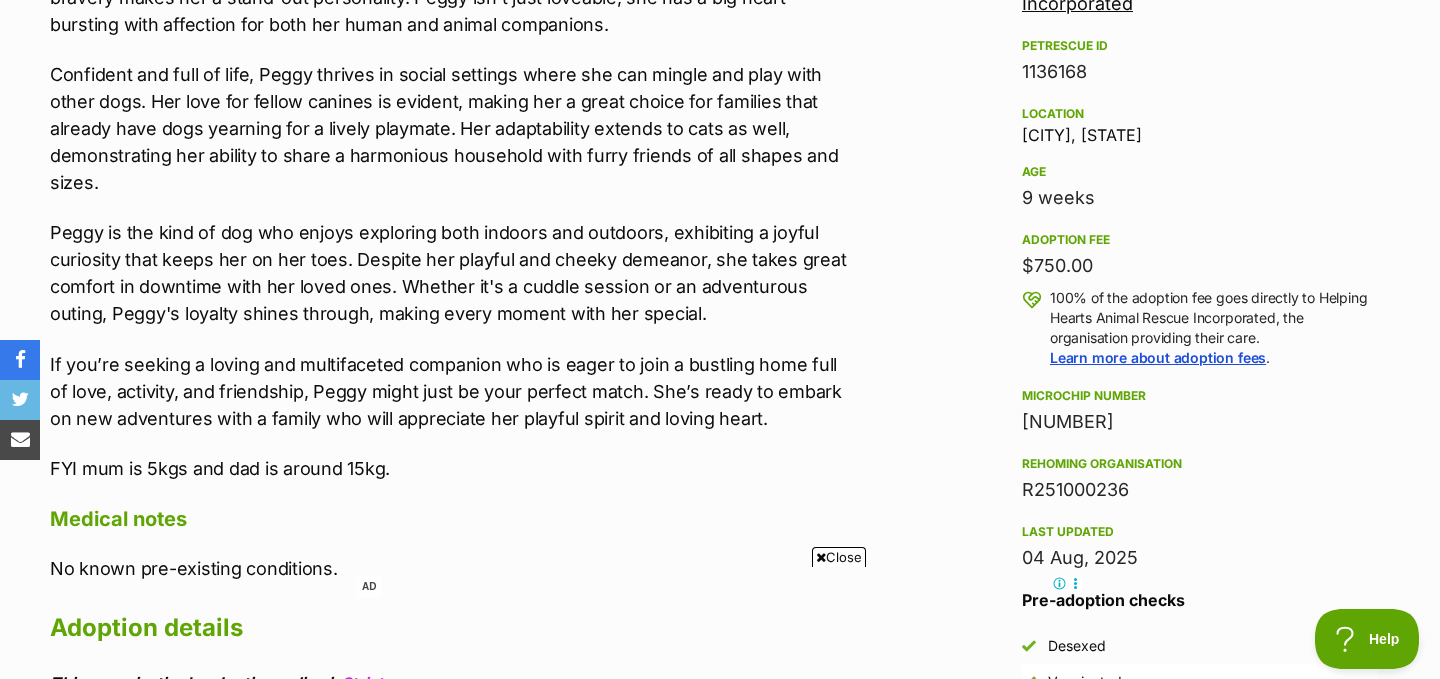 scroll, scrollTop: 1579, scrollLeft: 0, axis: vertical 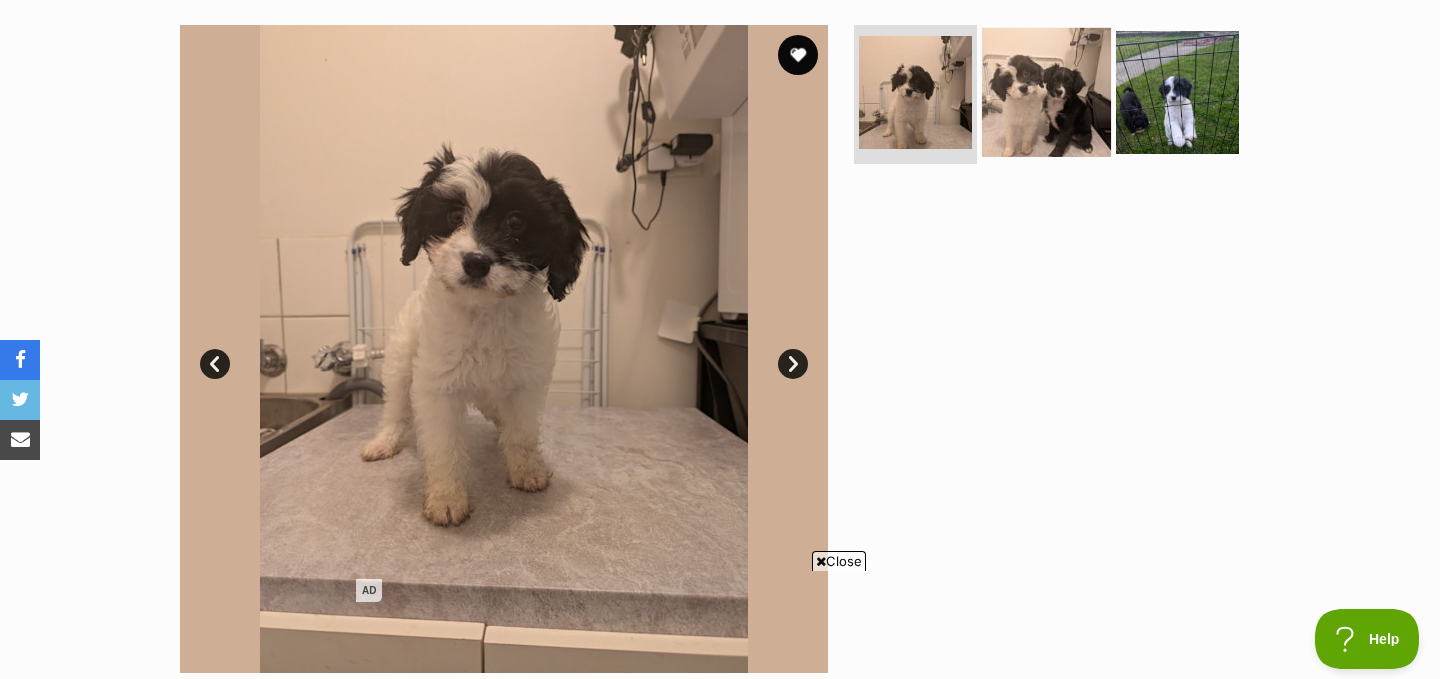 click at bounding box center [1046, 91] 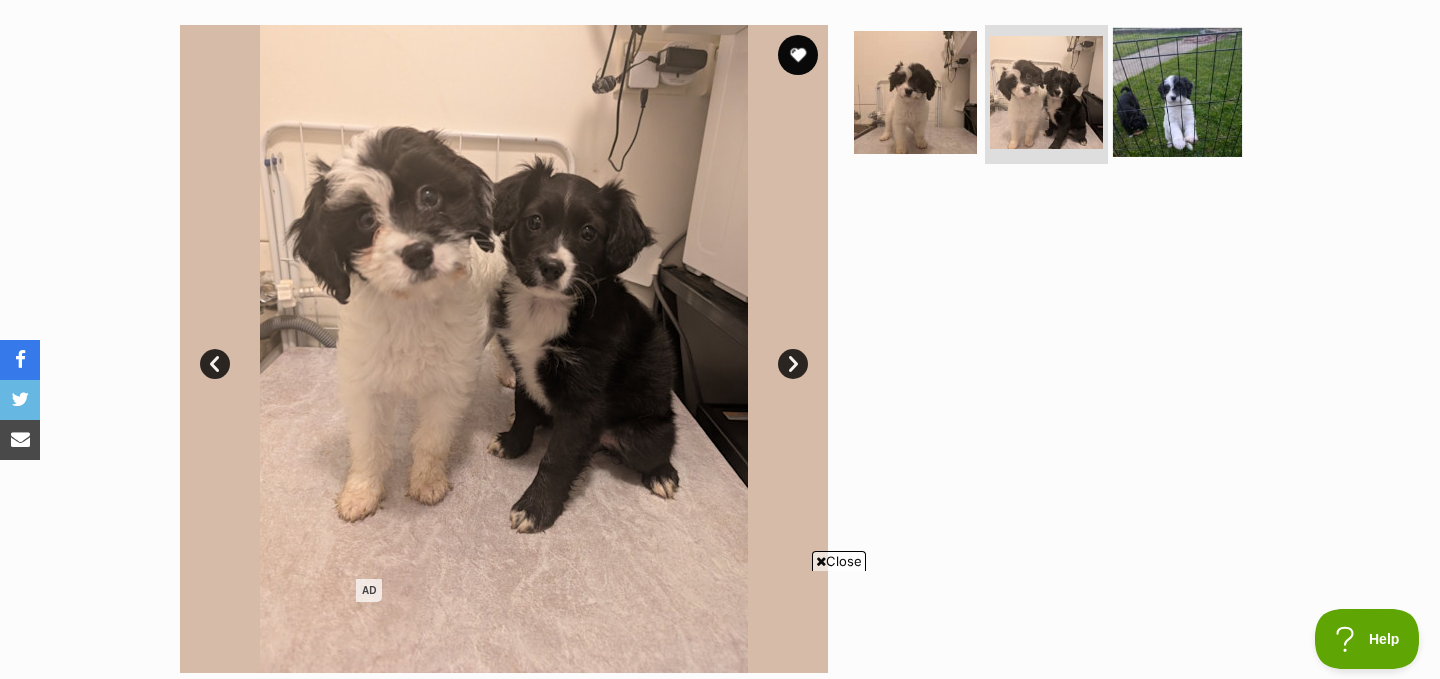 click at bounding box center (1177, 91) 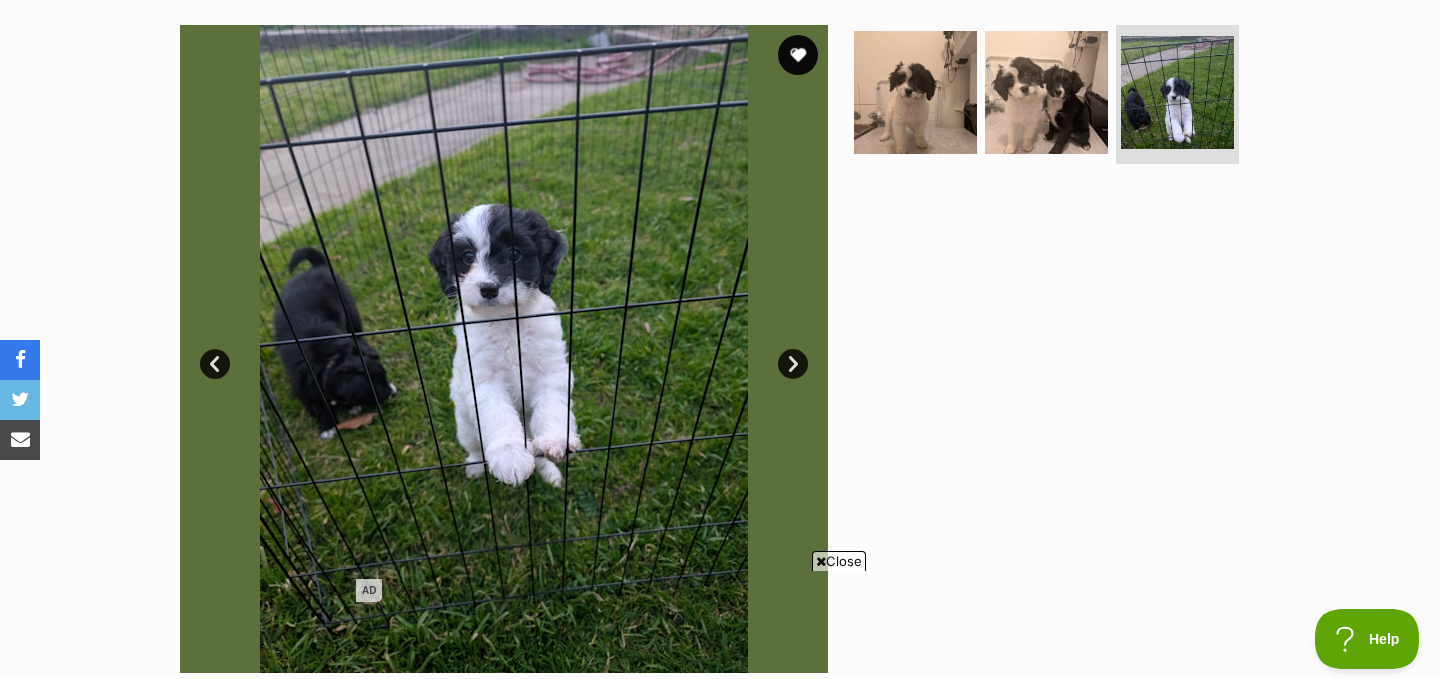 click at bounding box center [1055, 349] 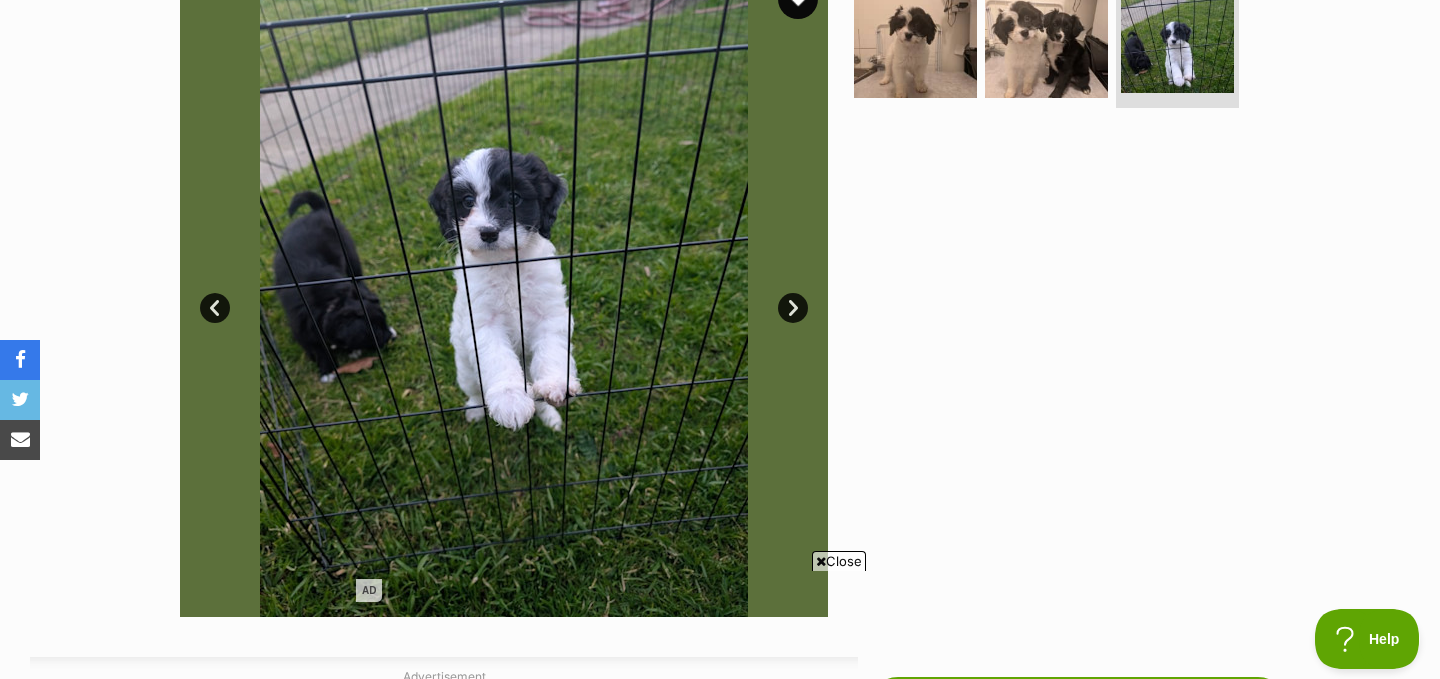 scroll, scrollTop: 453, scrollLeft: 0, axis: vertical 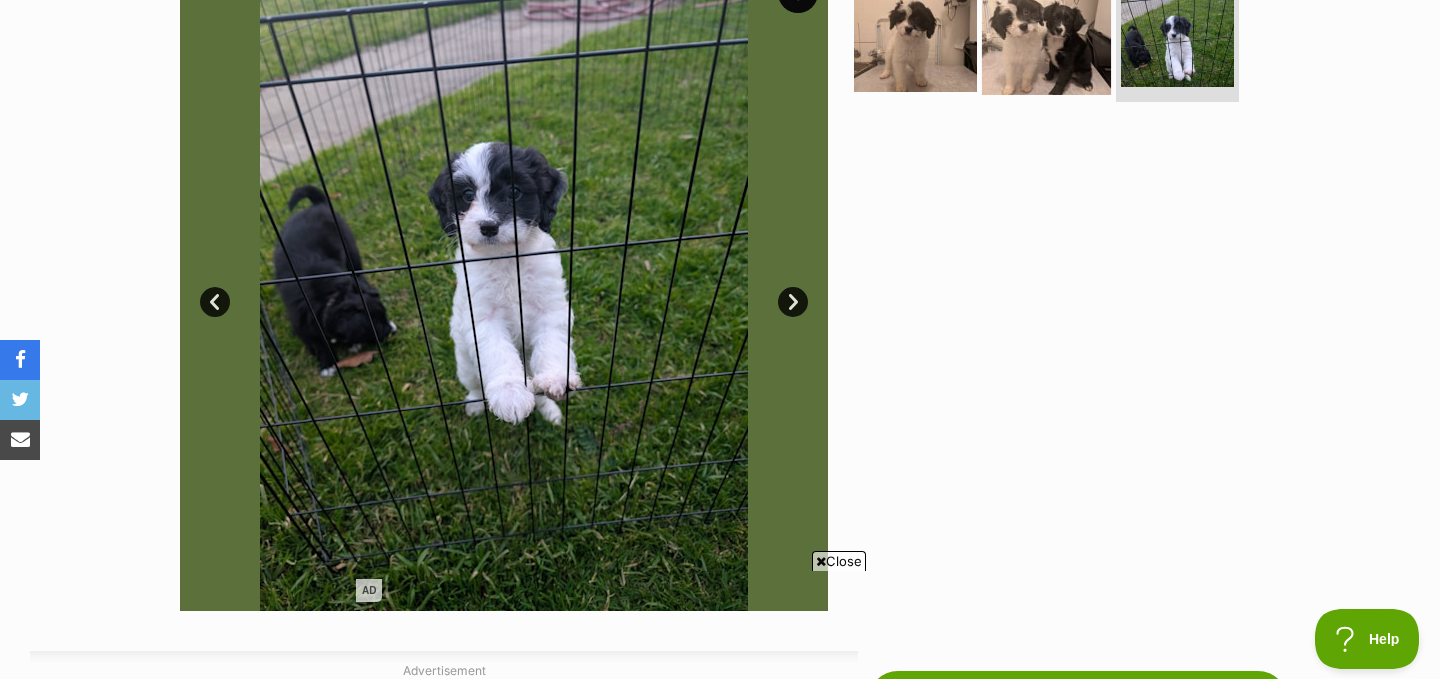 click at bounding box center [1046, 29] 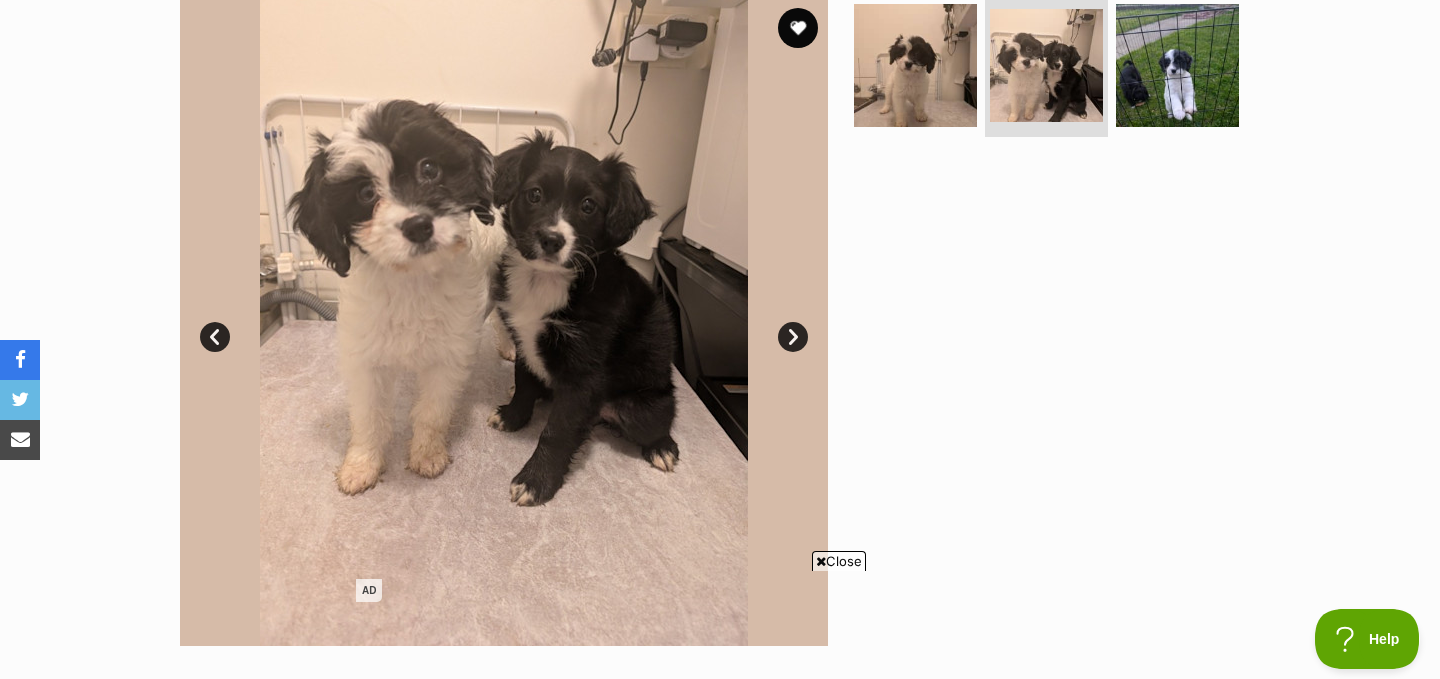 scroll, scrollTop: 411, scrollLeft: 0, axis: vertical 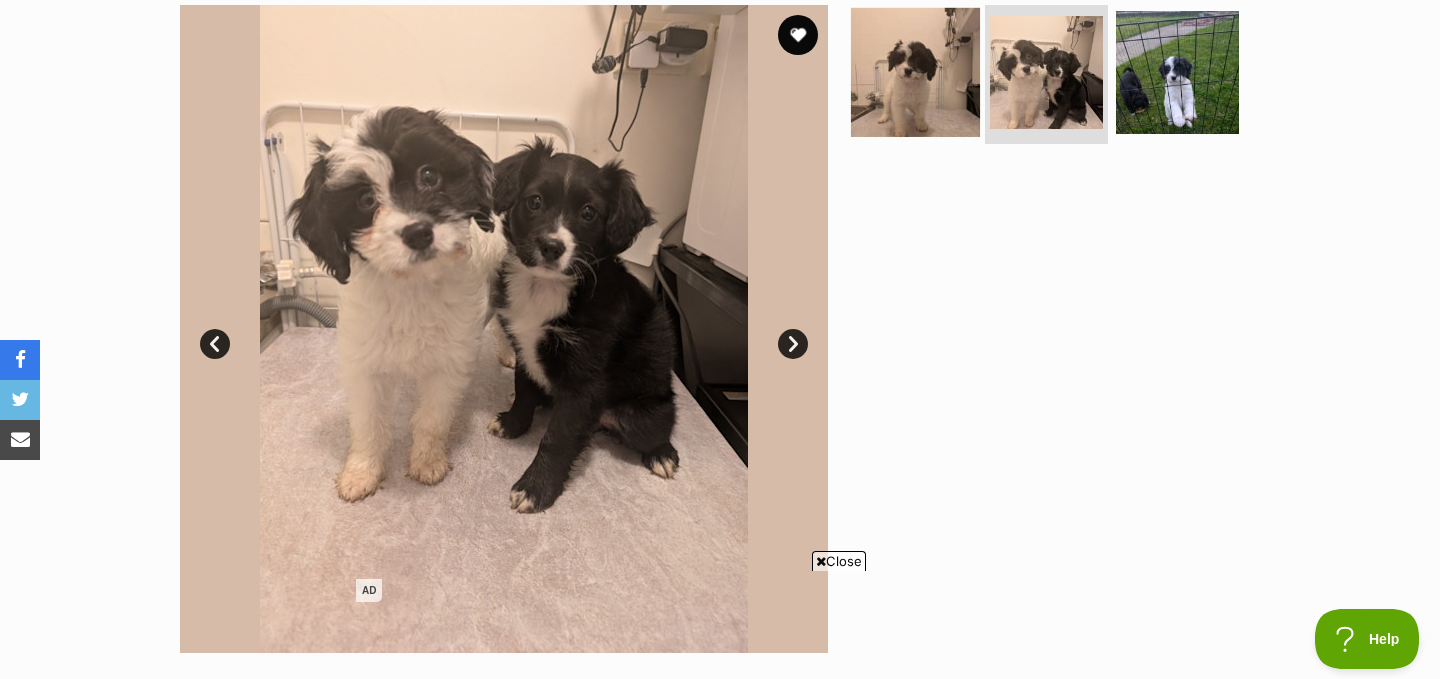 click at bounding box center (915, 71) 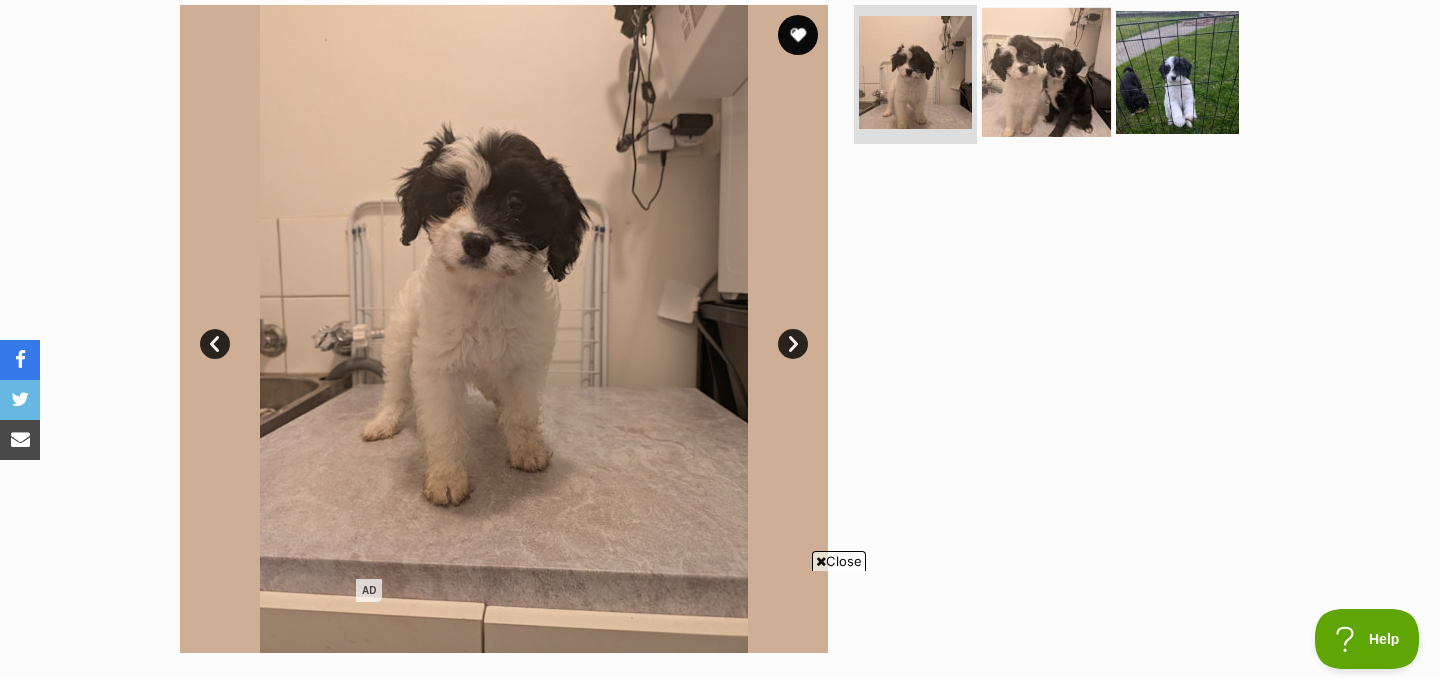 click at bounding box center (1046, 71) 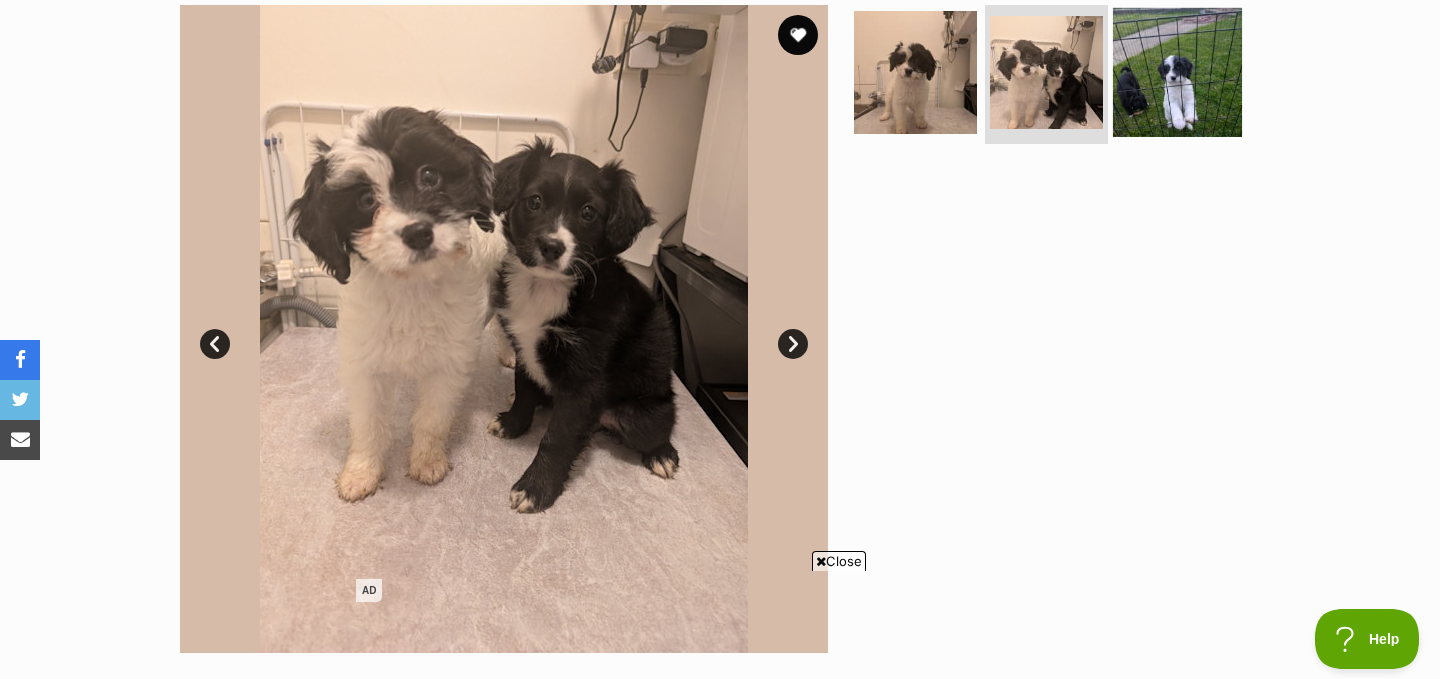 click at bounding box center [1177, 71] 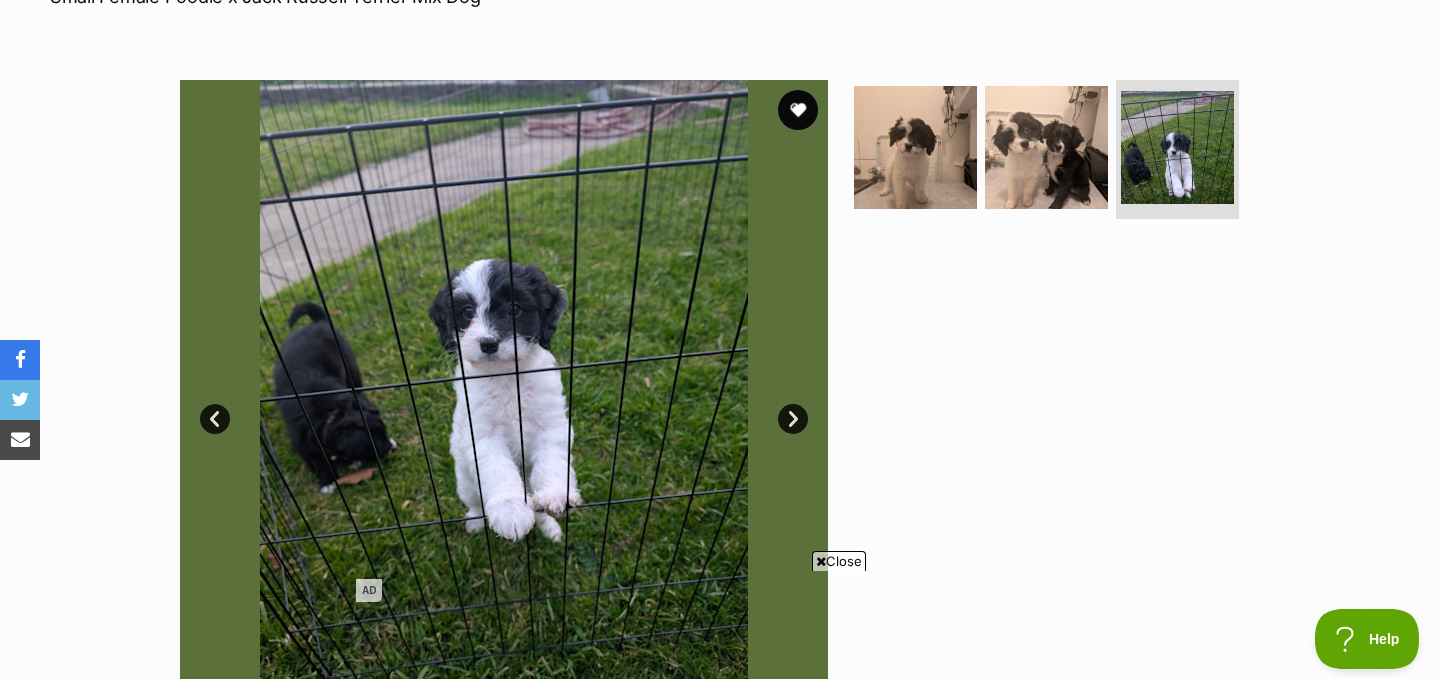 scroll, scrollTop: 319, scrollLeft: 0, axis: vertical 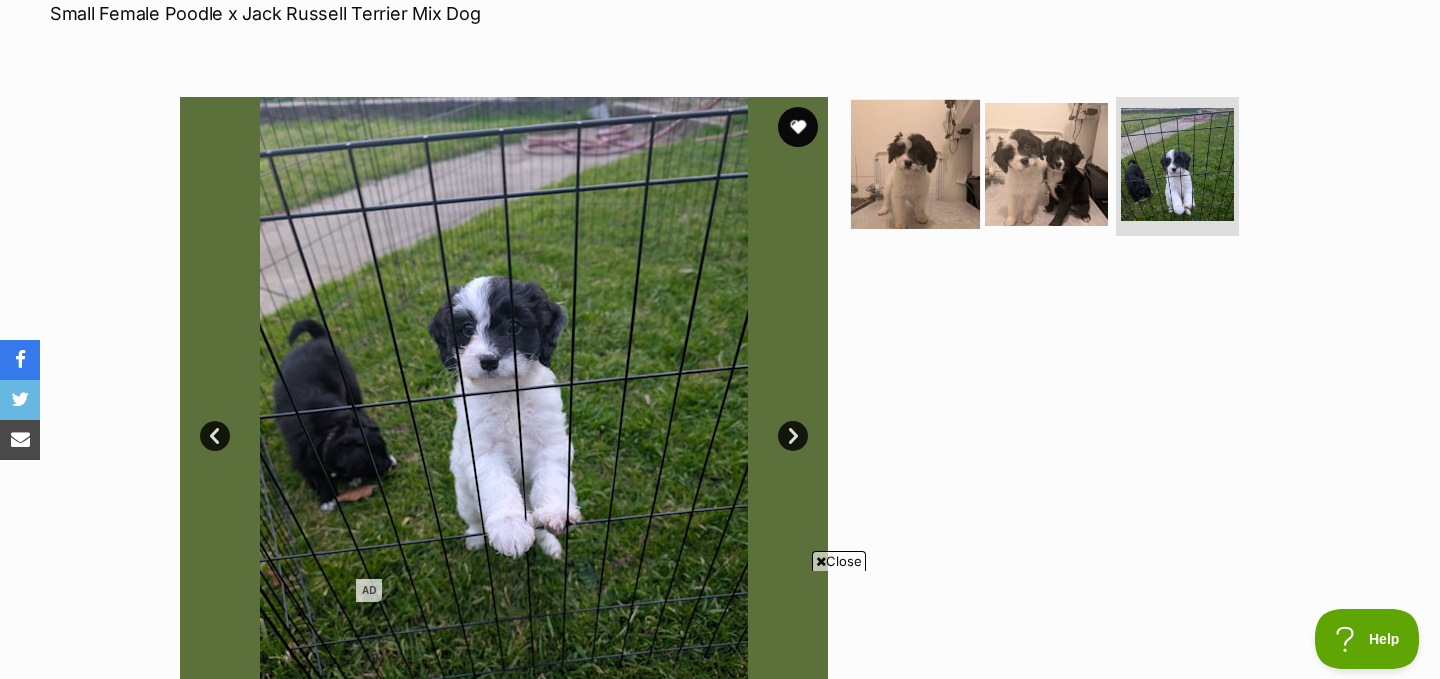 click at bounding box center (915, 163) 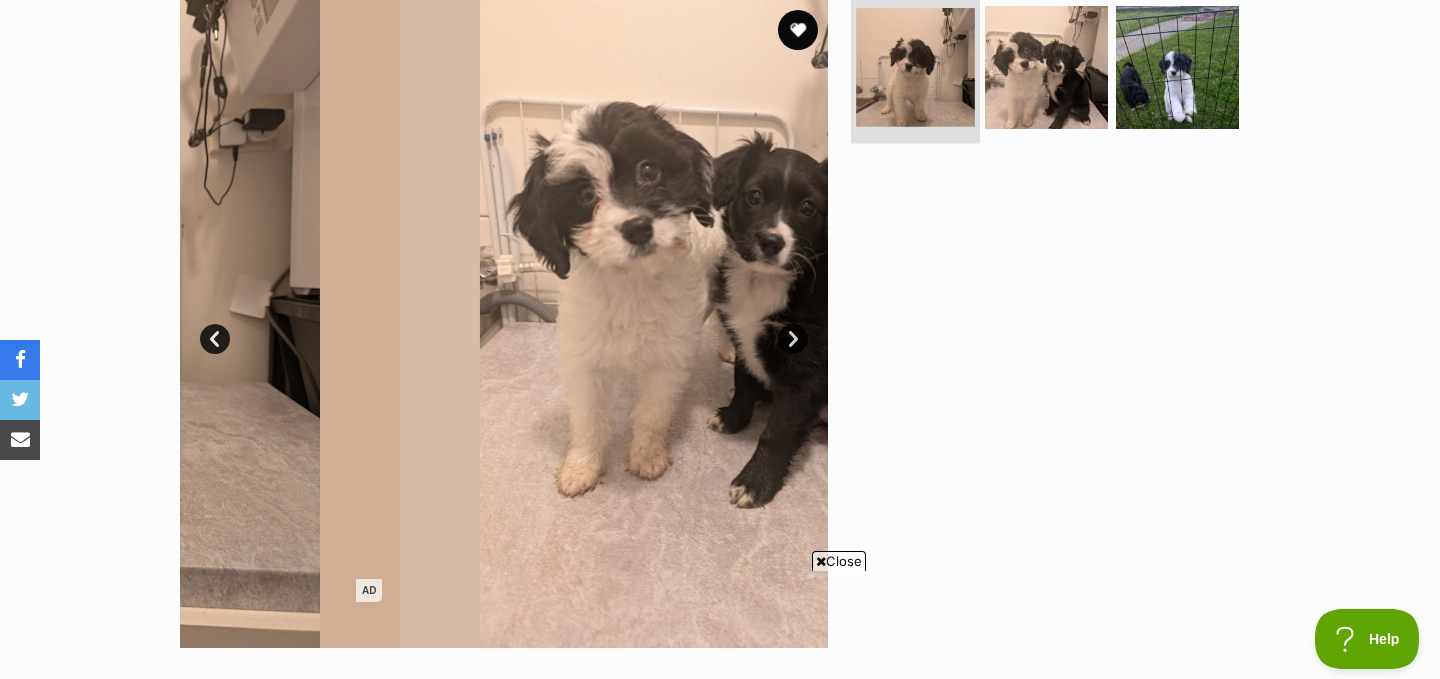scroll, scrollTop: 433, scrollLeft: 0, axis: vertical 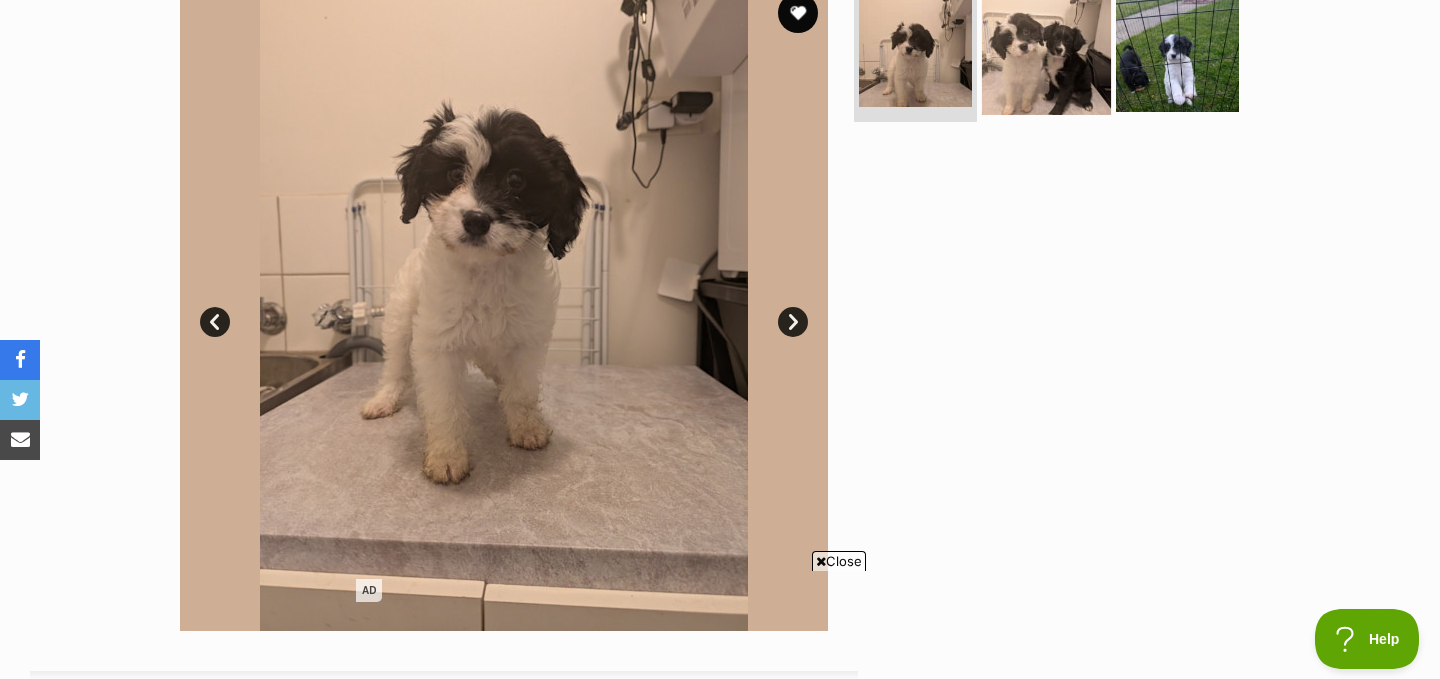 click at bounding box center [1046, 49] 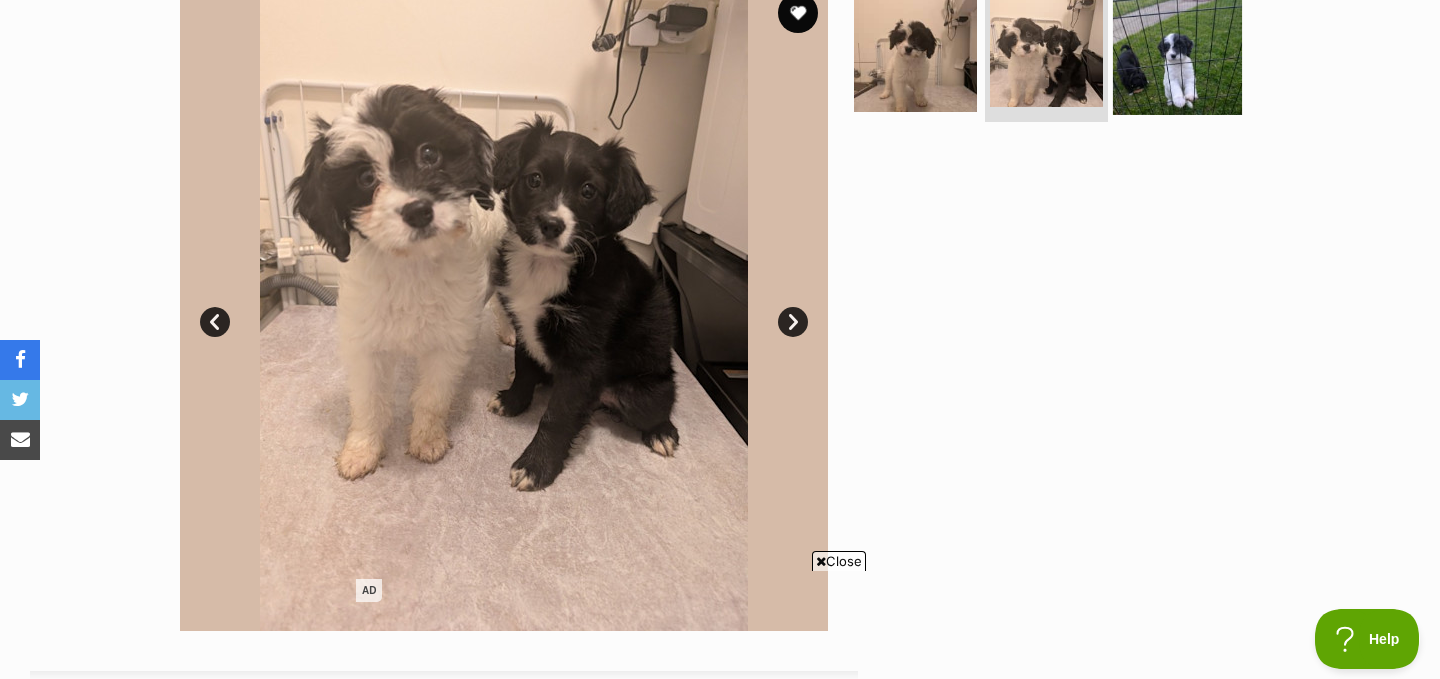 click at bounding box center [1177, 49] 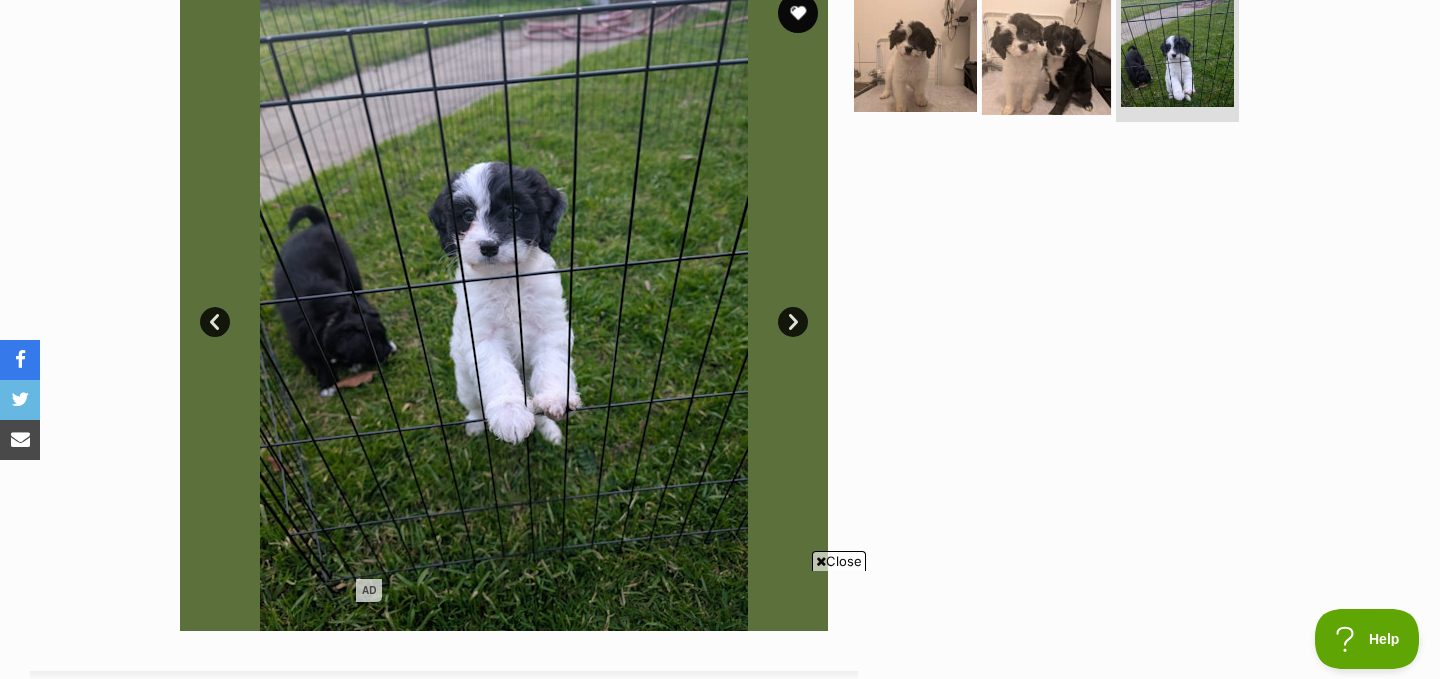 click at bounding box center (1046, 49) 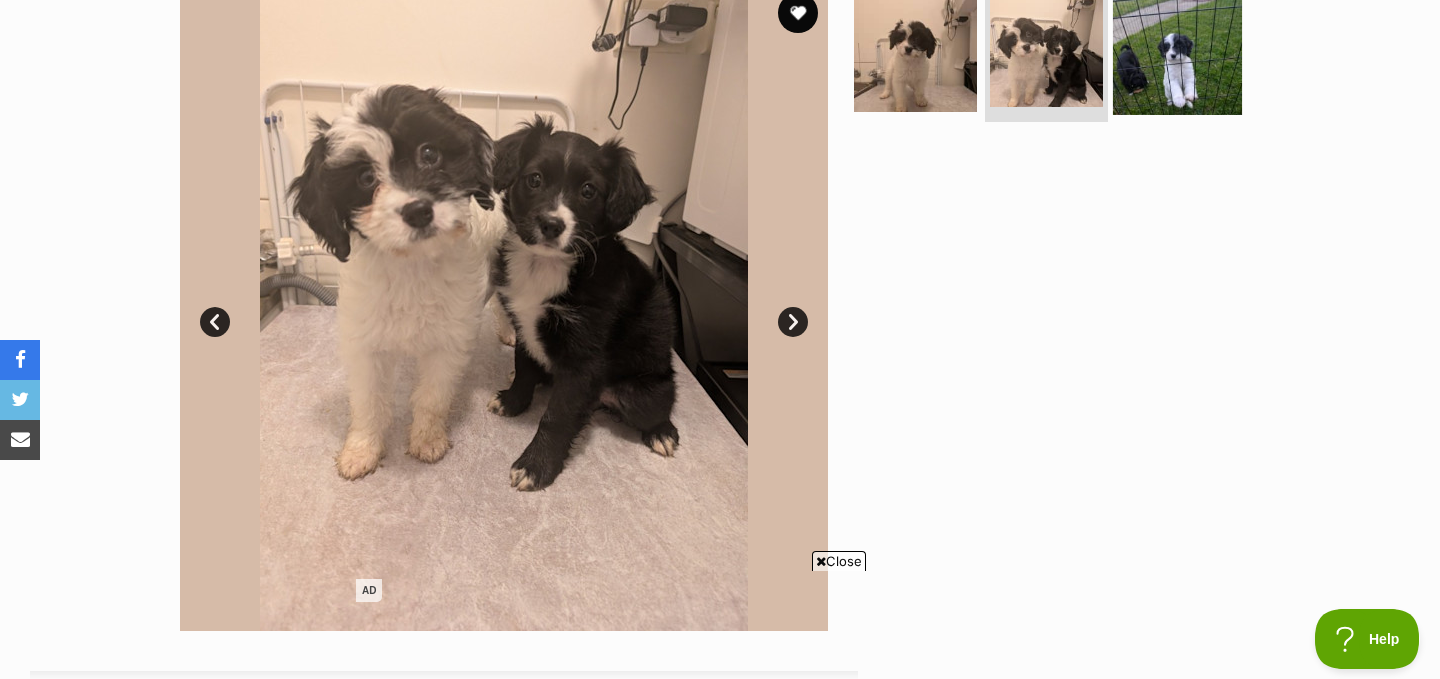 click at bounding box center [1177, 49] 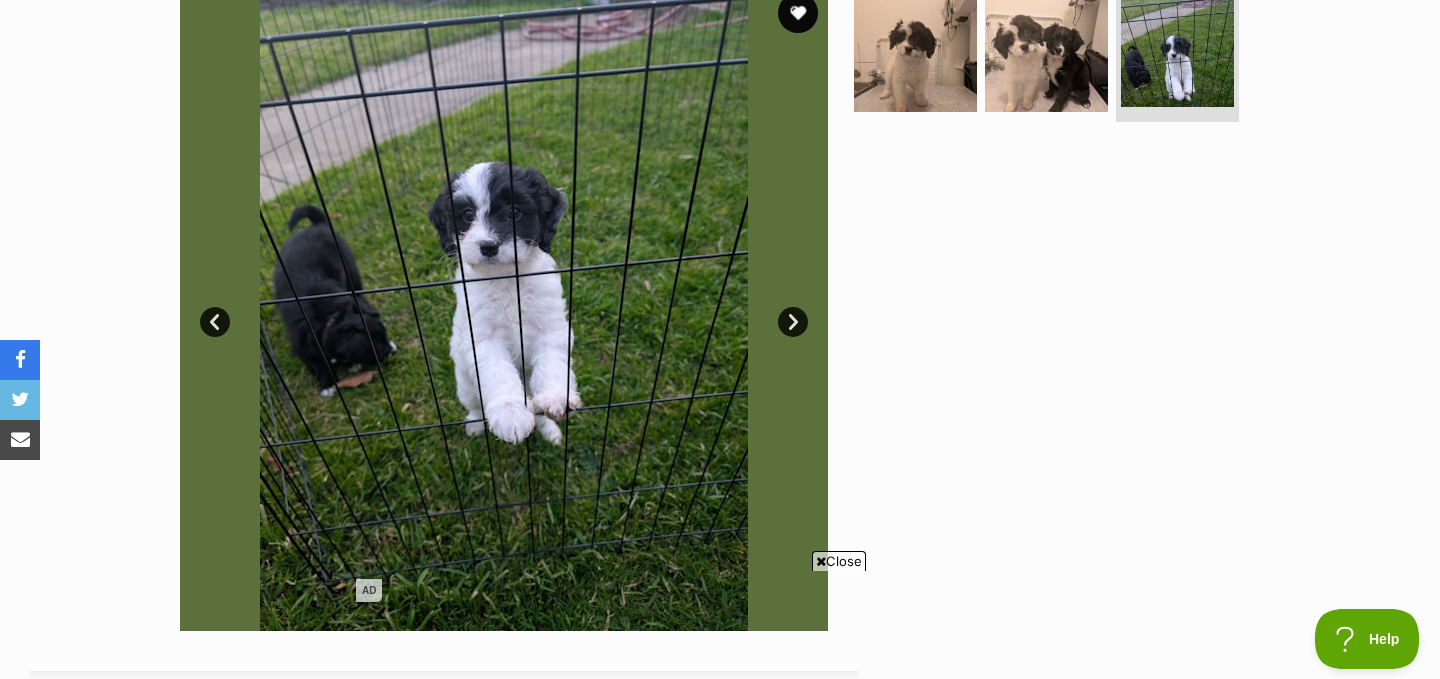 click at bounding box center [1055, 307] 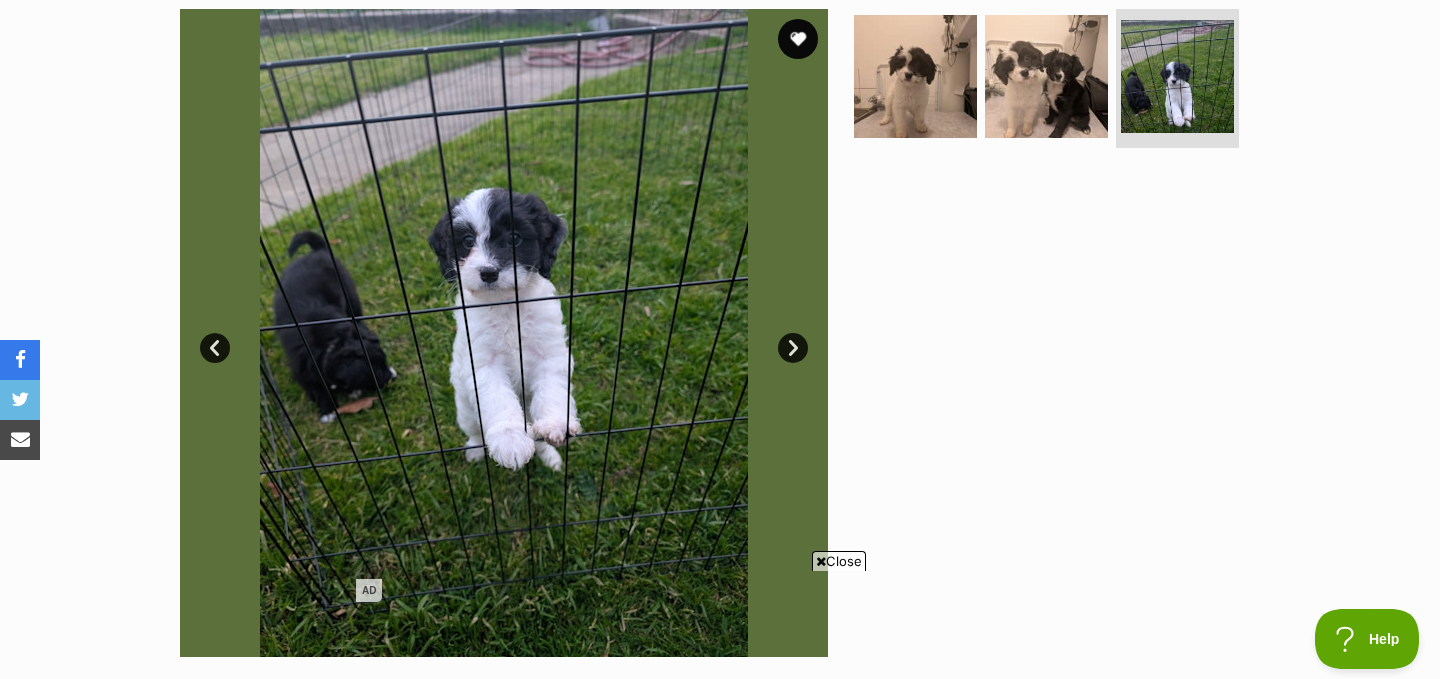 scroll, scrollTop: 402, scrollLeft: 0, axis: vertical 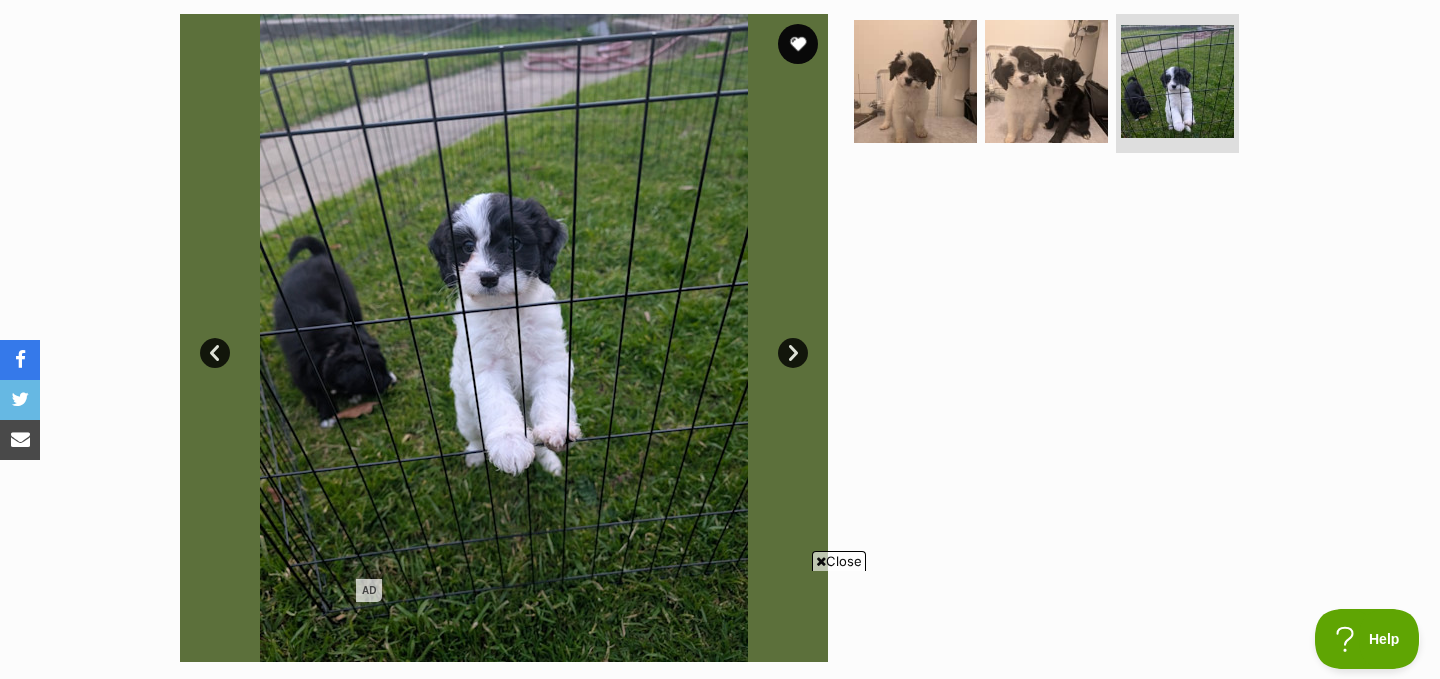 click at bounding box center [504, 338] 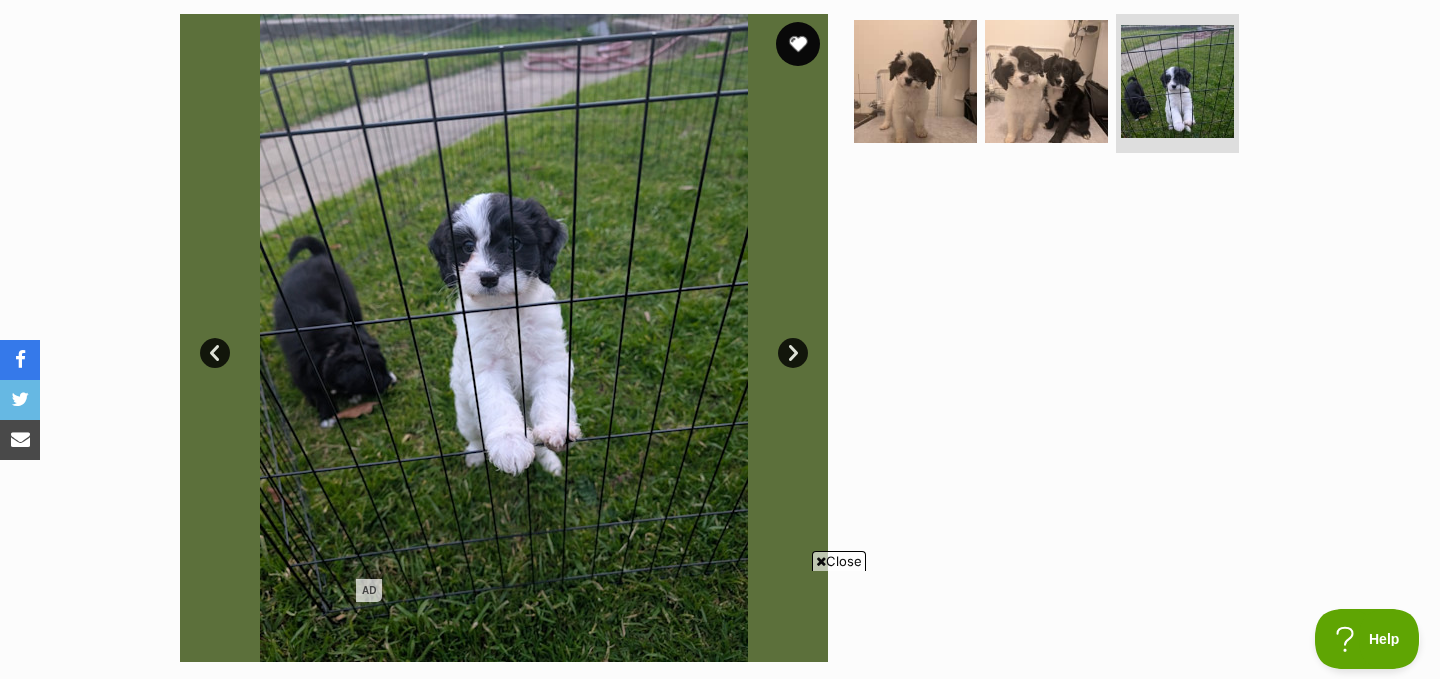 click at bounding box center [798, 44] 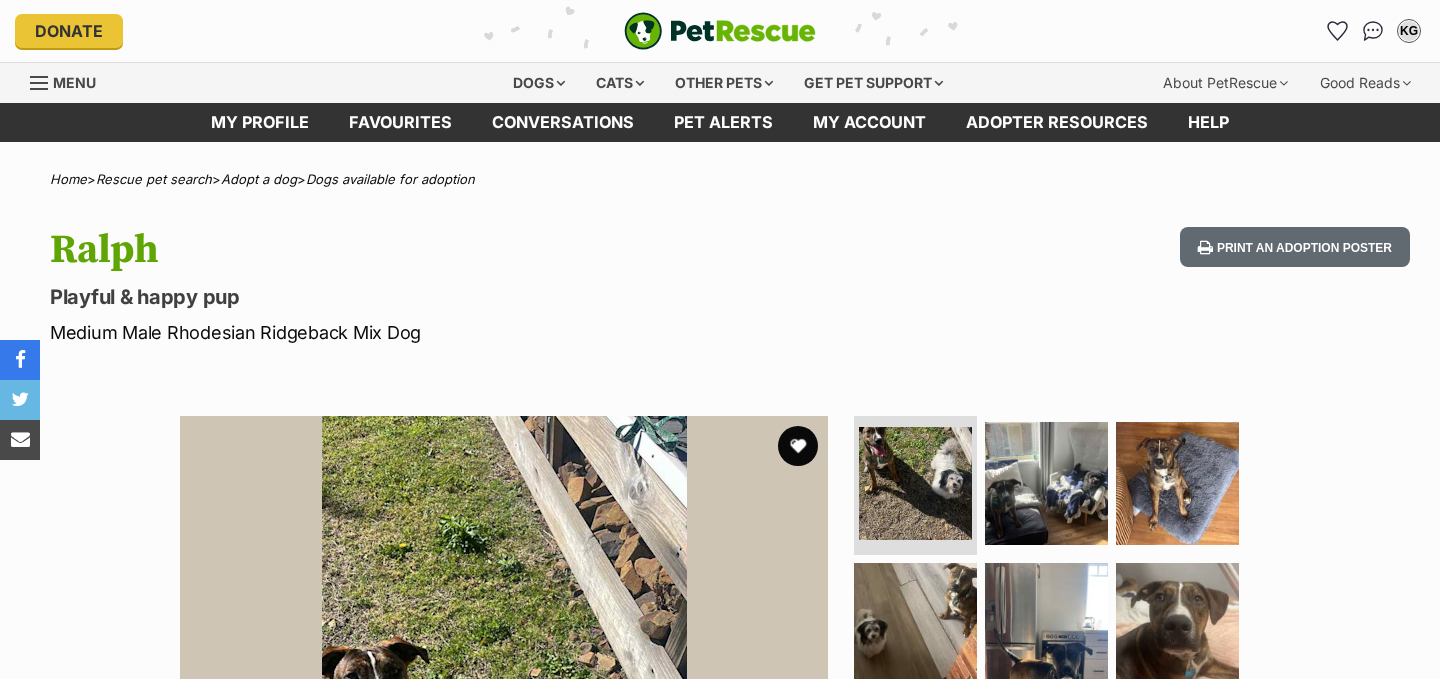 scroll, scrollTop: 0, scrollLeft: 0, axis: both 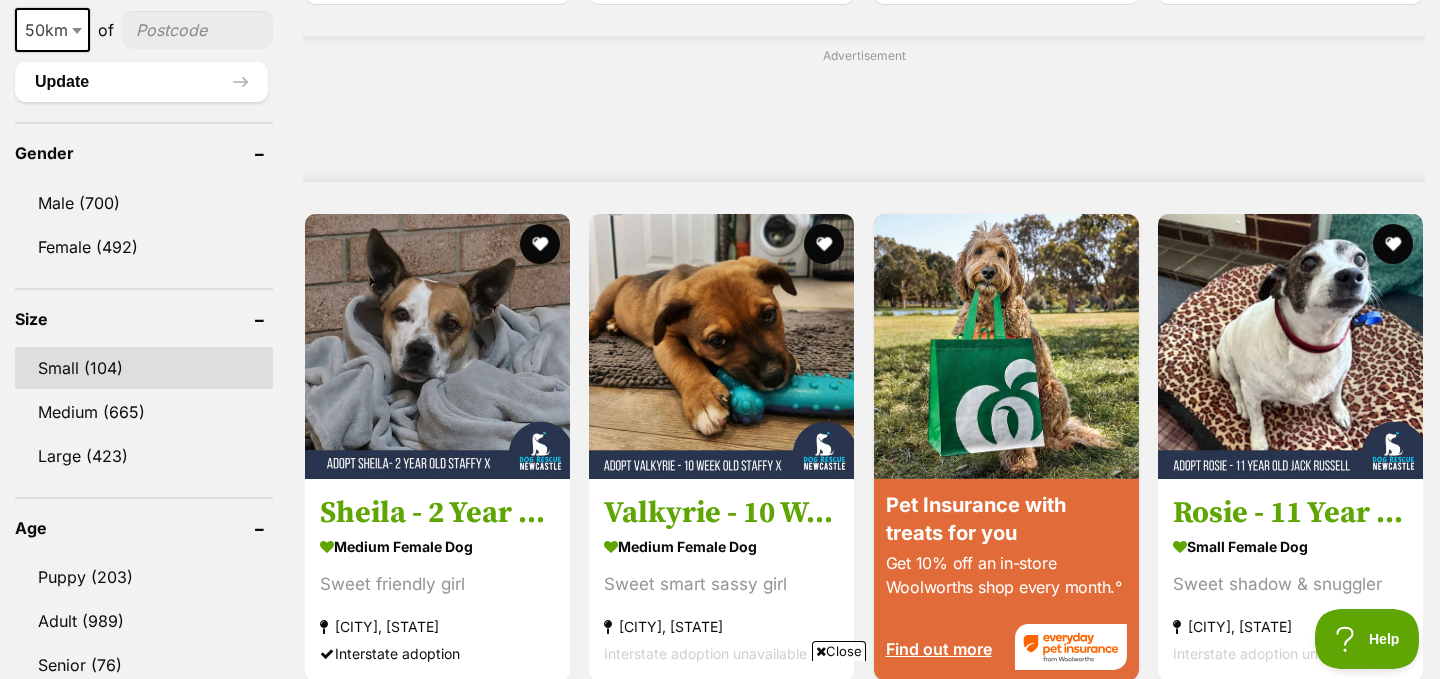 click on "Small (104)" at bounding box center [144, 368] 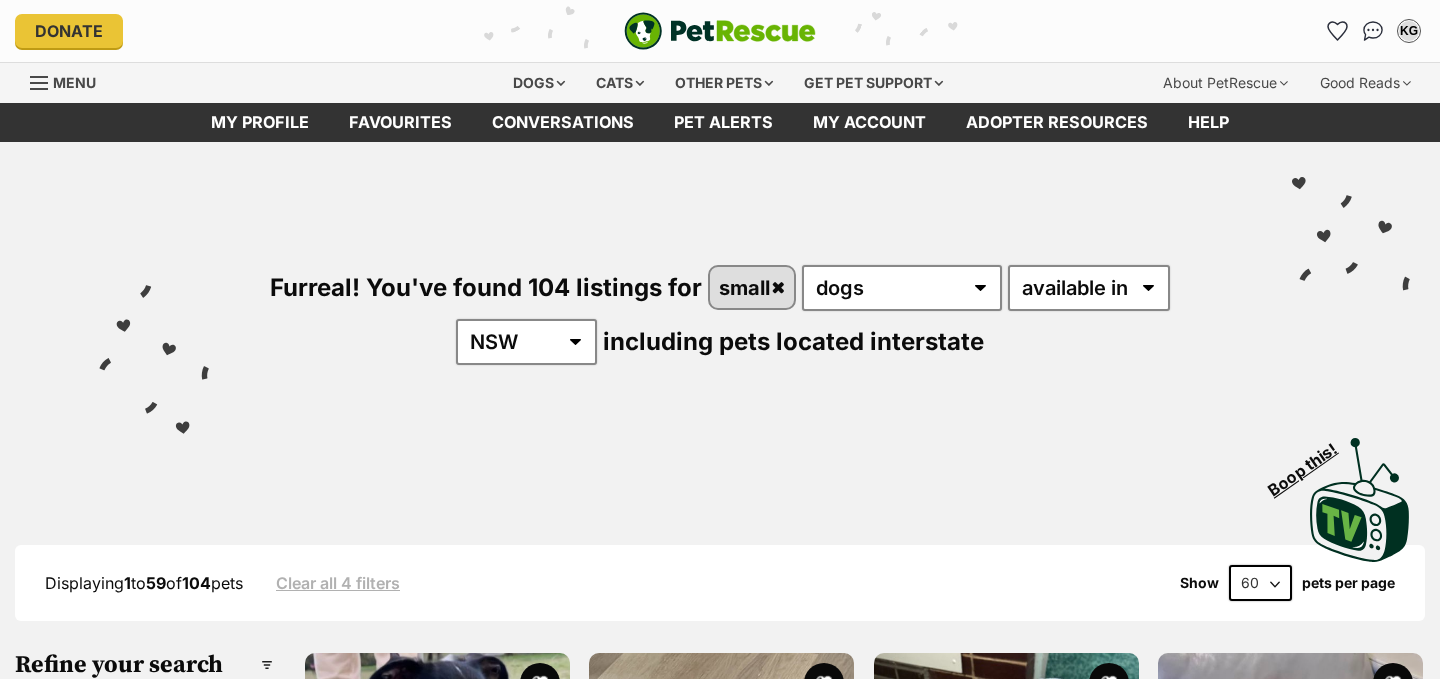 scroll, scrollTop: 0, scrollLeft: 0, axis: both 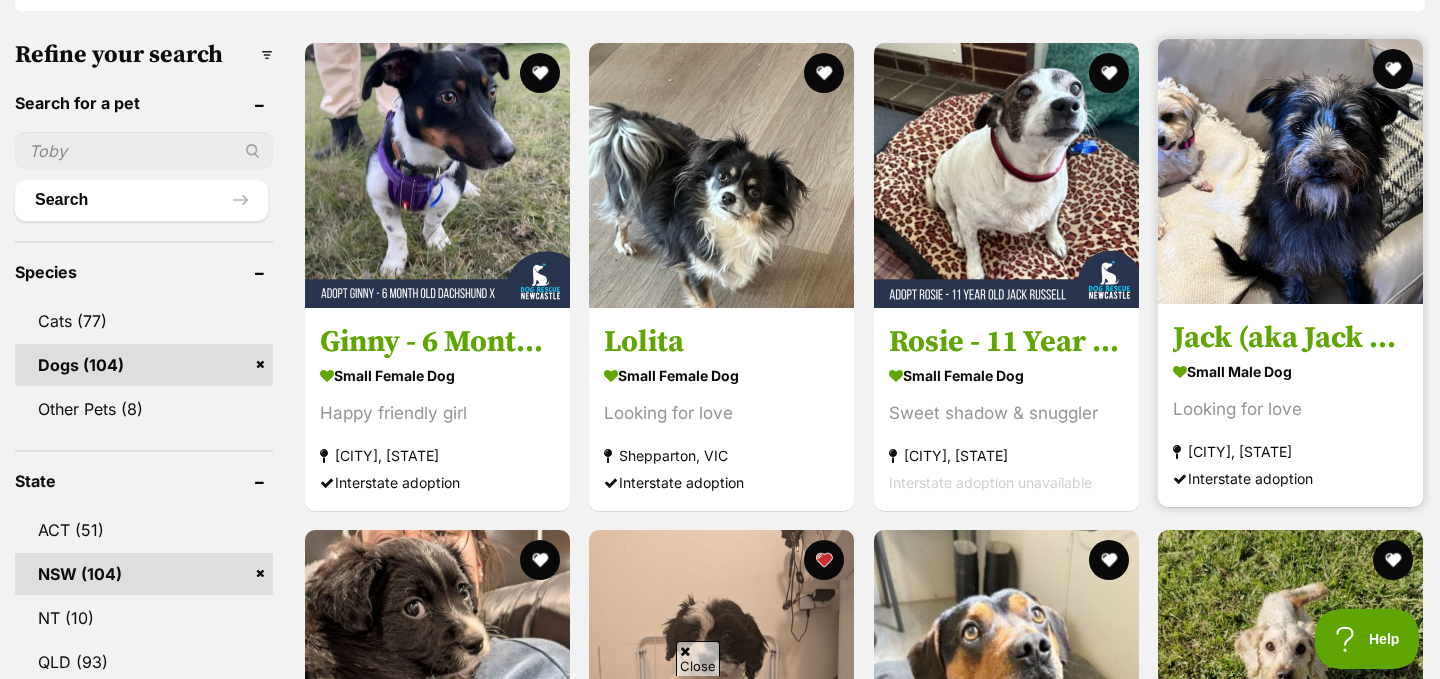 click at bounding box center (1290, 171) 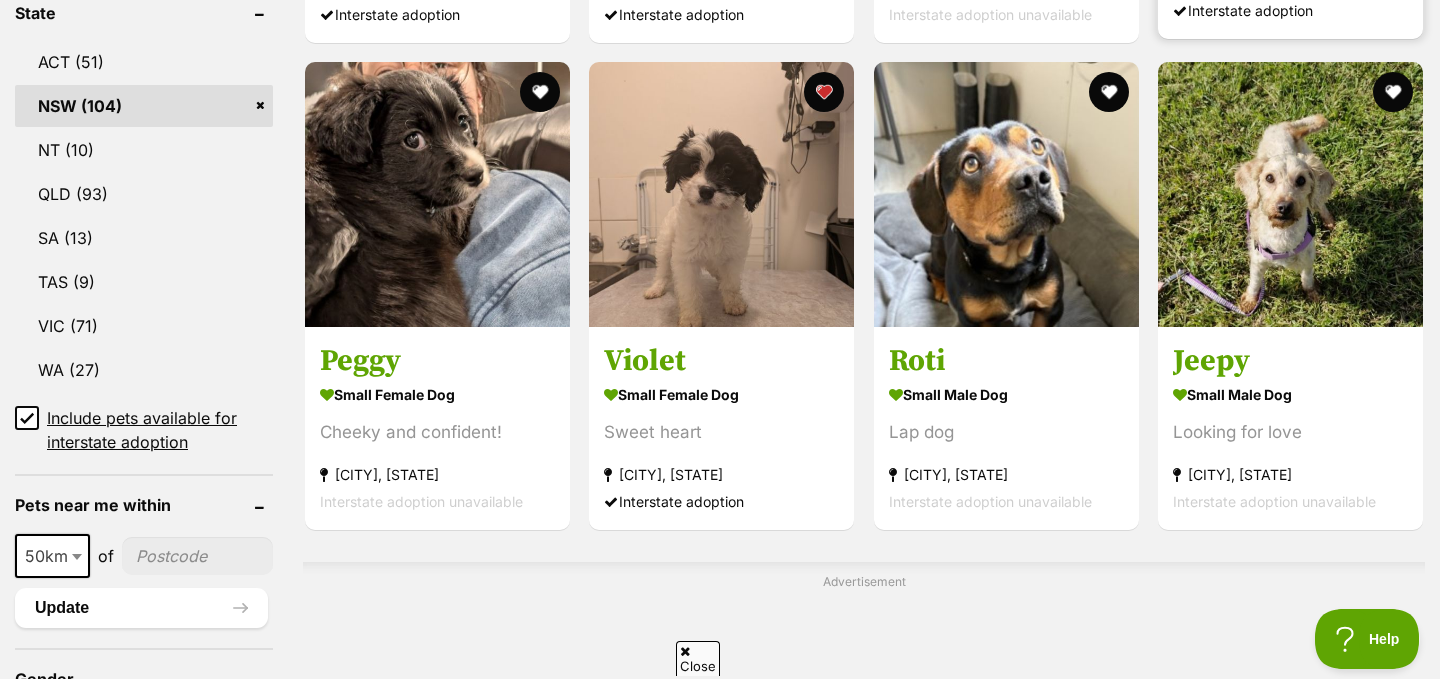 scroll, scrollTop: 1080, scrollLeft: 0, axis: vertical 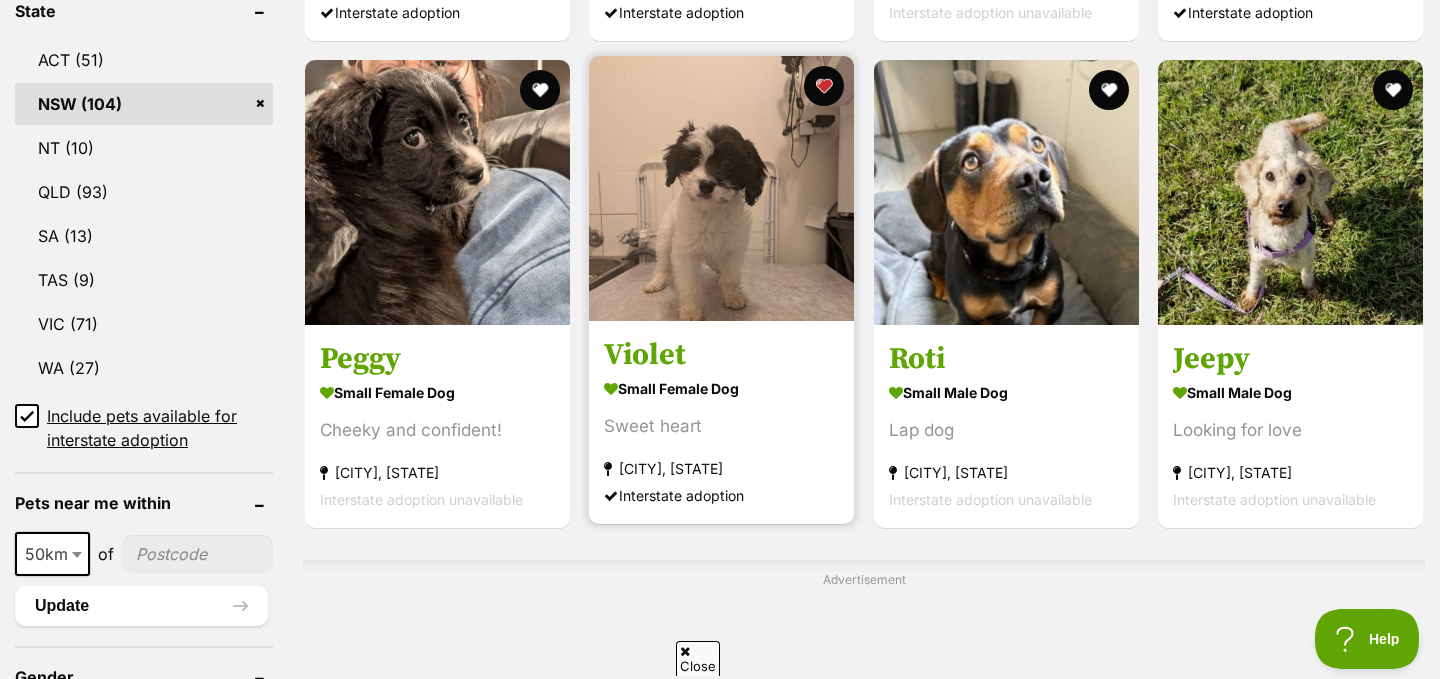 click at bounding box center (721, 188) 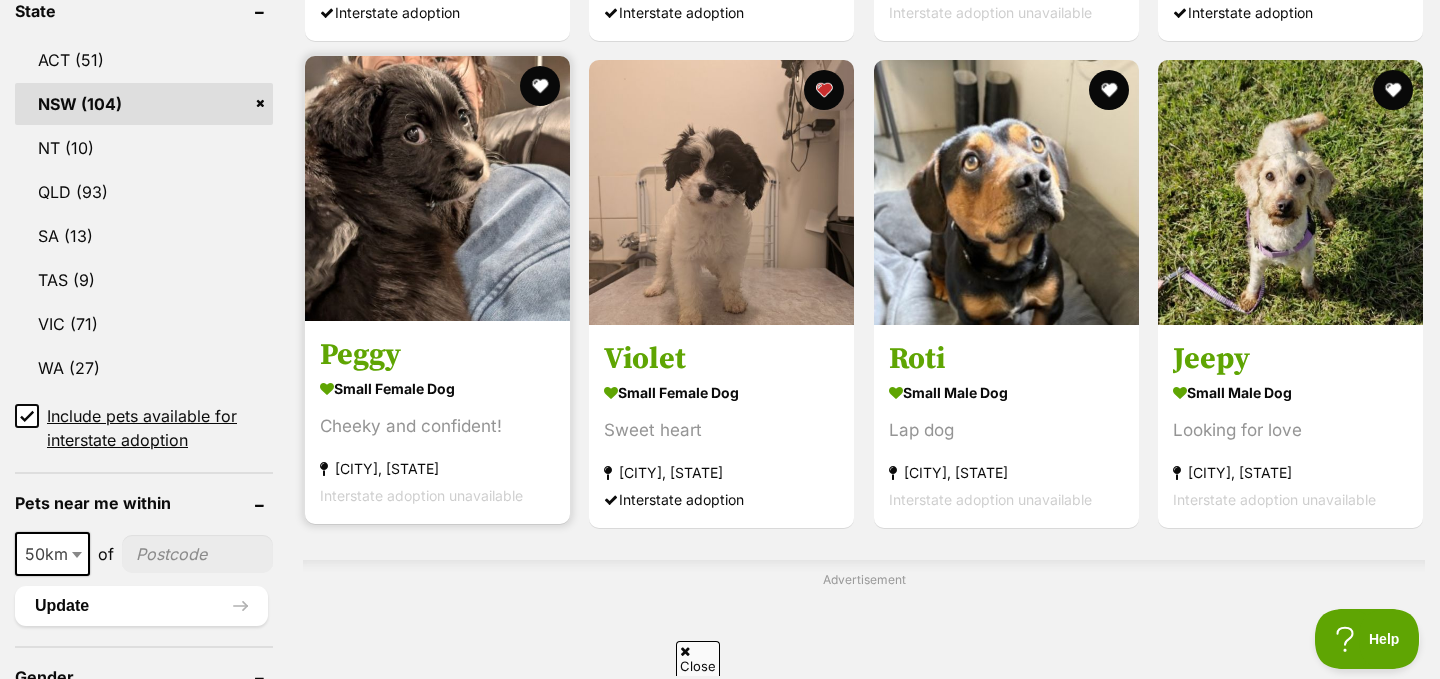 click at bounding box center [437, 188] 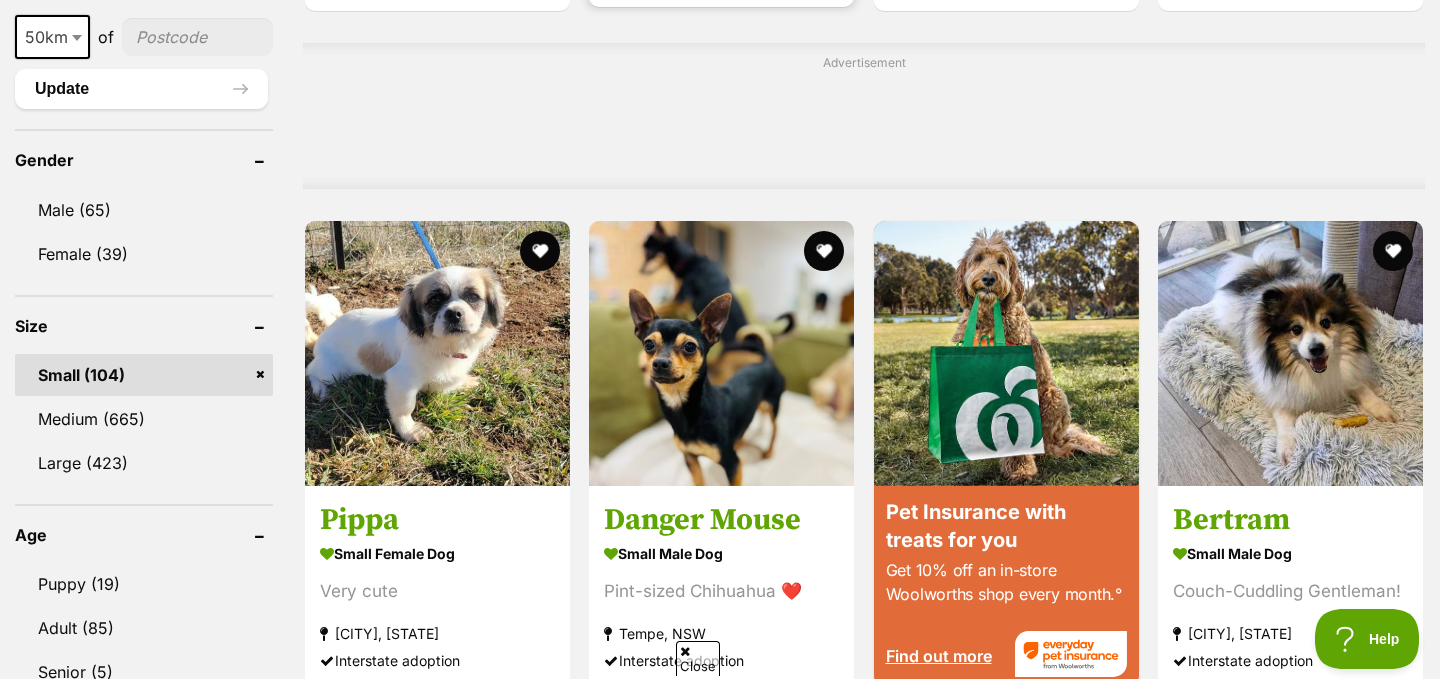 scroll, scrollTop: 1743, scrollLeft: 0, axis: vertical 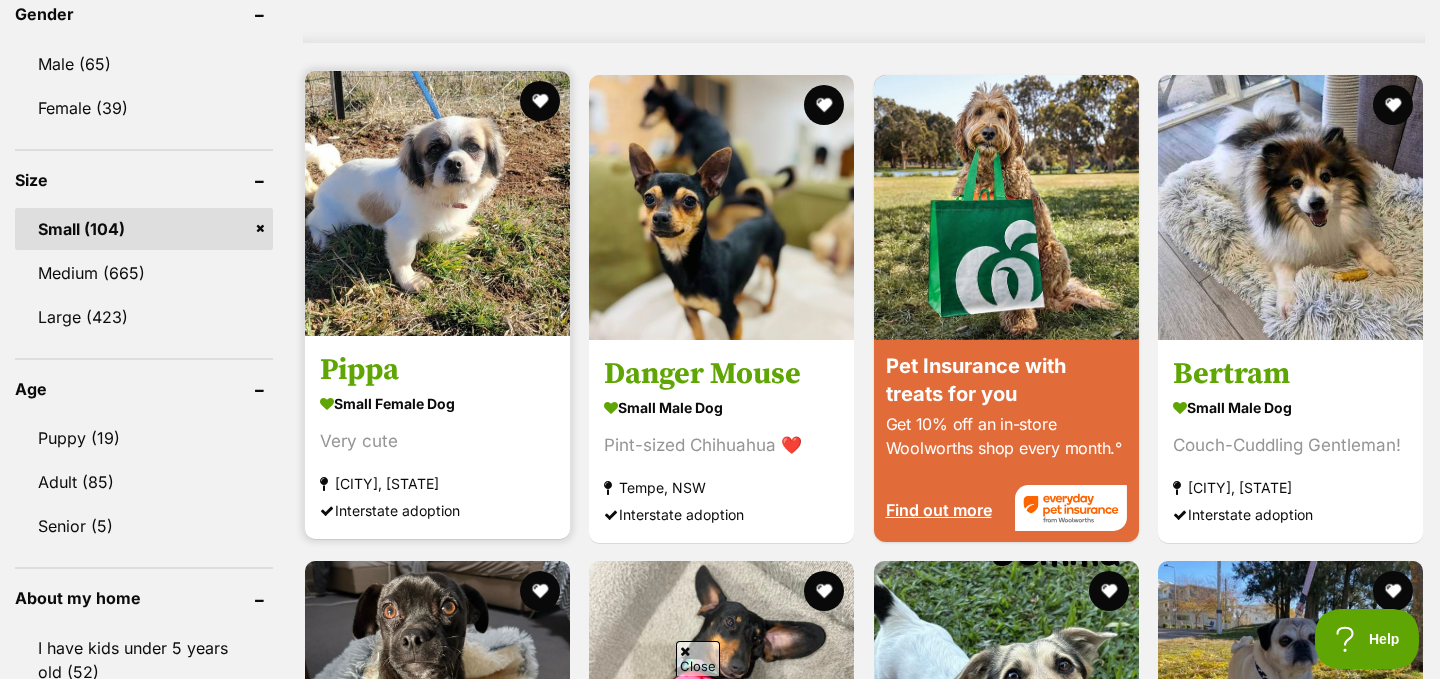 click at bounding box center (437, 203) 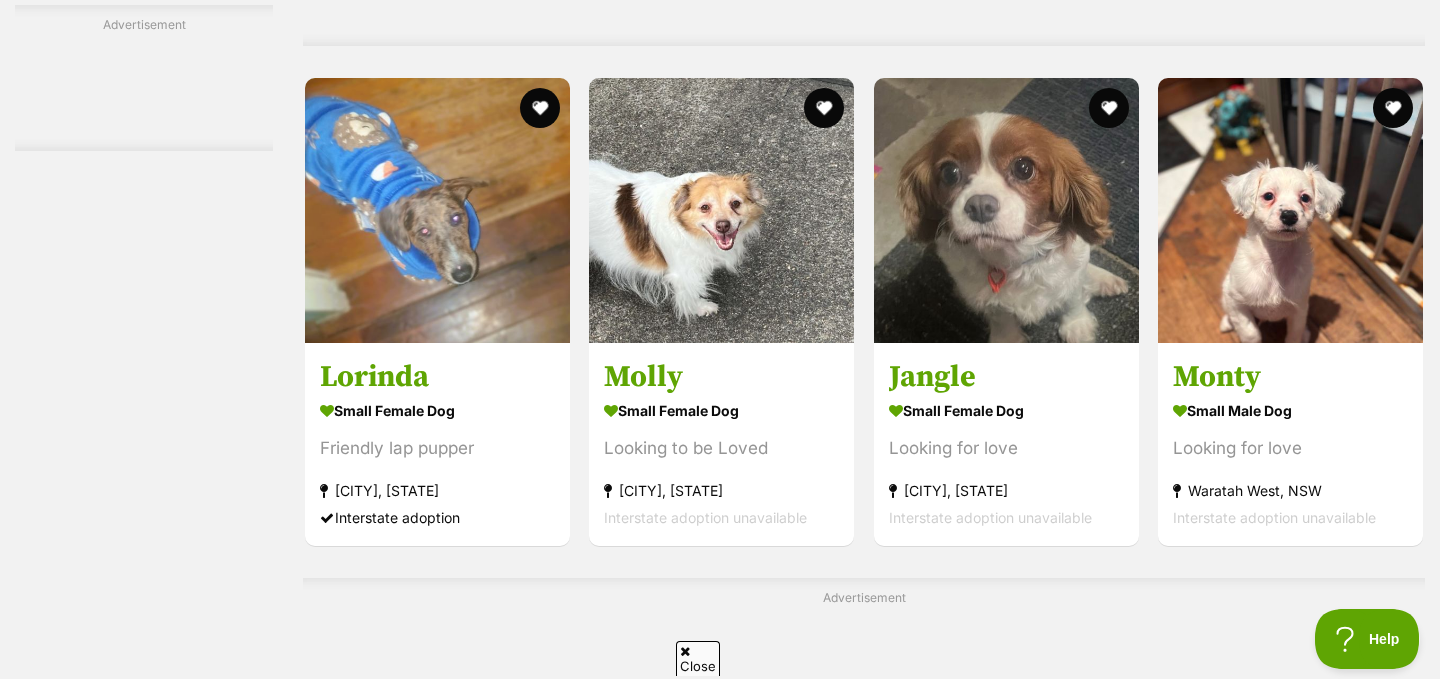 scroll, scrollTop: 4769, scrollLeft: 0, axis: vertical 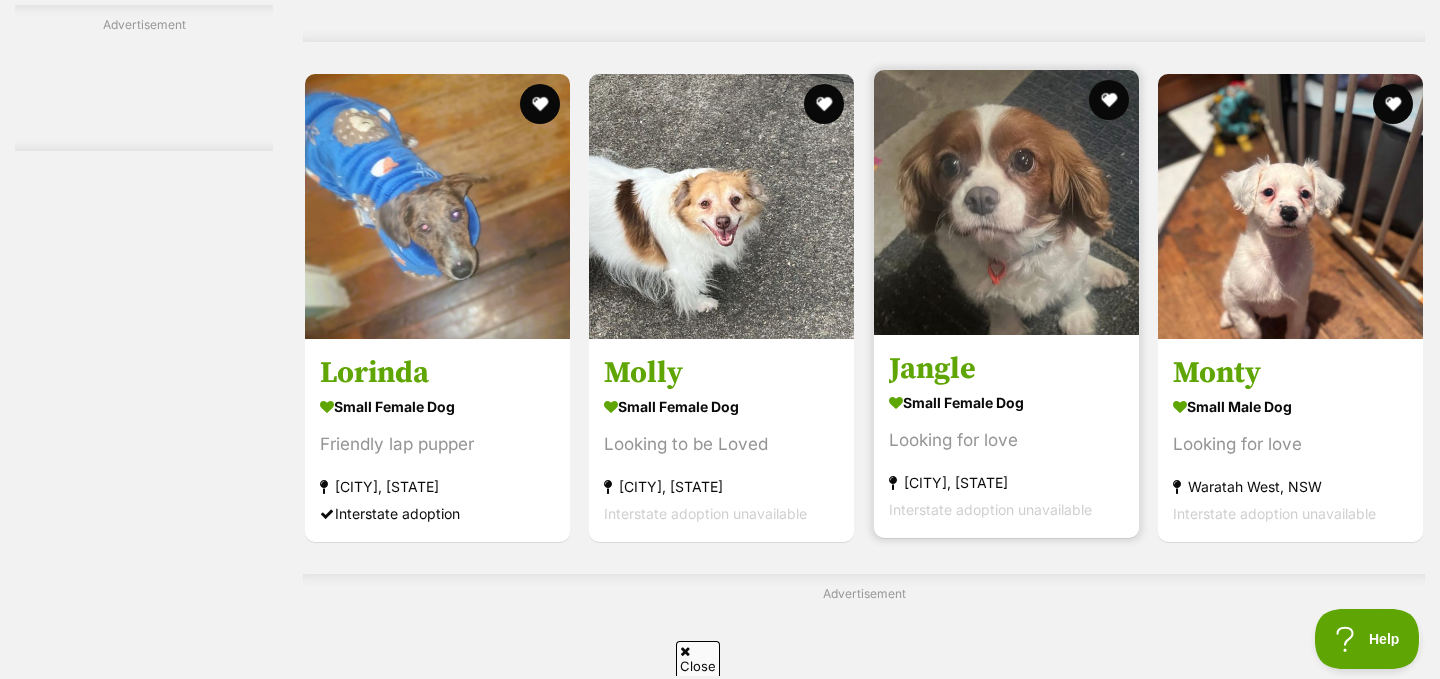 click at bounding box center (1006, 202) 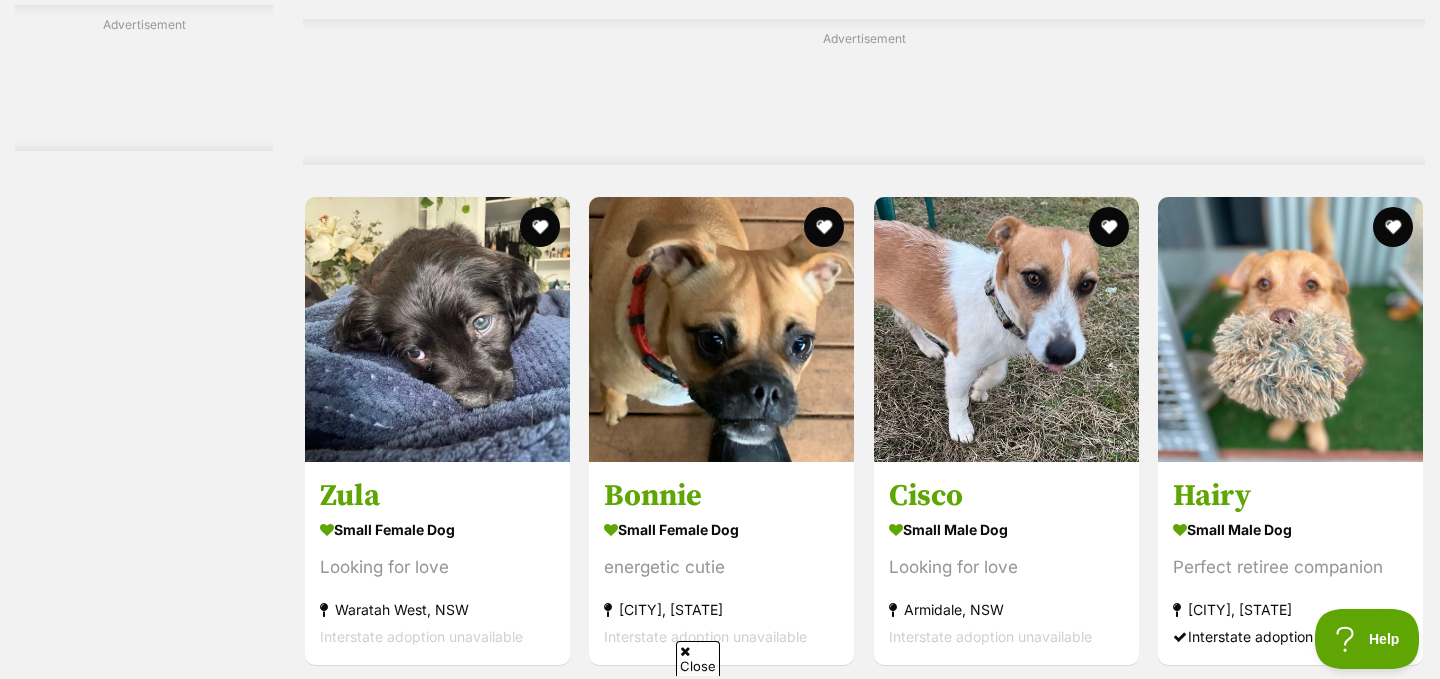 scroll, scrollTop: 5359, scrollLeft: 0, axis: vertical 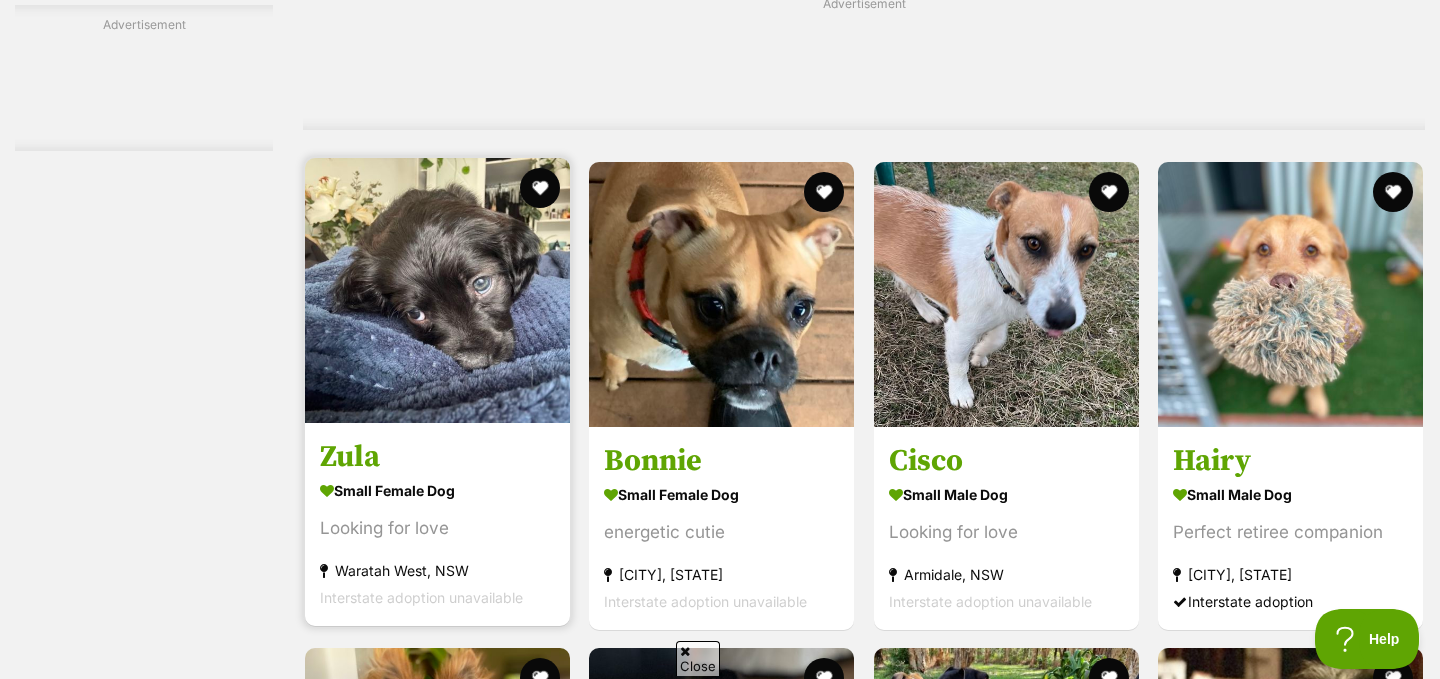 click at bounding box center (437, 290) 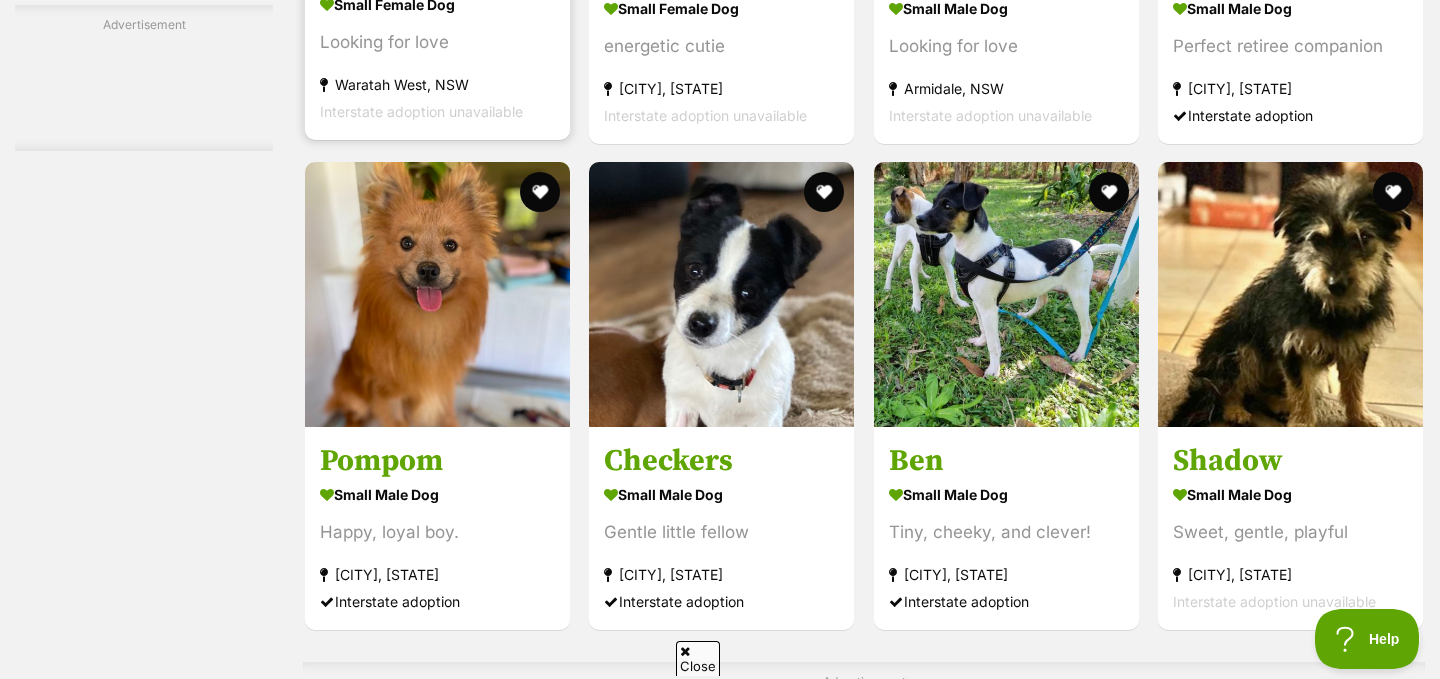 scroll, scrollTop: 5865, scrollLeft: 0, axis: vertical 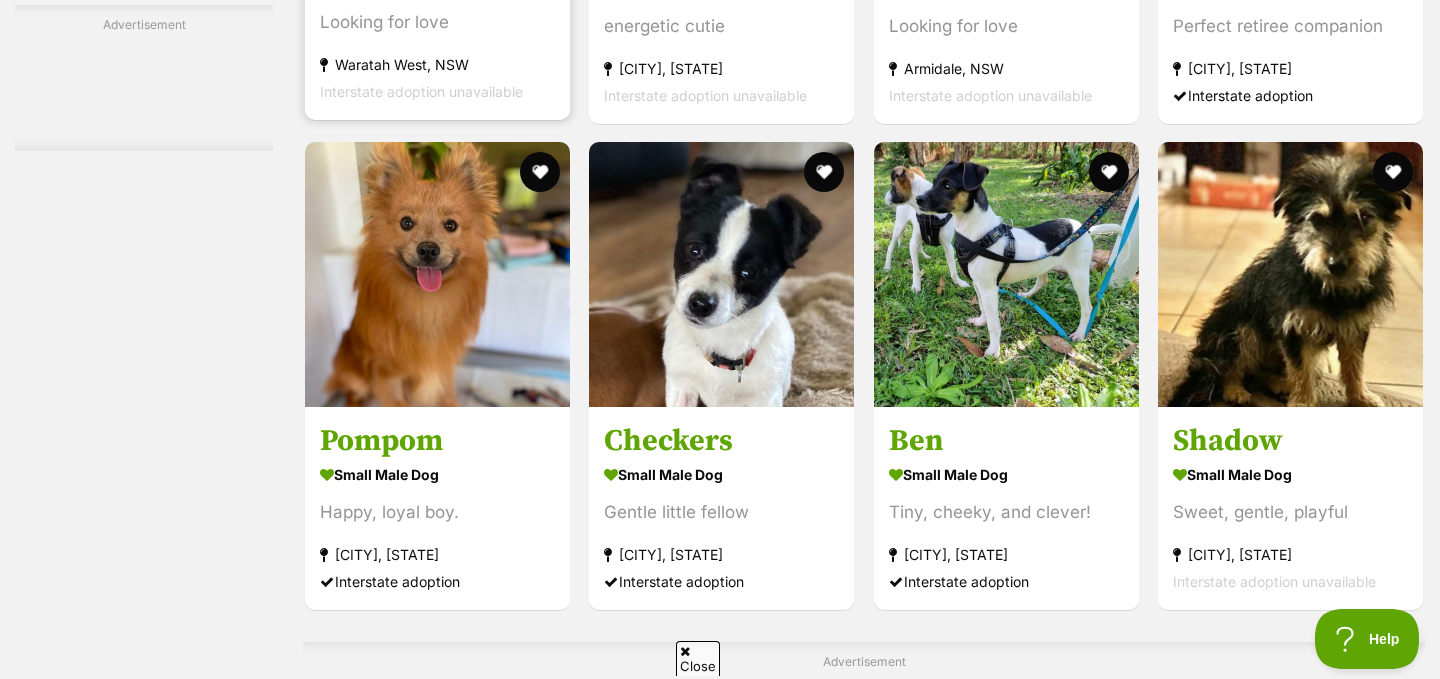 click at bounding box center [437, 274] 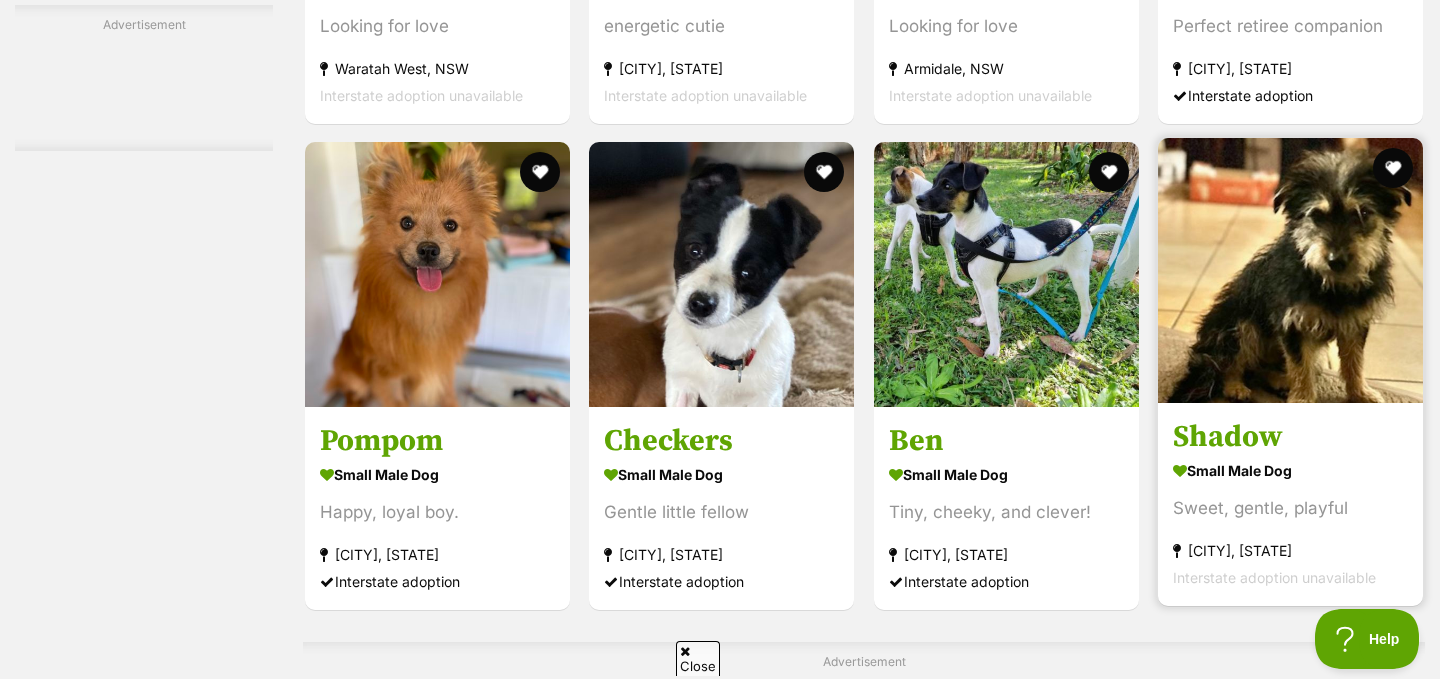 click at bounding box center [1290, 270] 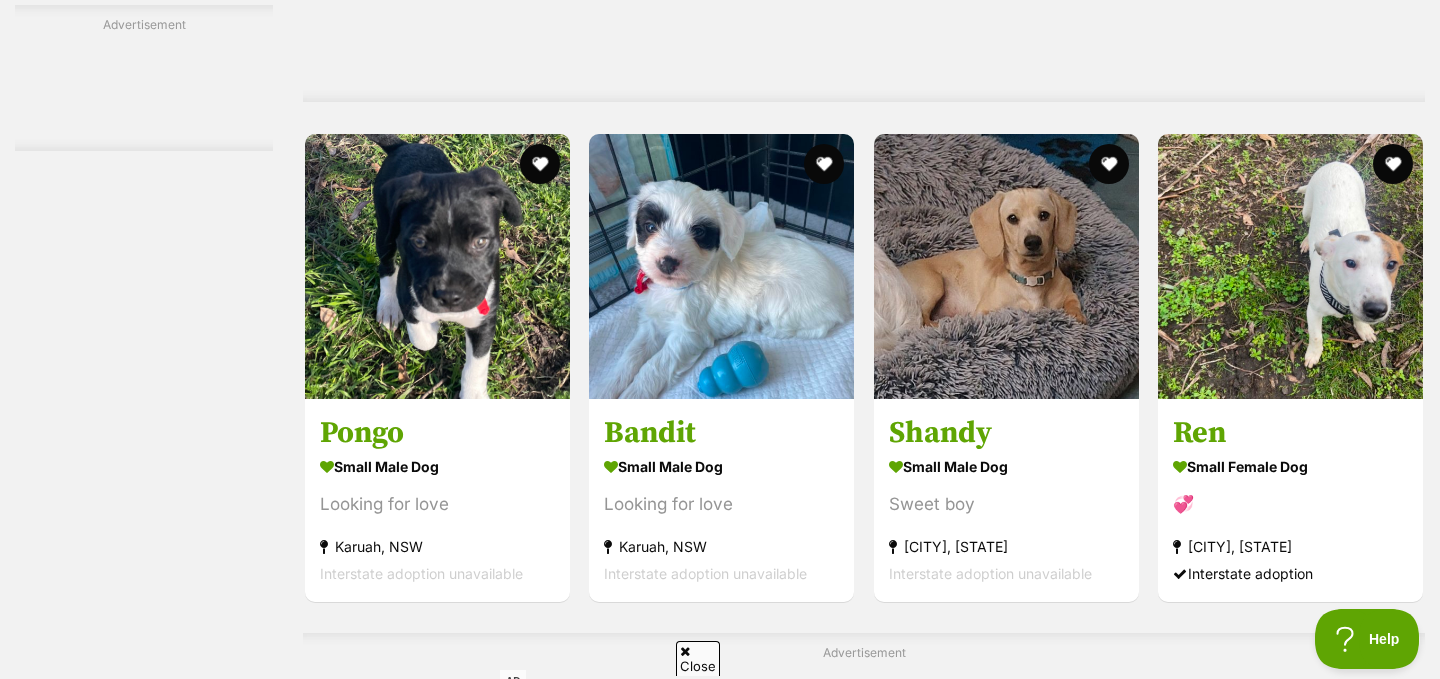 scroll, scrollTop: 8395, scrollLeft: 0, axis: vertical 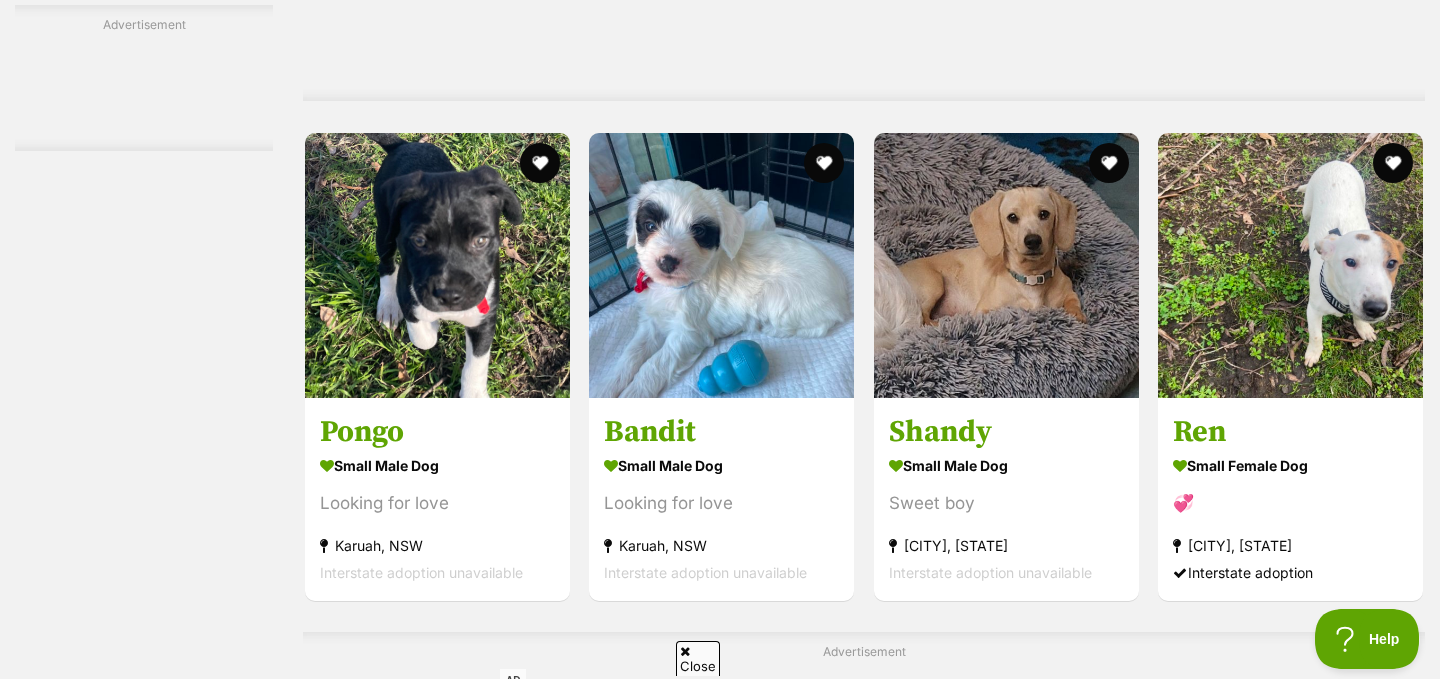 click at bounding box center (721, 265) 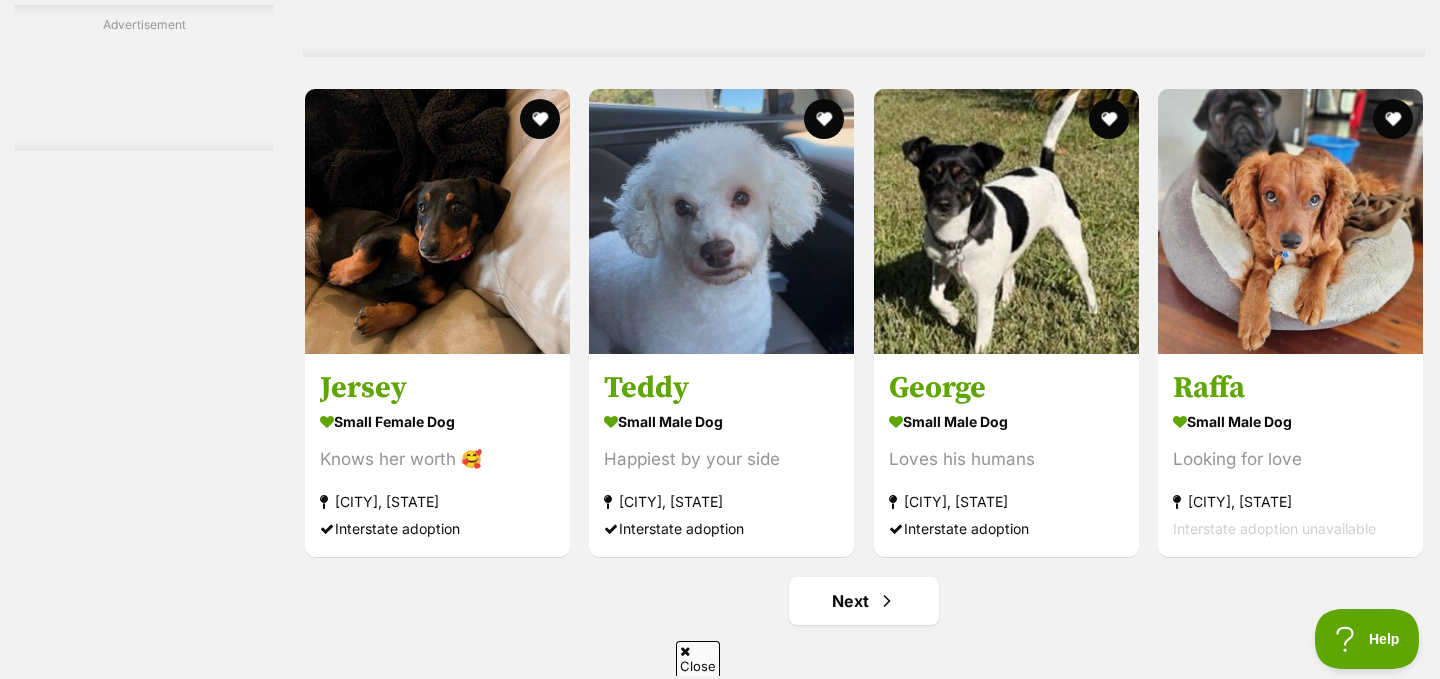 scroll, scrollTop: 9121, scrollLeft: 0, axis: vertical 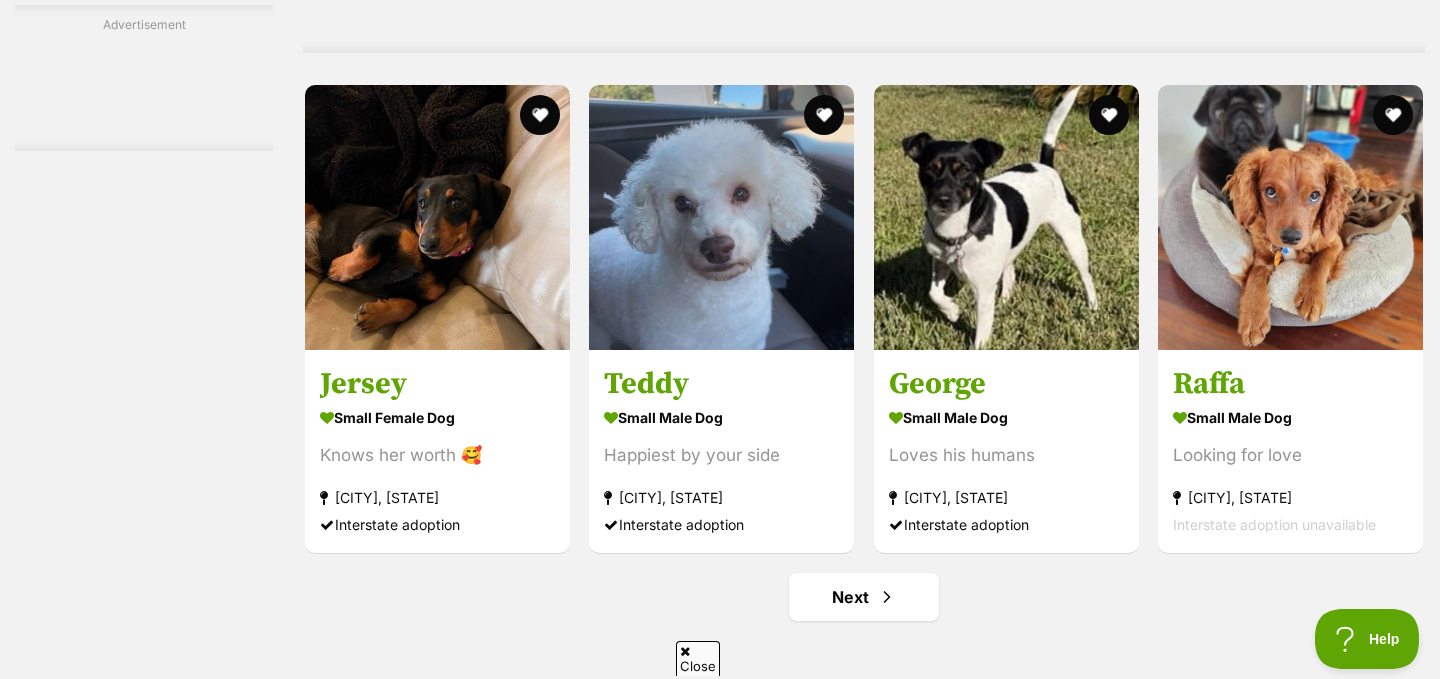click at bounding box center [721, 217] 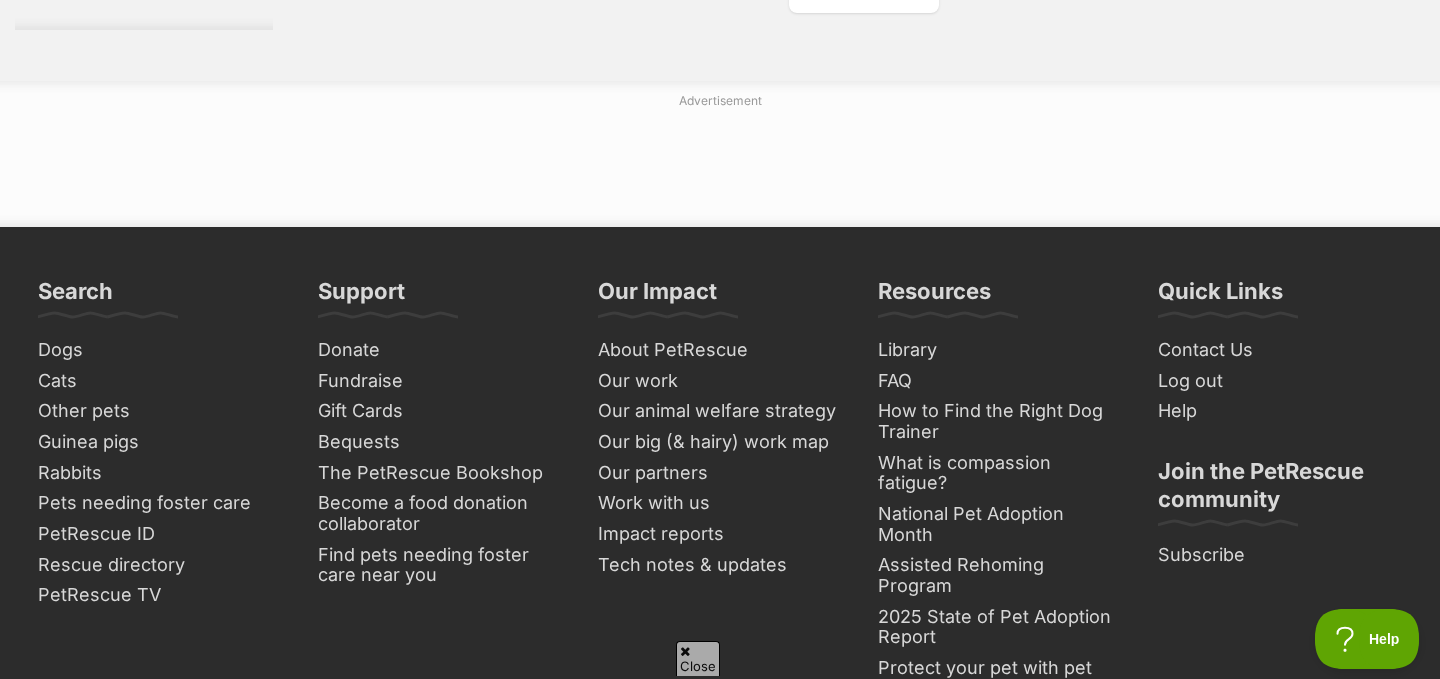 scroll, scrollTop: 9632, scrollLeft: 0, axis: vertical 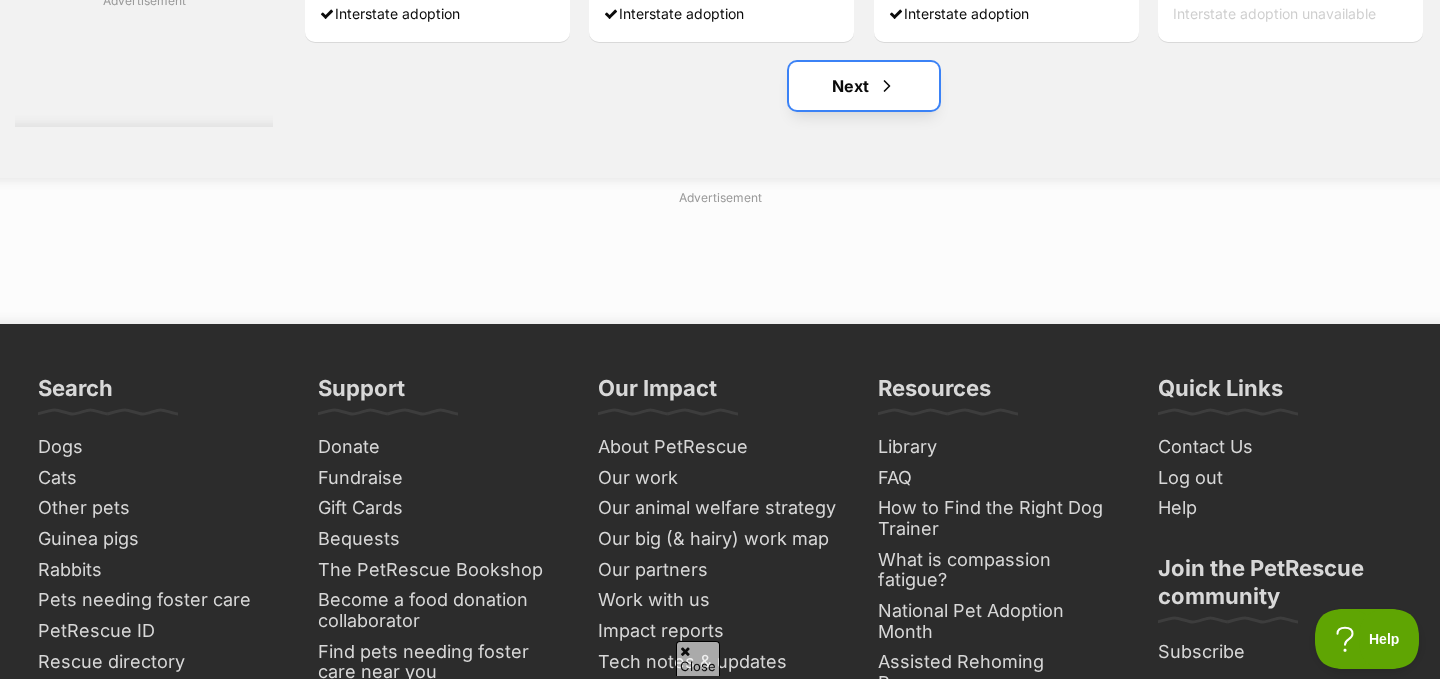 click on "Next" at bounding box center [864, 86] 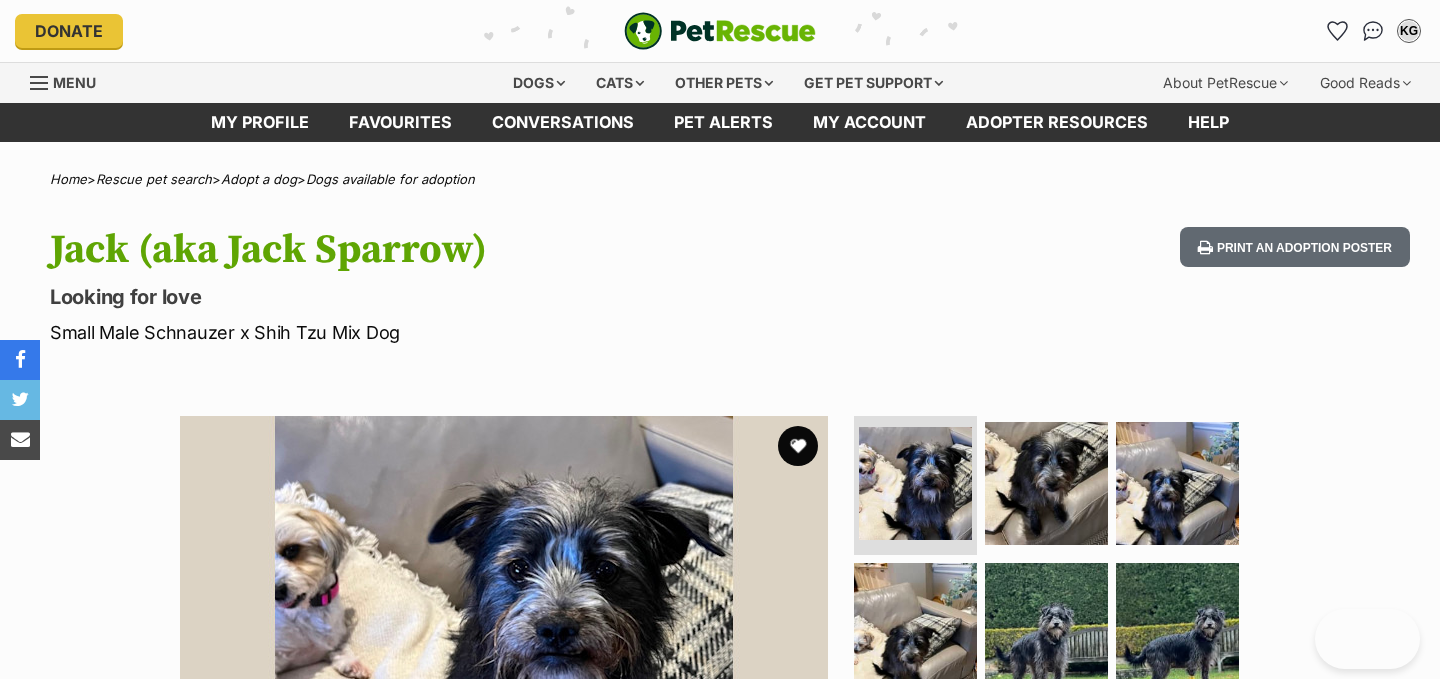 scroll, scrollTop: 0, scrollLeft: 0, axis: both 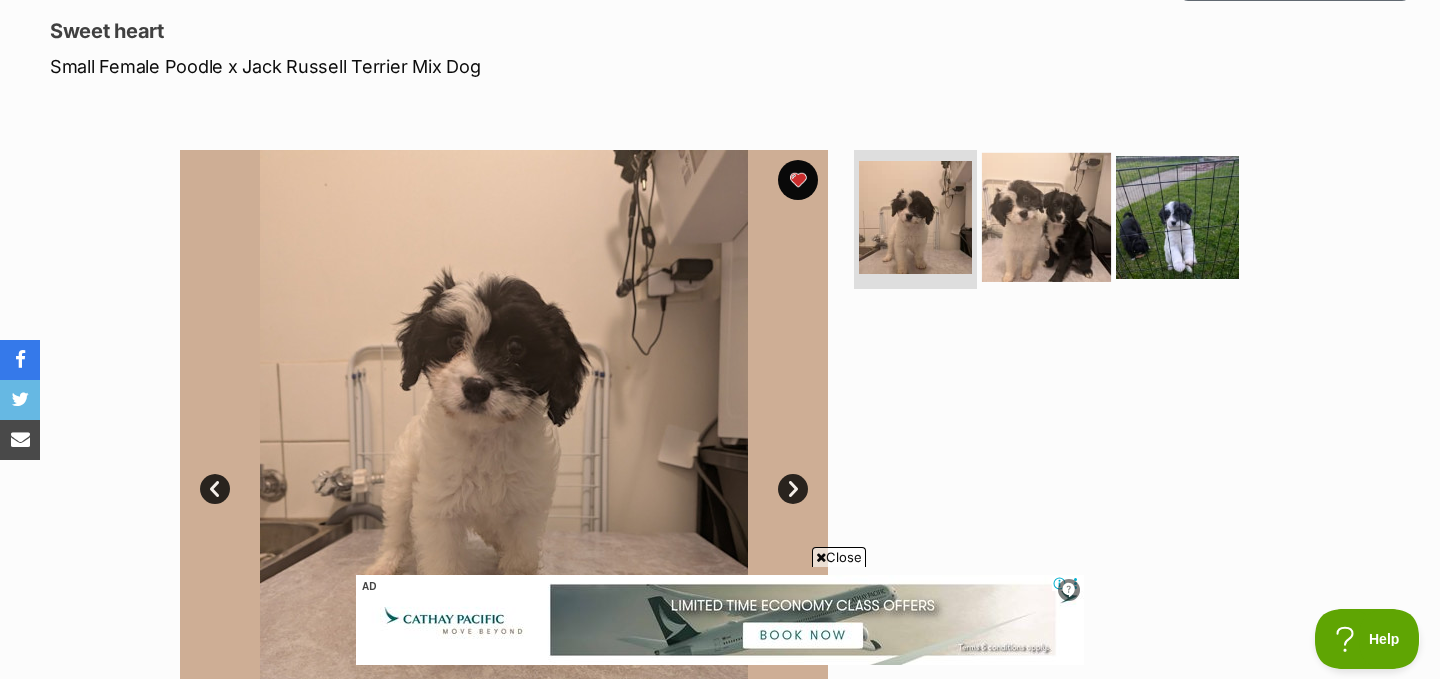 click at bounding box center [1046, 216] 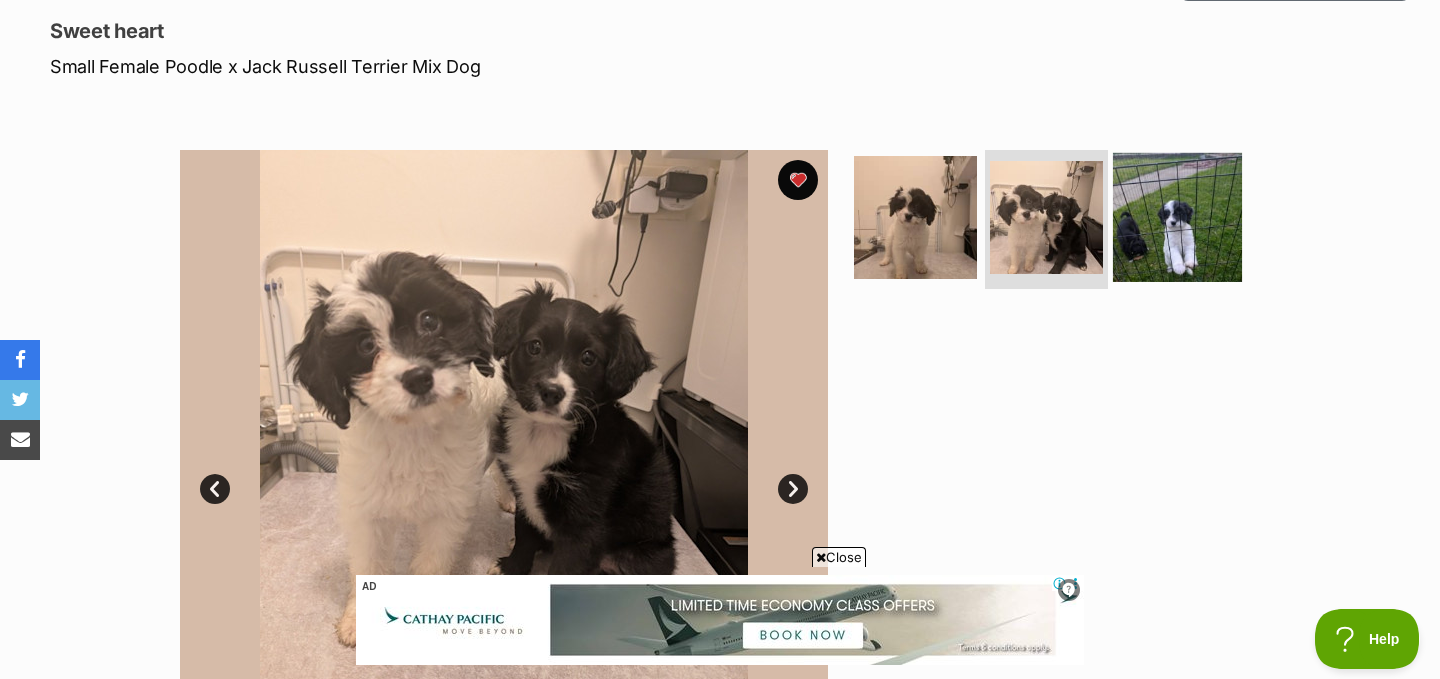 click at bounding box center [1177, 216] 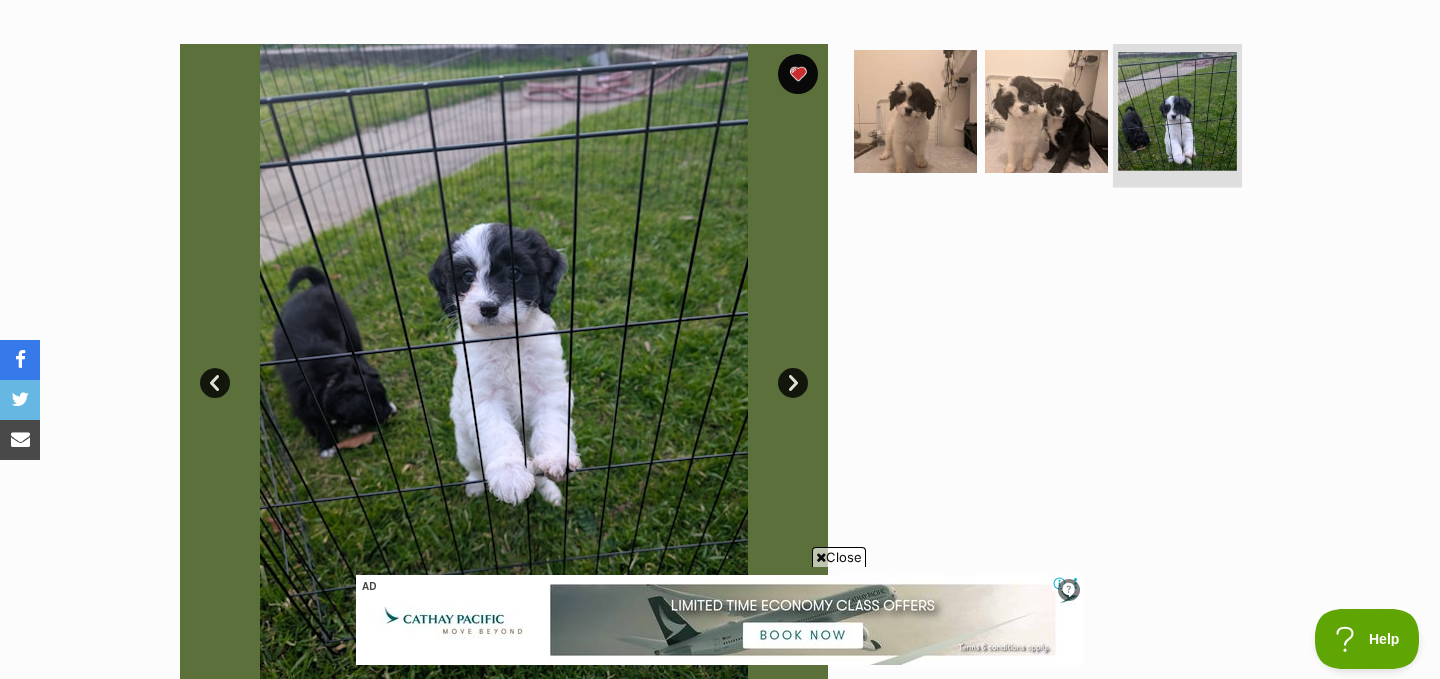 scroll, scrollTop: 435, scrollLeft: 0, axis: vertical 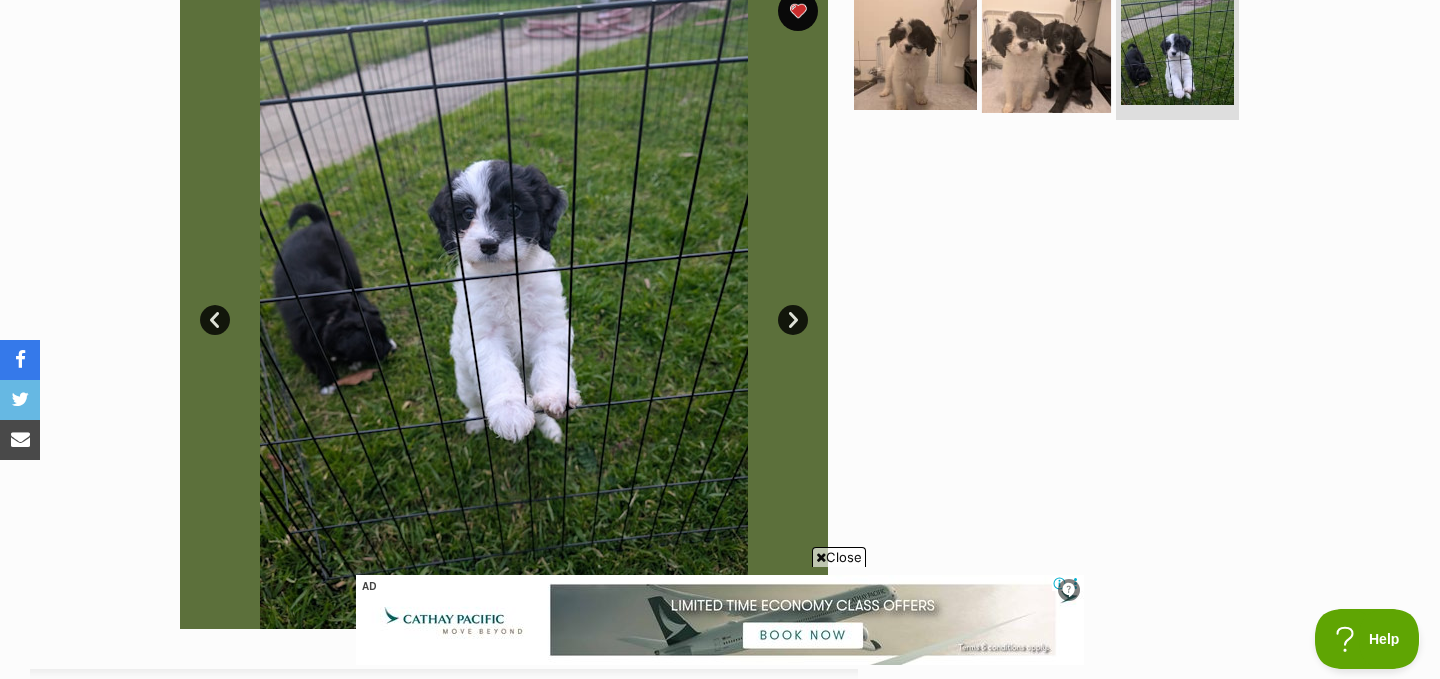click at bounding box center (1046, 47) 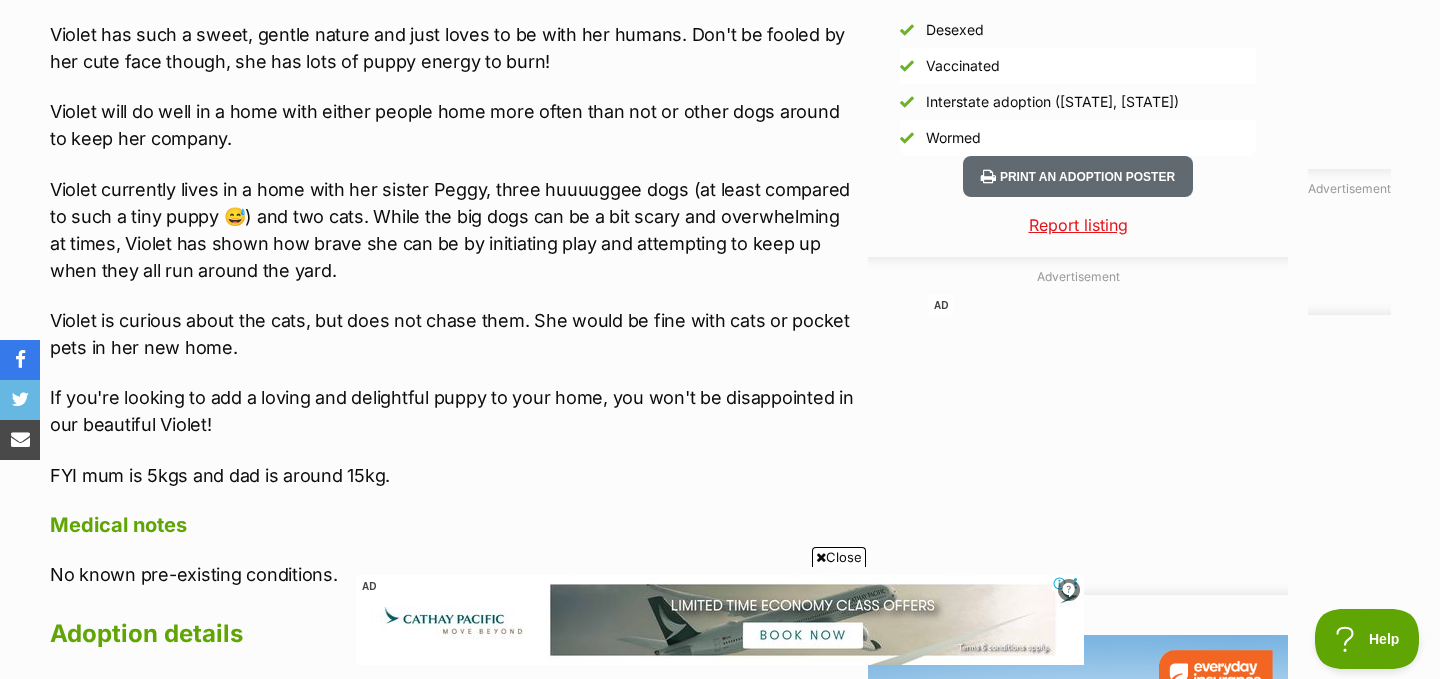 scroll, scrollTop: 1888, scrollLeft: 0, axis: vertical 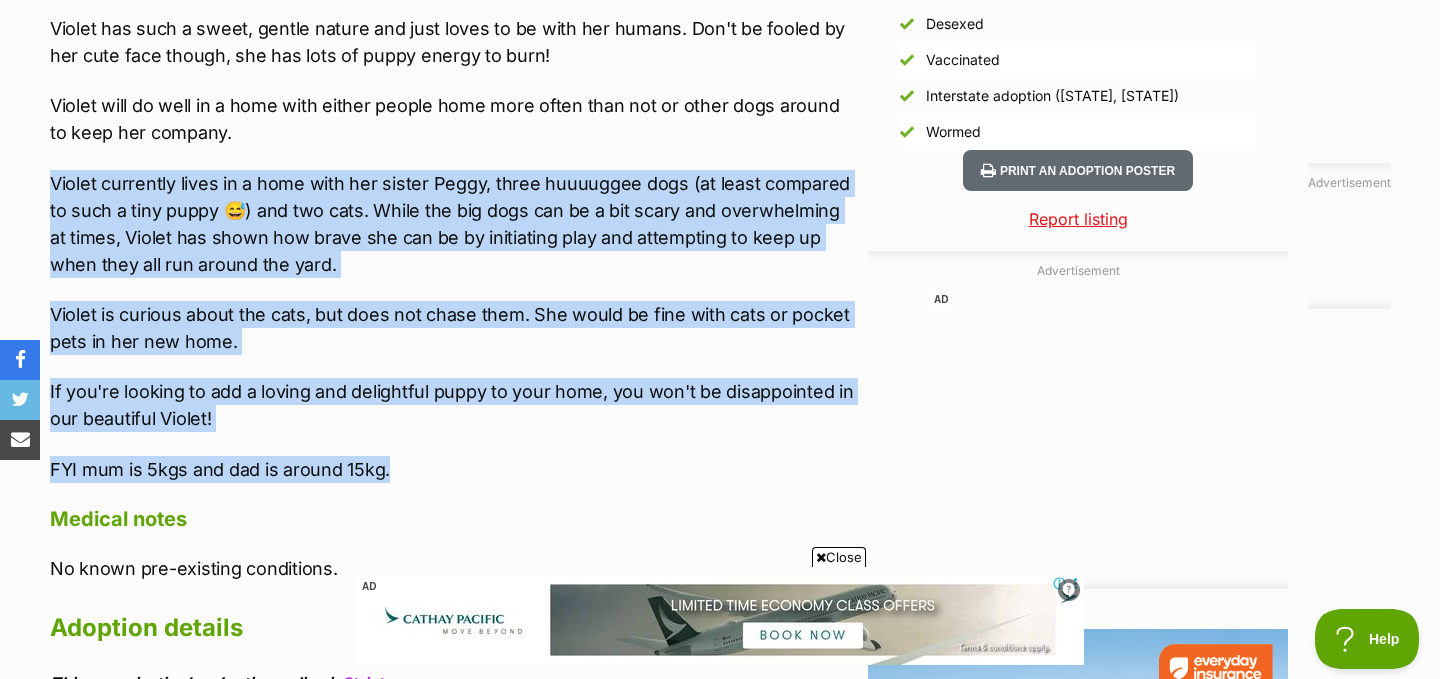drag, startPoint x: 620, startPoint y: 161, endPoint x: 648, endPoint y: 481, distance: 321.22266 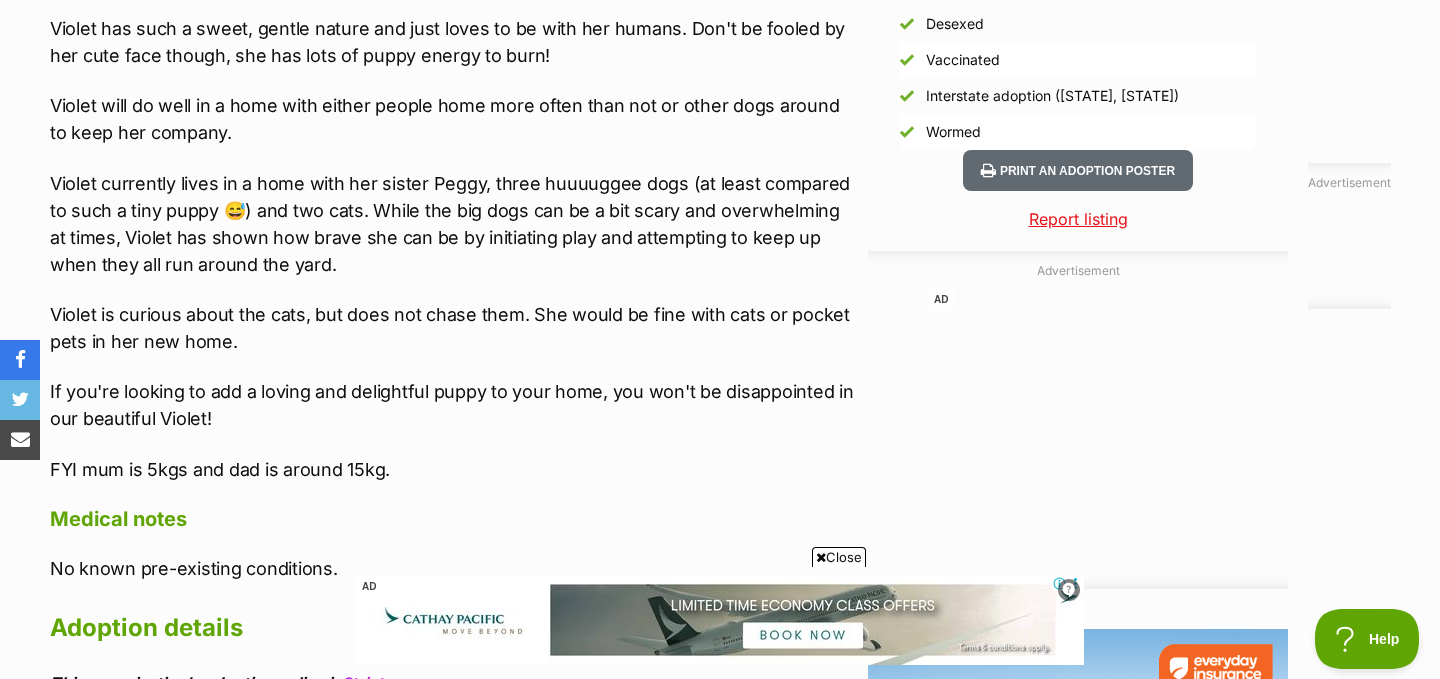 drag, startPoint x: 648, startPoint y: 481, endPoint x: 701, endPoint y: 59, distance: 425.3152 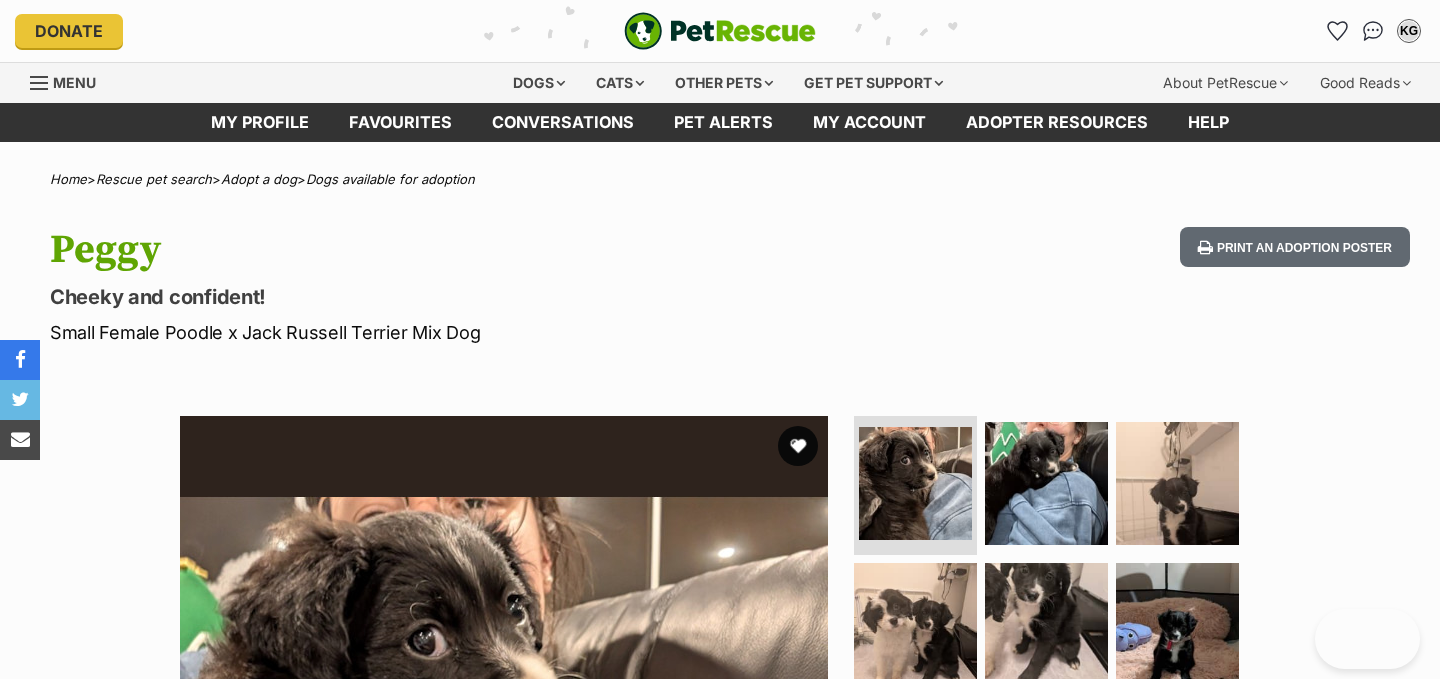scroll, scrollTop: 0, scrollLeft: 0, axis: both 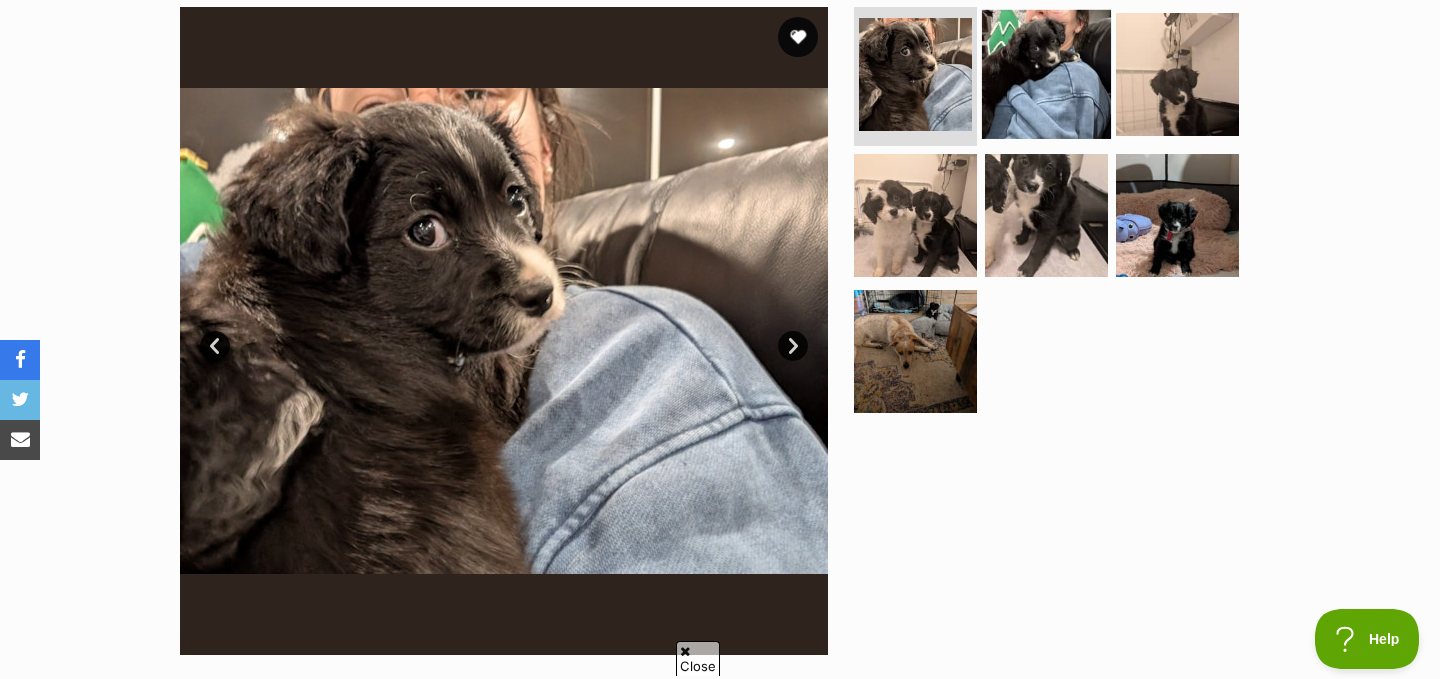 click at bounding box center [1046, 73] 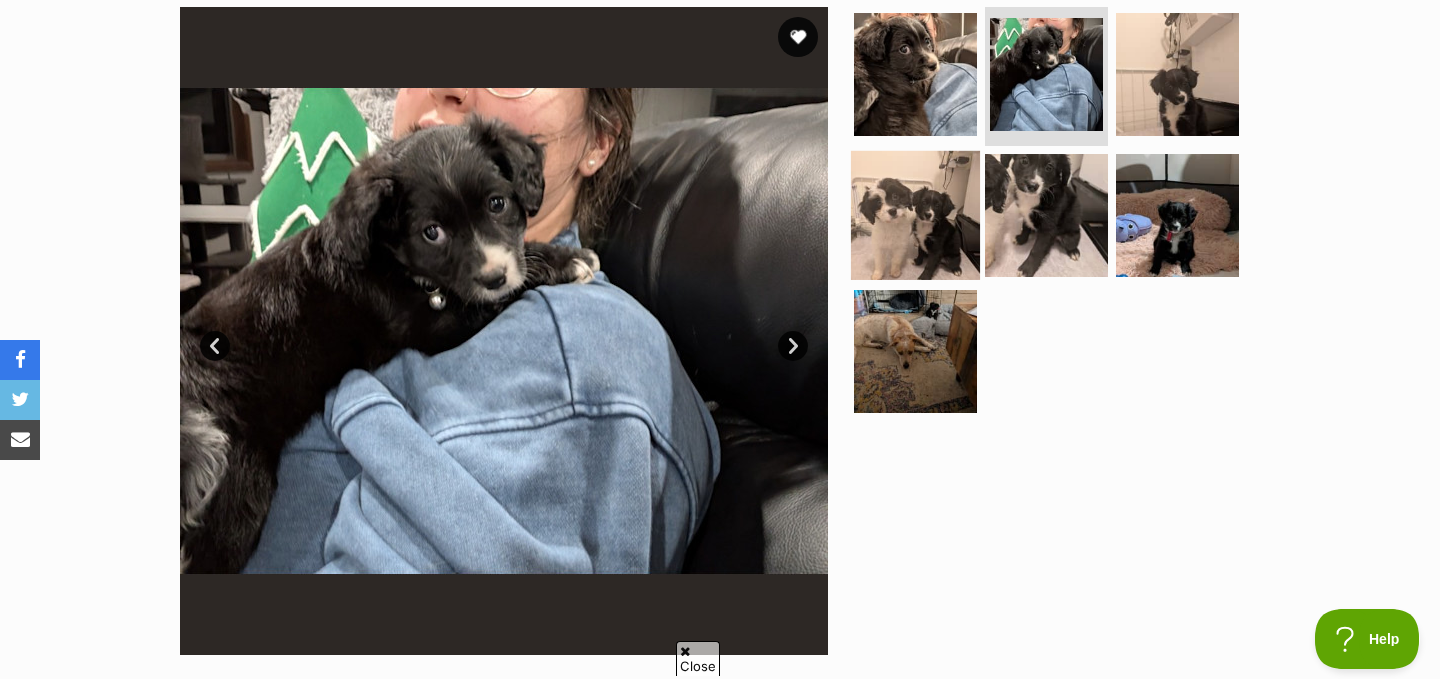 click at bounding box center (915, 215) 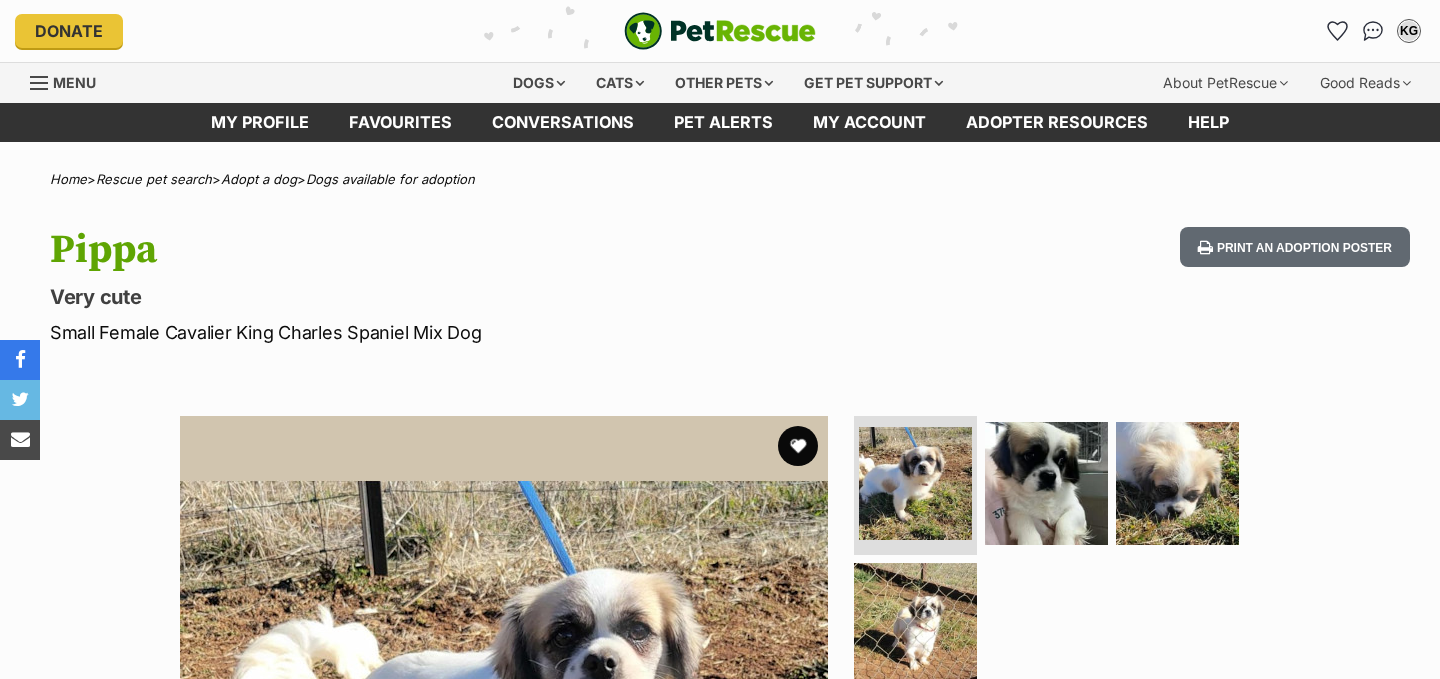 scroll, scrollTop: 0, scrollLeft: 0, axis: both 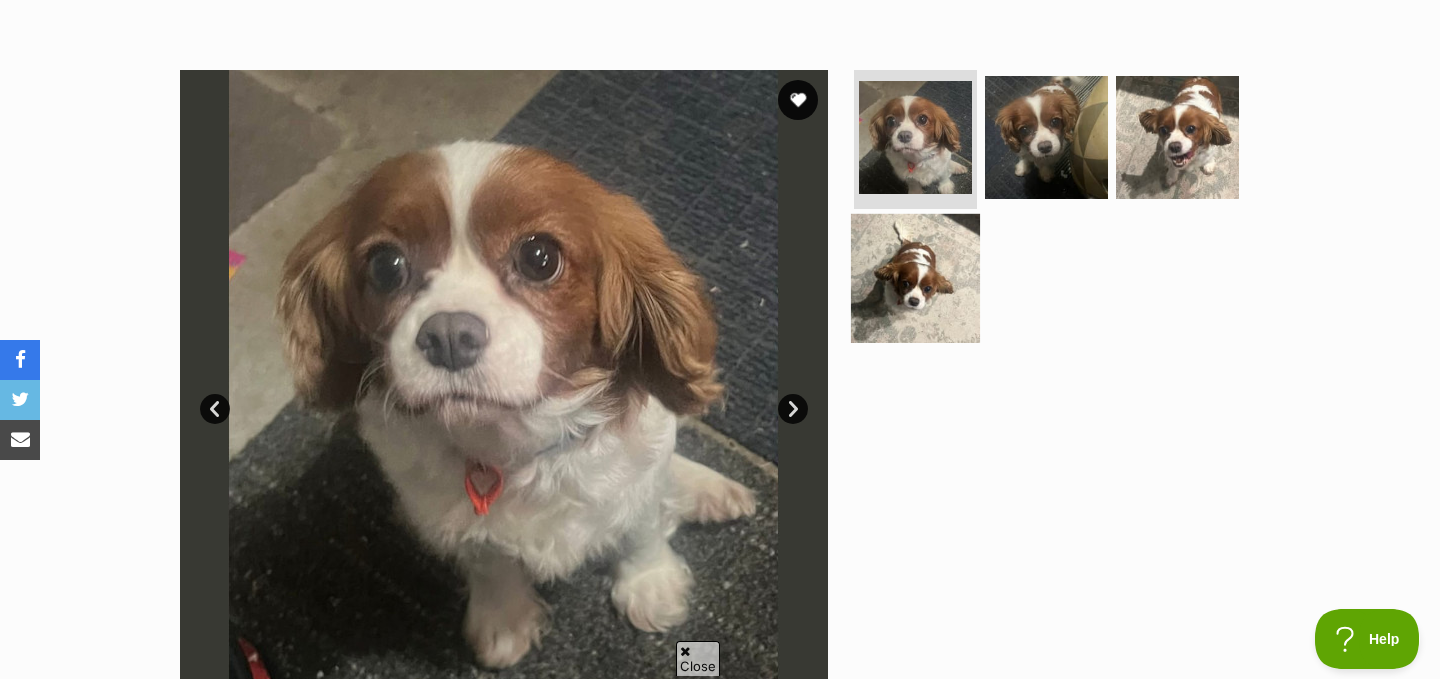 click at bounding box center (915, 278) 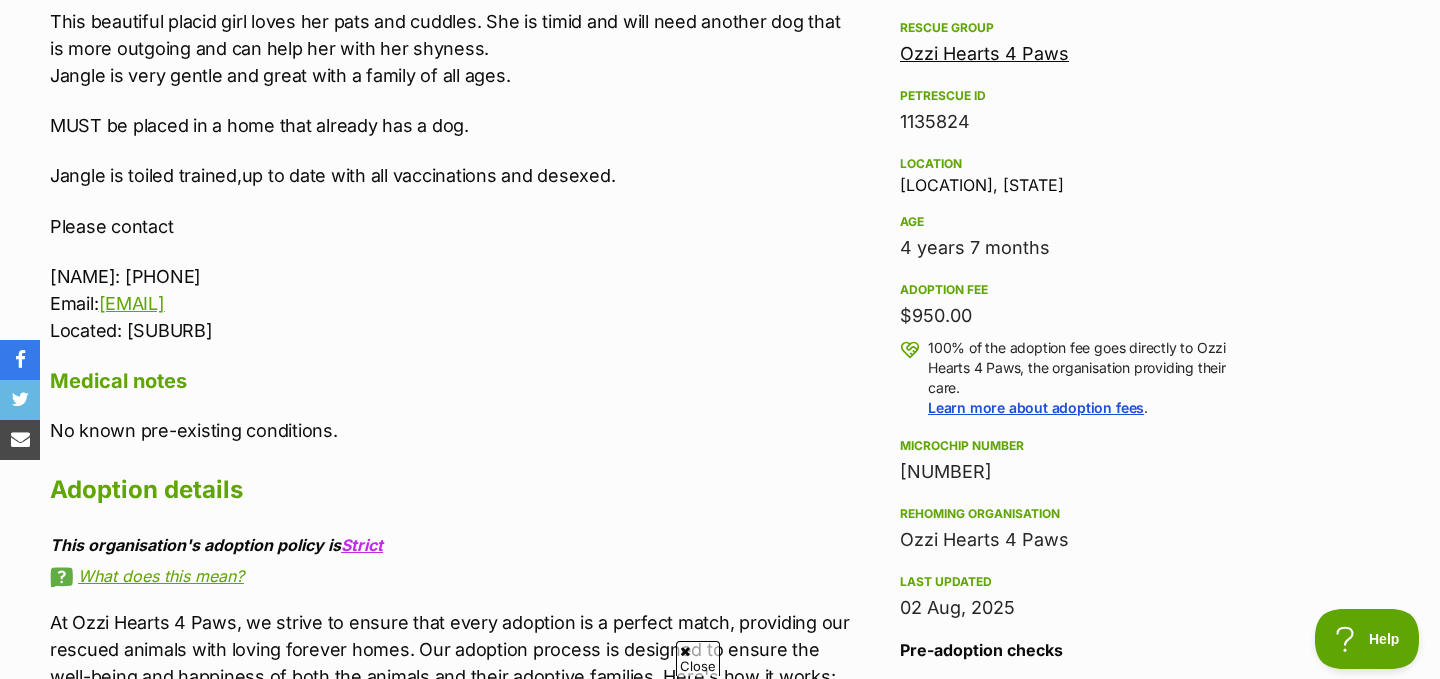 scroll, scrollTop: 1190, scrollLeft: 0, axis: vertical 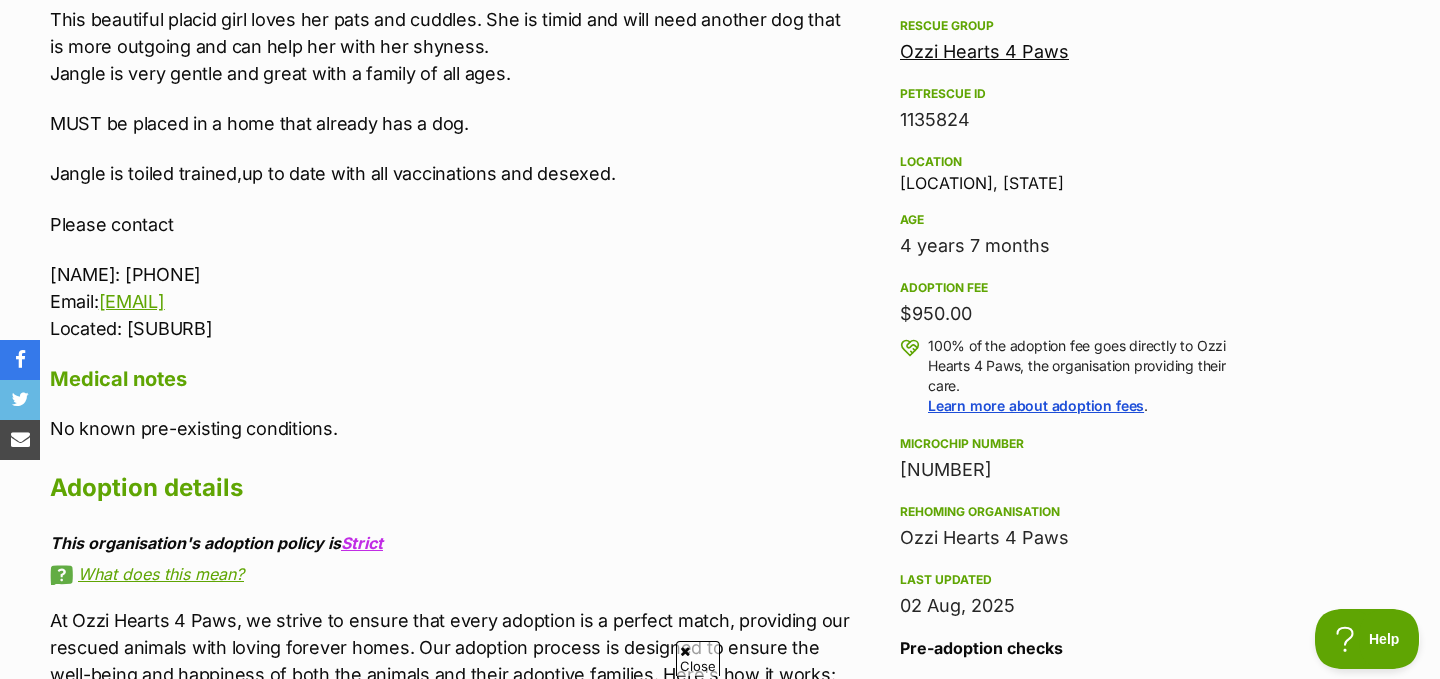 click on "Lexie: 0408 409 884
Email:  lex1974@mail.com
Located: Tumbi Umbi" at bounding box center [454, 301] 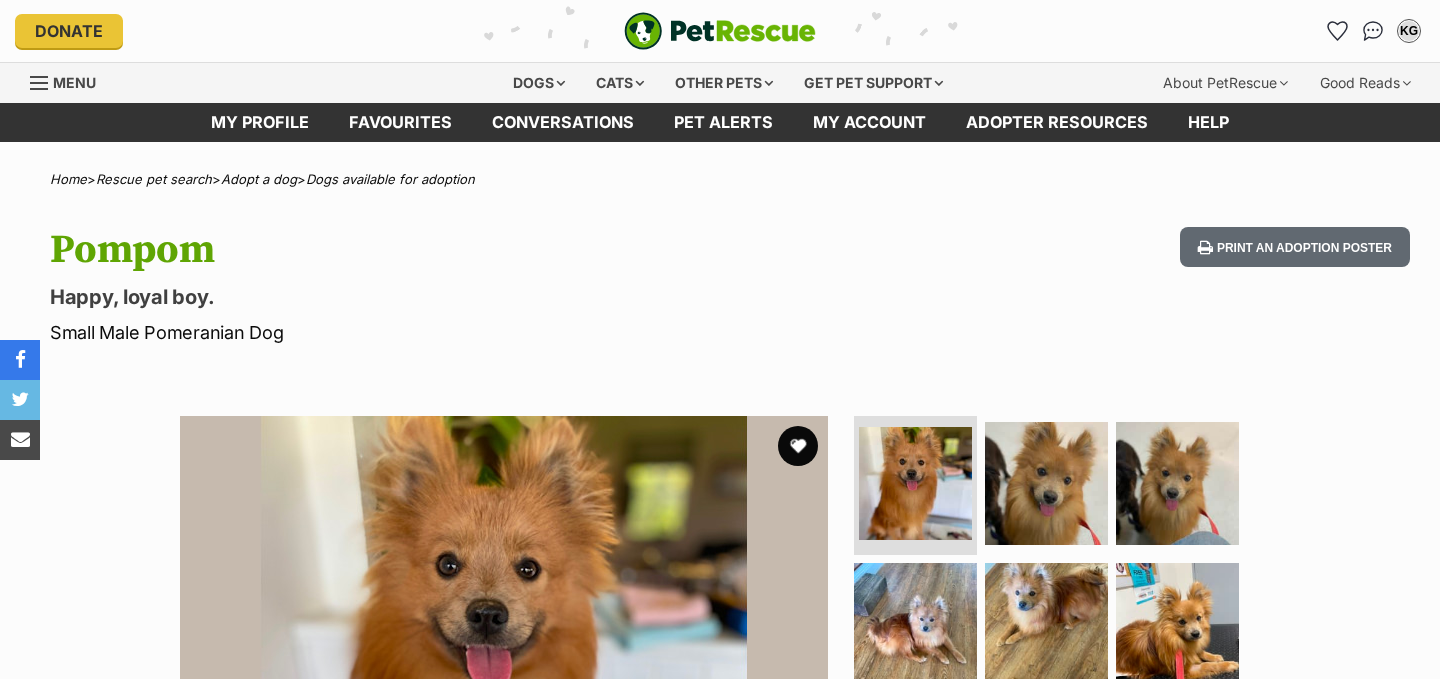 scroll, scrollTop: 0, scrollLeft: 0, axis: both 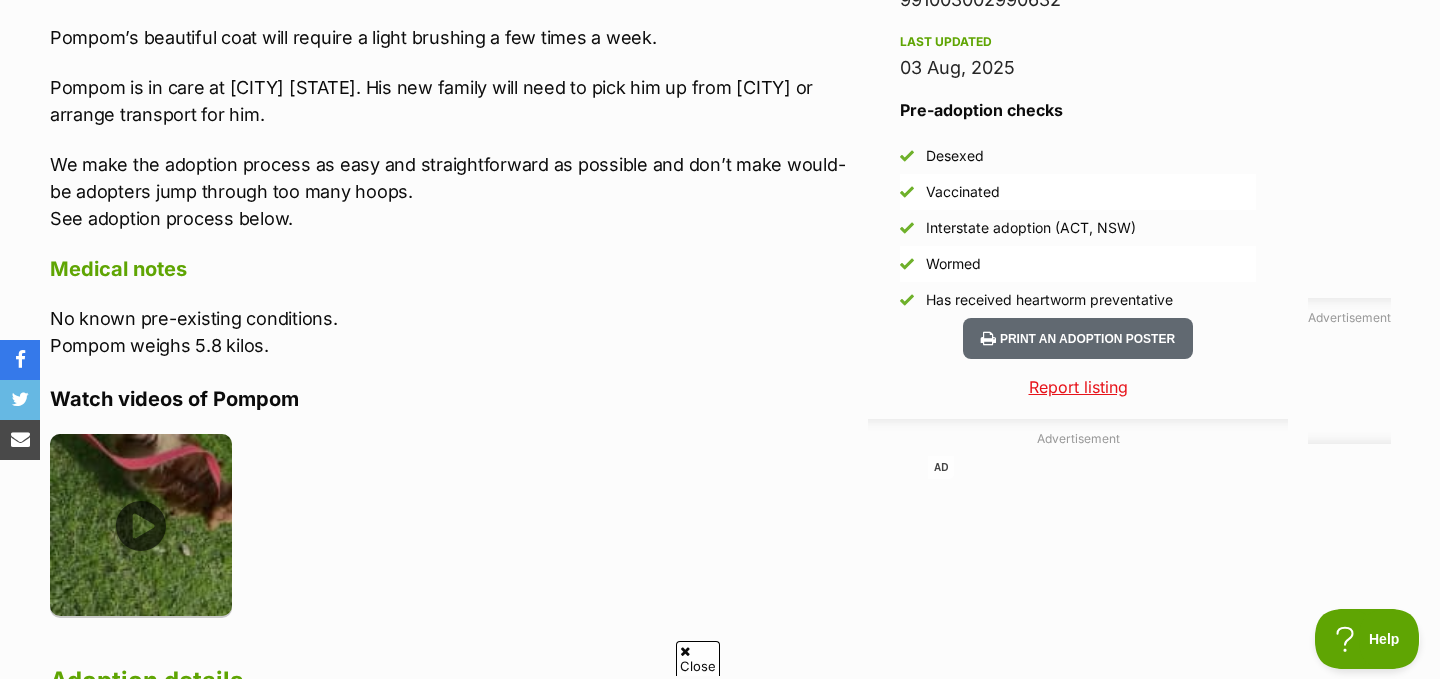 click at bounding box center (141, 525) 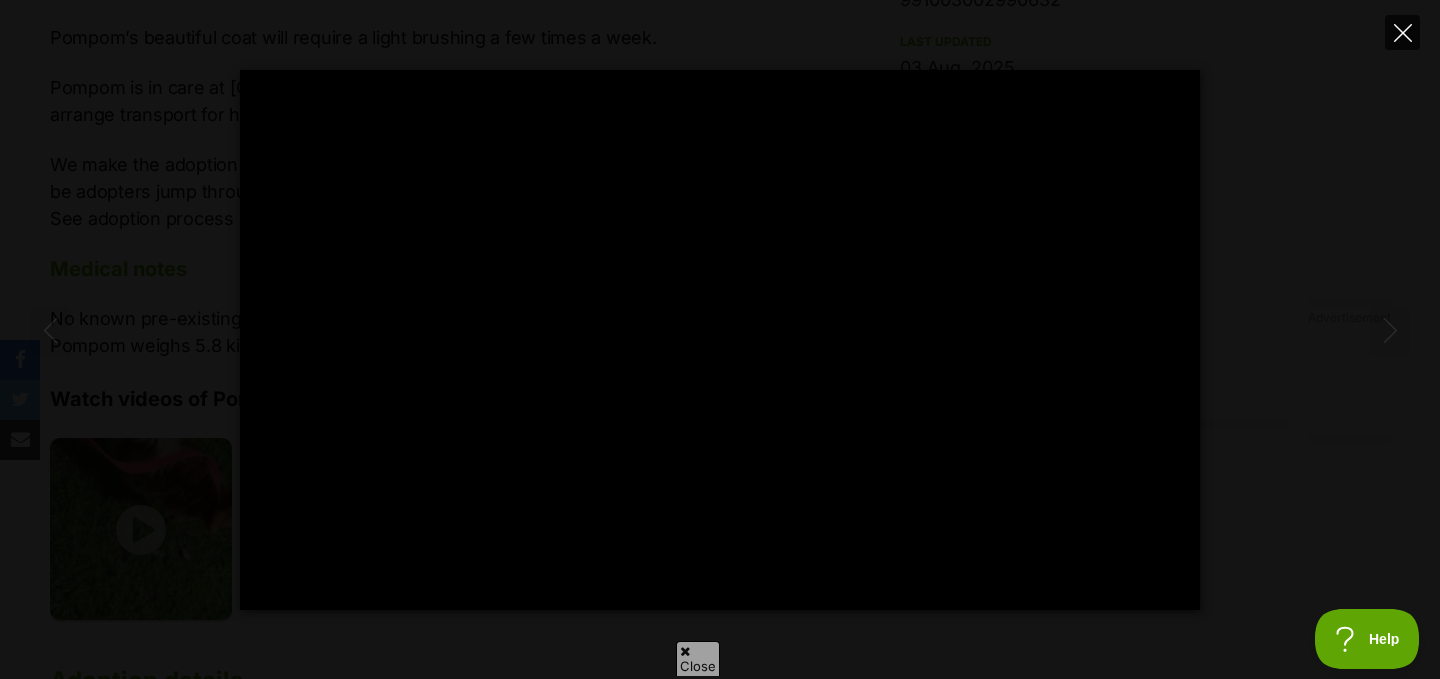 click 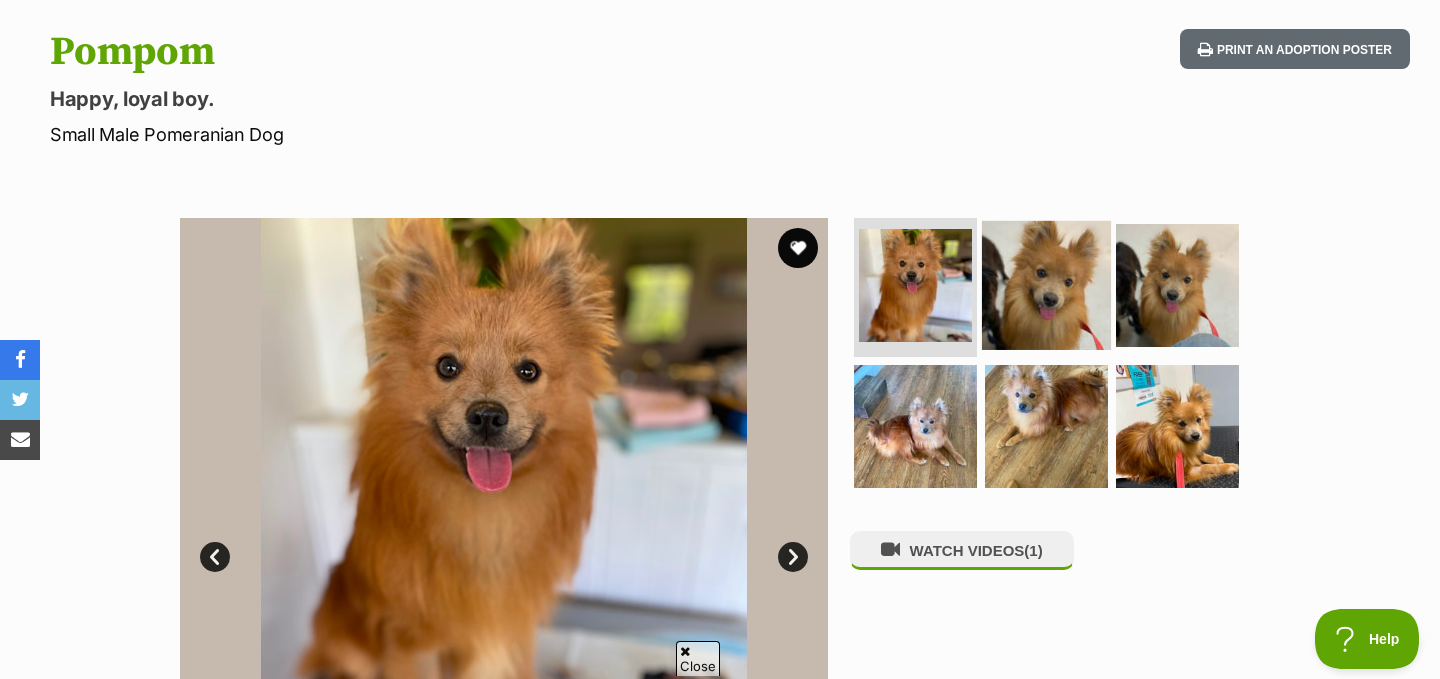click at bounding box center [1046, 284] 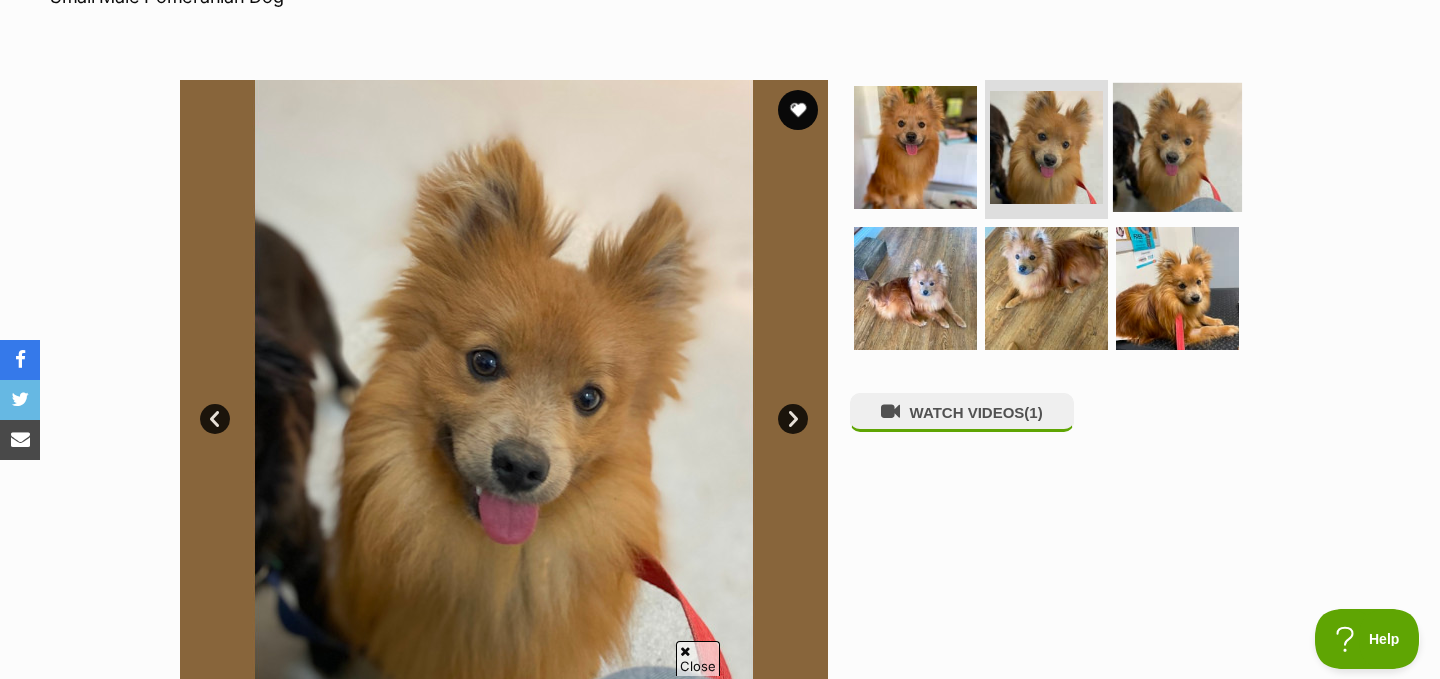 click at bounding box center [1177, 146] 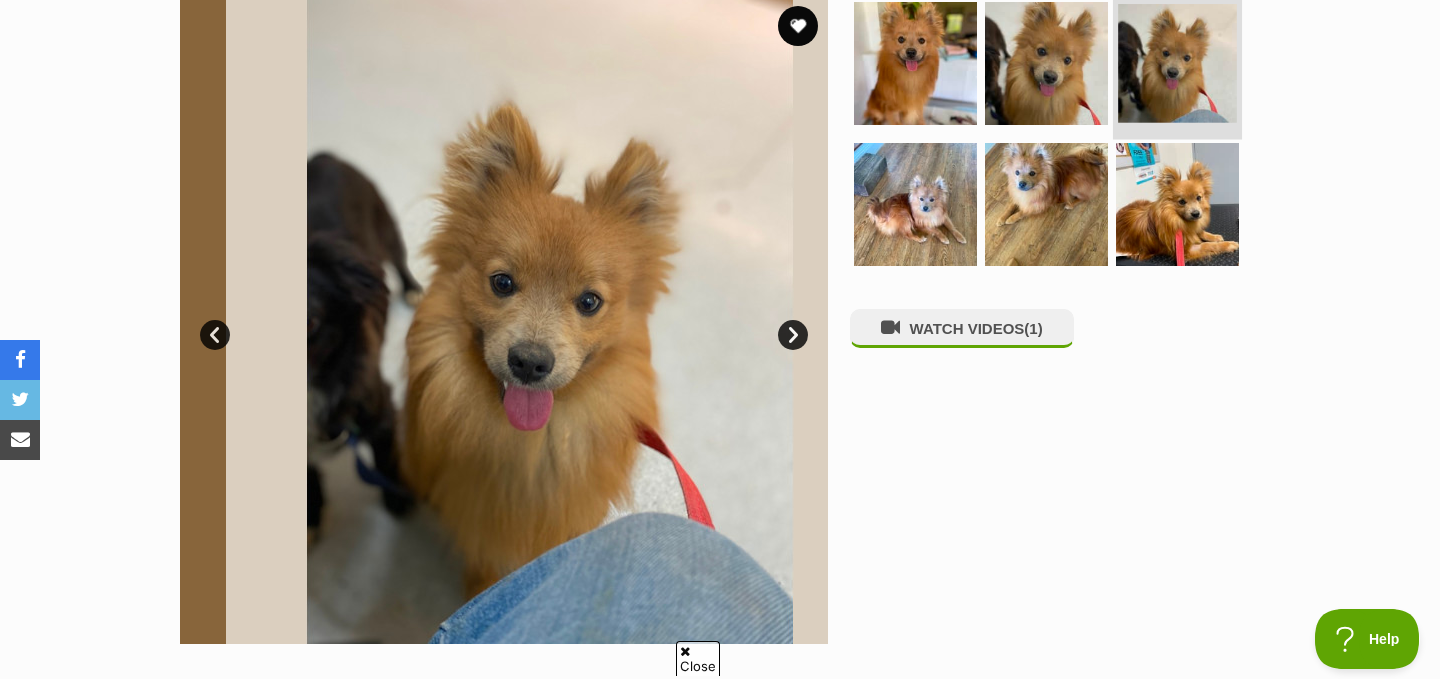 scroll, scrollTop: 424, scrollLeft: 0, axis: vertical 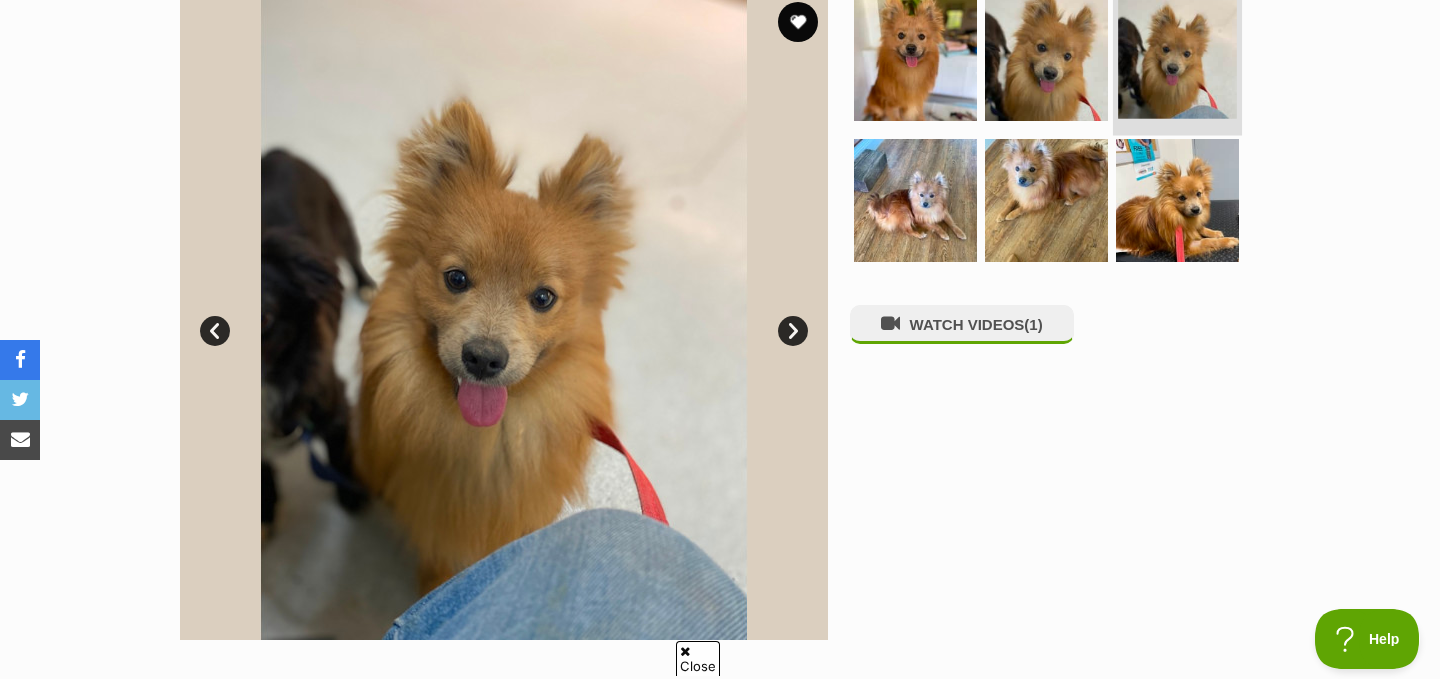 click at bounding box center (1177, 200) 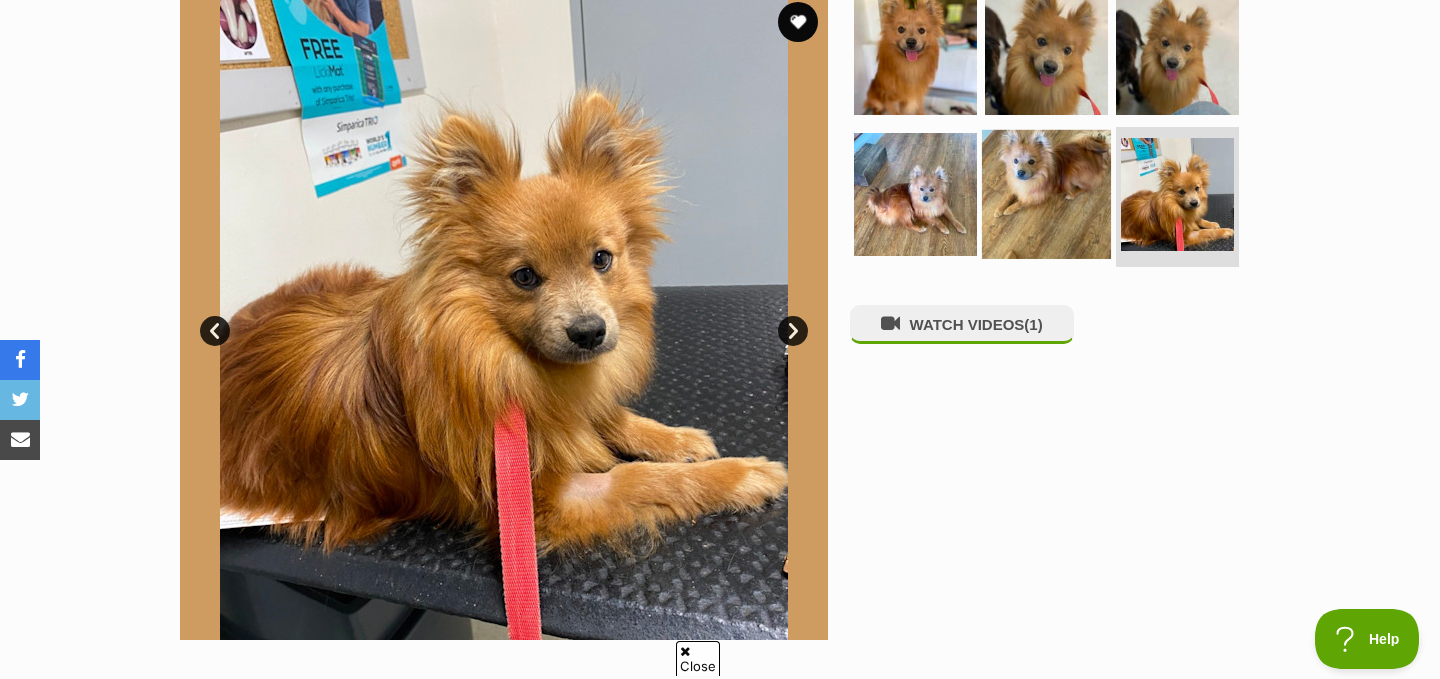 click at bounding box center [1046, 194] 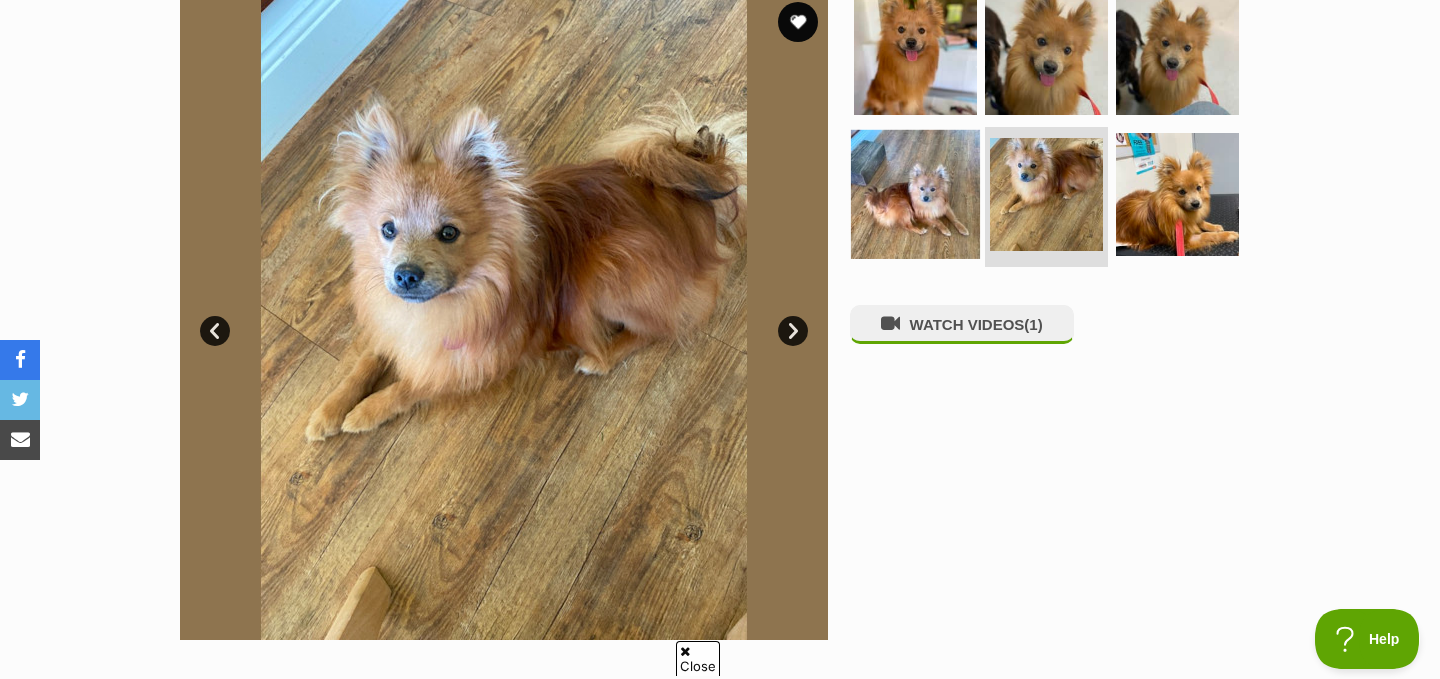 click at bounding box center (915, 194) 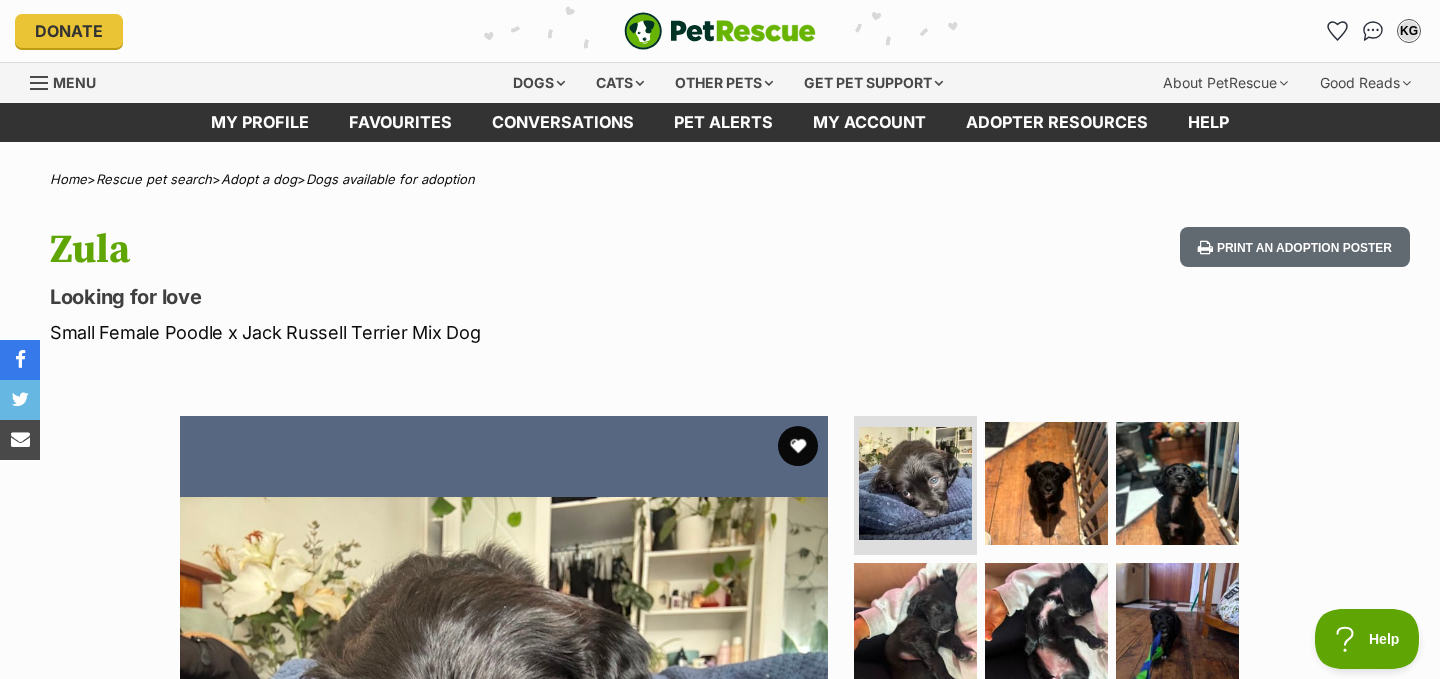 scroll, scrollTop: 0, scrollLeft: 0, axis: both 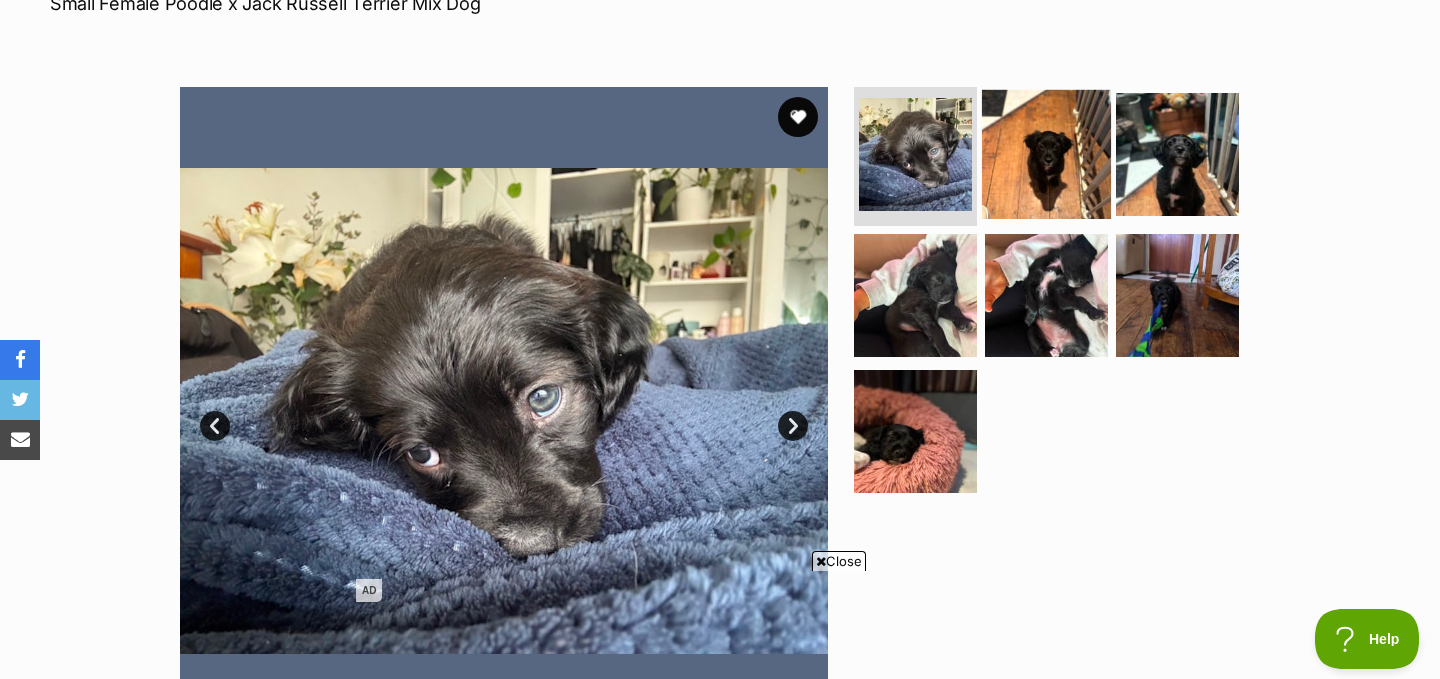 click at bounding box center (1046, 153) 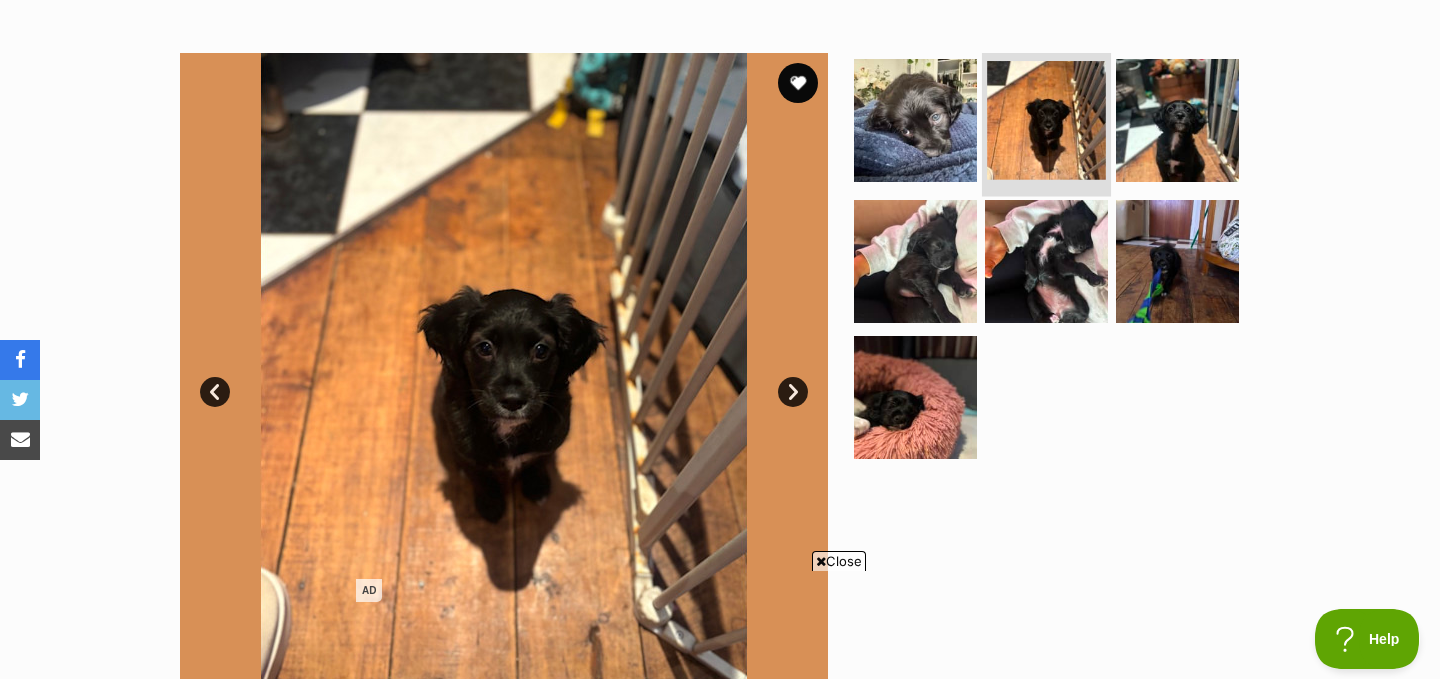 scroll, scrollTop: 376, scrollLeft: 0, axis: vertical 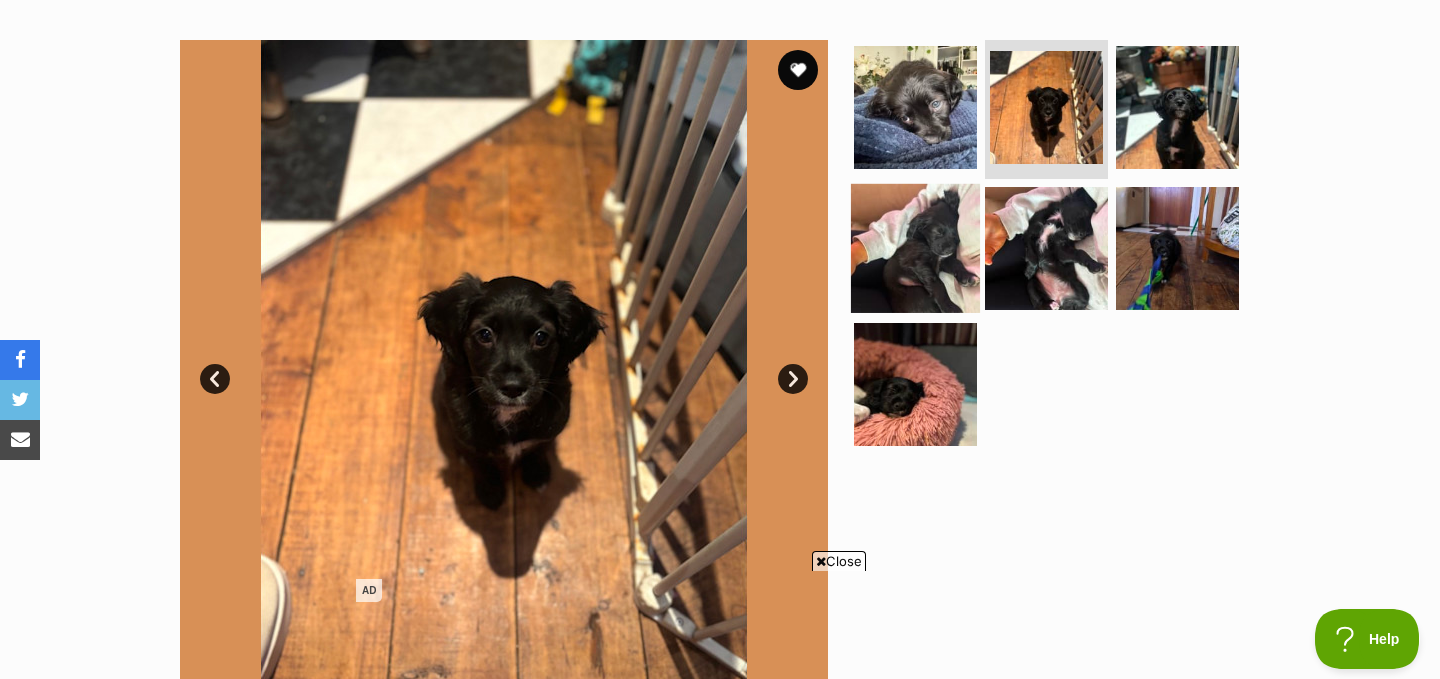click at bounding box center [915, 248] 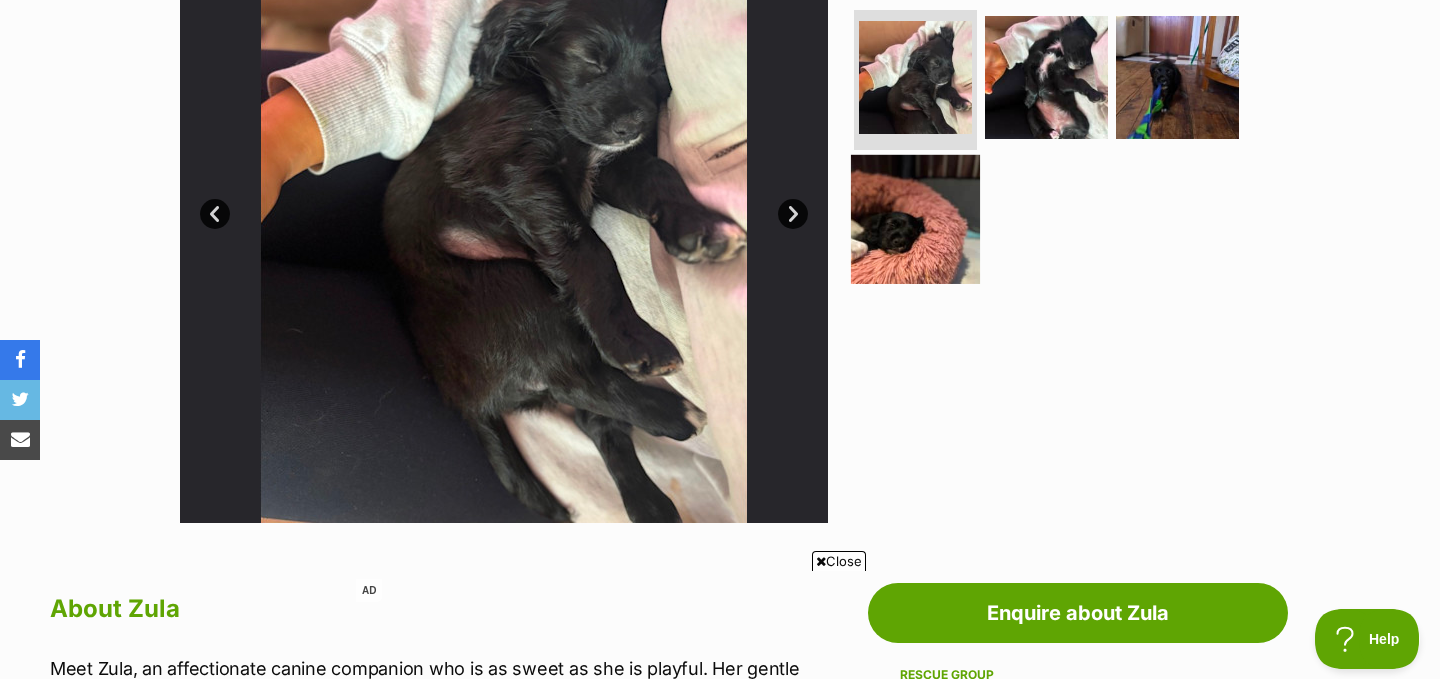 scroll, scrollTop: 1000, scrollLeft: 0, axis: vertical 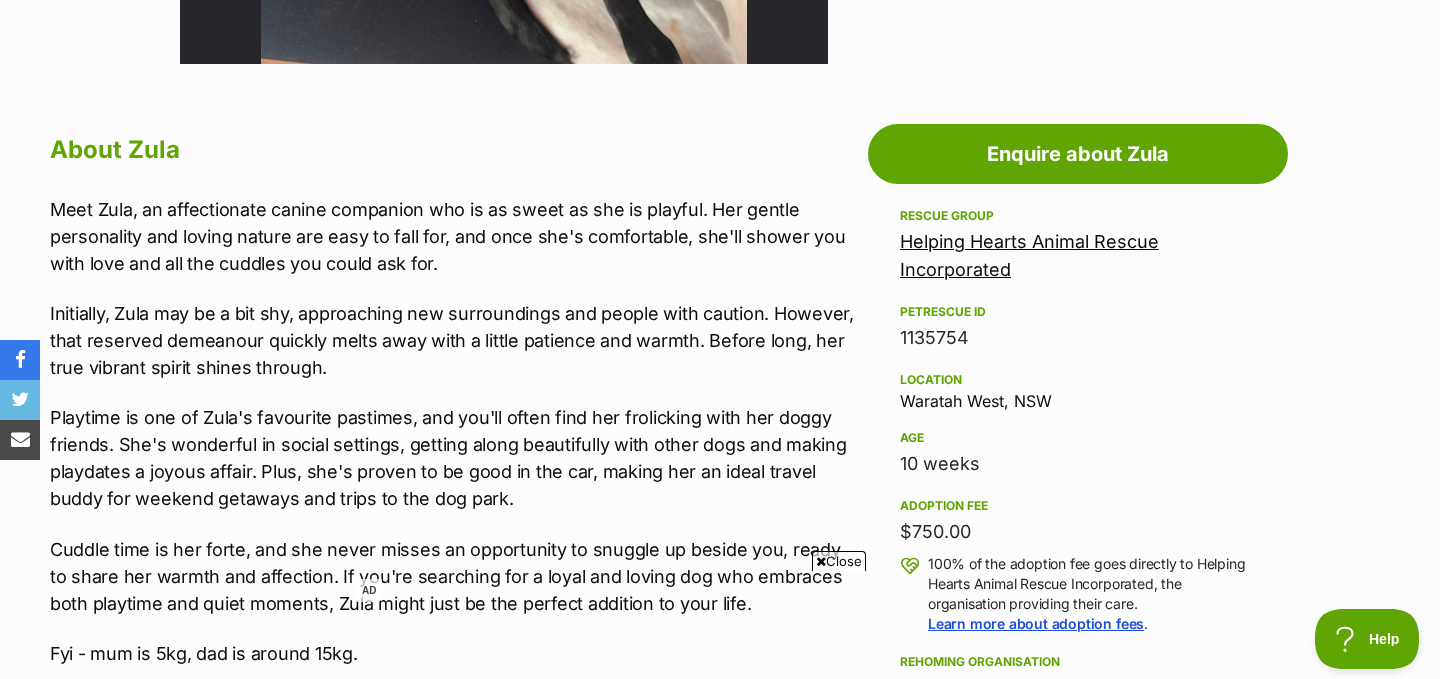 click on "Helping Hearts Animal Rescue Incorporated" at bounding box center (1029, 255) 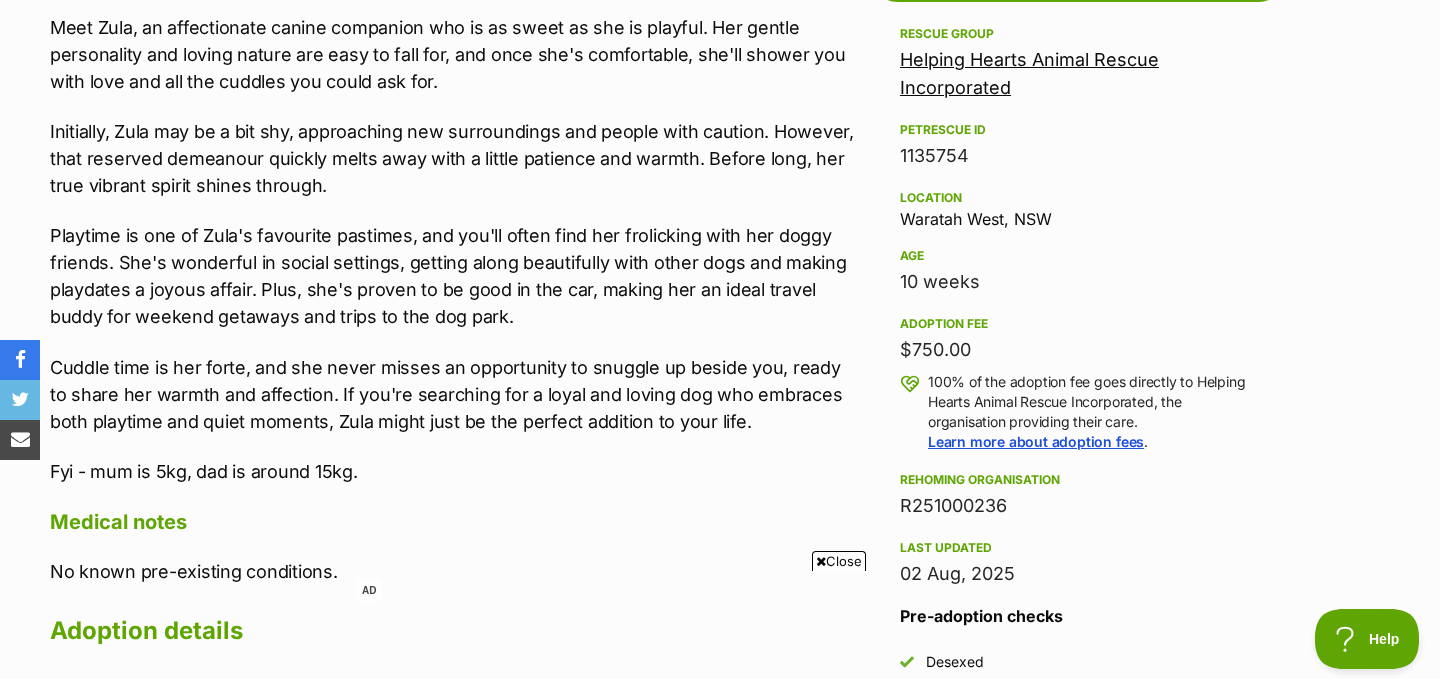 scroll, scrollTop: 1183, scrollLeft: 0, axis: vertical 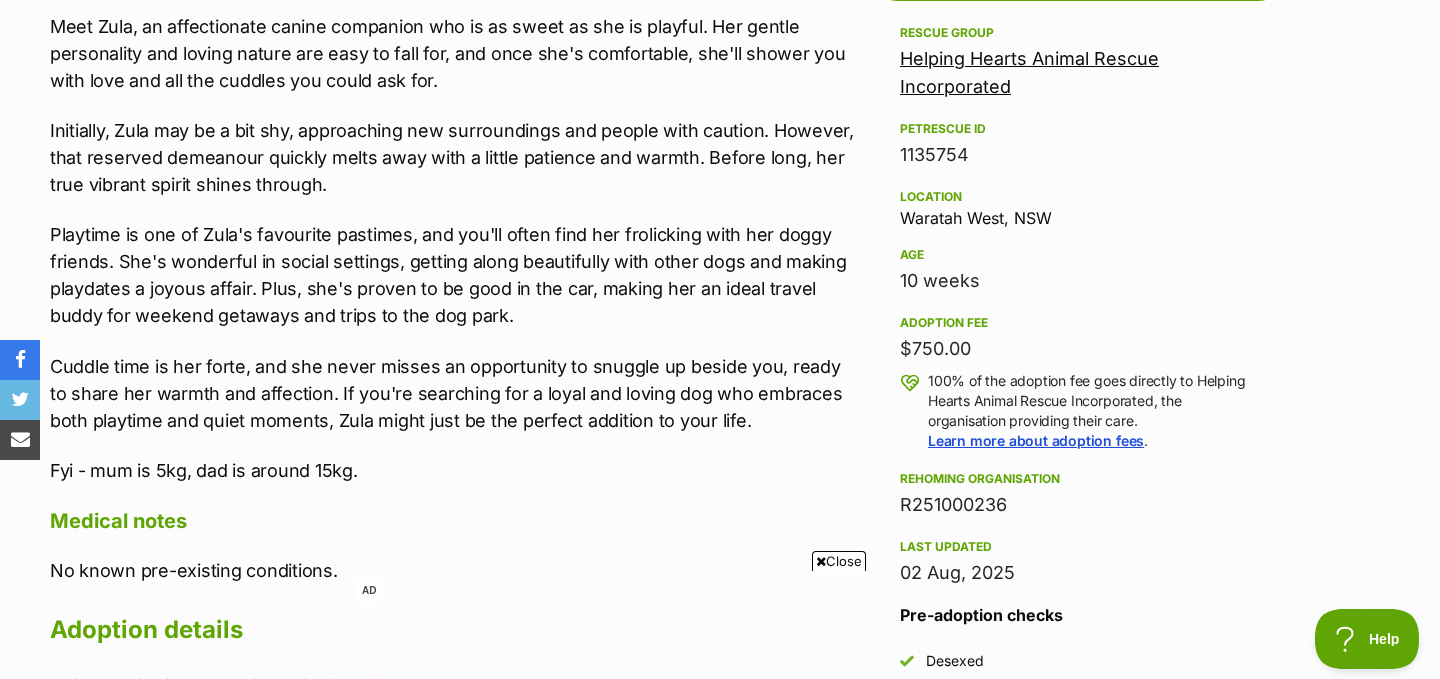 click on "Playtime is one of Zula's favourite pastimes, and you'll often find her frolicking with her doggy friends. She's wonderful in social settings, getting along beautifully with other dogs and making playdates a joyous affair. Plus, she's proven to be good in the car, making her an ideal travel buddy for weekend getaways and trips to the dog park." at bounding box center [454, 275] 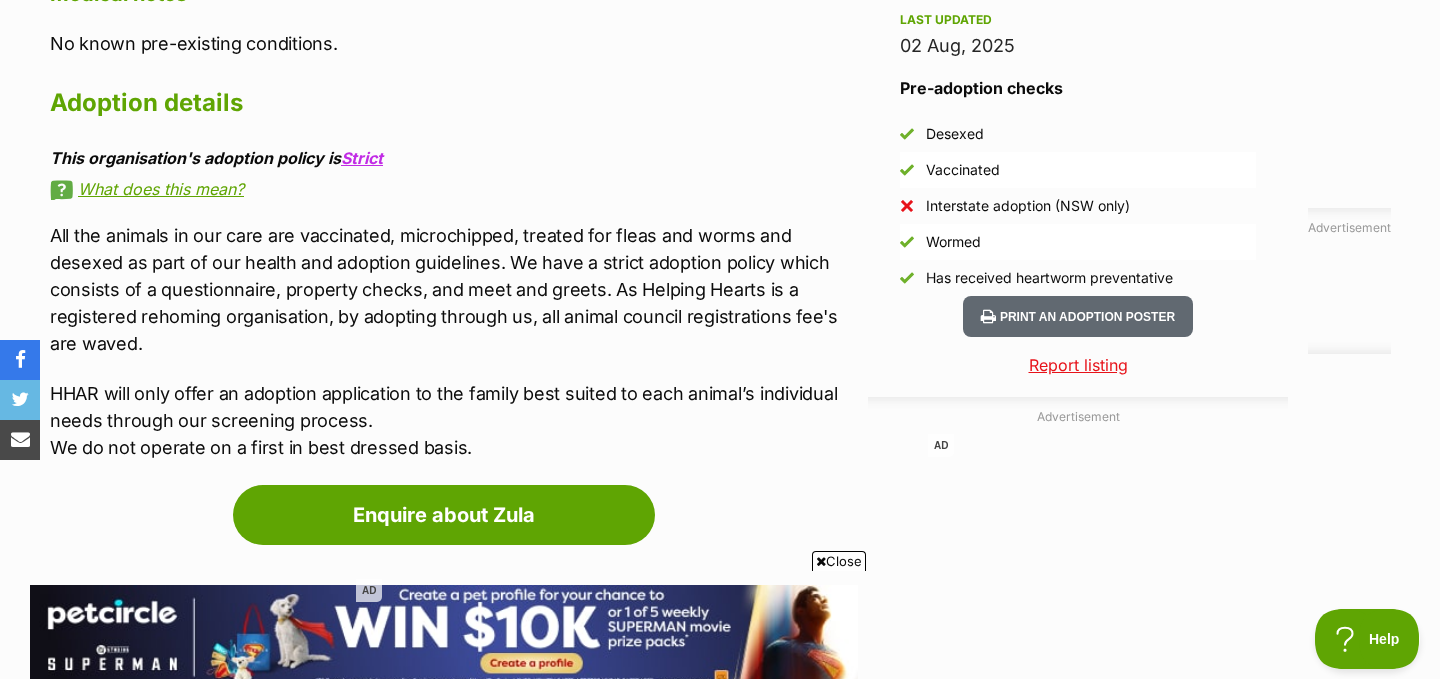 scroll, scrollTop: 1808, scrollLeft: 0, axis: vertical 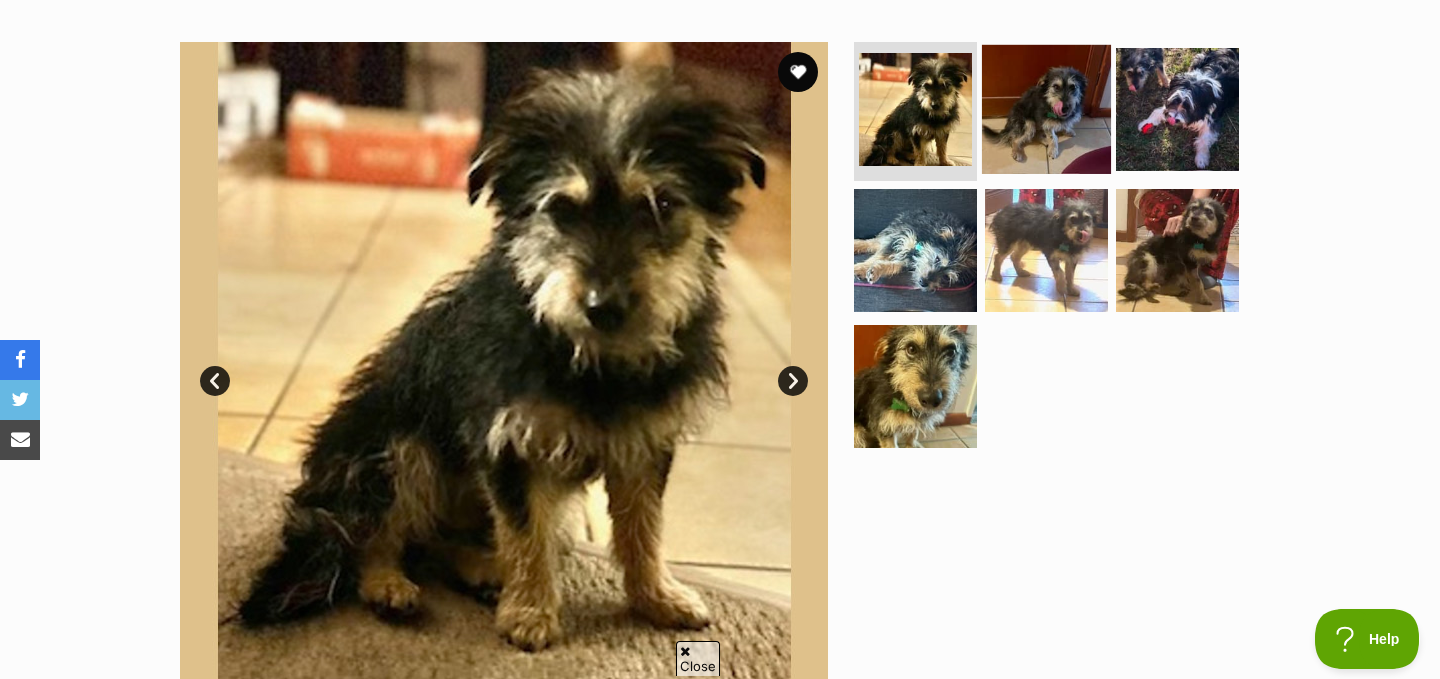 click at bounding box center [1046, 108] 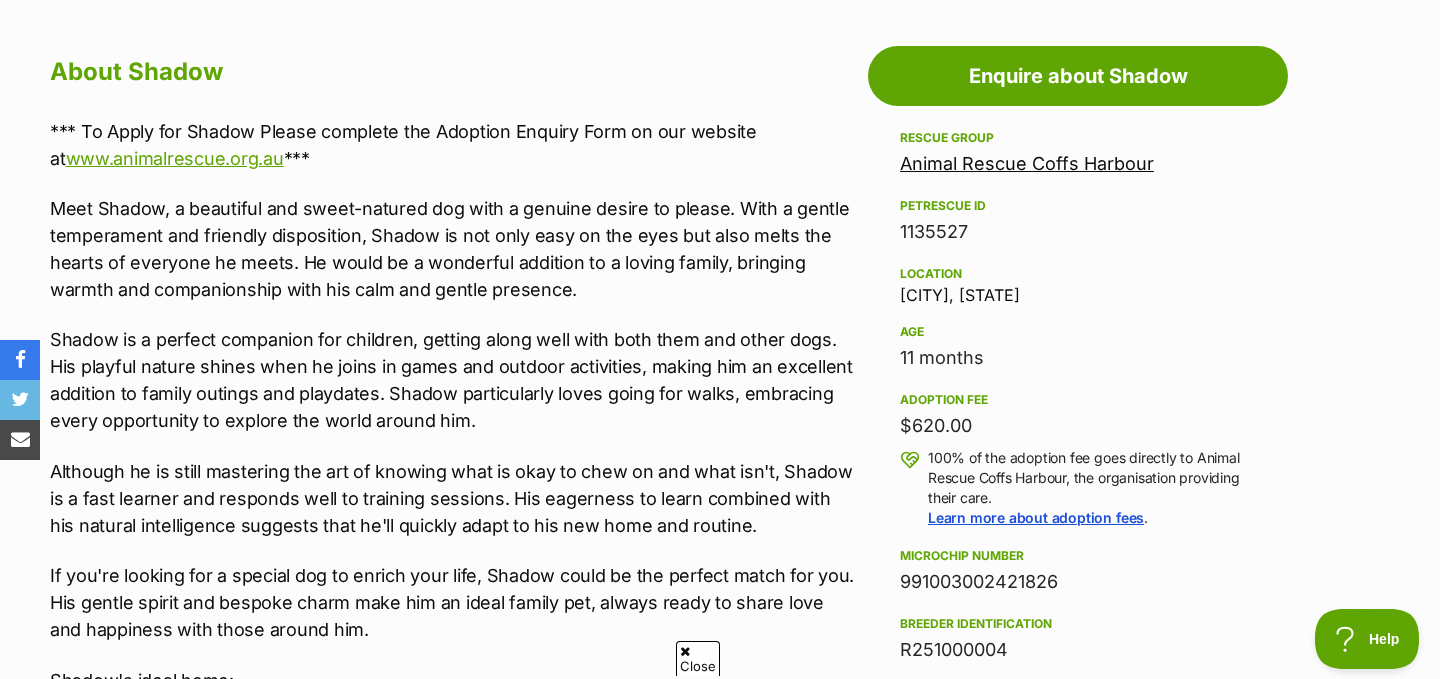 scroll, scrollTop: 1100, scrollLeft: 0, axis: vertical 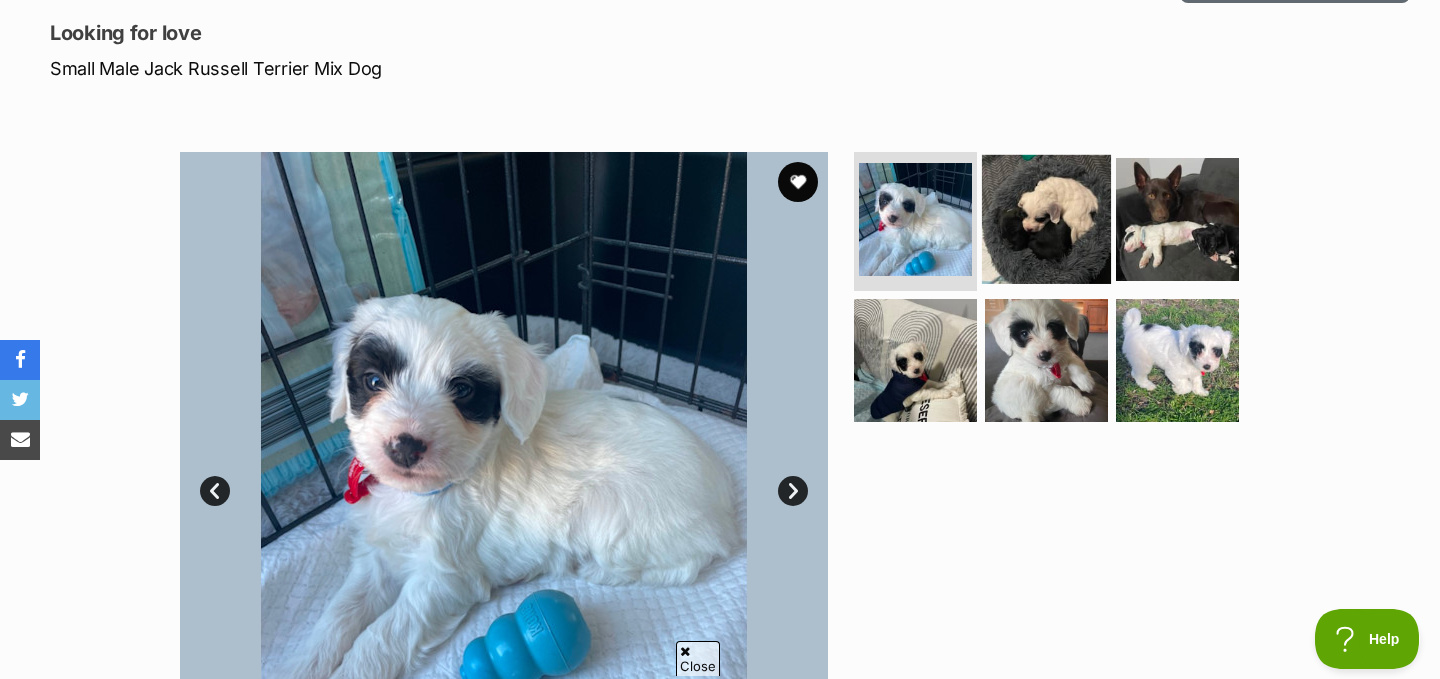 click at bounding box center (1046, 218) 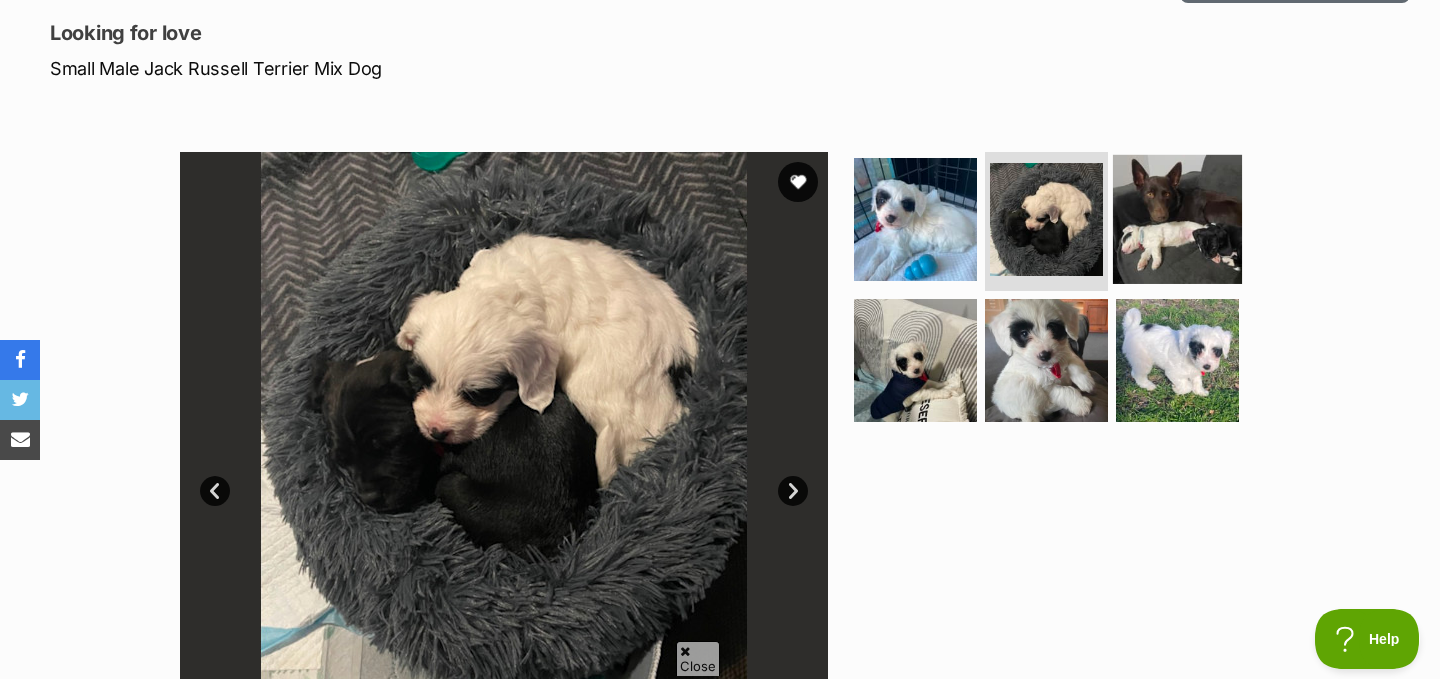 click at bounding box center (1177, 218) 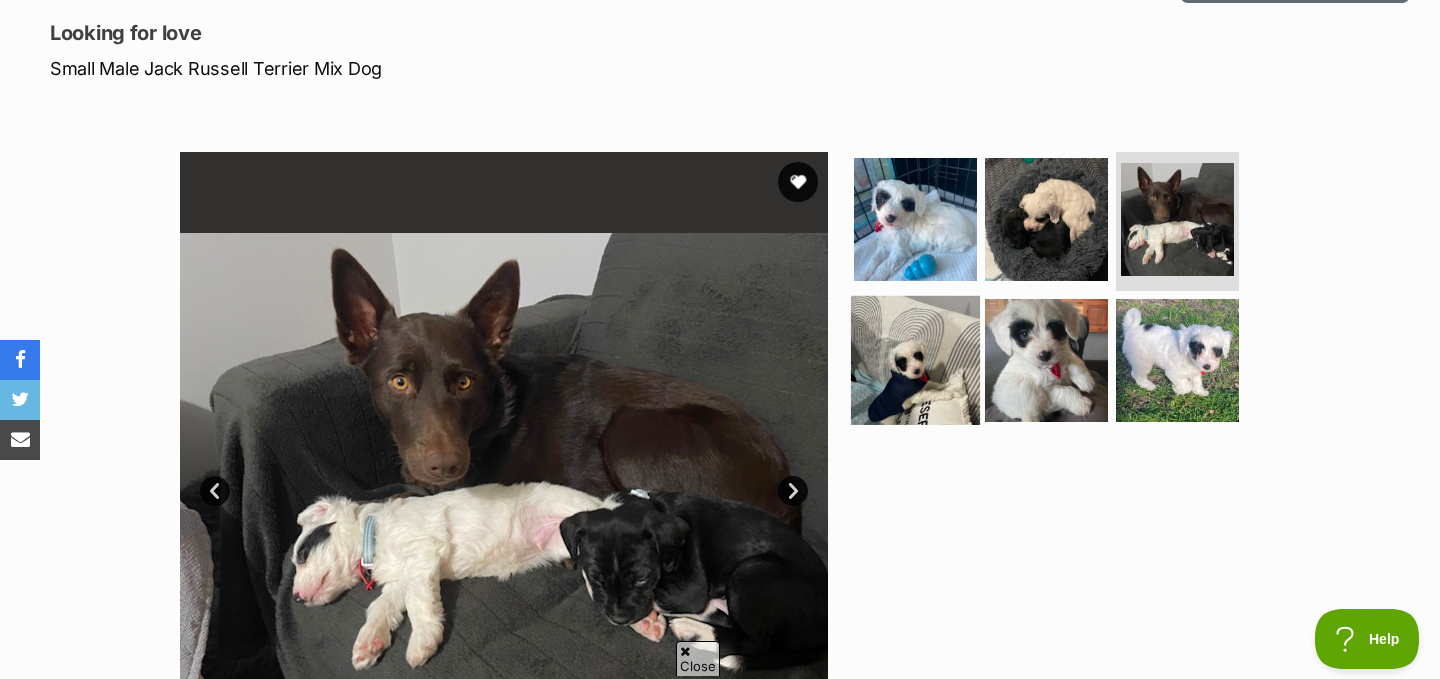 click at bounding box center [915, 360] 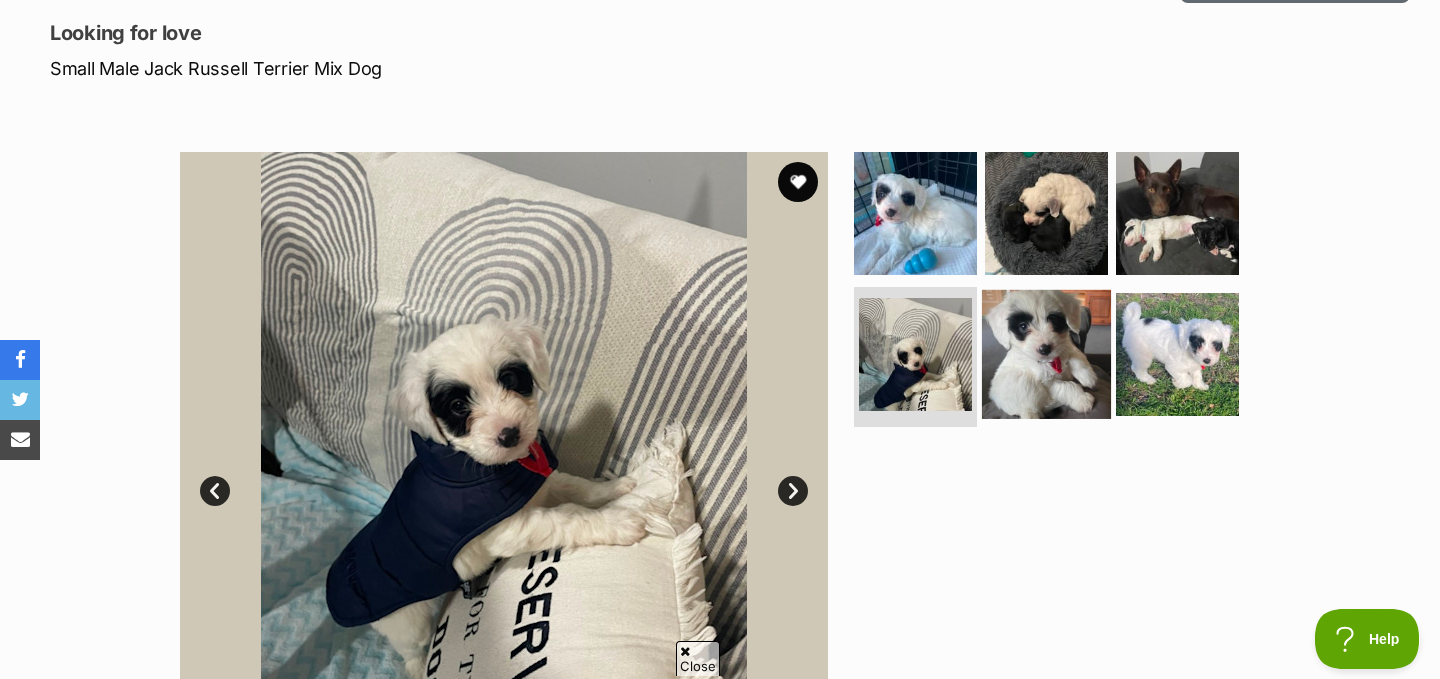 click at bounding box center [1046, 354] 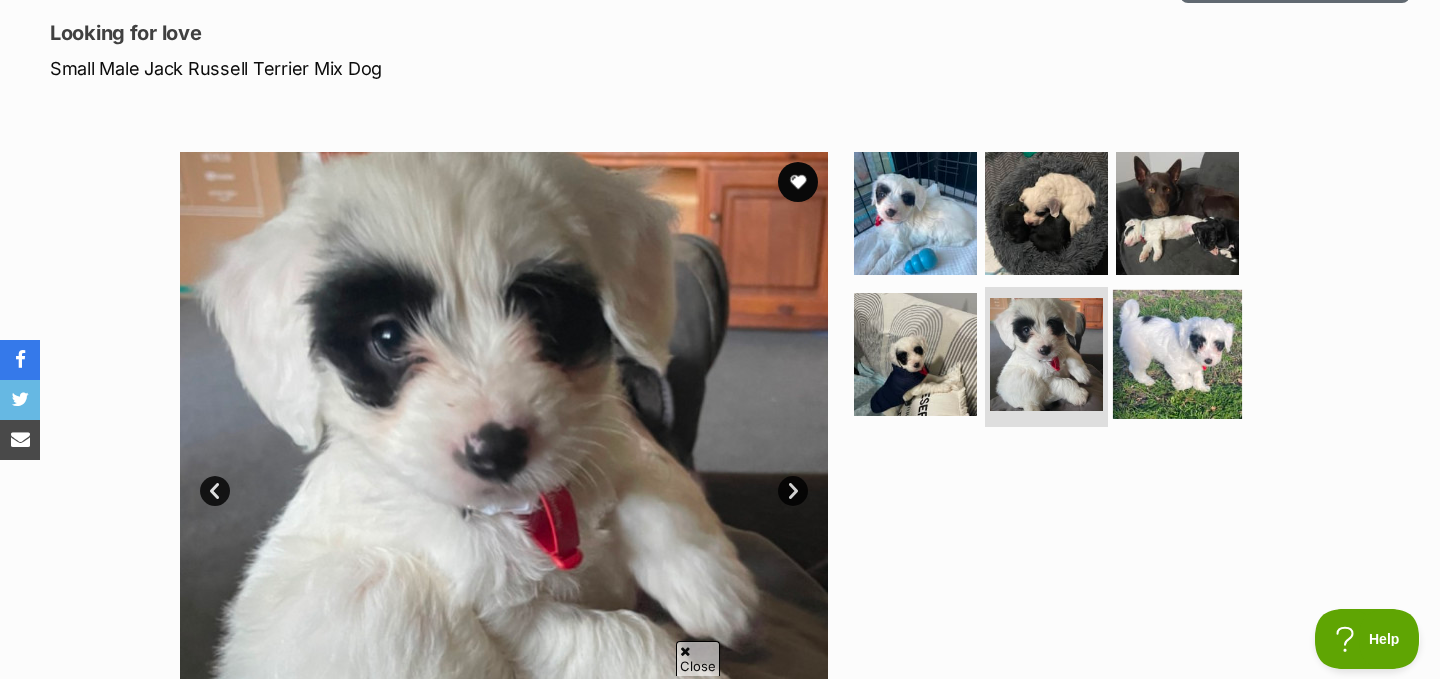 click at bounding box center (1177, 354) 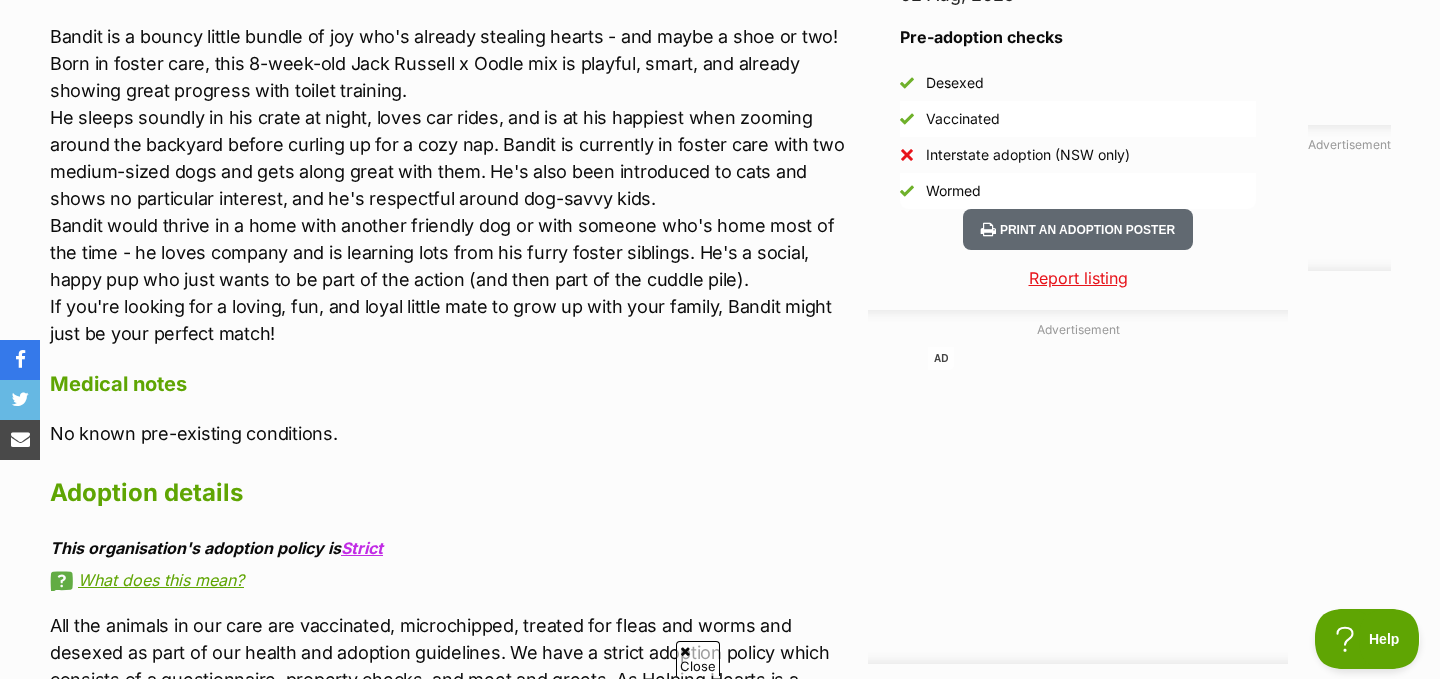 scroll, scrollTop: 1844, scrollLeft: 0, axis: vertical 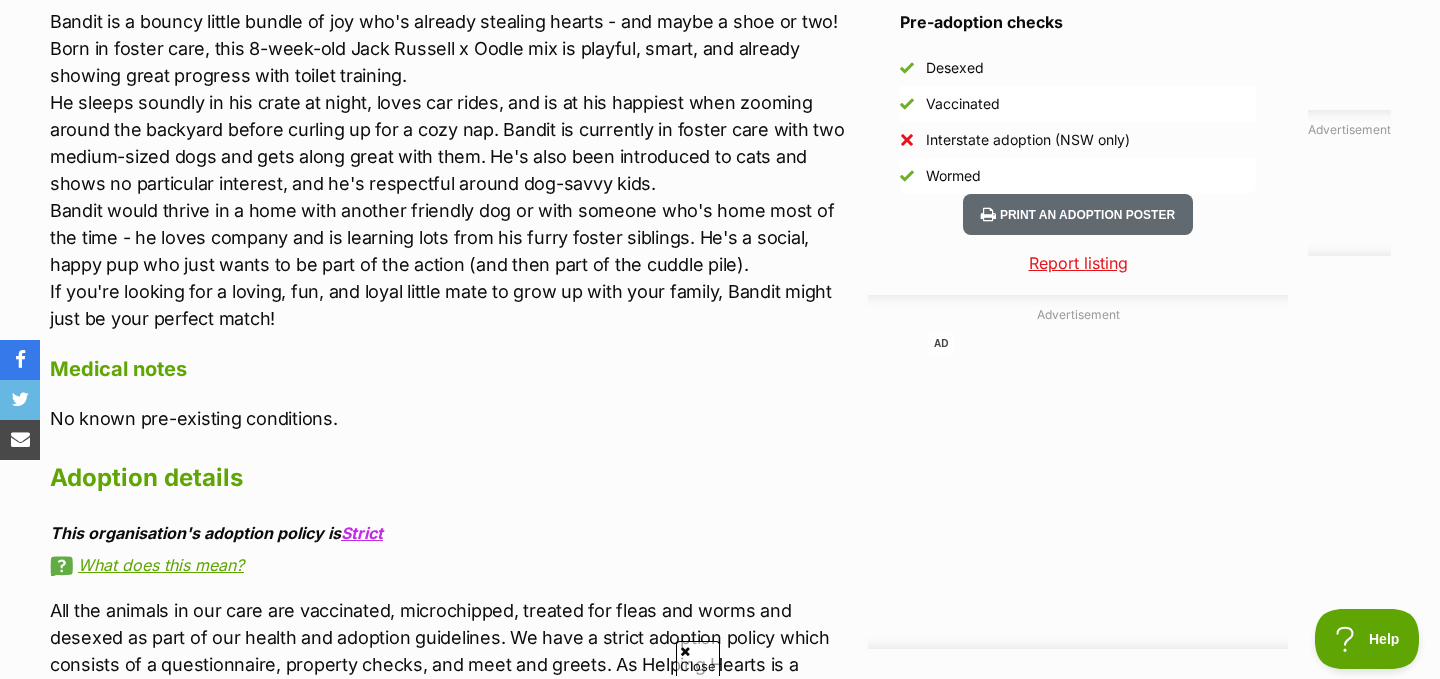 click on "About Bandit
Bandit is a bouncy little bundle of joy who's already stealing hearts - and maybe a shoe or two! Born in foster care, this 8-week-old Jack Russell x Oodle mix is playful, smart, and already showing great progress with toilet training.
He sleeps soundly in his crate at night, loves car rides, and is at his happiest when zooming around the backyard before curling up for a cozy nap. Bandit is currently in foster care with two medium-sized dogs and gets along great with them. He's also been introduced to cats and shows no particular interest, and he's respectful around dog-savvy kids.
Bandit would thrive in a home with another friendly dog or with someone who's home most of the time - he loves company and is learning lots from his furry foster siblings. He's a social, happy pup who just wants to be part of the action (and then part of the cuddle pile).
If you're looking for a loving, fun, and loyal little mate to grow up with your family, Bandit might just be your perfect match!" at bounding box center [454, 388] 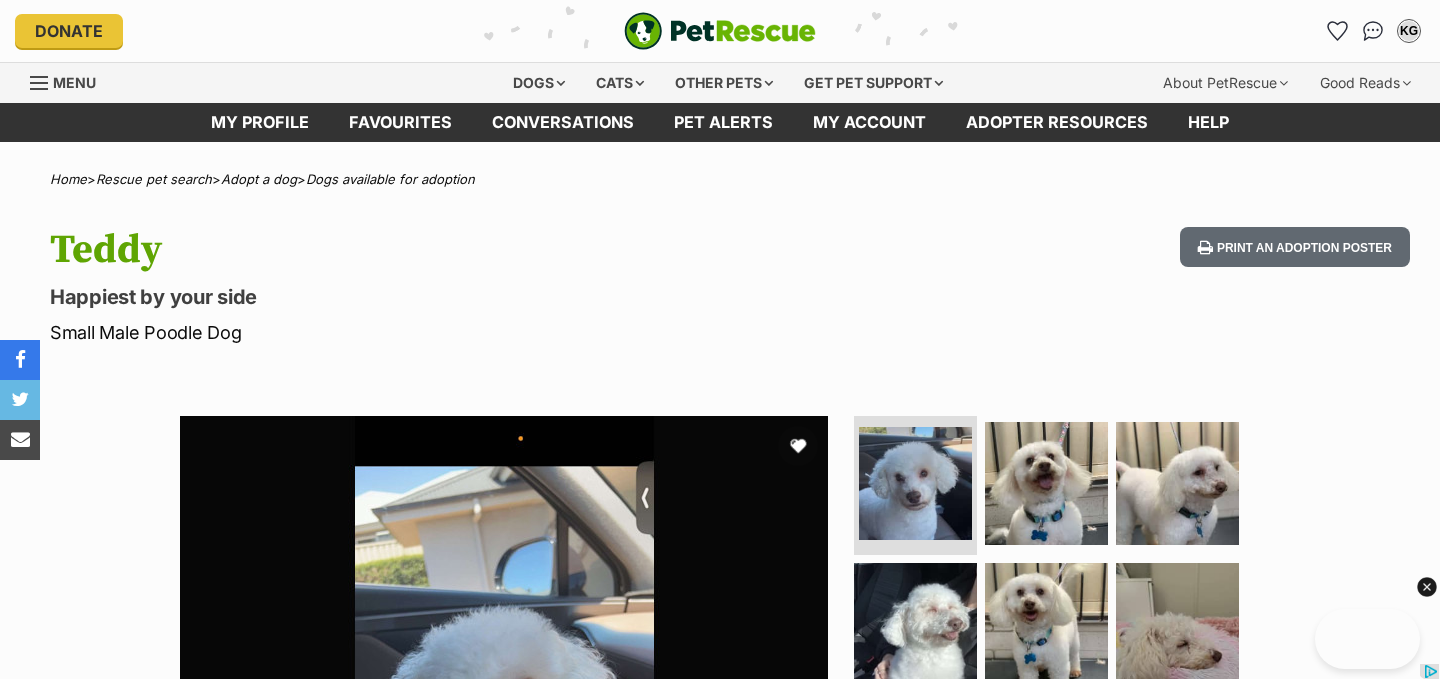 scroll, scrollTop: 0, scrollLeft: 0, axis: both 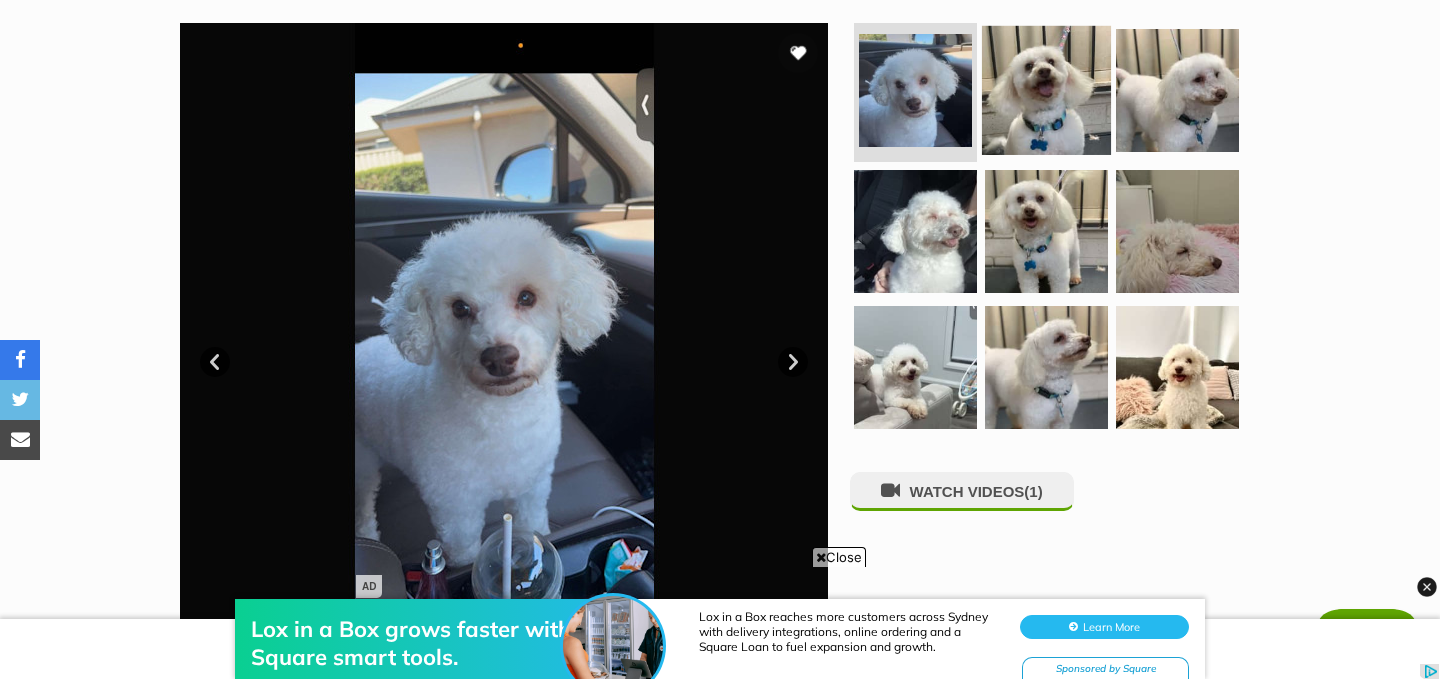 click at bounding box center (1046, 89) 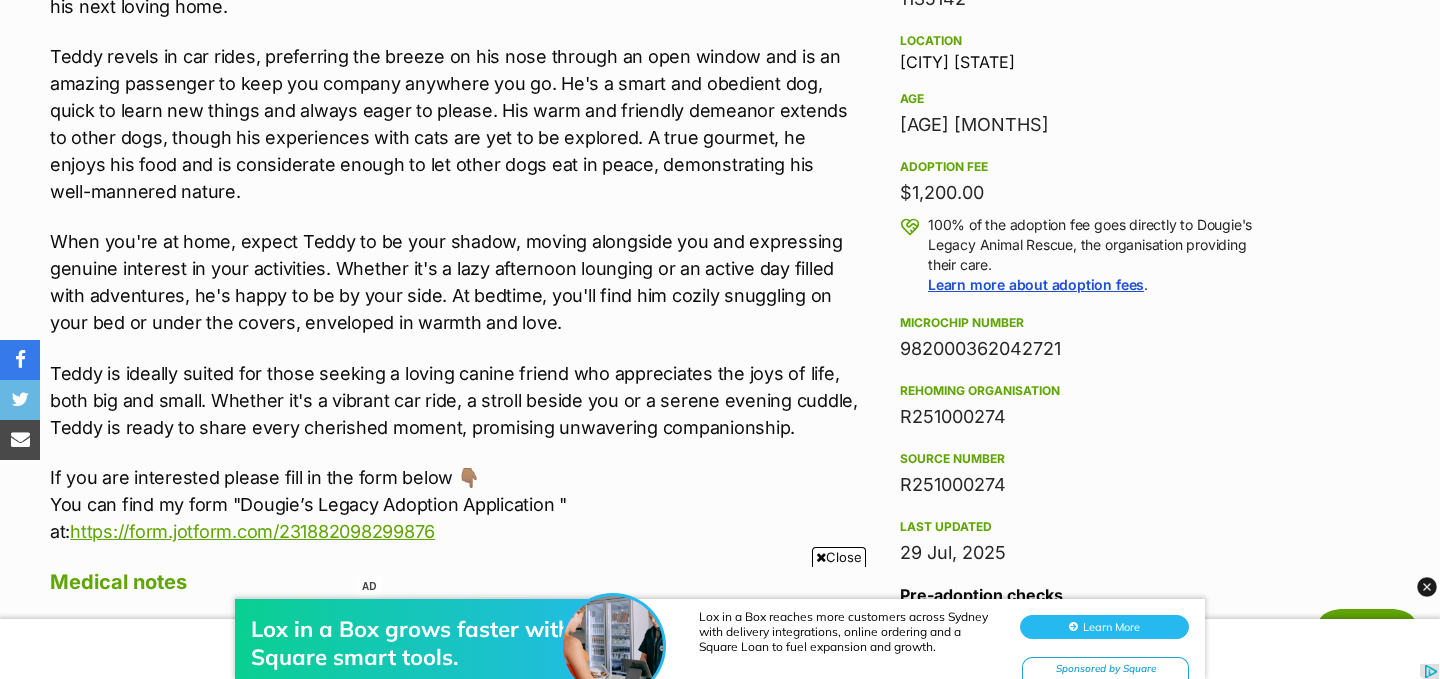 scroll, scrollTop: 1336, scrollLeft: 0, axis: vertical 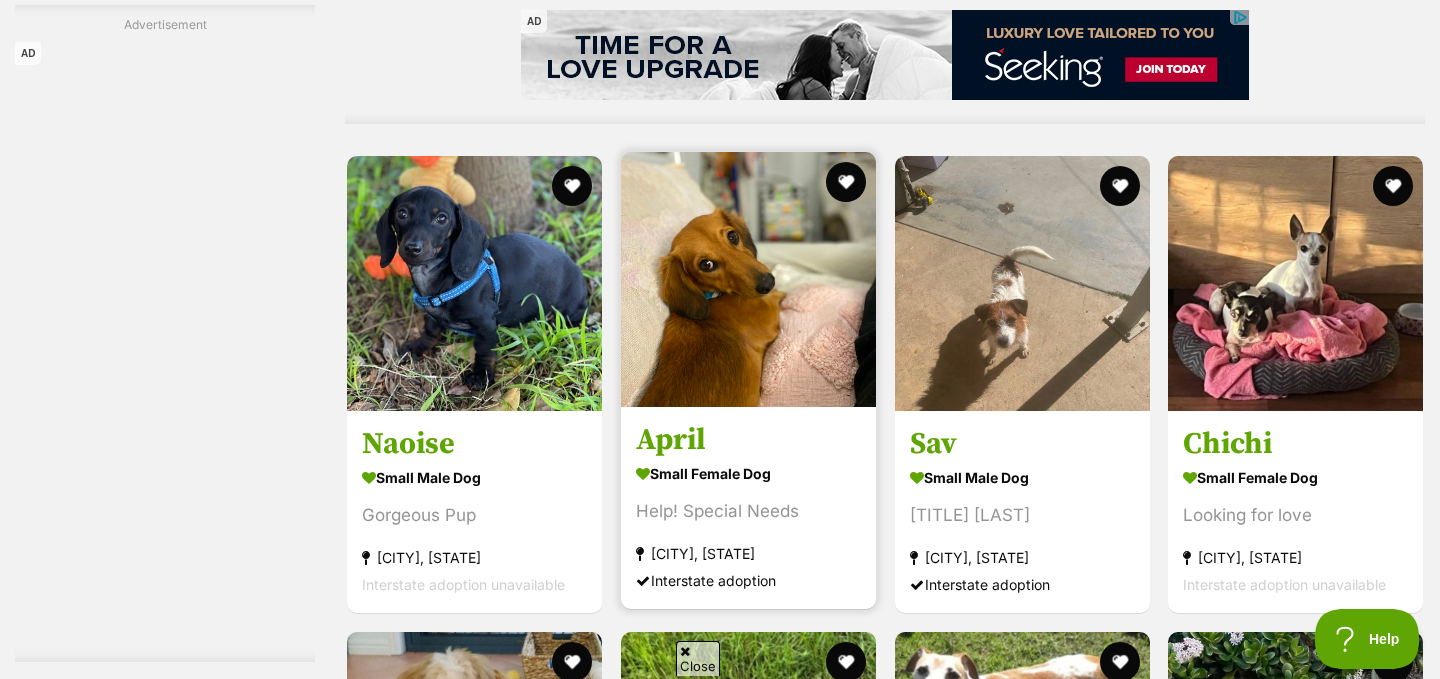 click at bounding box center [748, 279] 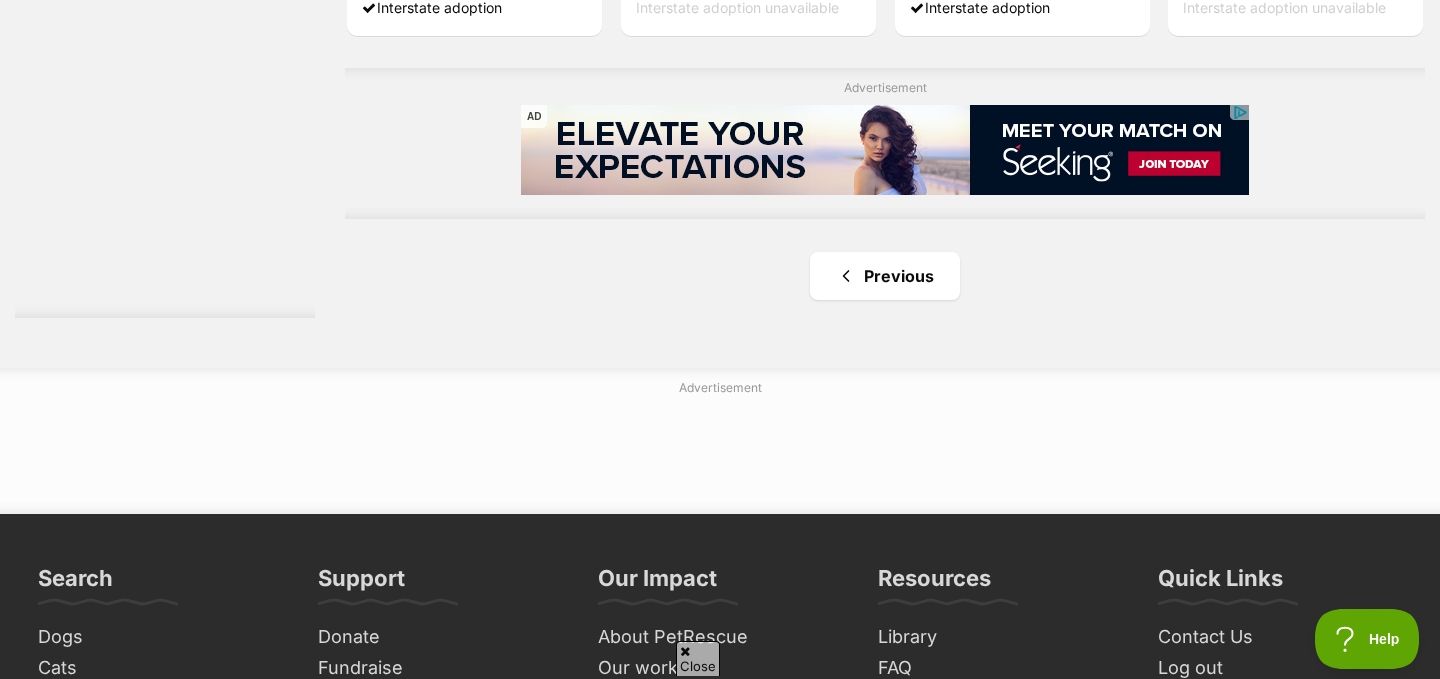 scroll, scrollTop: 7171, scrollLeft: 0, axis: vertical 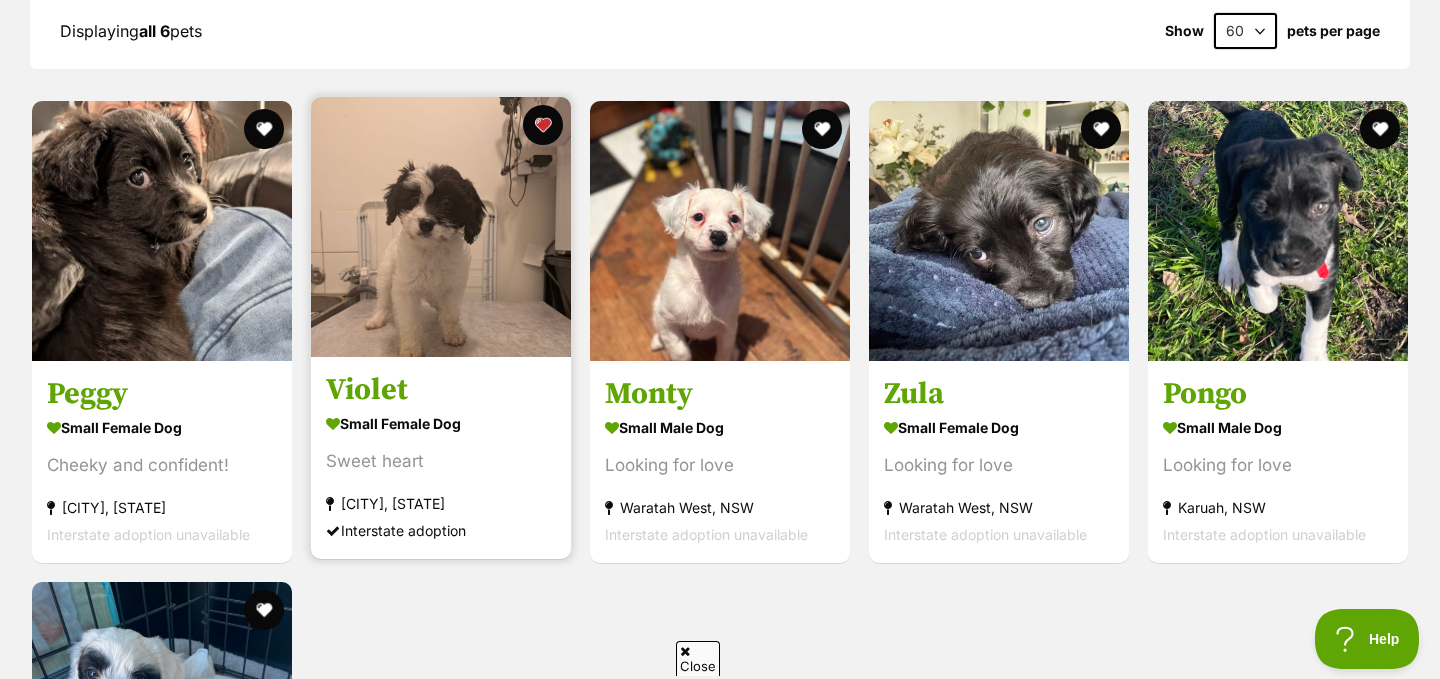 click at bounding box center [441, 227] 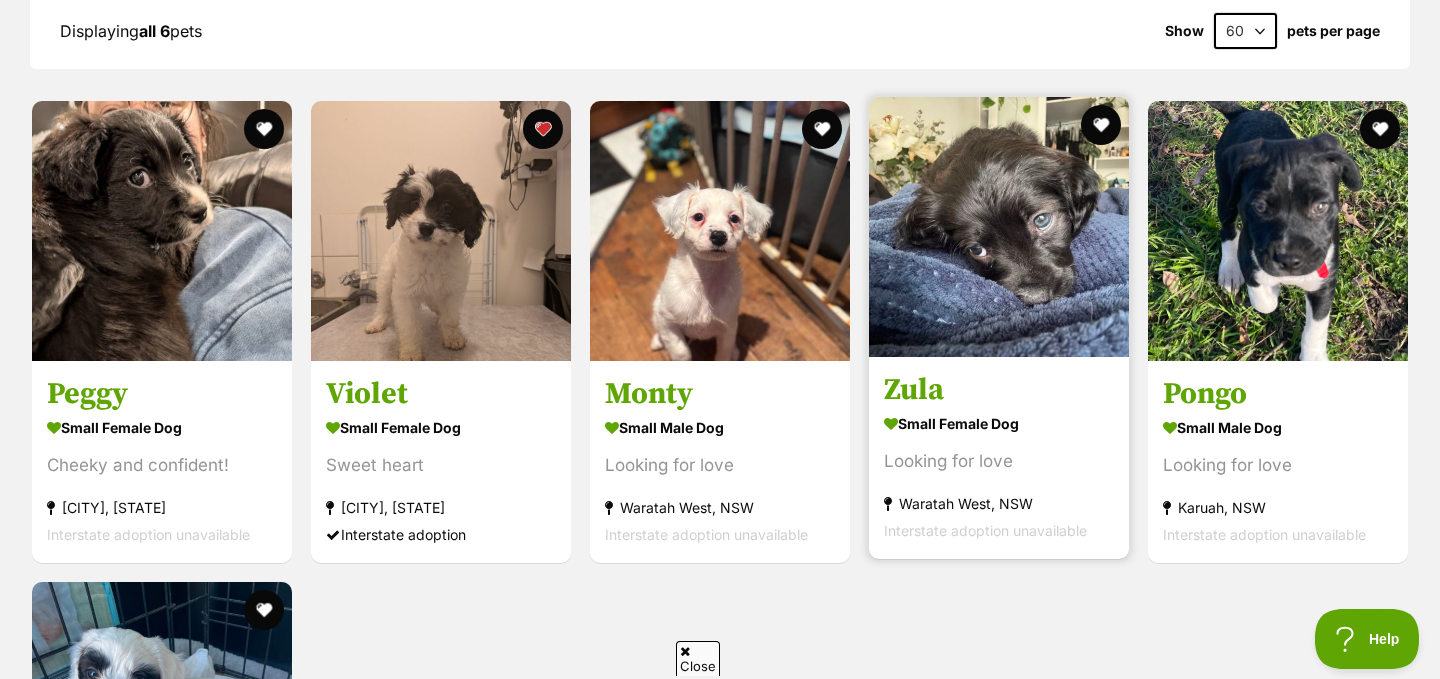 click at bounding box center [999, 227] 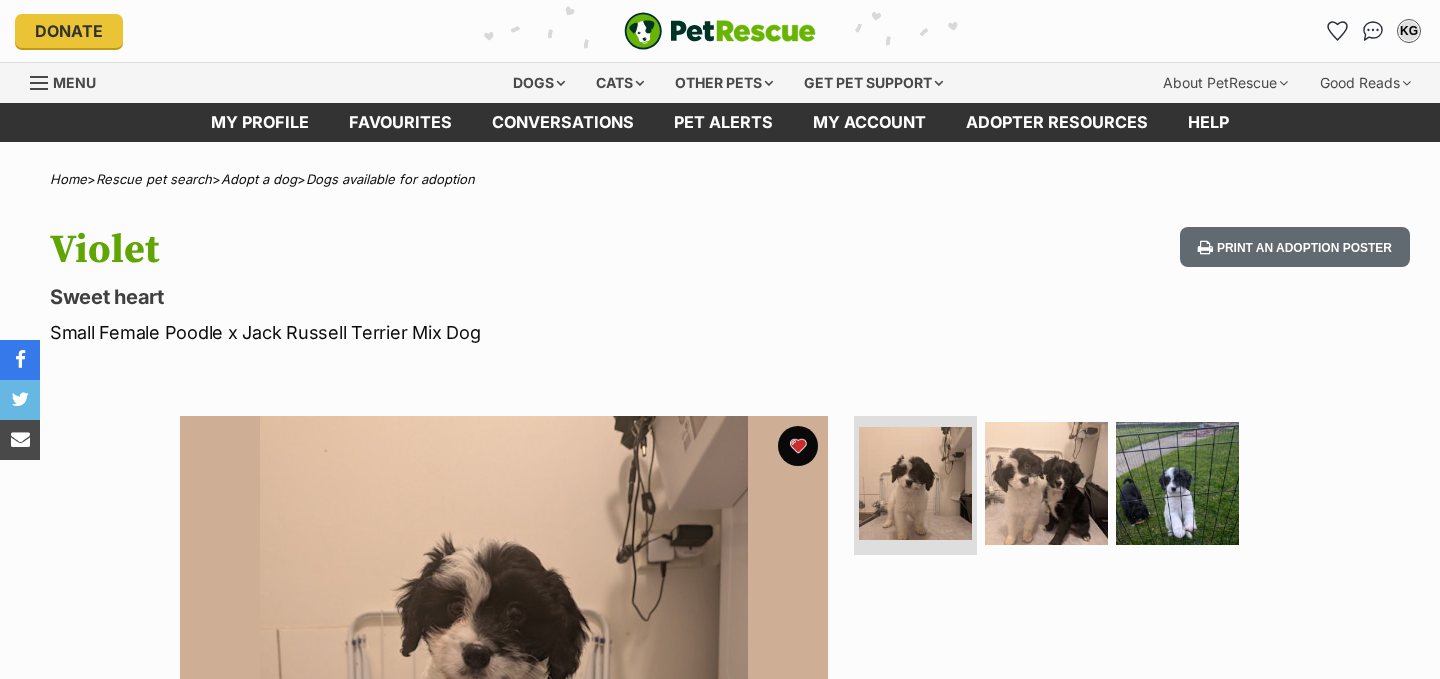 scroll, scrollTop: 0, scrollLeft: 0, axis: both 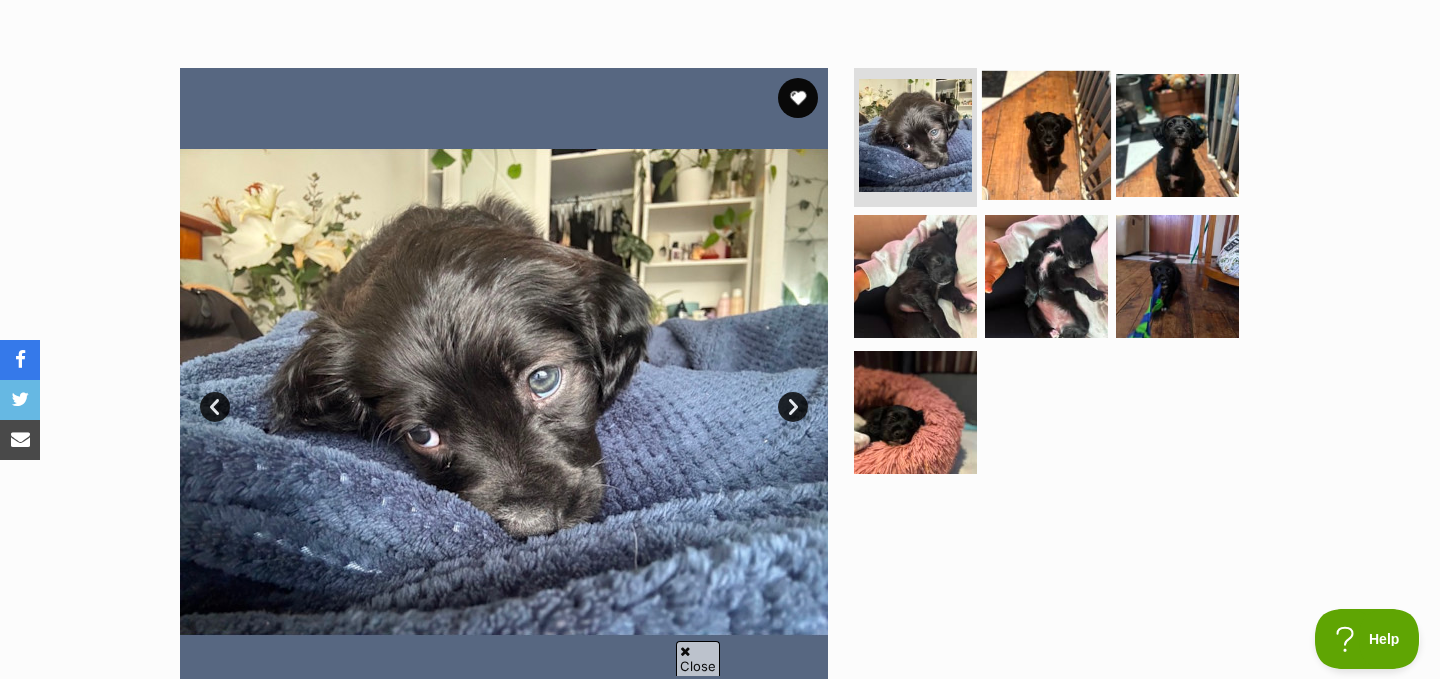 click at bounding box center (1046, 134) 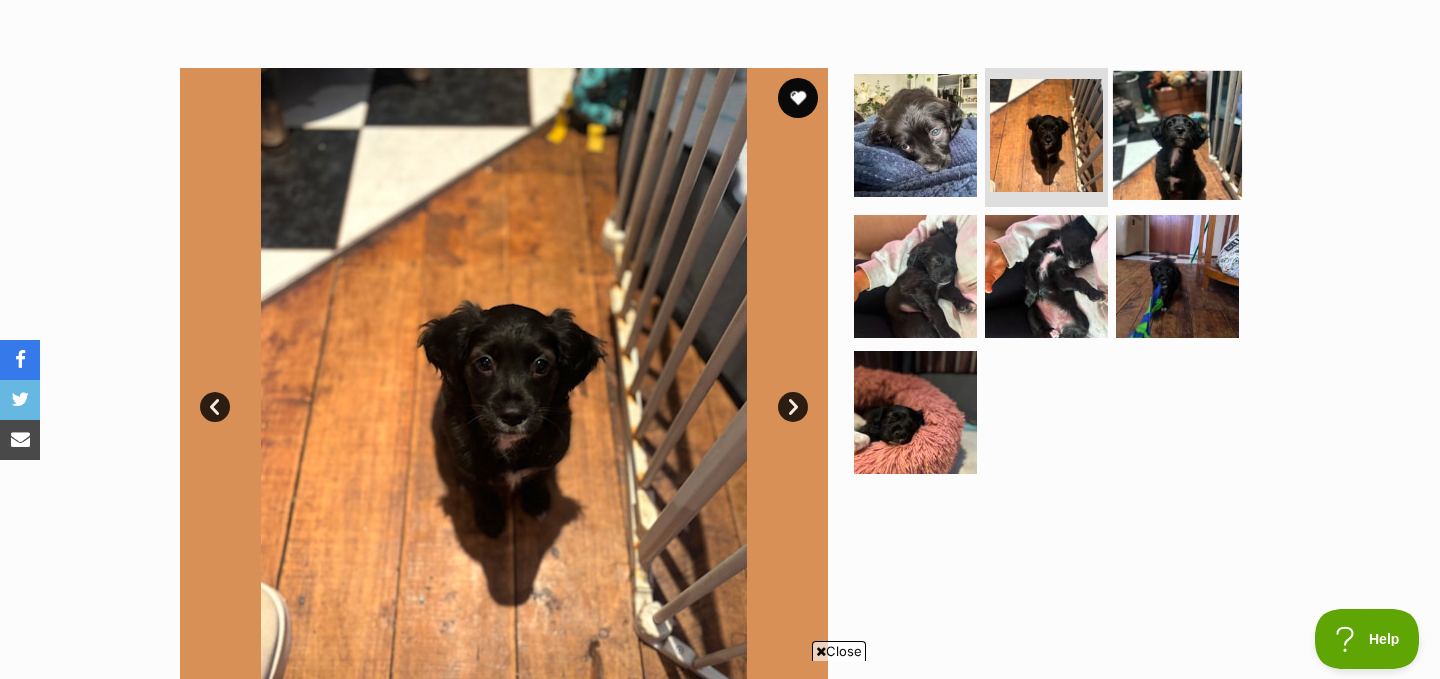 click at bounding box center [1177, 134] 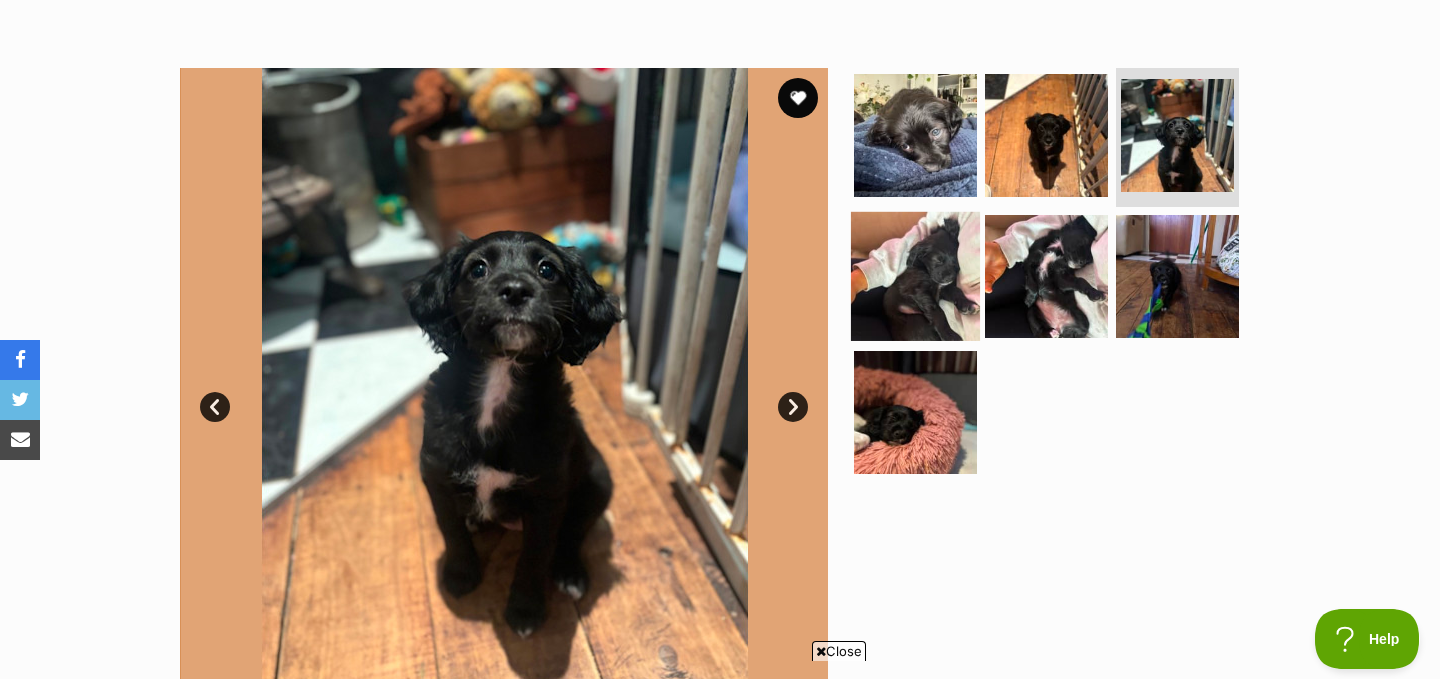 click at bounding box center (915, 276) 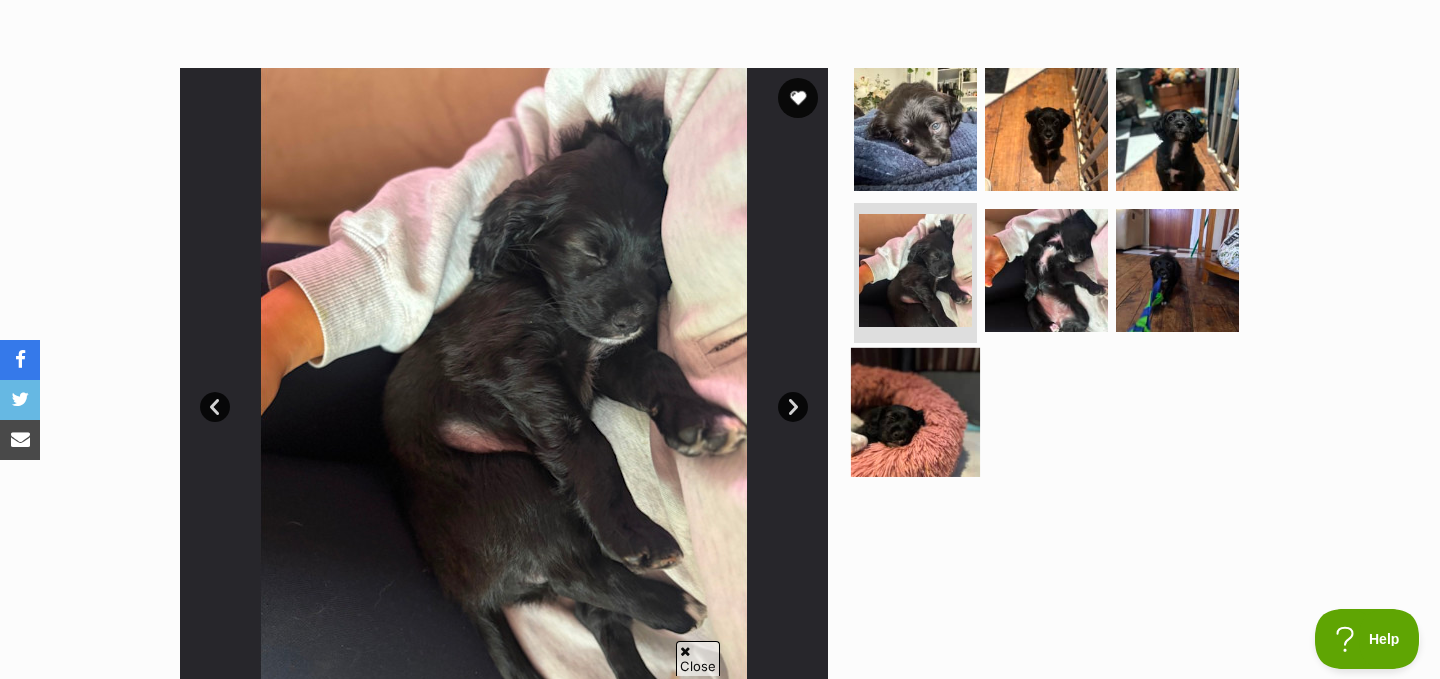 click at bounding box center (915, 412) 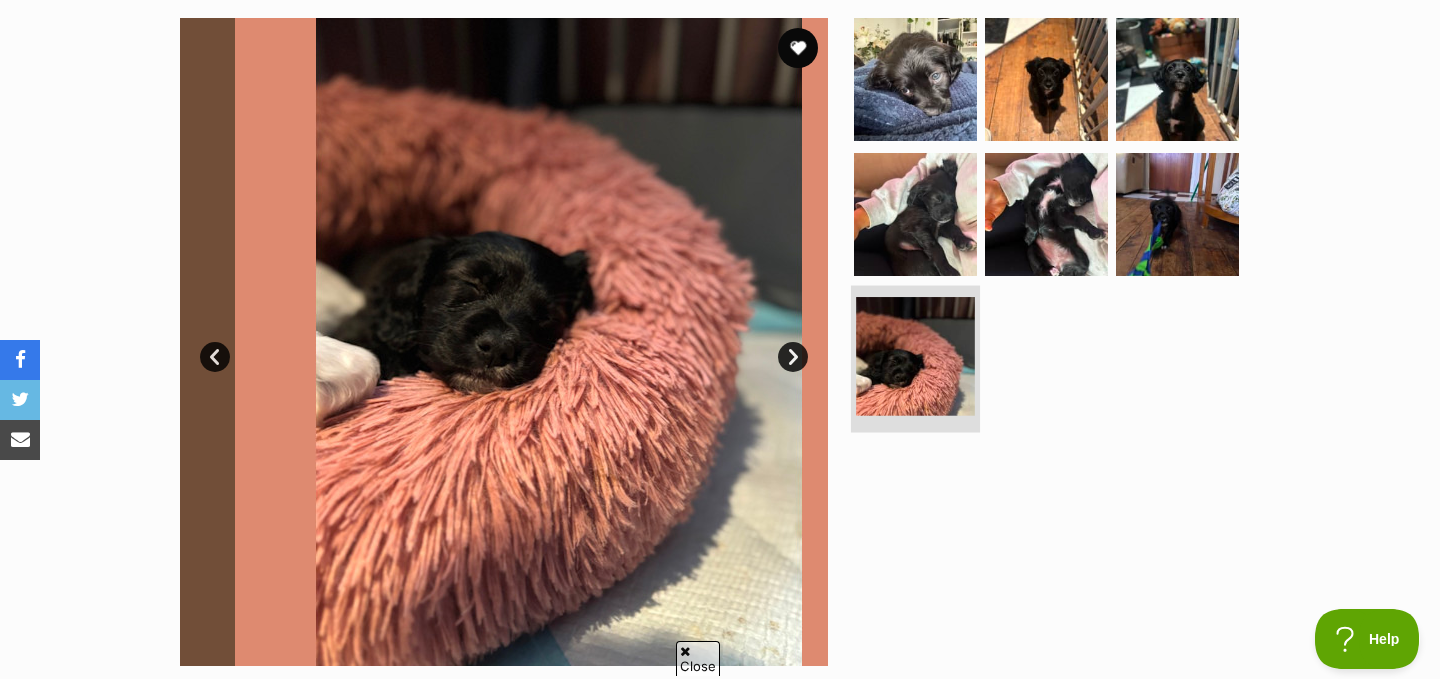 scroll, scrollTop: 420, scrollLeft: 0, axis: vertical 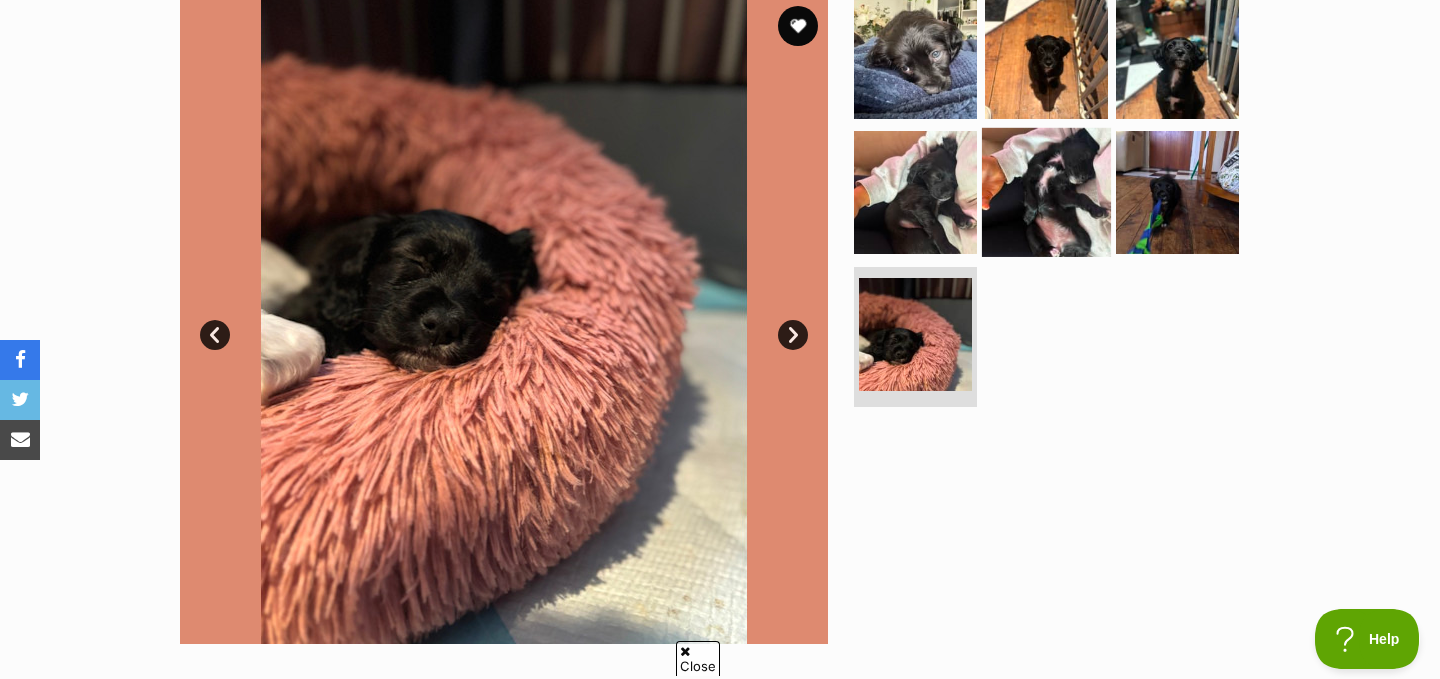 click at bounding box center [1046, 192] 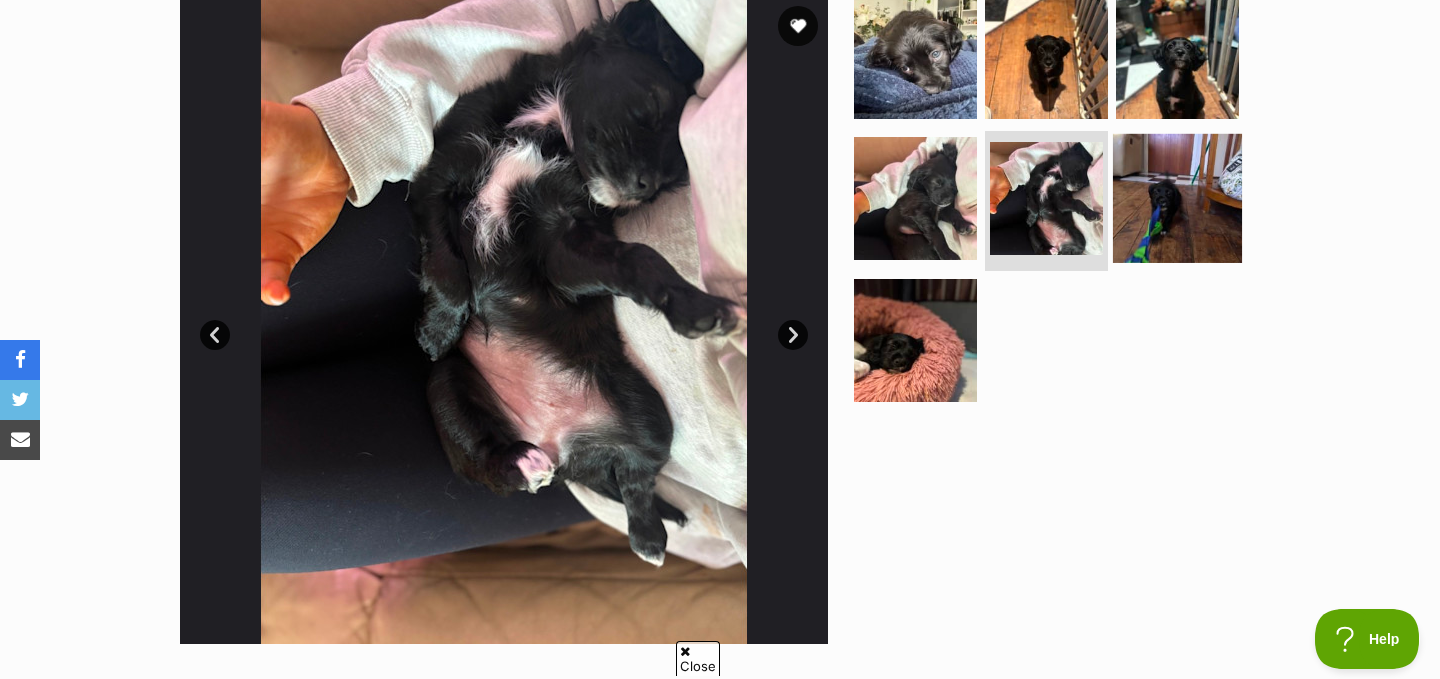 click at bounding box center (1177, 198) 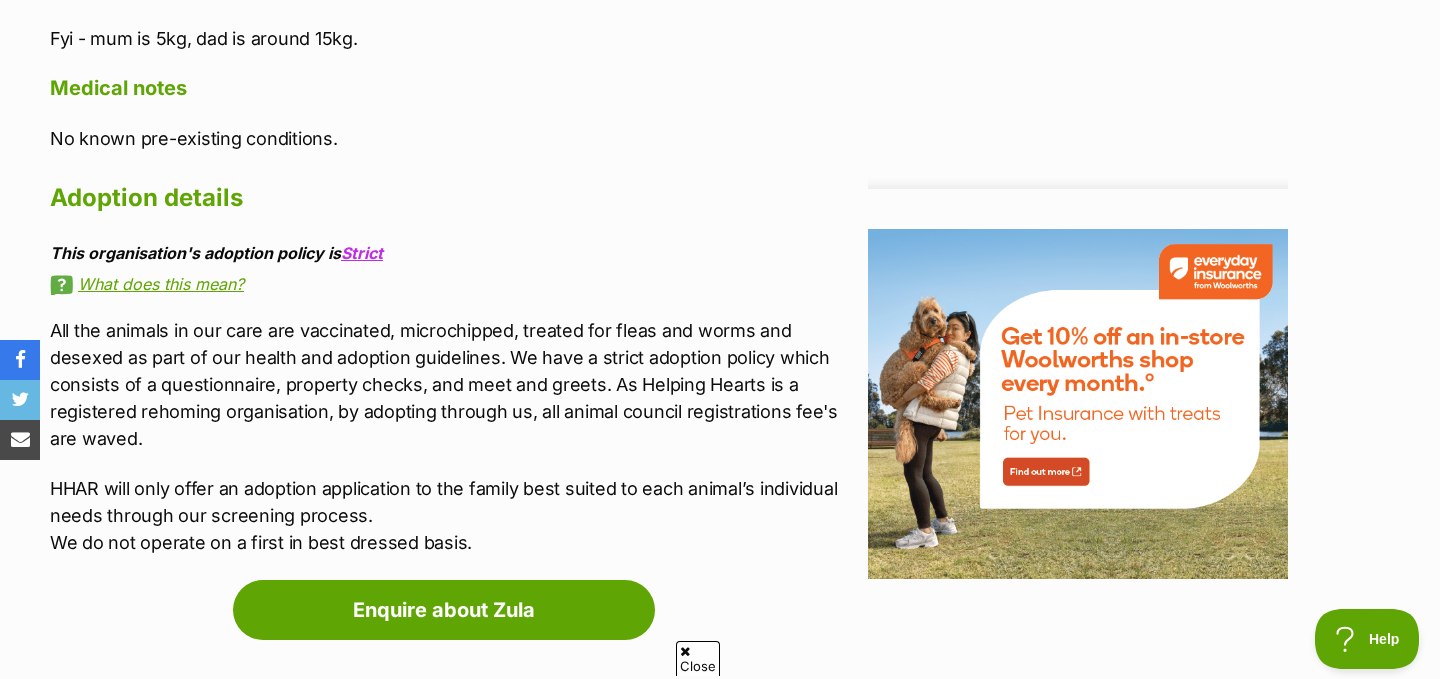 scroll, scrollTop: 2278, scrollLeft: 0, axis: vertical 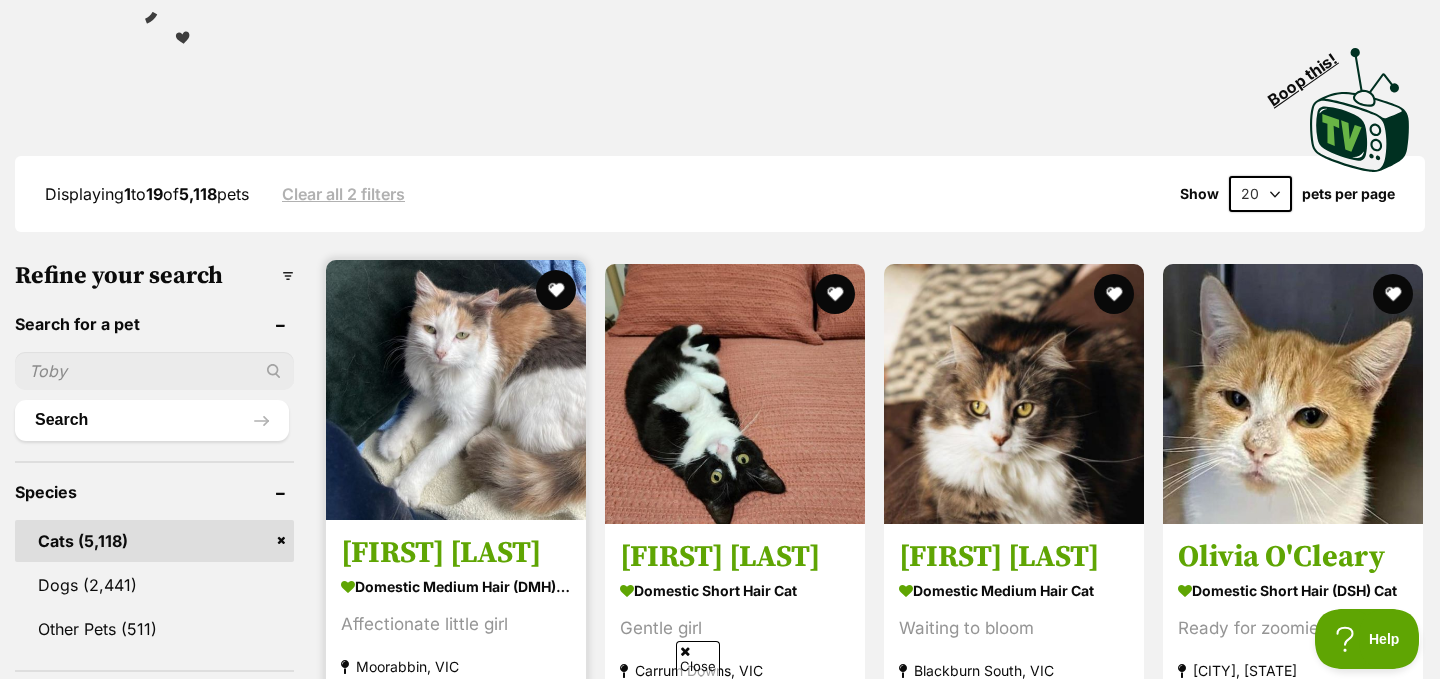 click at bounding box center [456, 390] 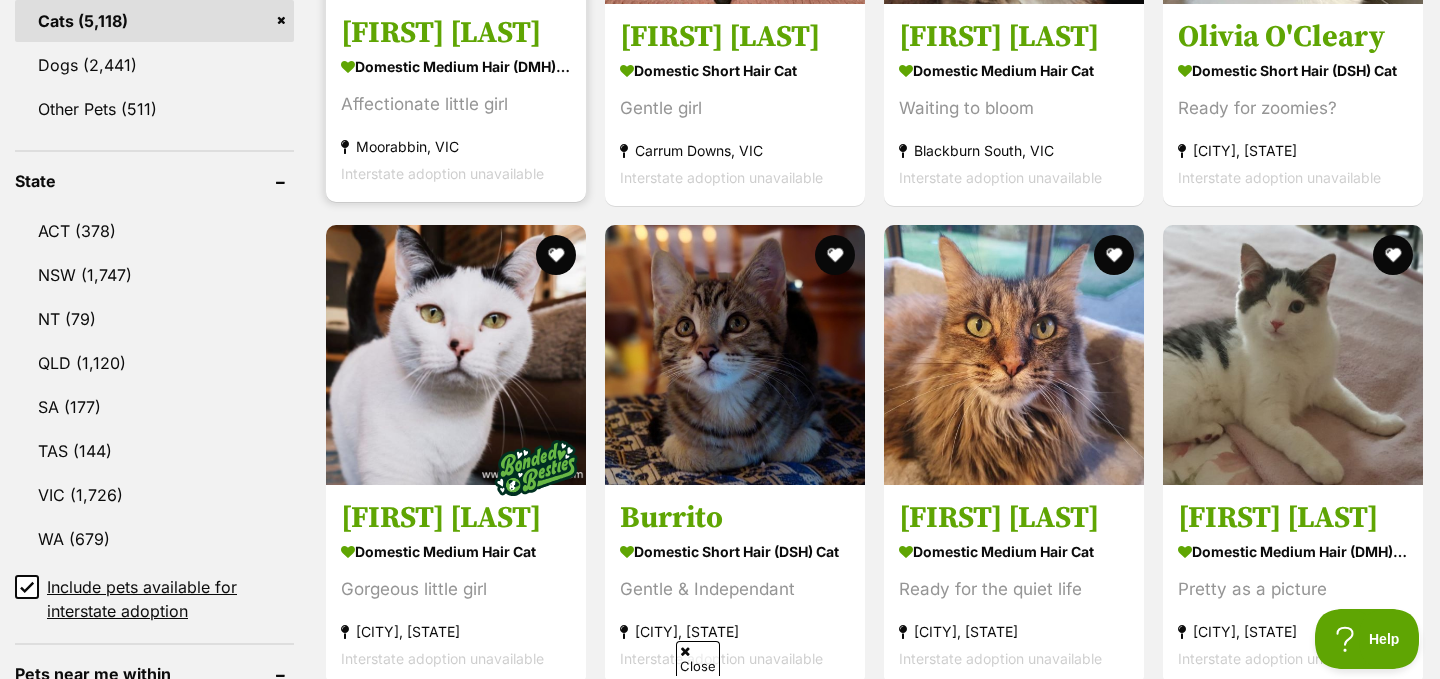 scroll, scrollTop: 907, scrollLeft: 0, axis: vertical 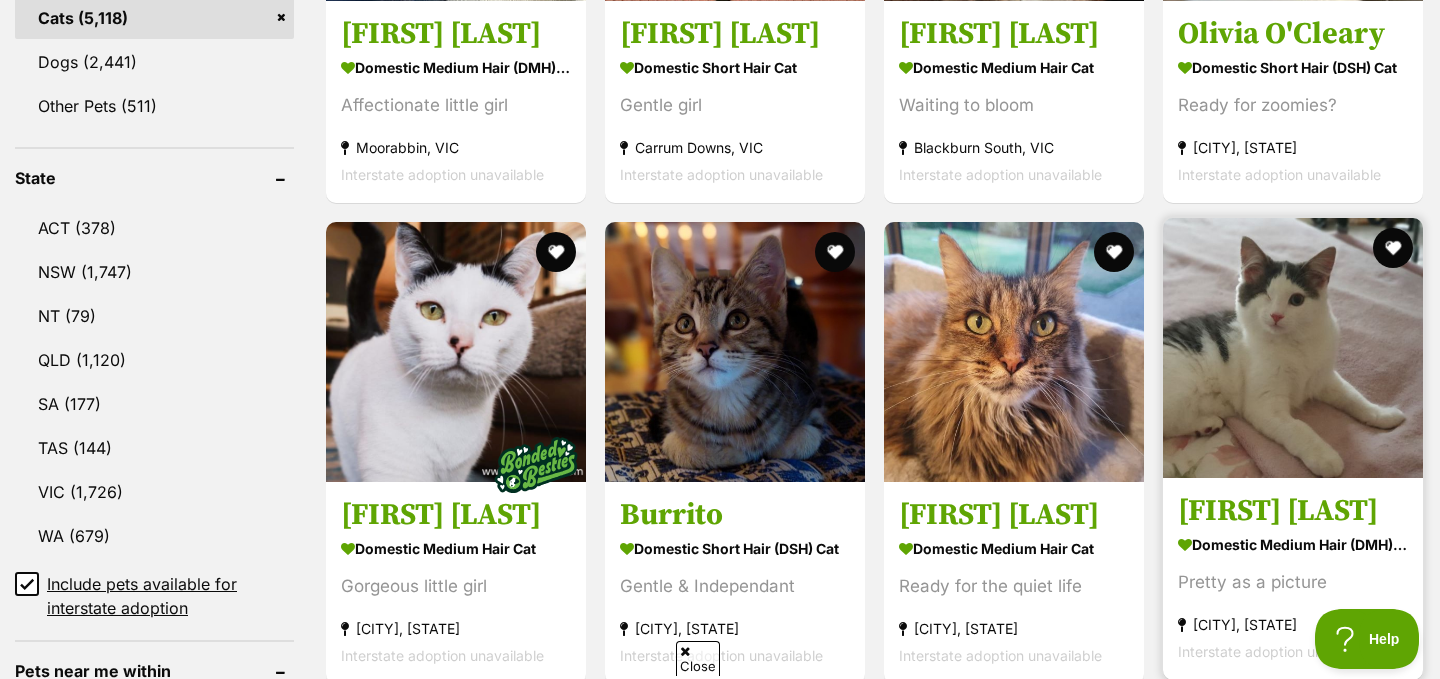 click at bounding box center [1293, 348] 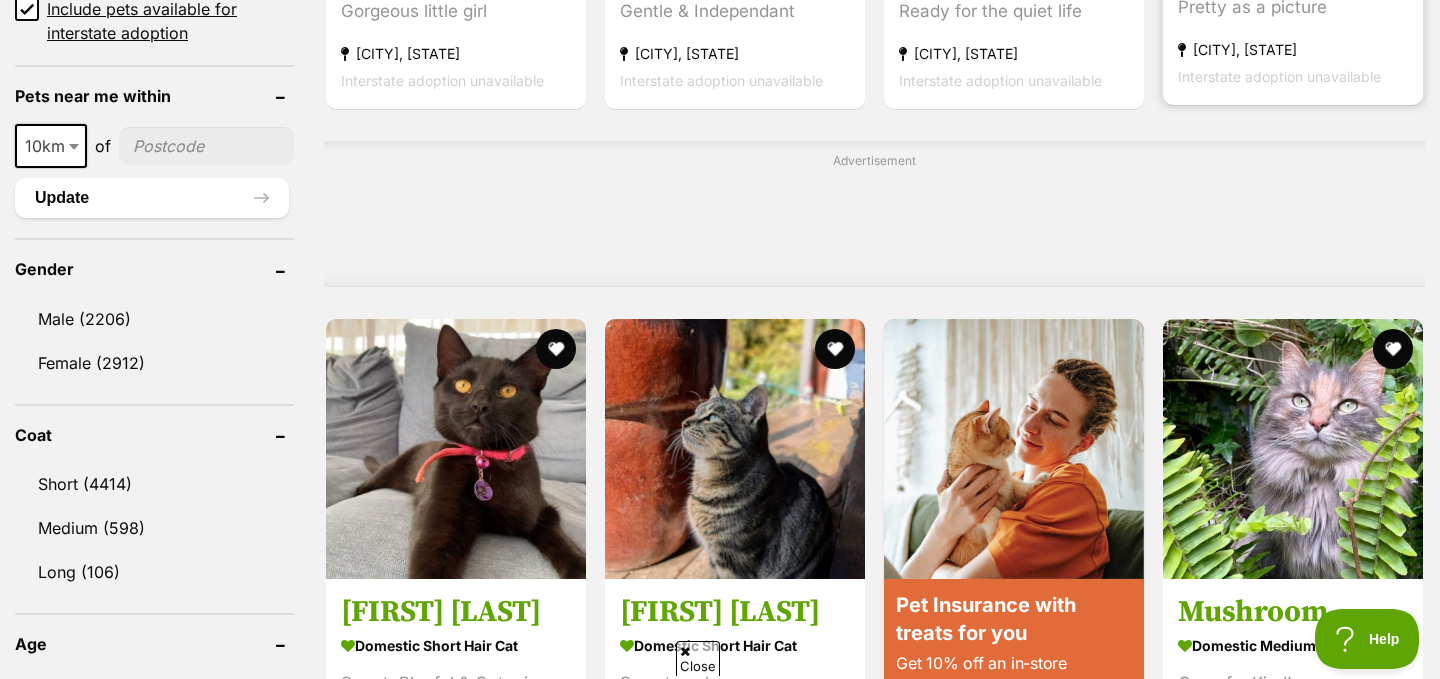 scroll, scrollTop: 1634, scrollLeft: 0, axis: vertical 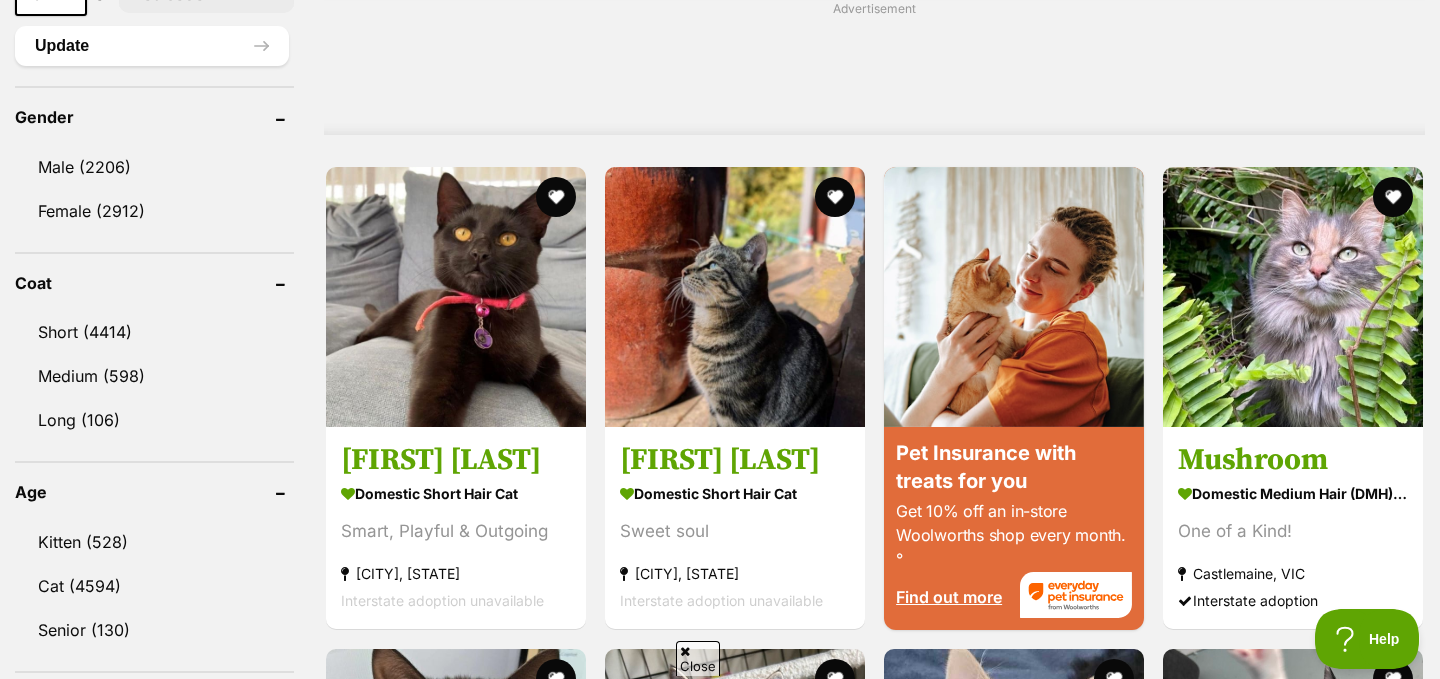 click at bounding box center [1293, 297] 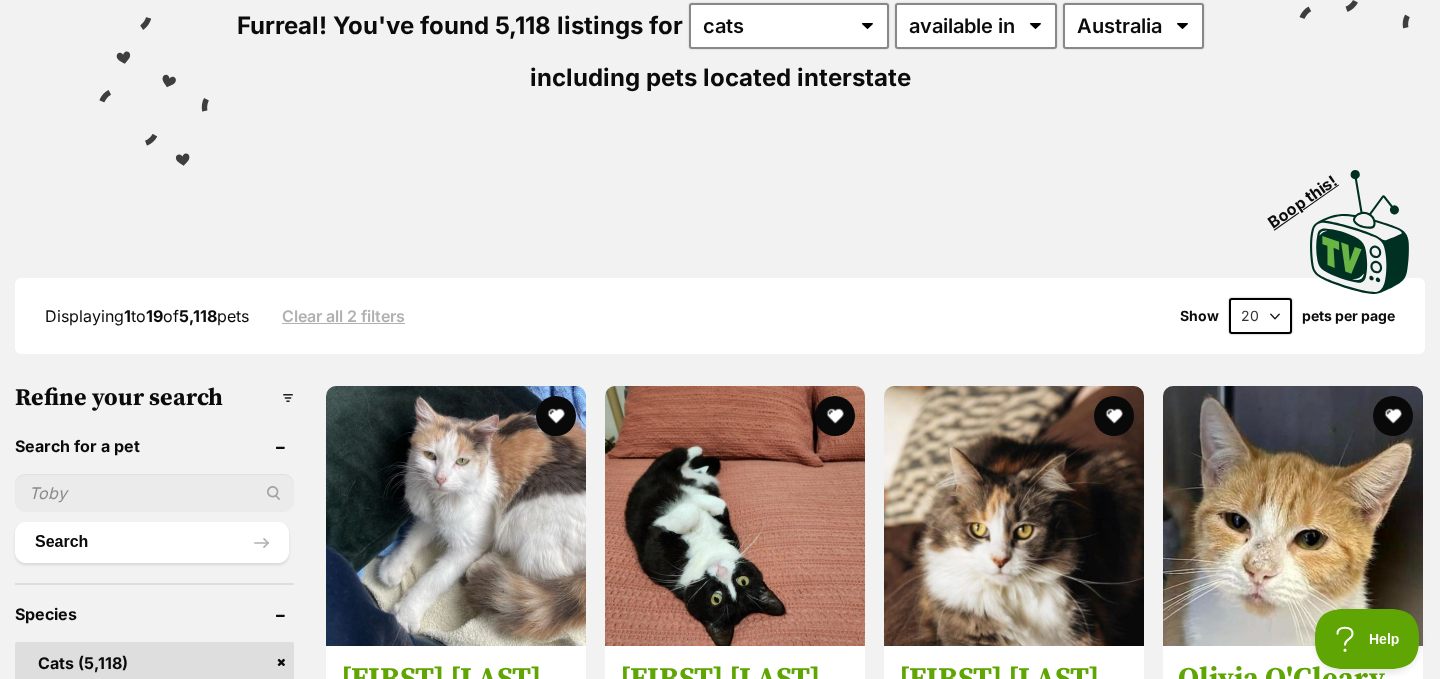 scroll, scrollTop: 0, scrollLeft: 0, axis: both 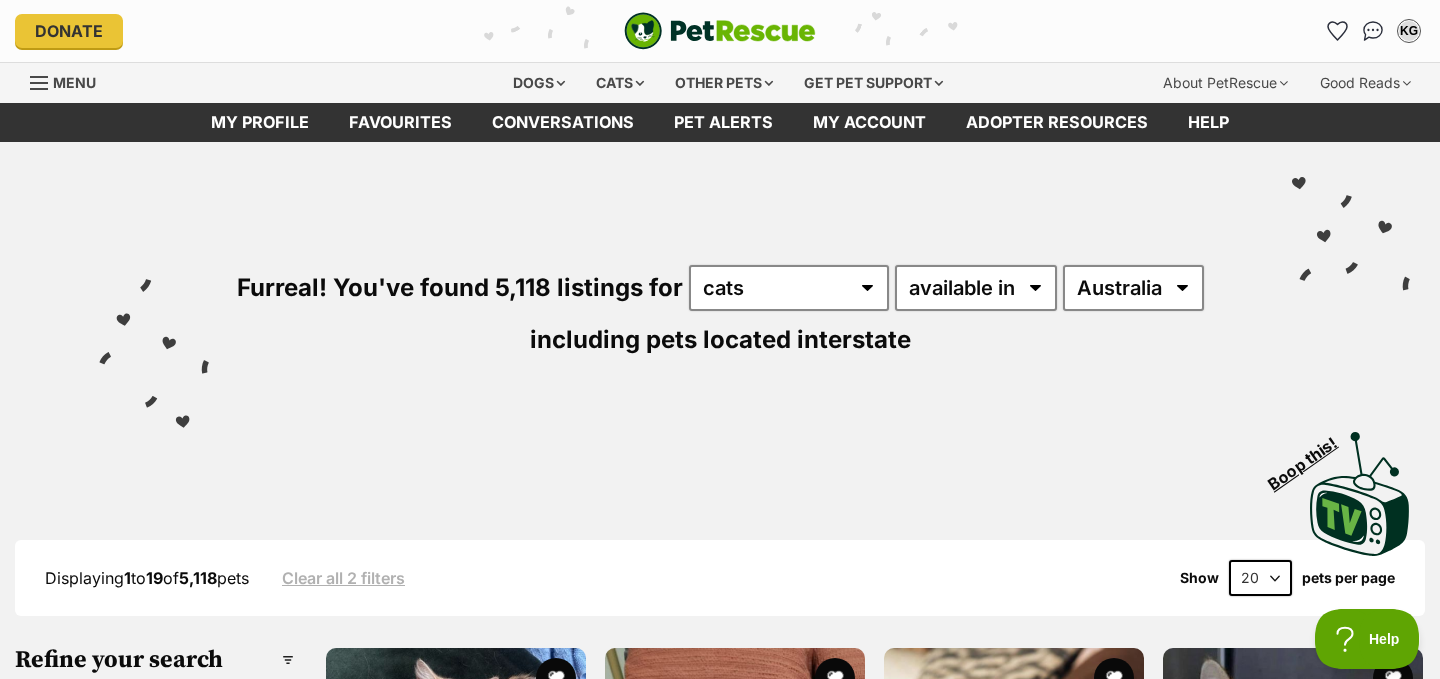 click on "20 40 60" at bounding box center [1260, 578] 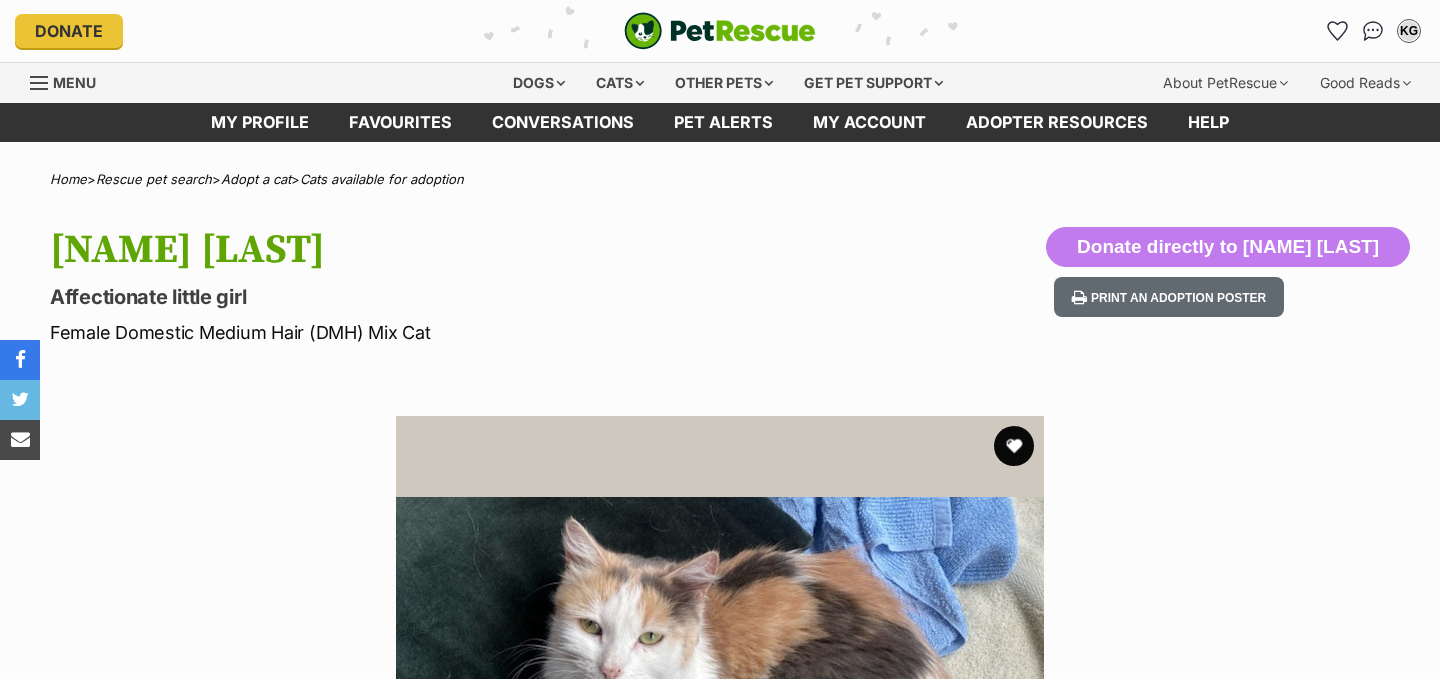scroll, scrollTop: 0, scrollLeft: 0, axis: both 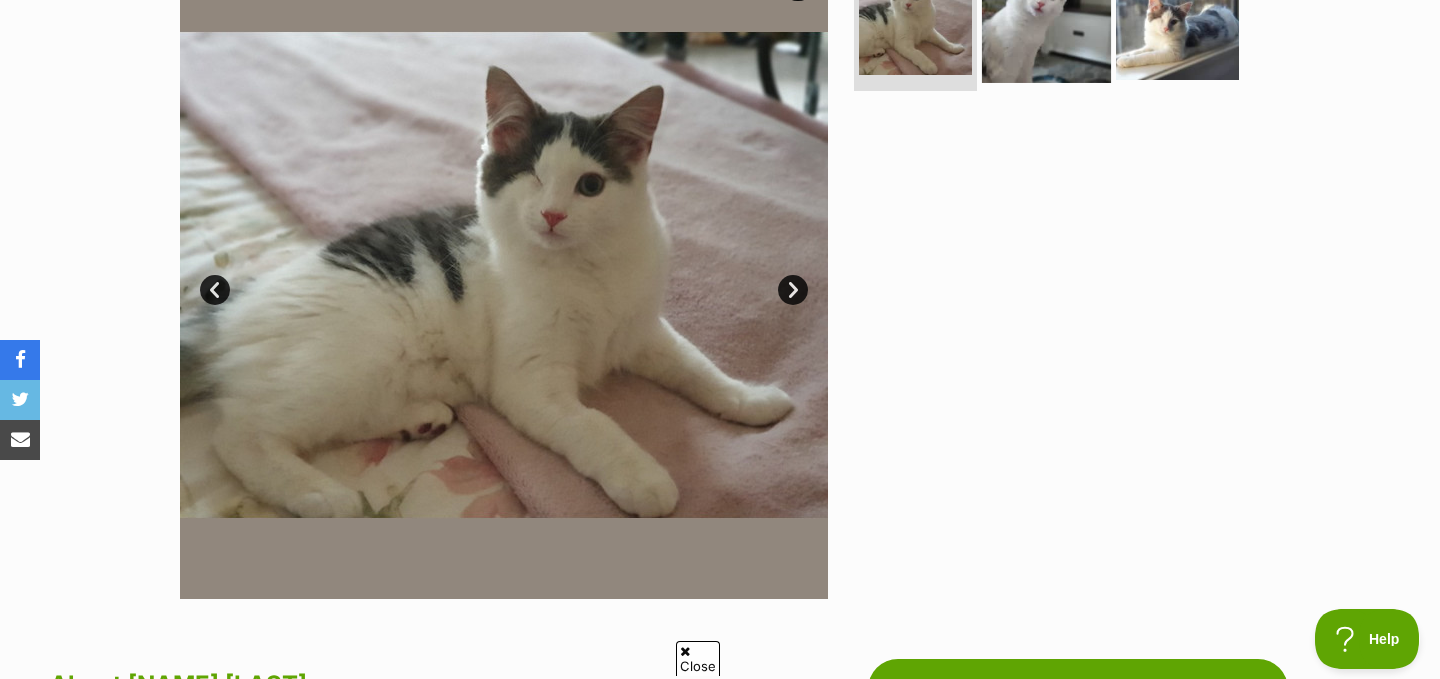 click at bounding box center [1046, 18] 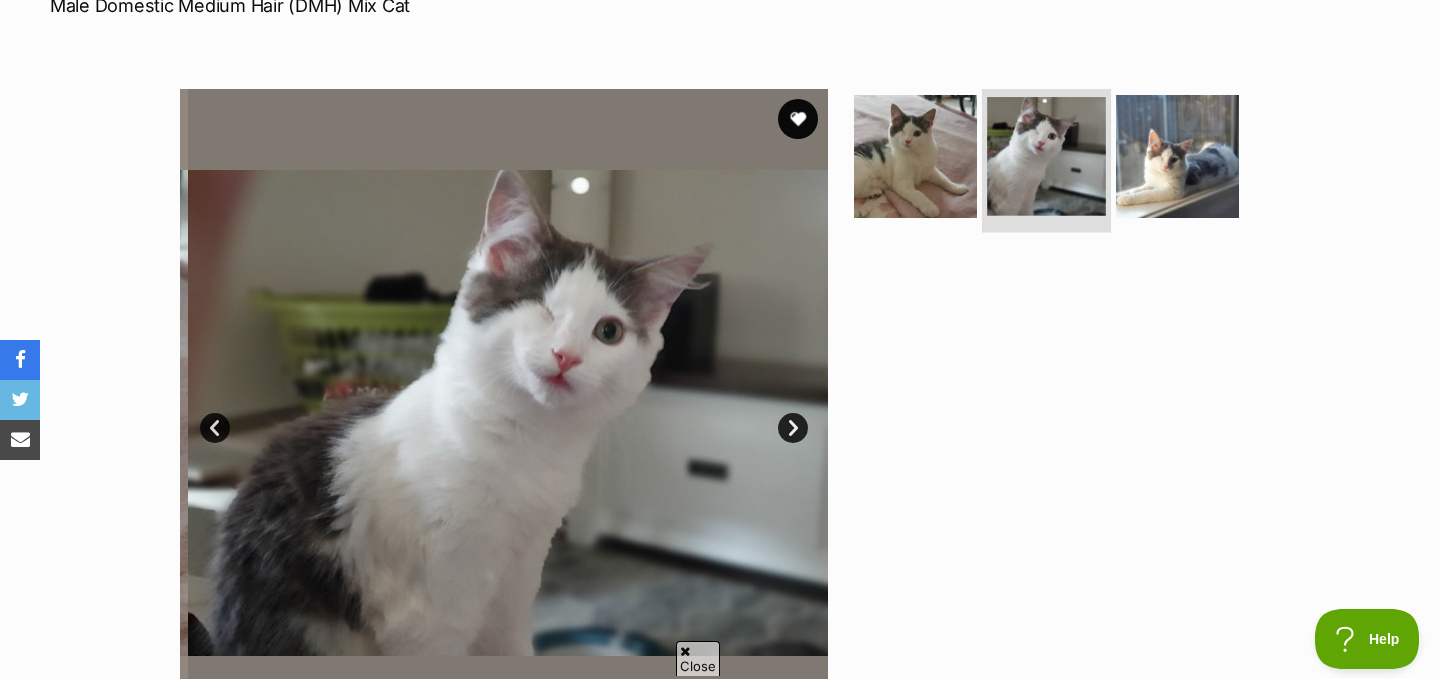 scroll, scrollTop: 324, scrollLeft: 0, axis: vertical 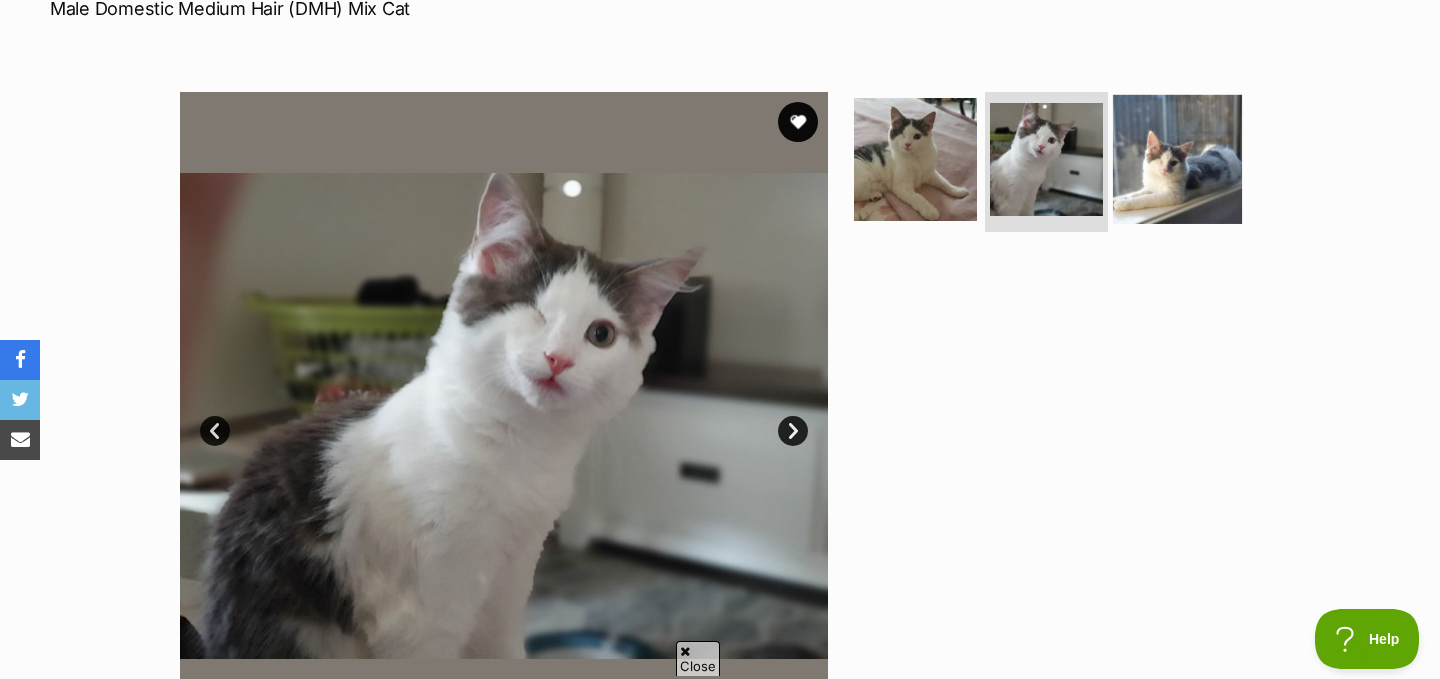 click at bounding box center (1177, 159) 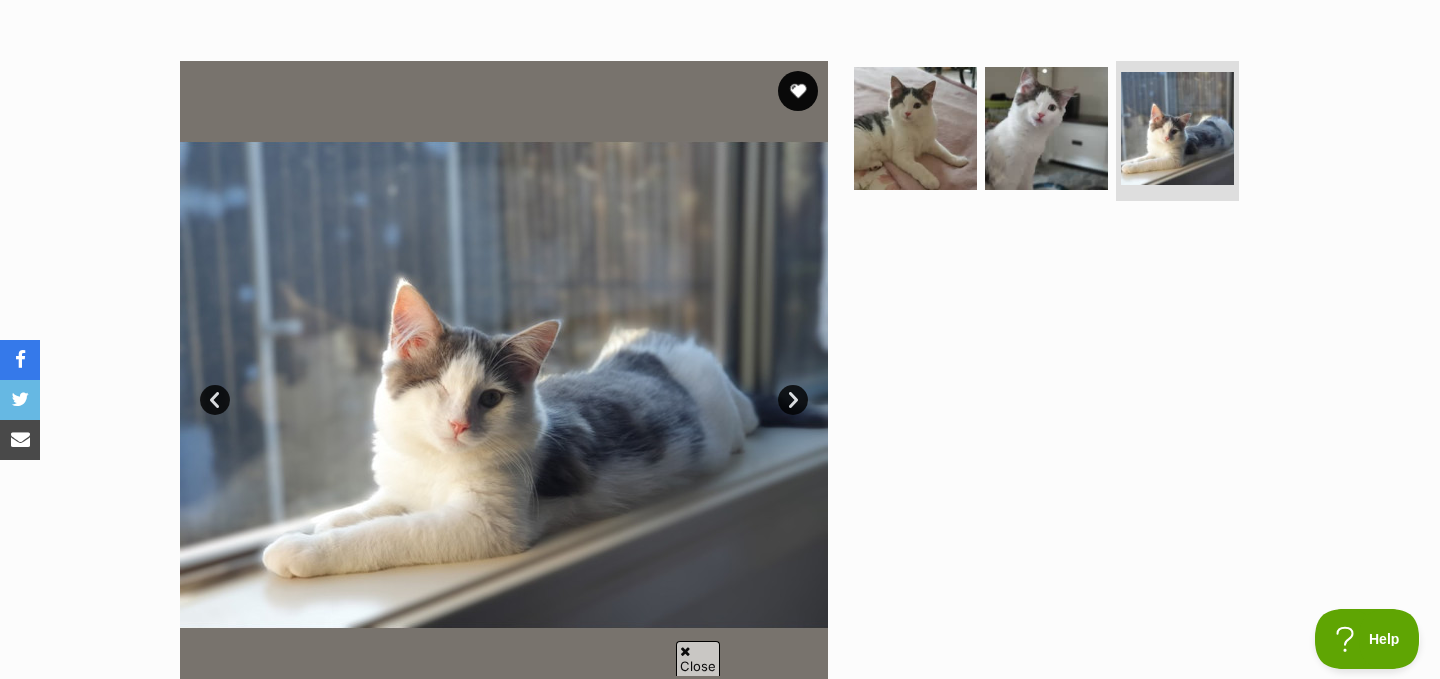scroll, scrollTop: 356, scrollLeft: 0, axis: vertical 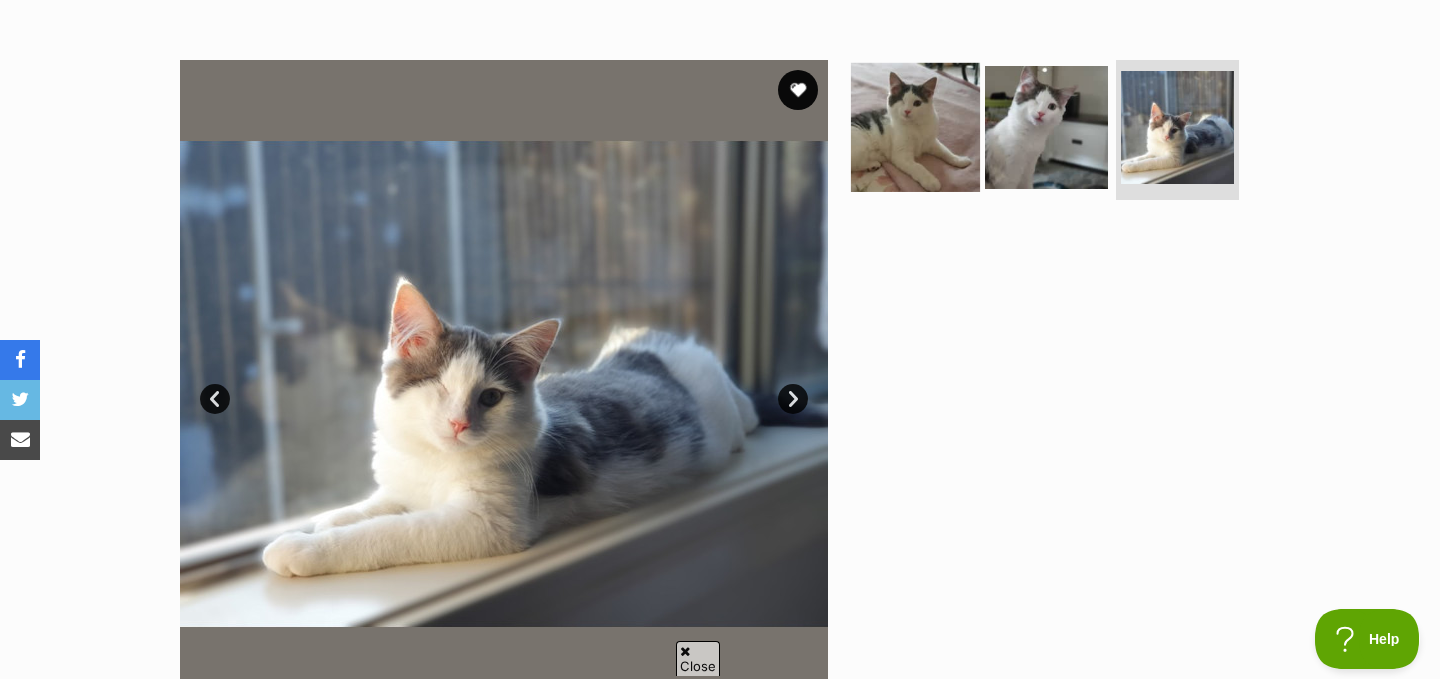 click at bounding box center (915, 127) 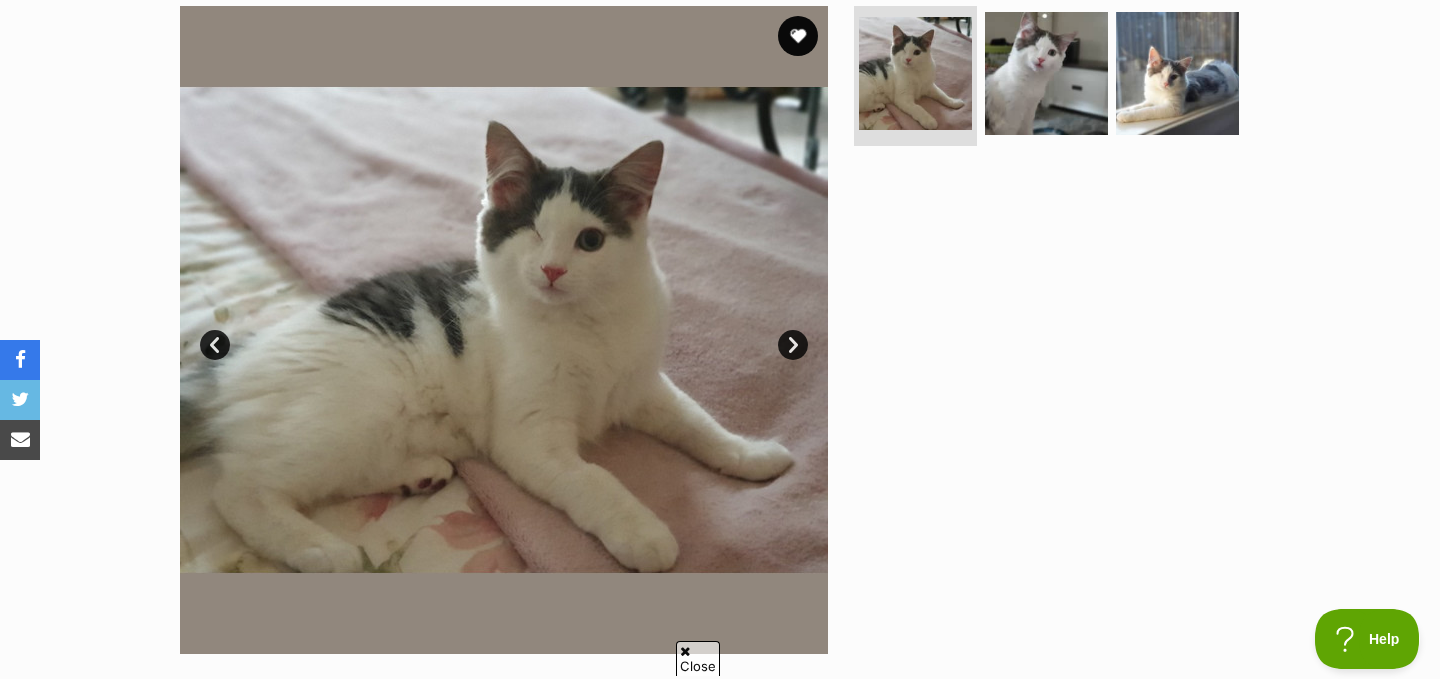 scroll, scrollTop: 418, scrollLeft: 0, axis: vertical 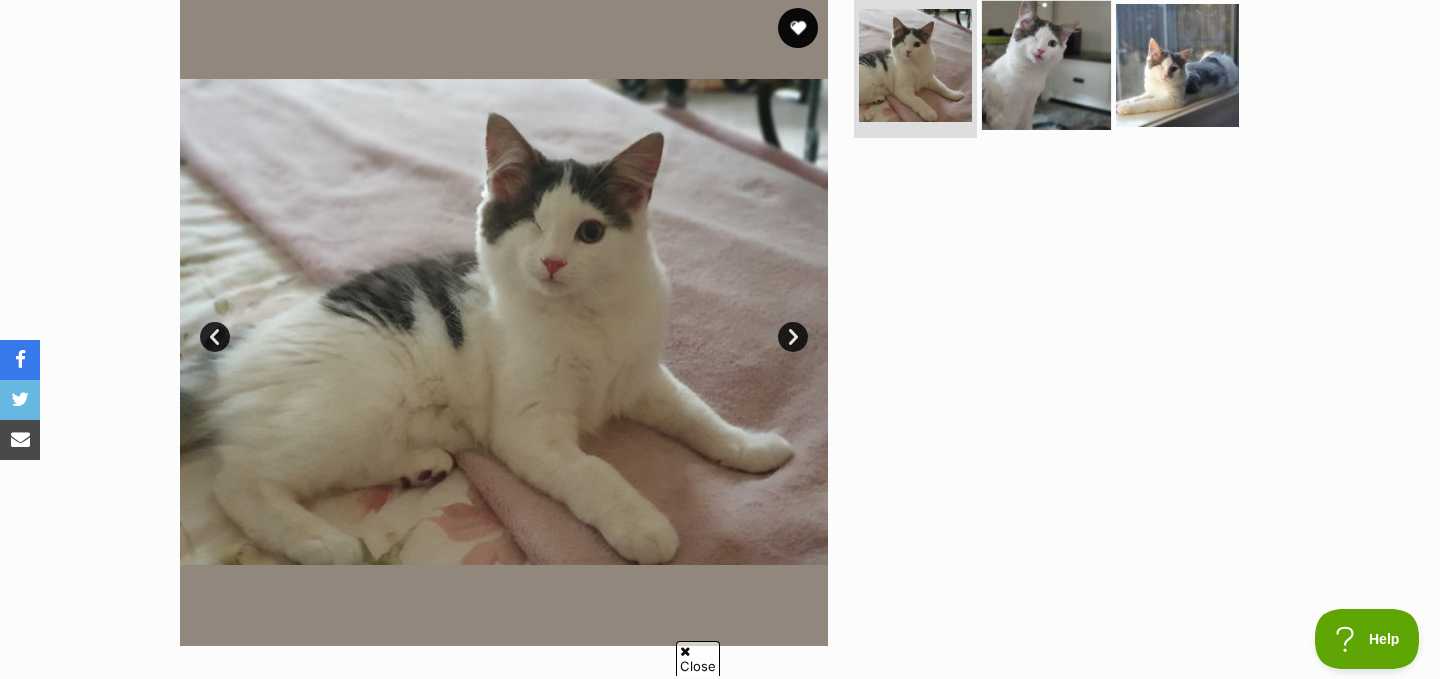 click at bounding box center [1046, 65] 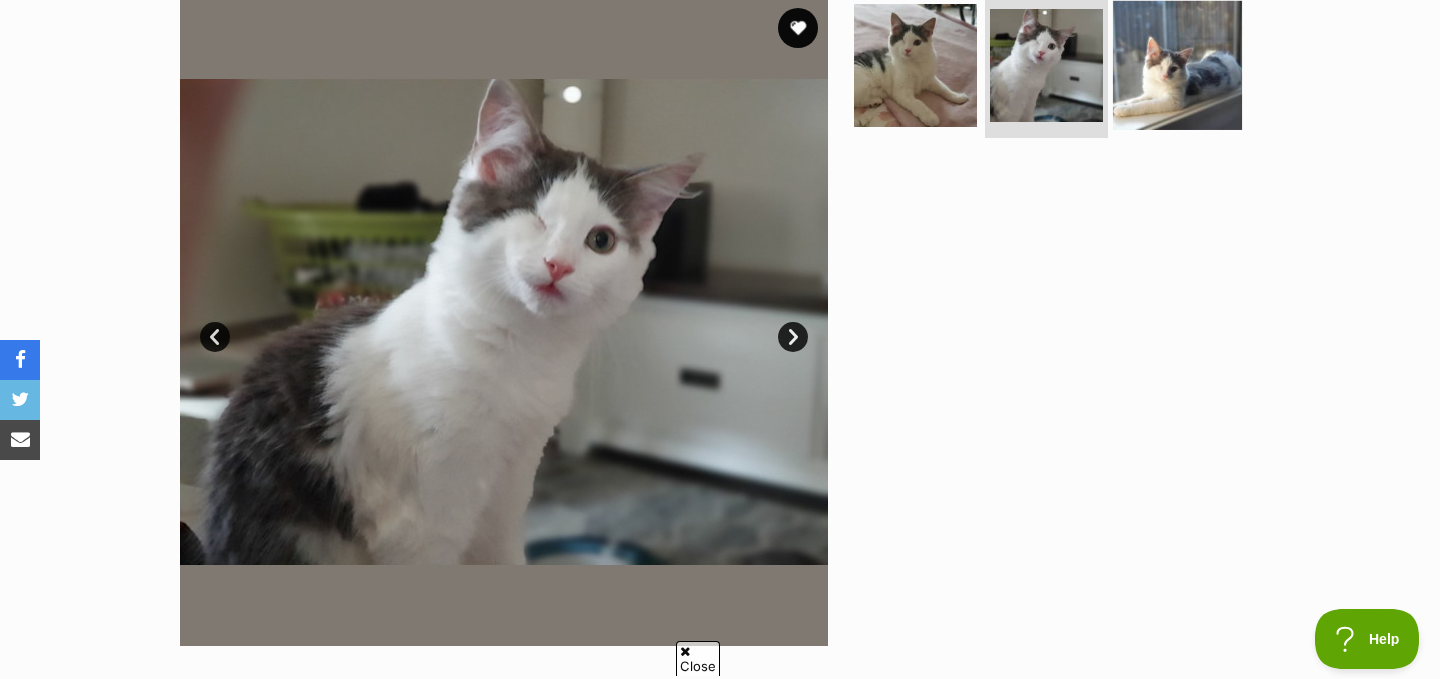 click at bounding box center (1177, 65) 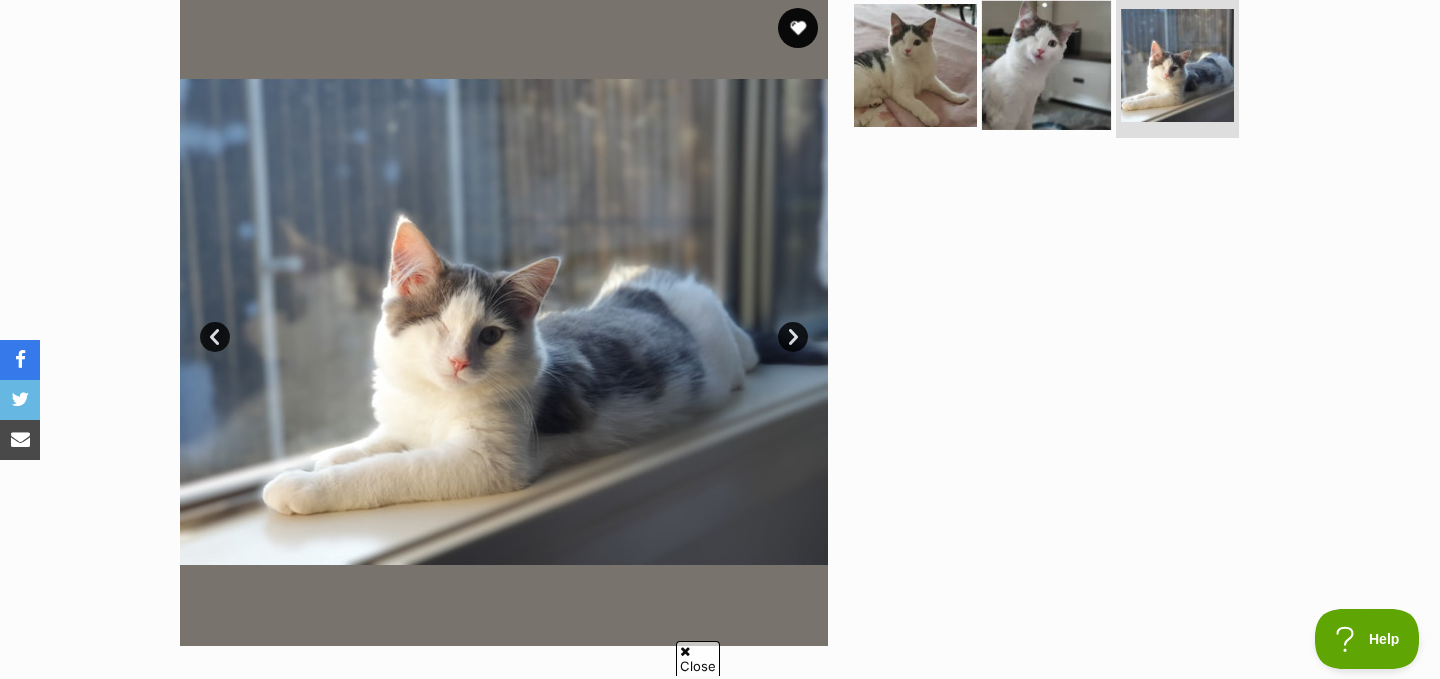 click at bounding box center [1046, 65] 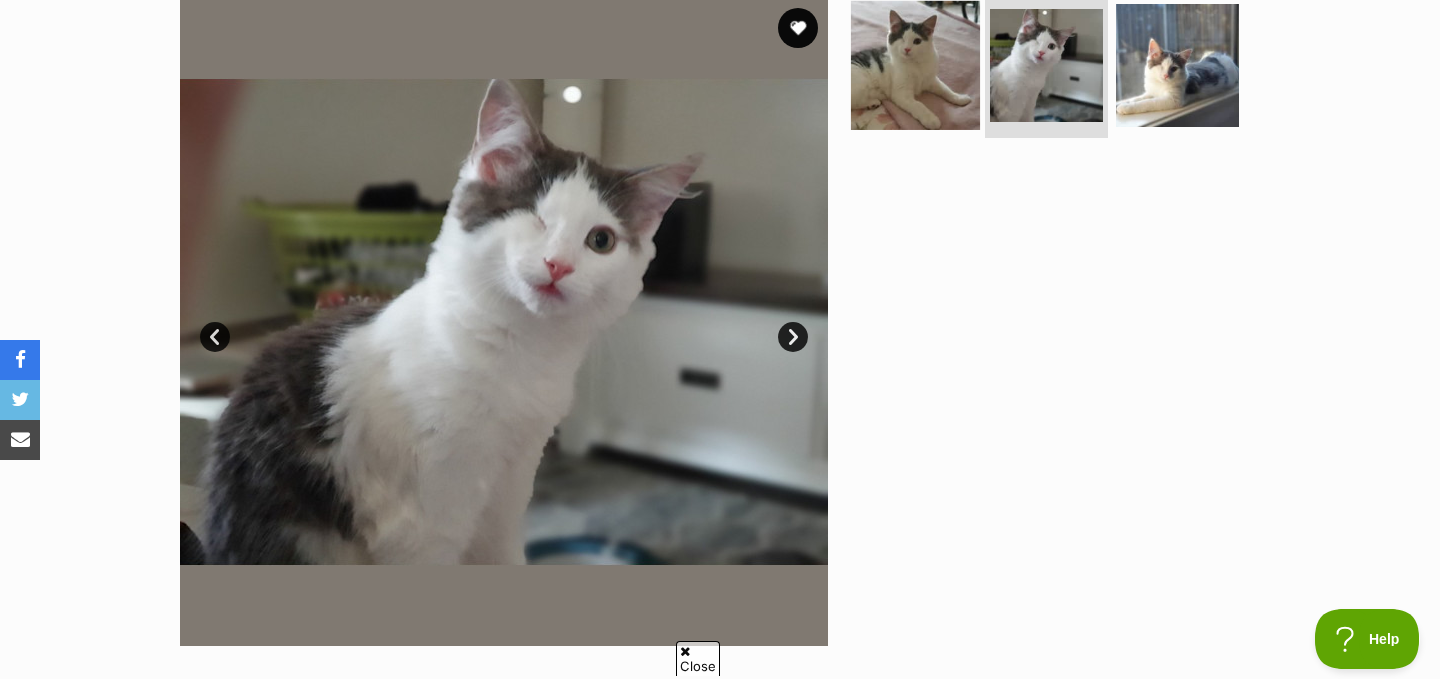 click at bounding box center [915, 65] 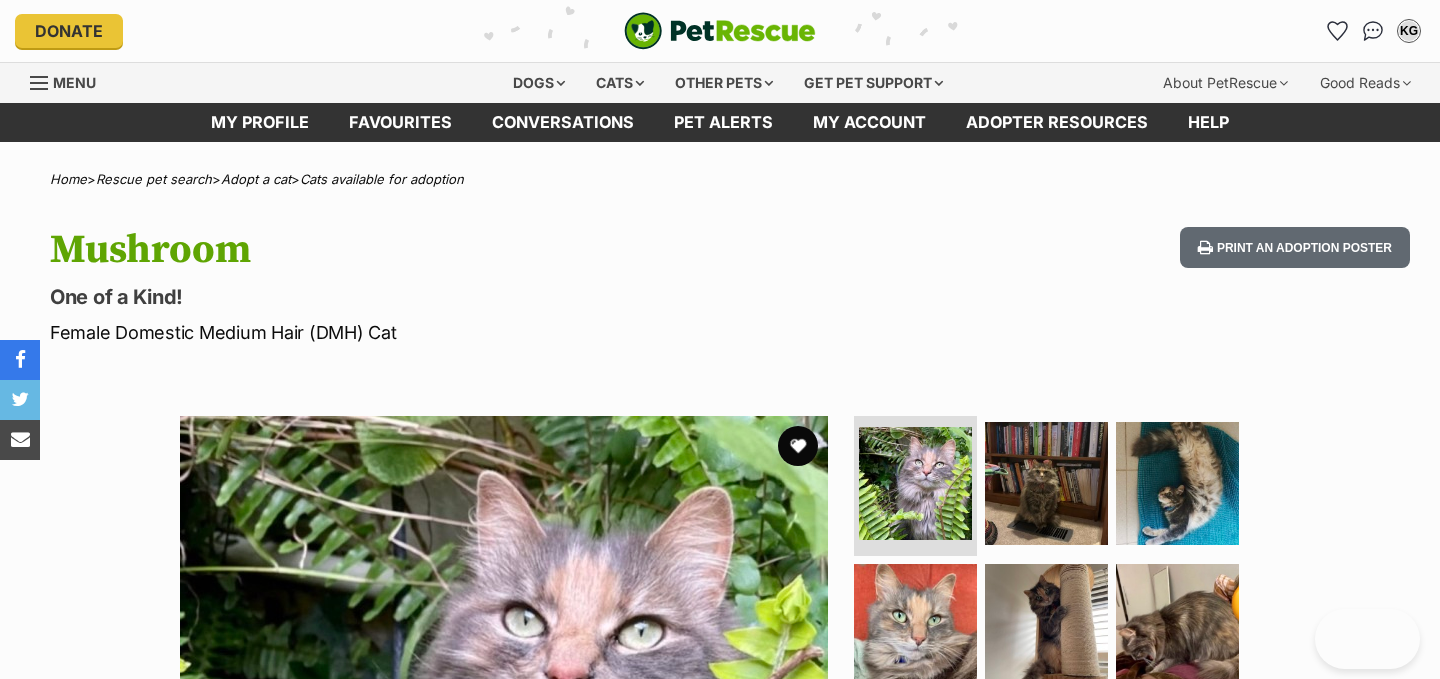 scroll, scrollTop: 0, scrollLeft: 0, axis: both 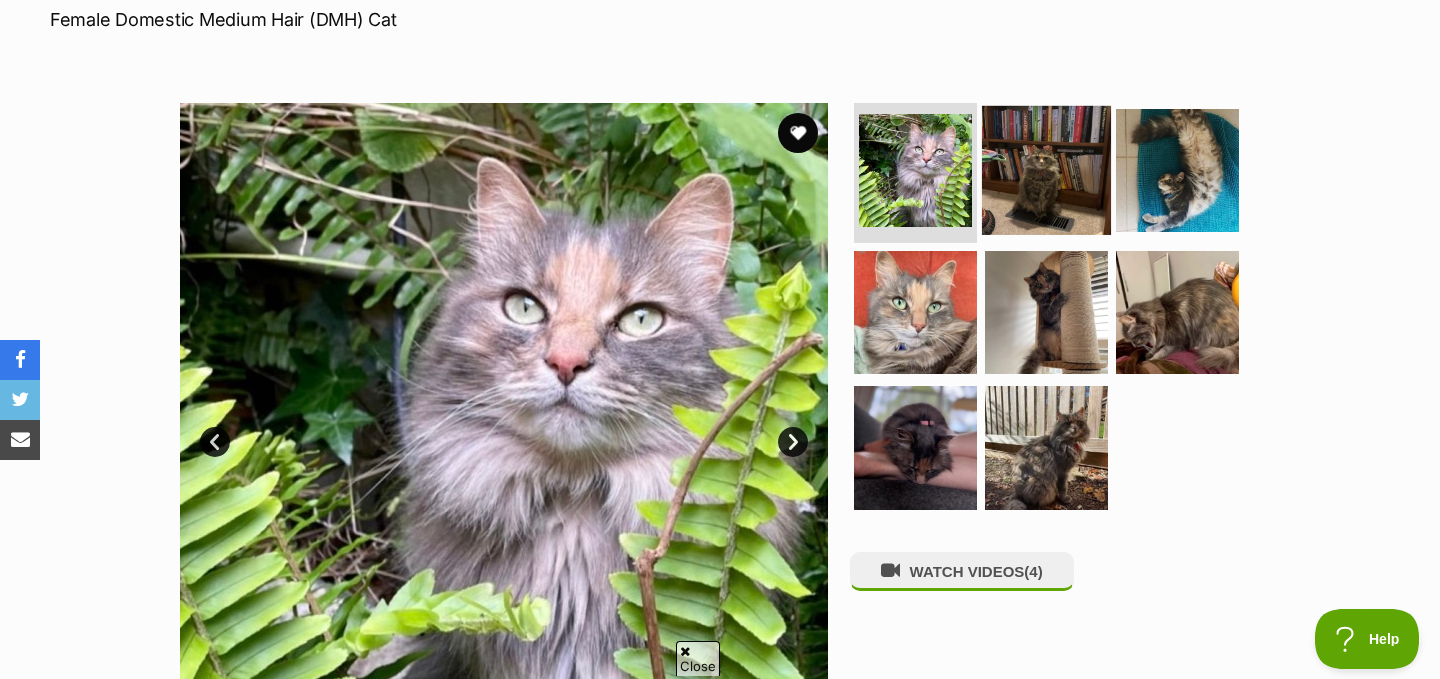 click at bounding box center (1046, 170) 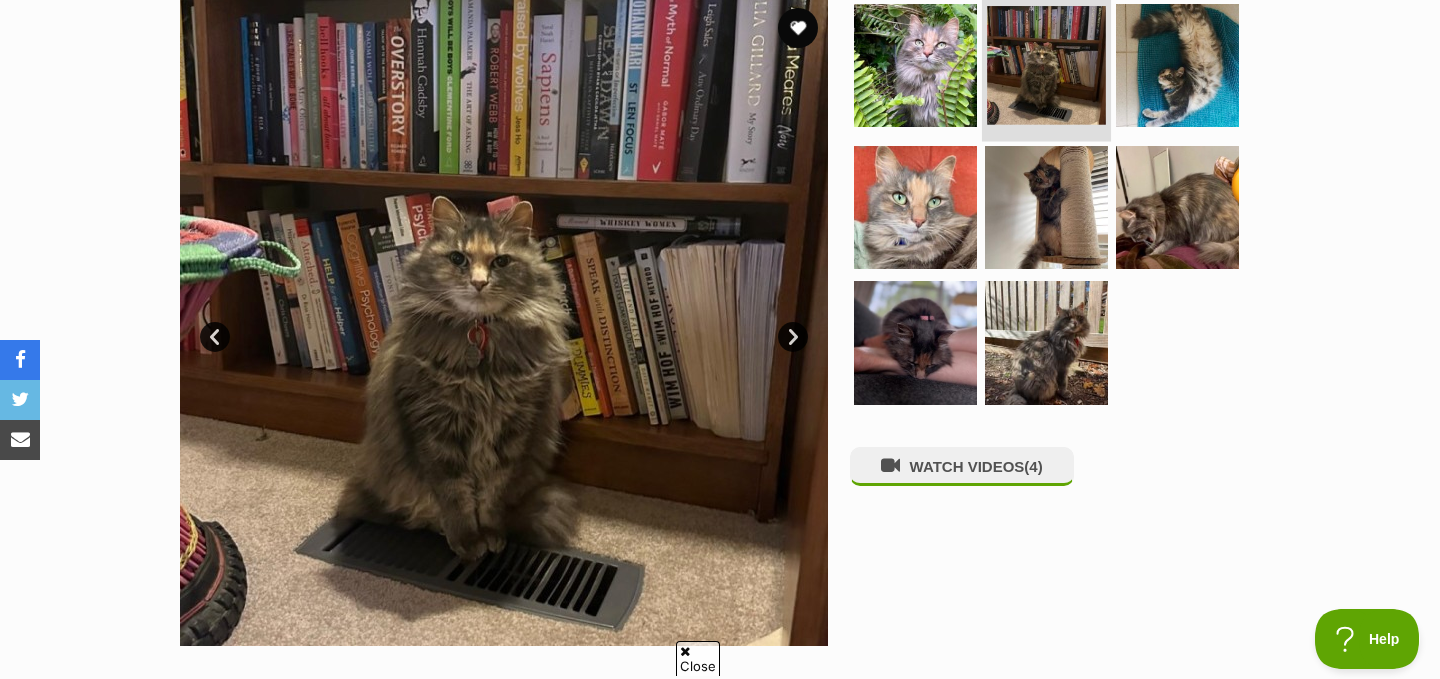 scroll, scrollTop: 419, scrollLeft: 0, axis: vertical 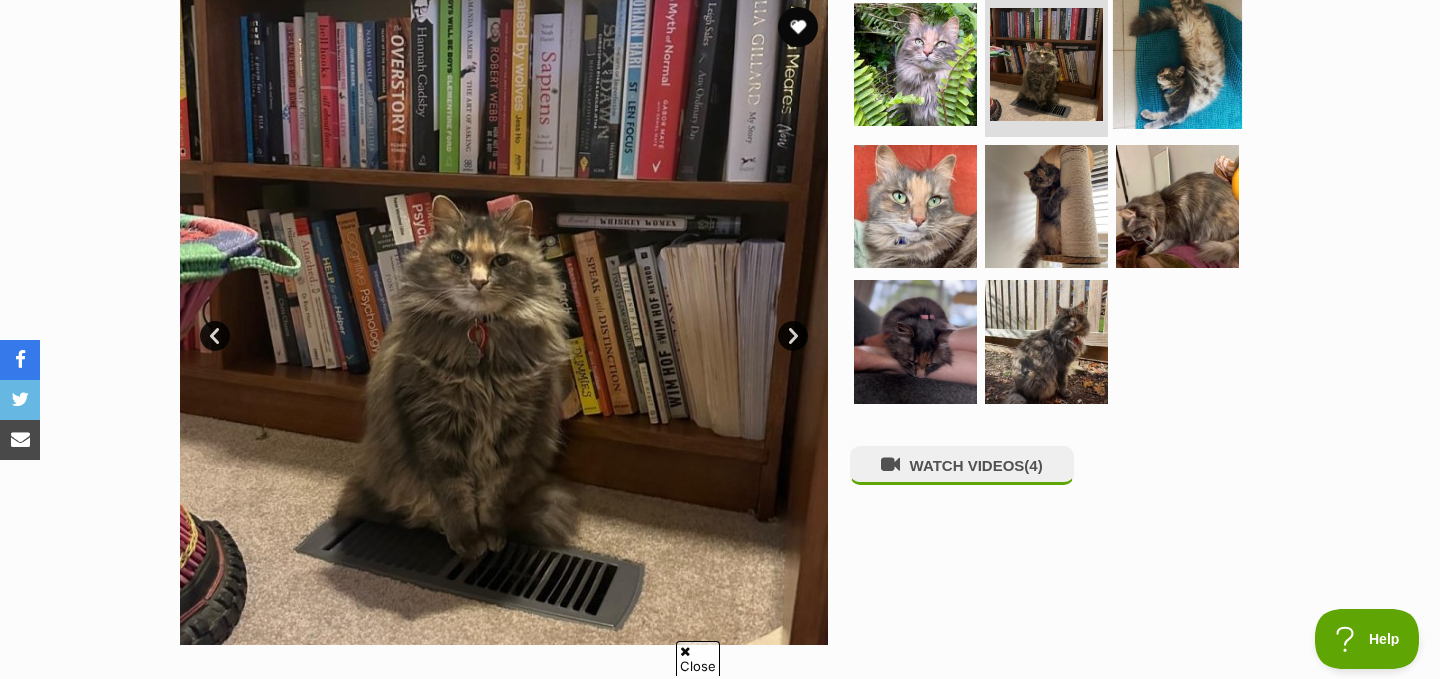 click at bounding box center (1177, 64) 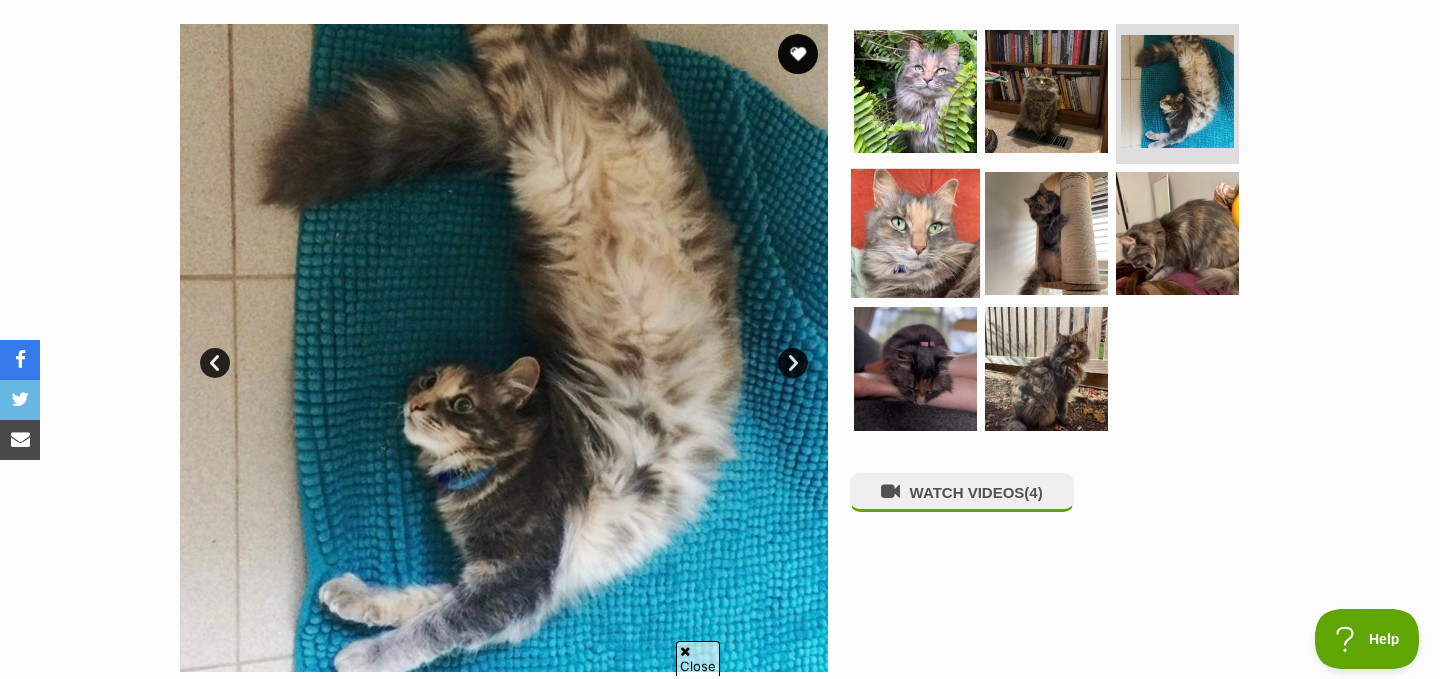 scroll, scrollTop: 417, scrollLeft: 0, axis: vertical 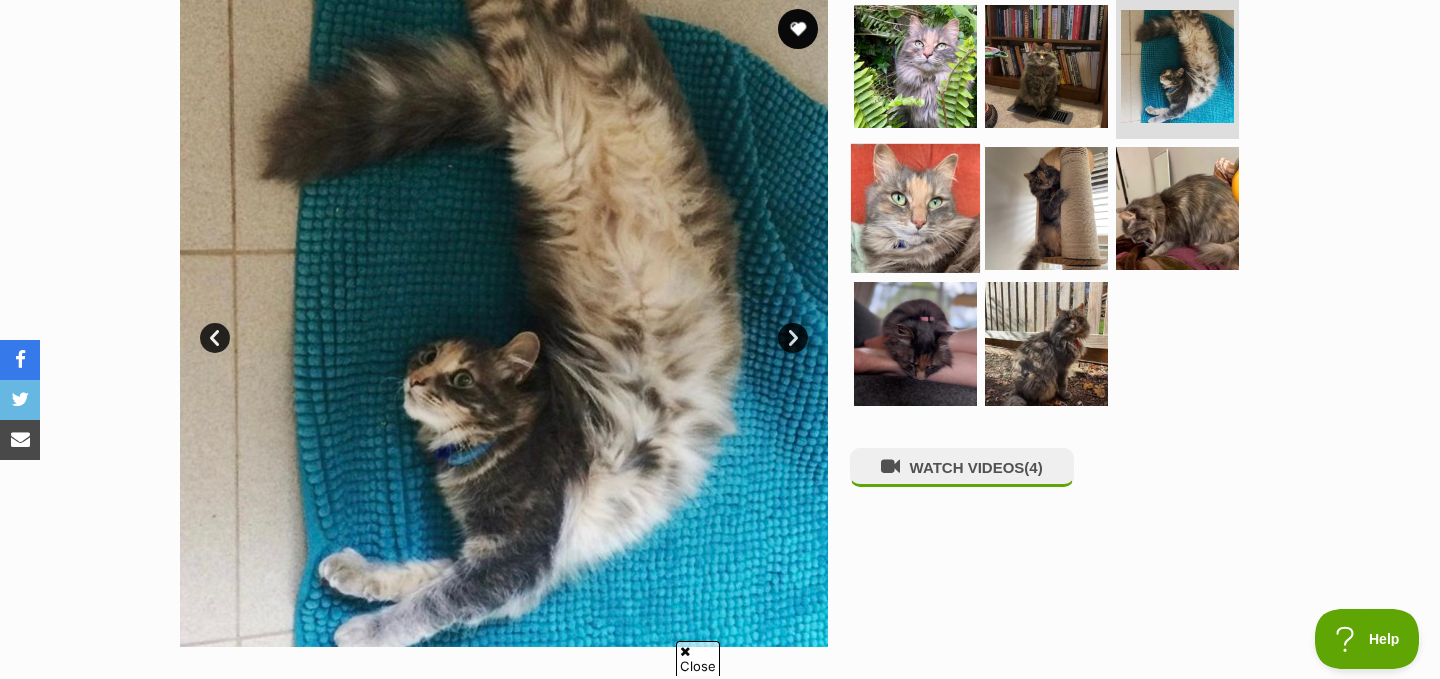 click at bounding box center [915, 207] 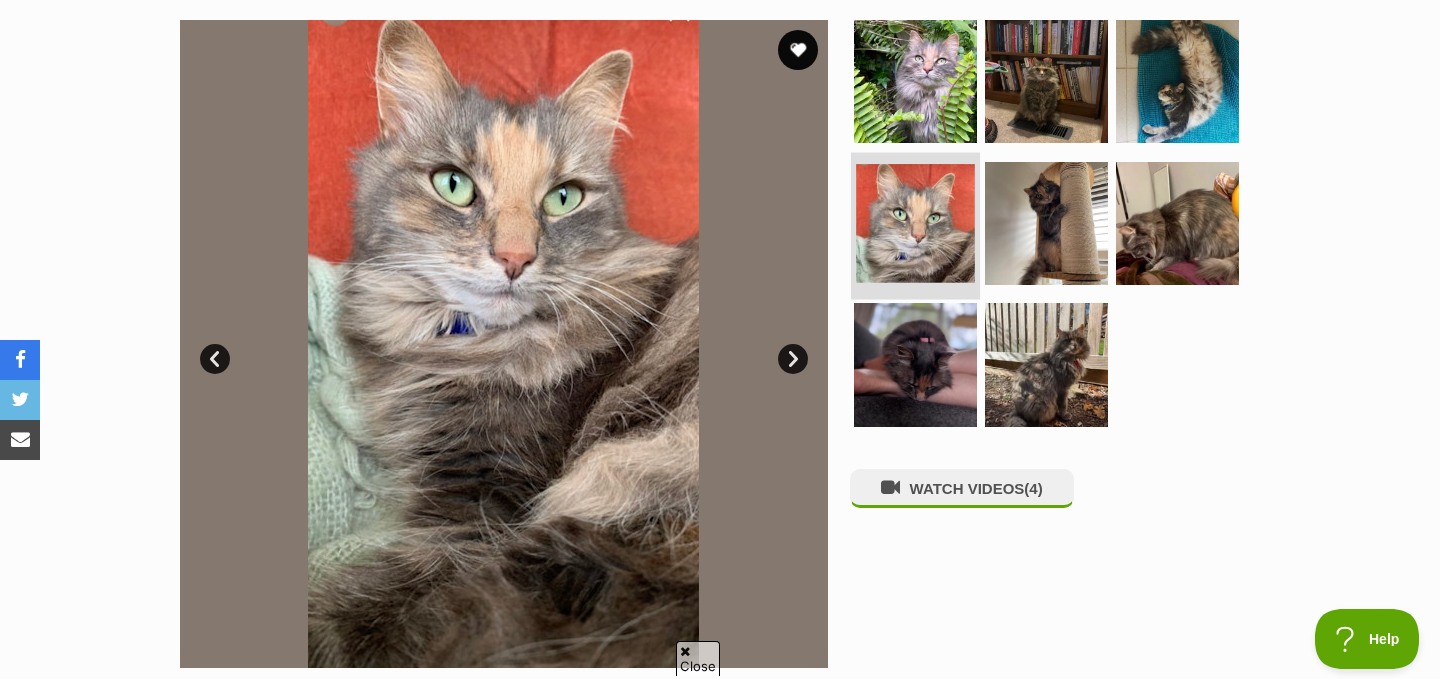 scroll, scrollTop: 394, scrollLeft: 0, axis: vertical 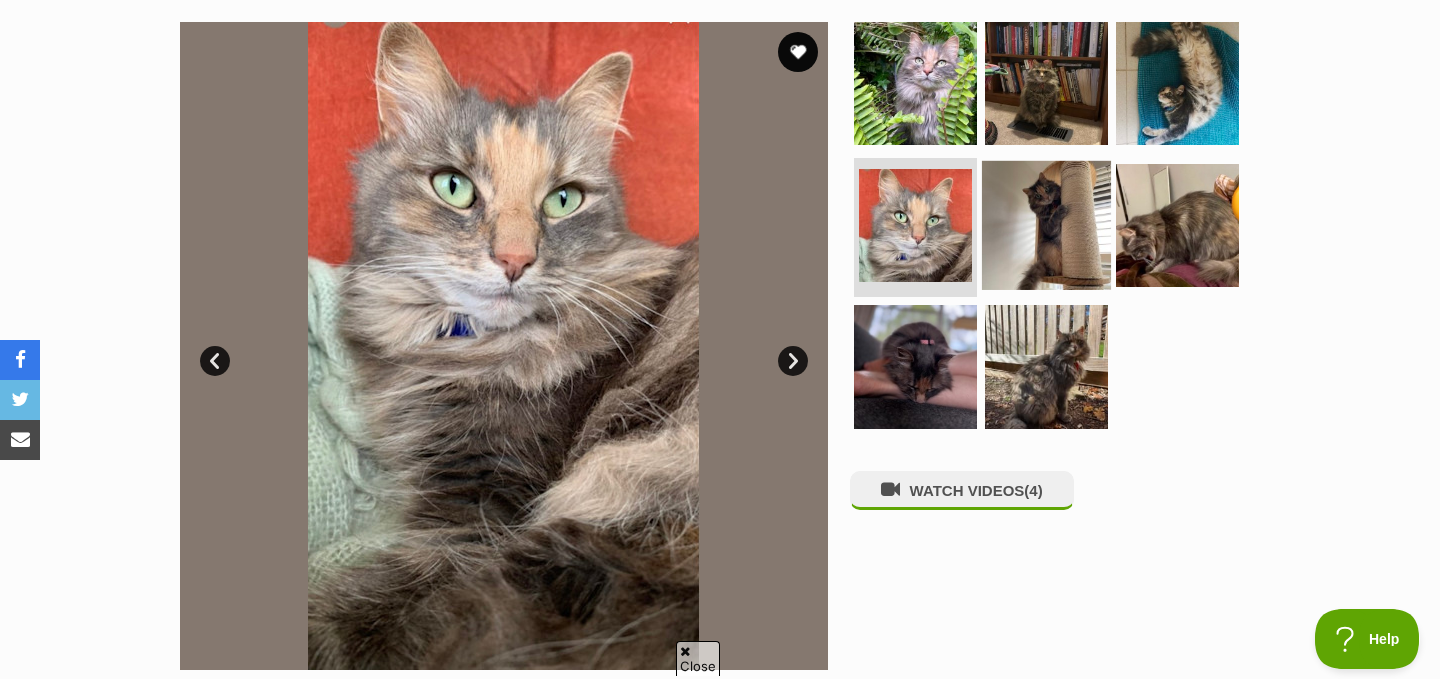 click at bounding box center (1046, 224) 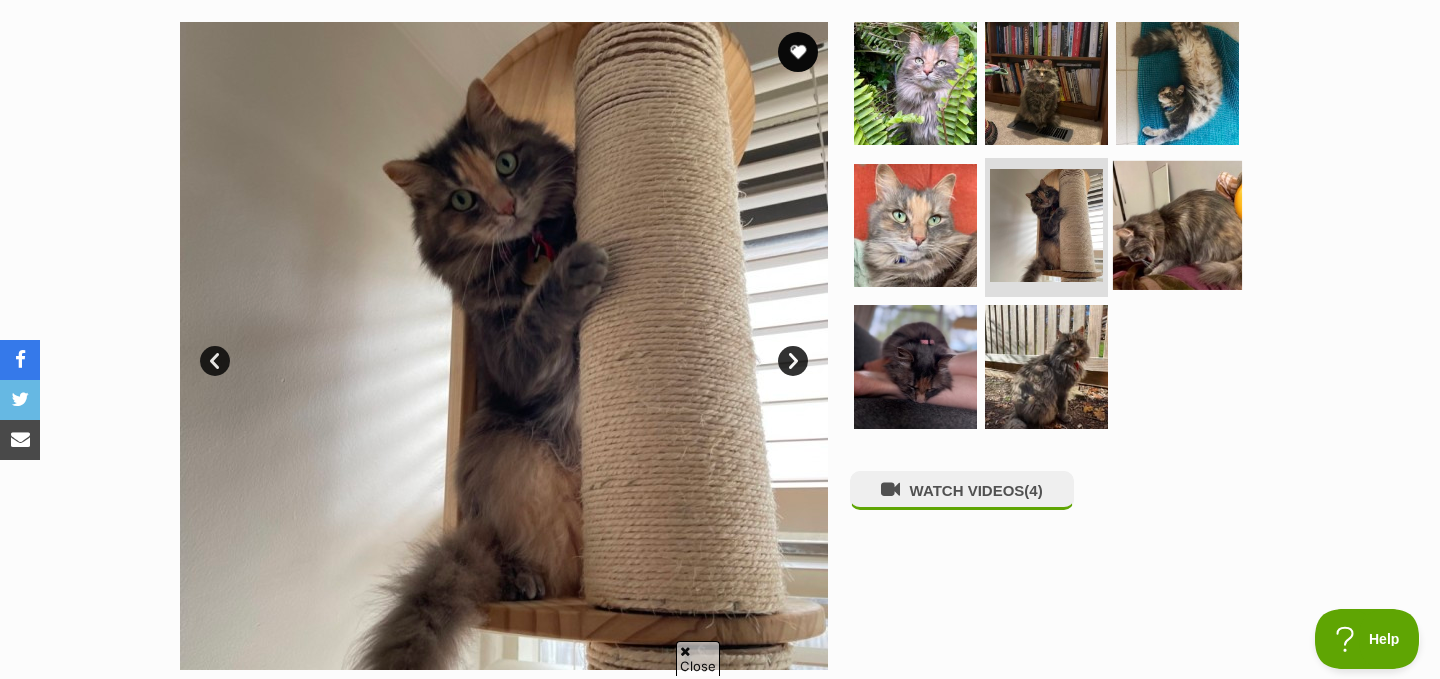 click at bounding box center (1177, 224) 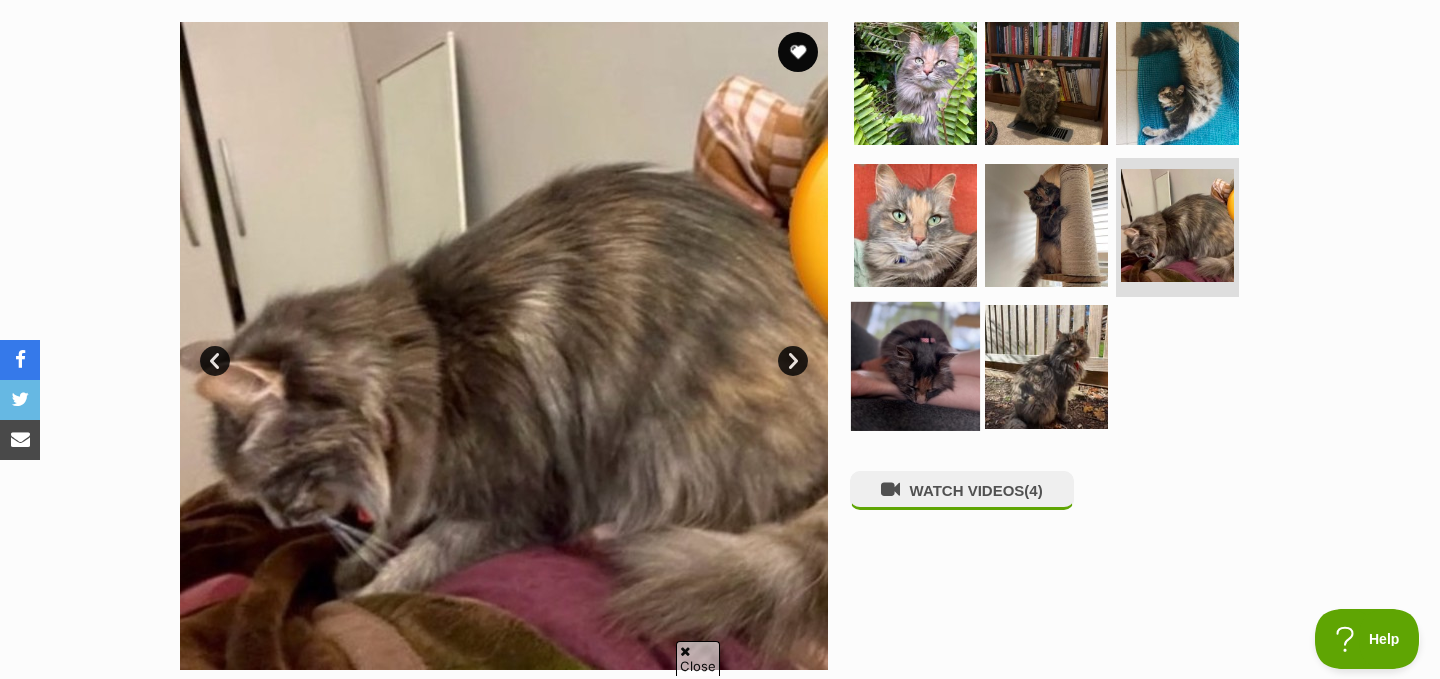 click at bounding box center (915, 366) 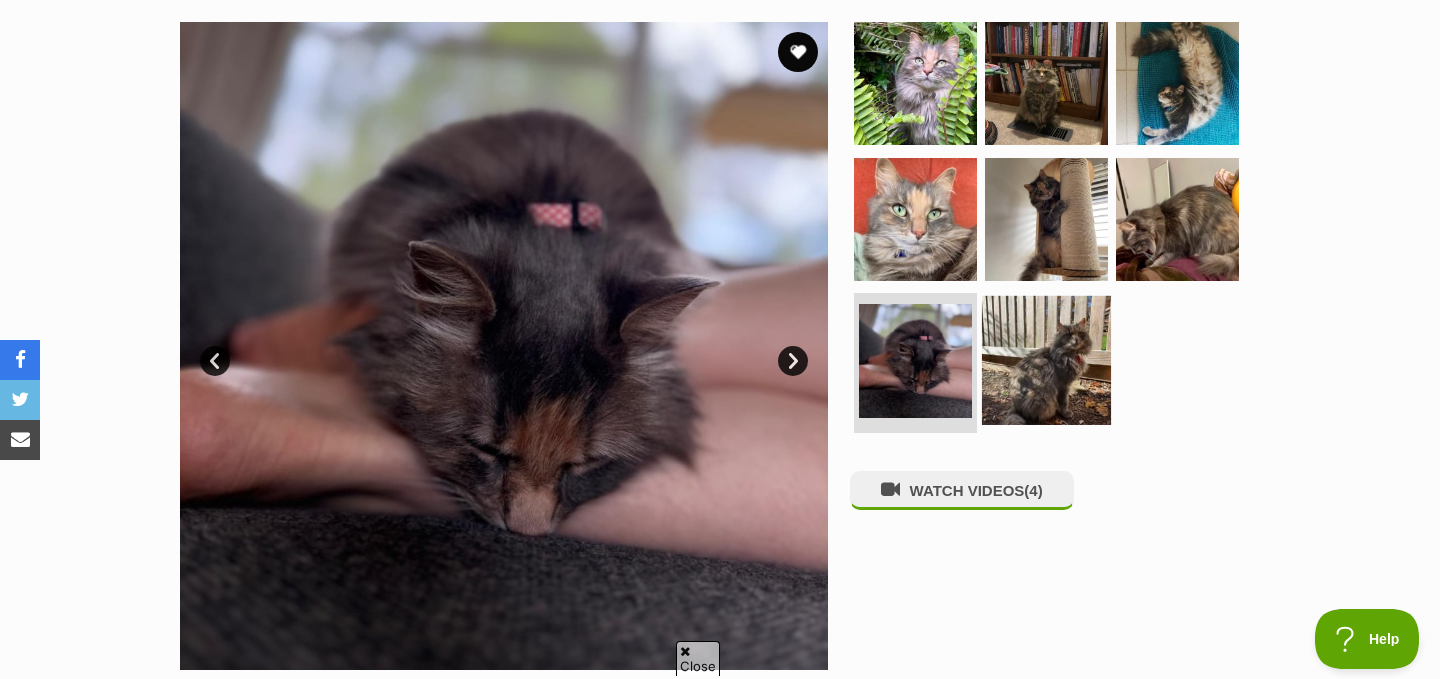 click at bounding box center [1046, 360] 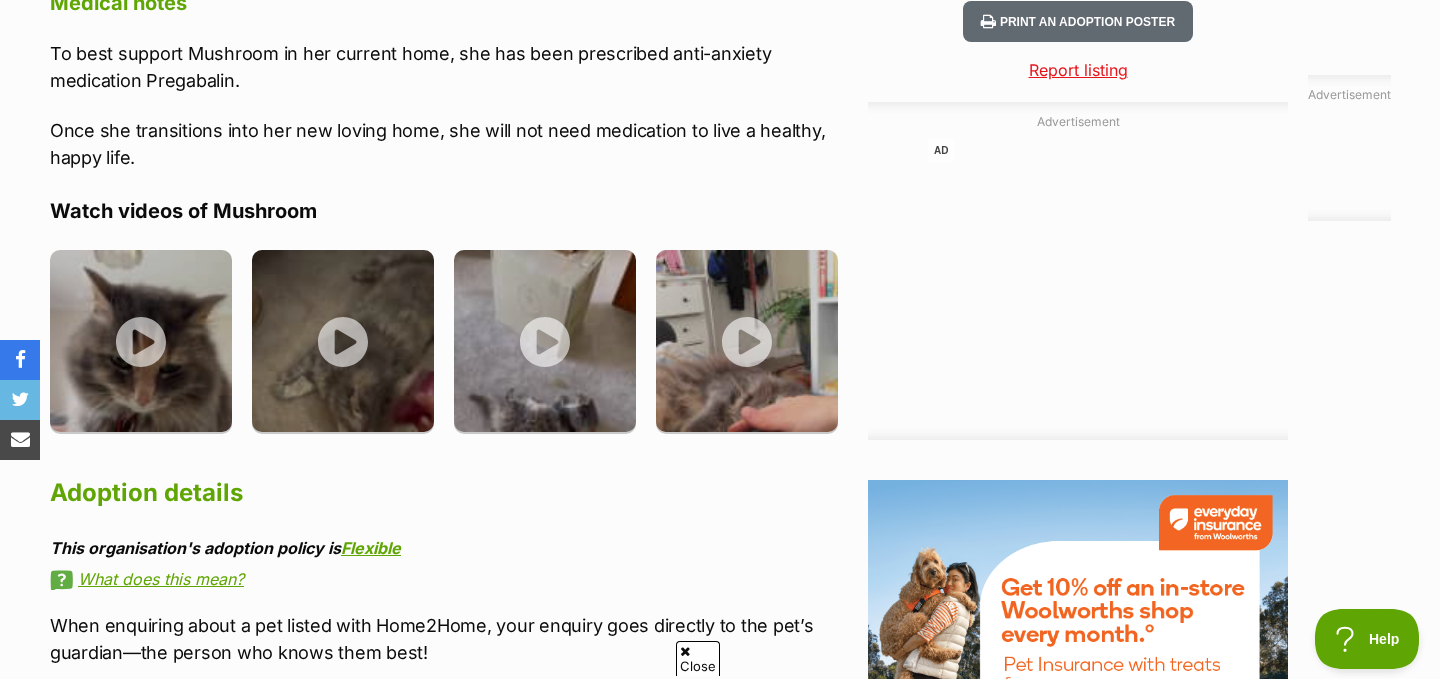 scroll, scrollTop: 2238, scrollLeft: 0, axis: vertical 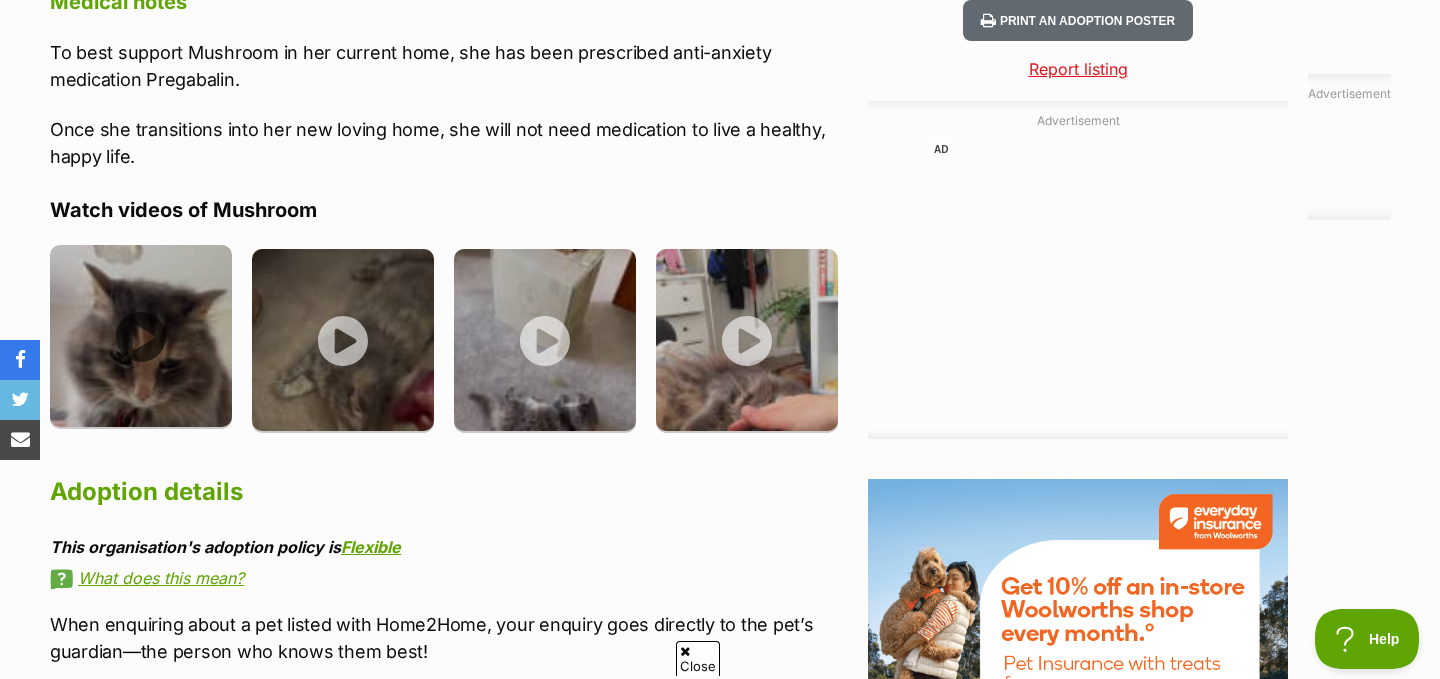 click at bounding box center (141, 336) 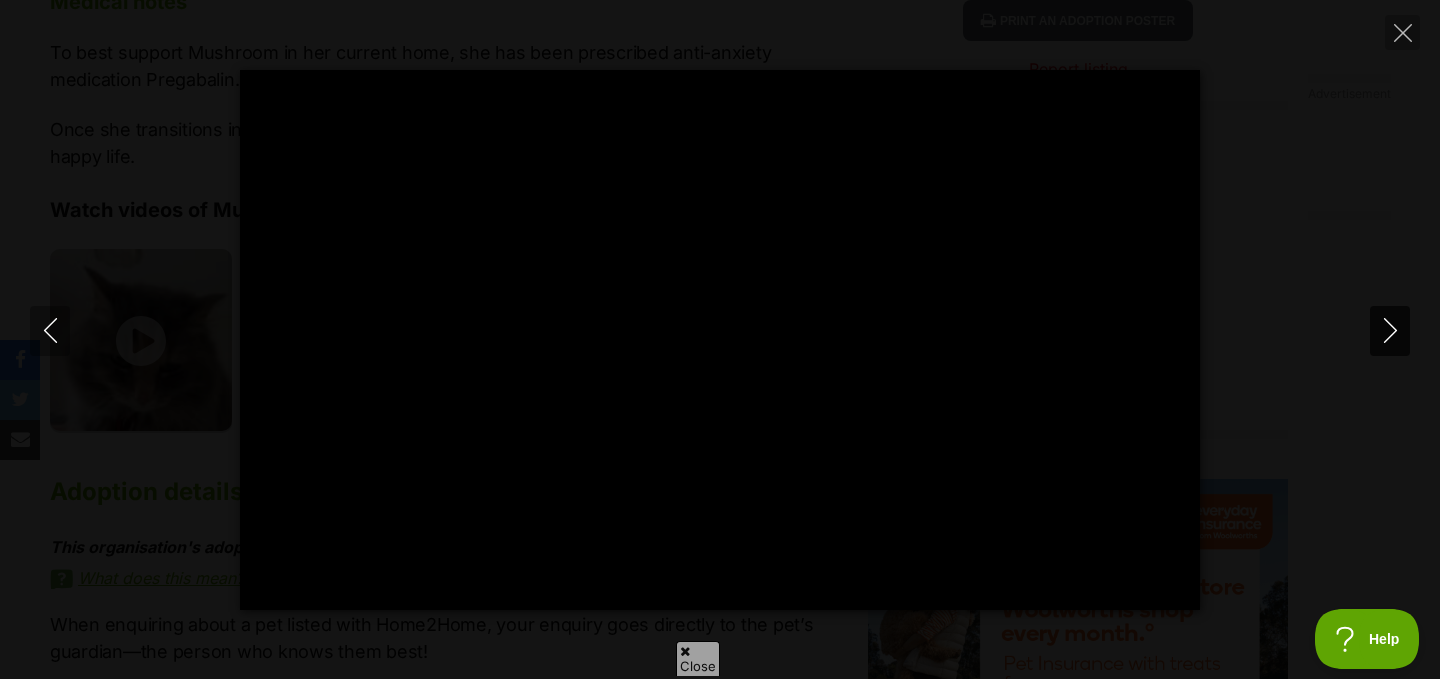 click 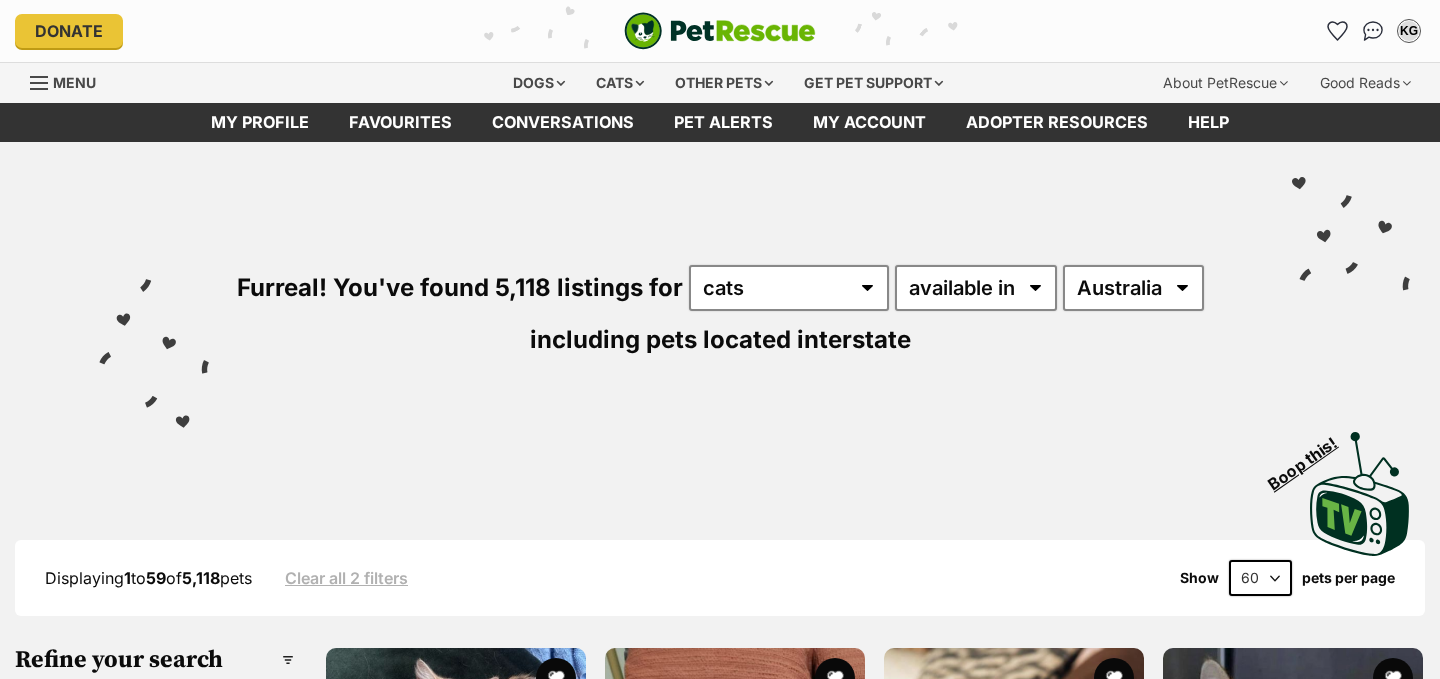 scroll, scrollTop: 0, scrollLeft: 0, axis: both 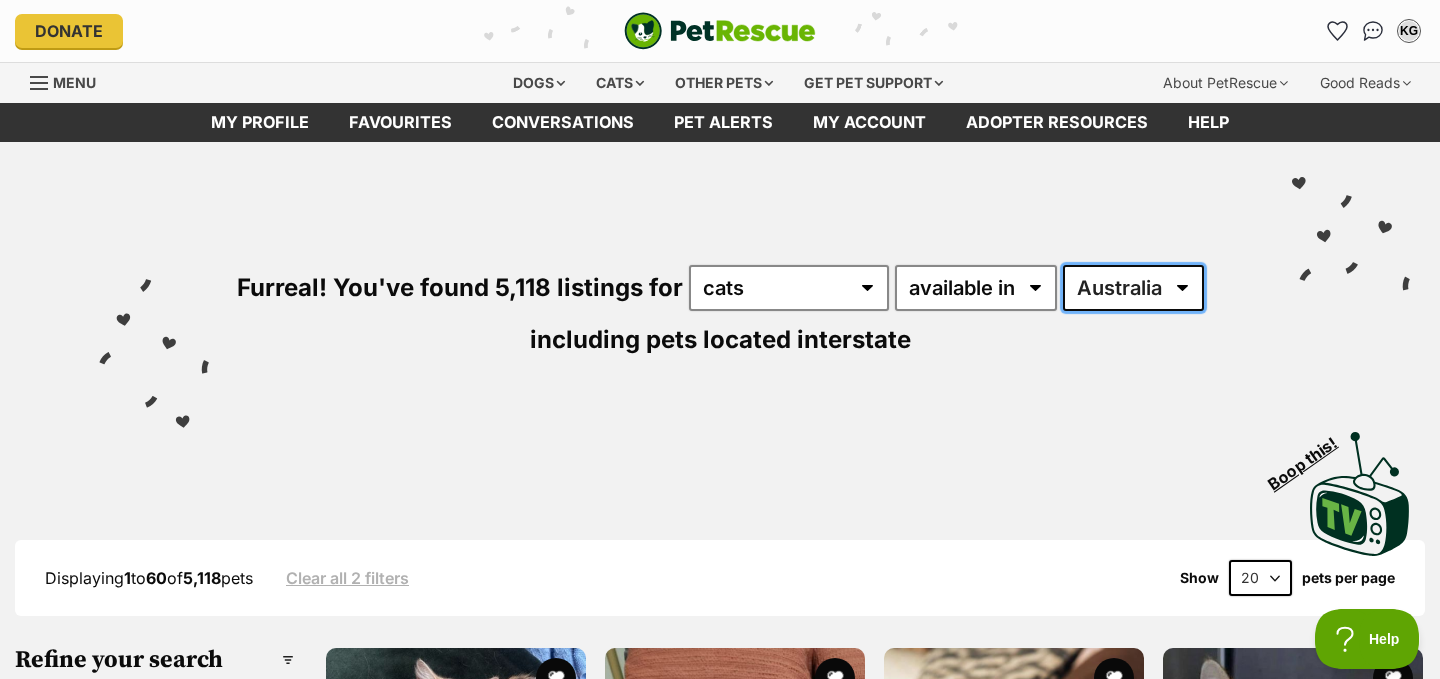 click on "Australia
ACT
NSW
NT
QLD
SA
TAS
VIC
WA" at bounding box center (1133, 288) 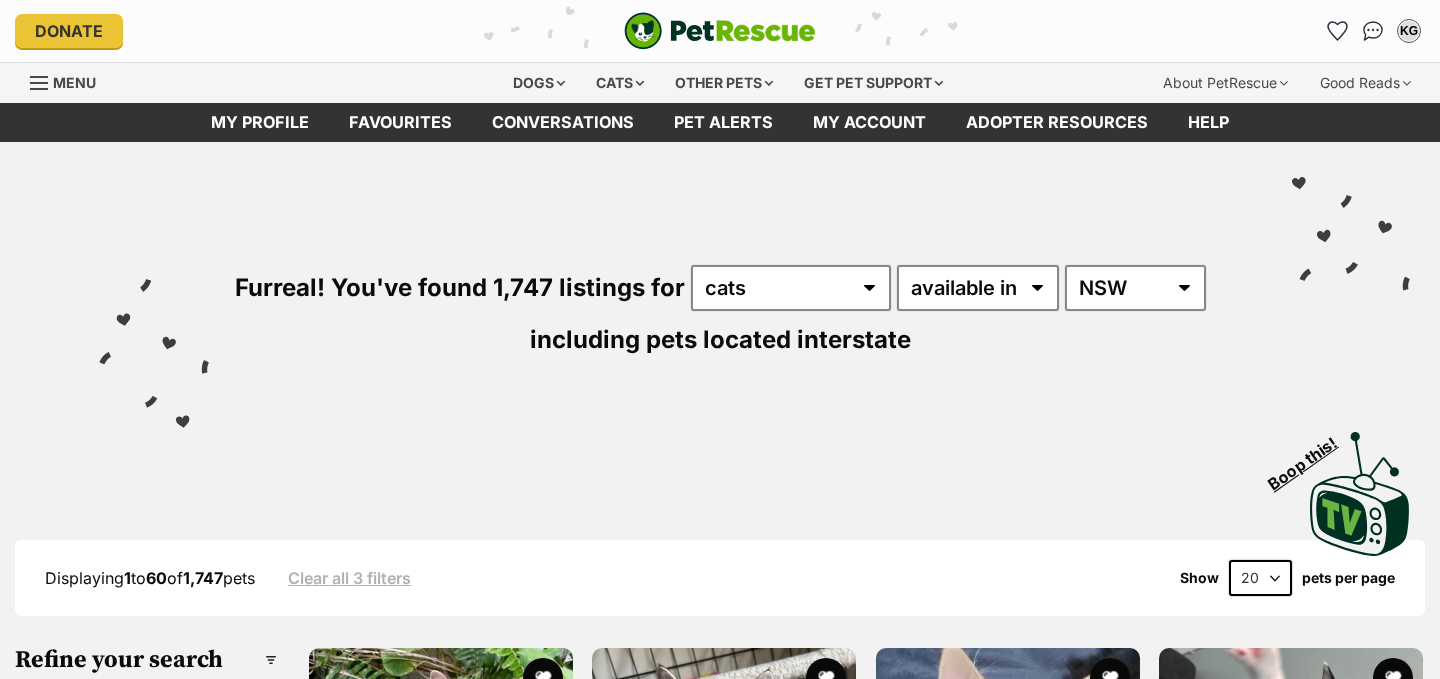 scroll, scrollTop: 0, scrollLeft: 0, axis: both 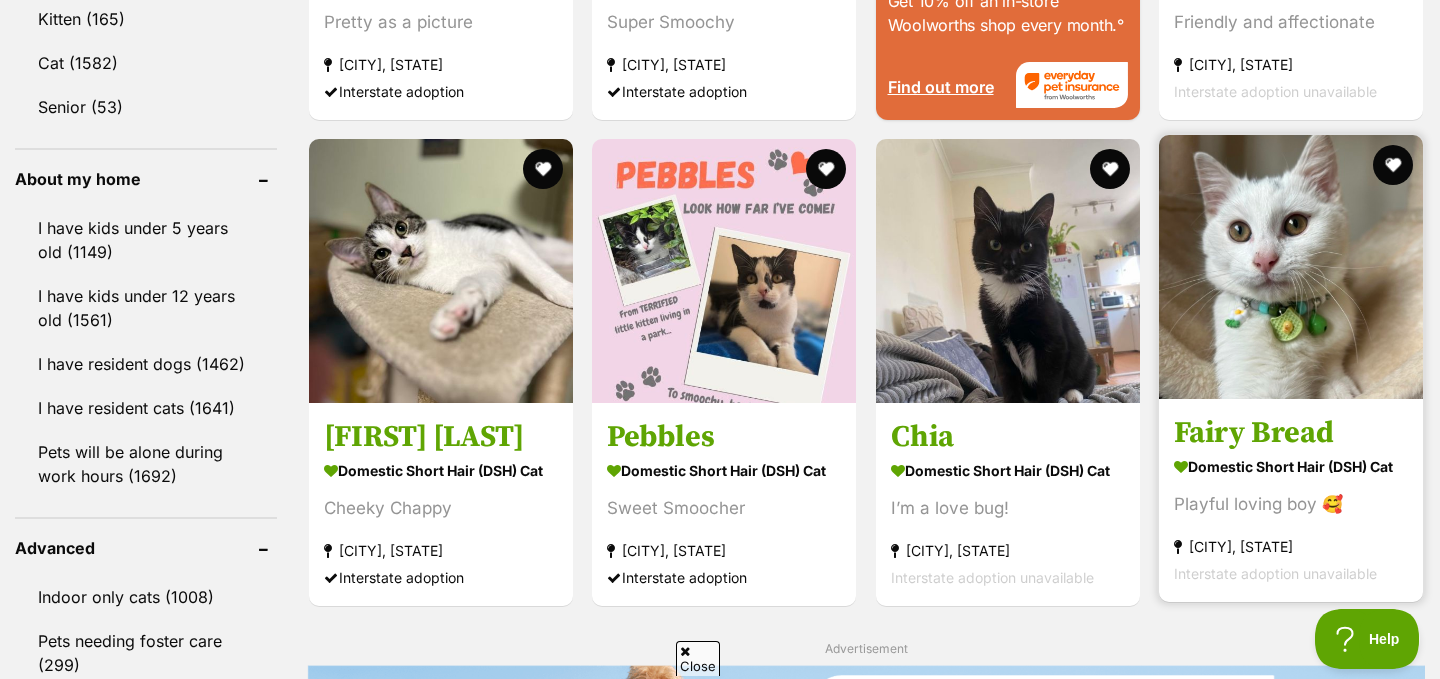 click at bounding box center [1291, 267] 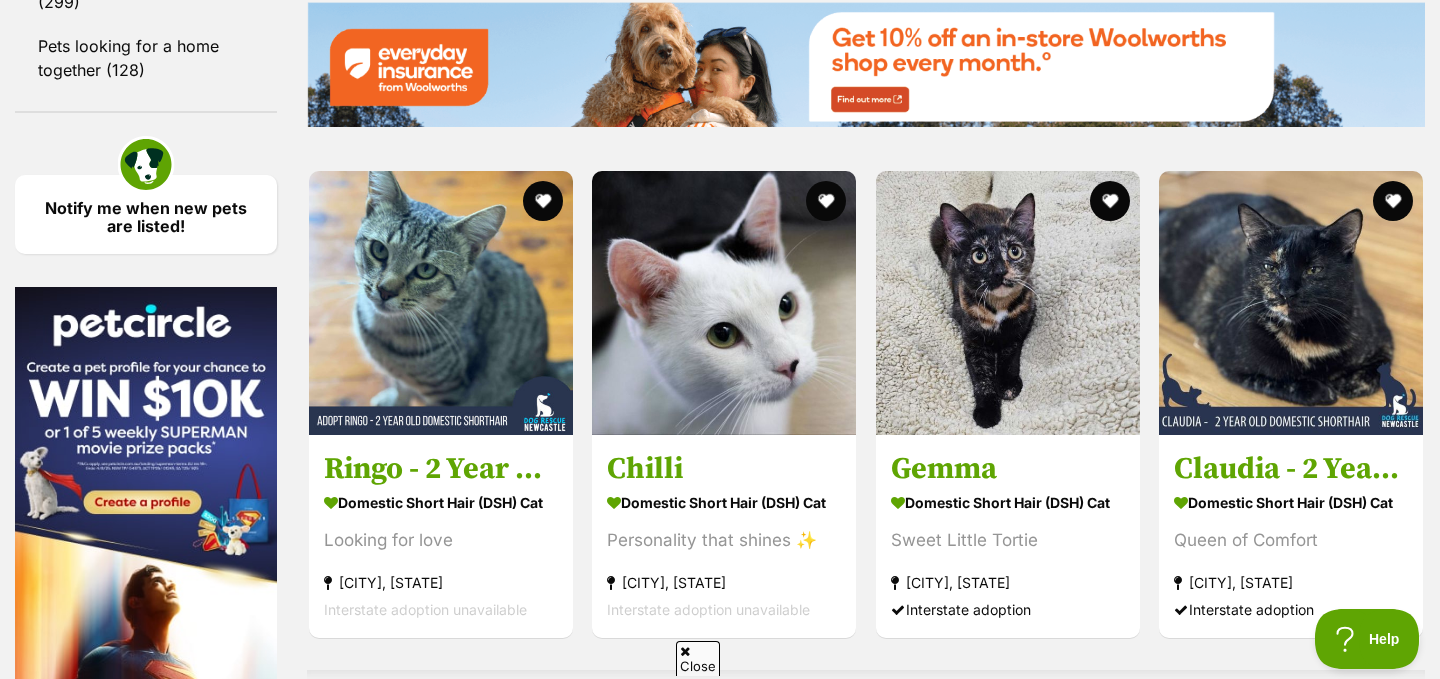 scroll, scrollTop: 2832, scrollLeft: 0, axis: vertical 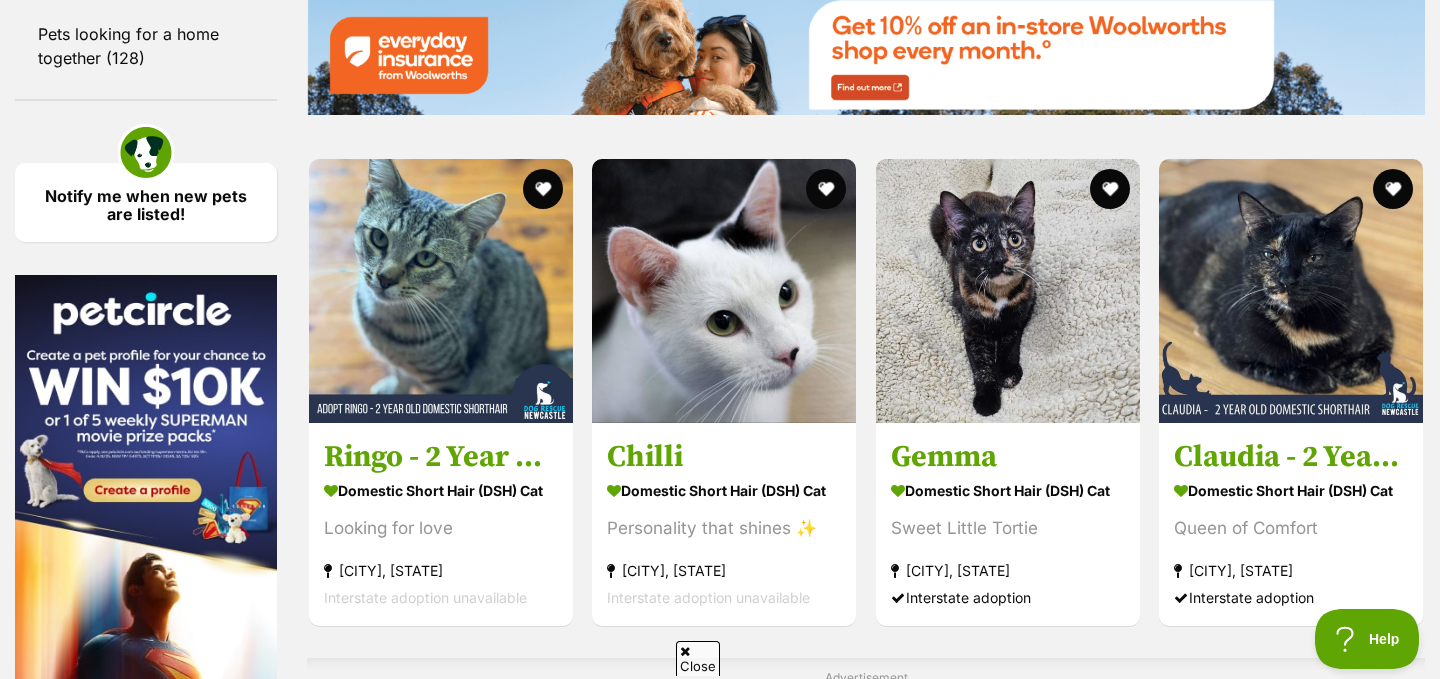 click at bounding box center [1291, 291] 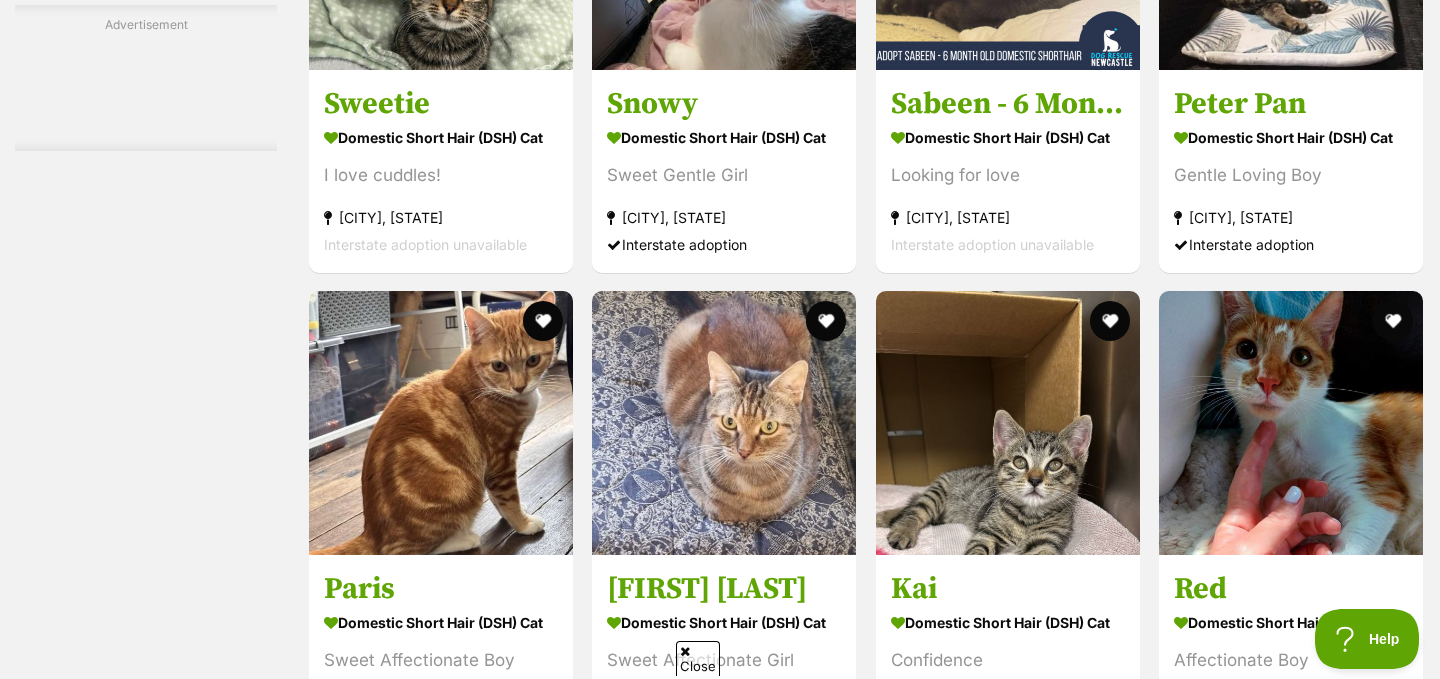 scroll, scrollTop: 3897, scrollLeft: 0, axis: vertical 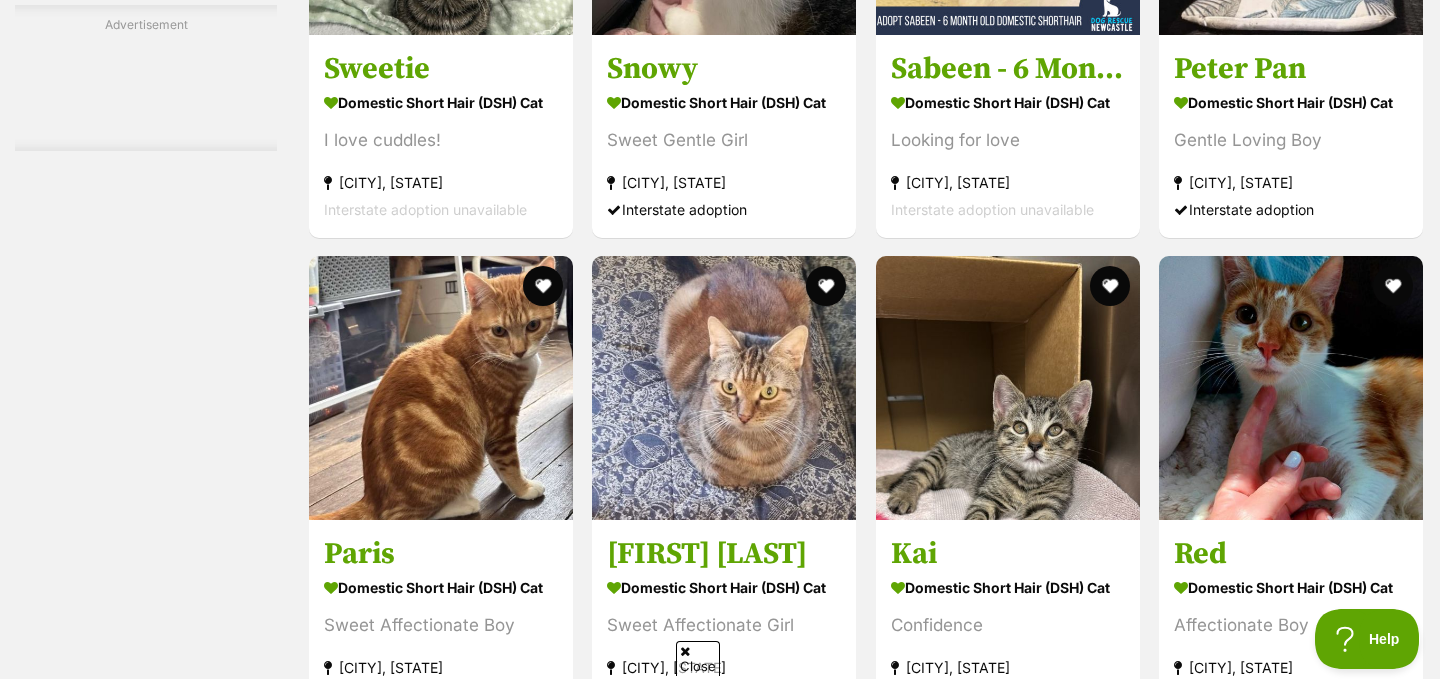 click at bounding box center (1291, 388) 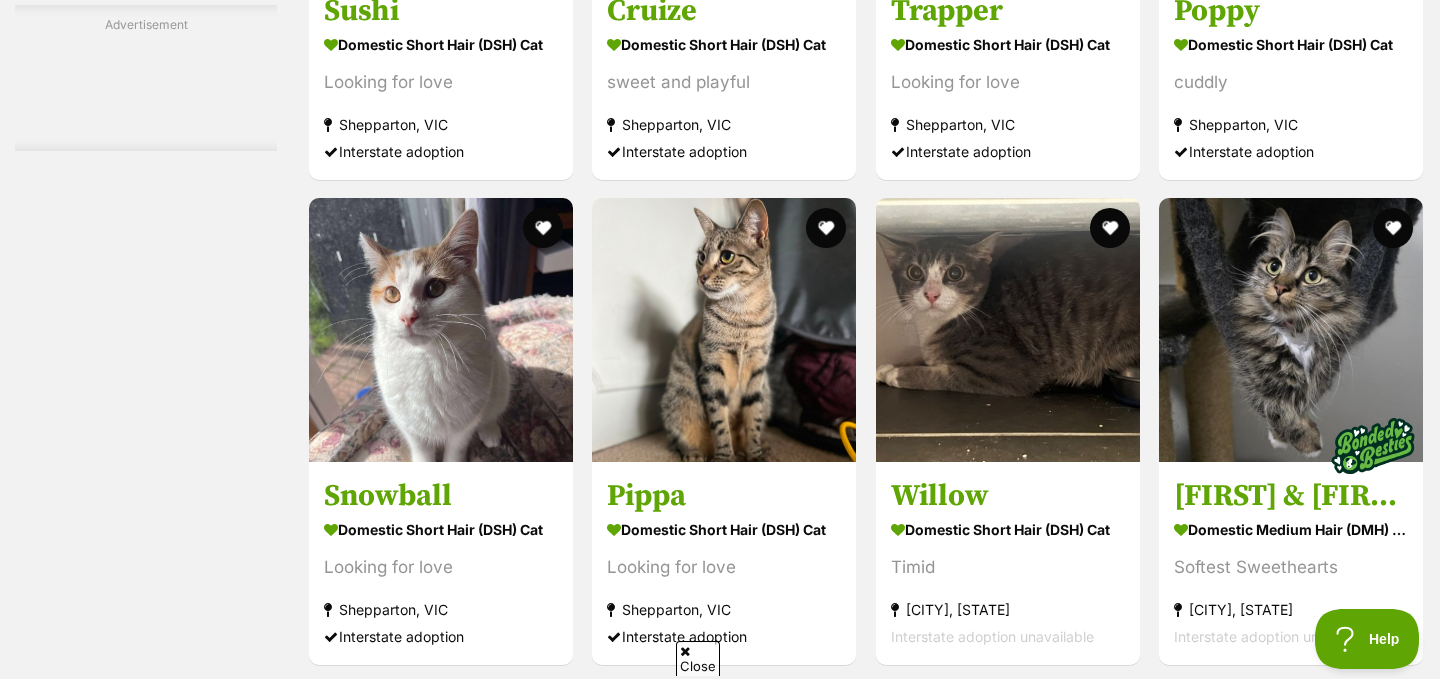 scroll, scrollTop: 7681, scrollLeft: 0, axis: vertical 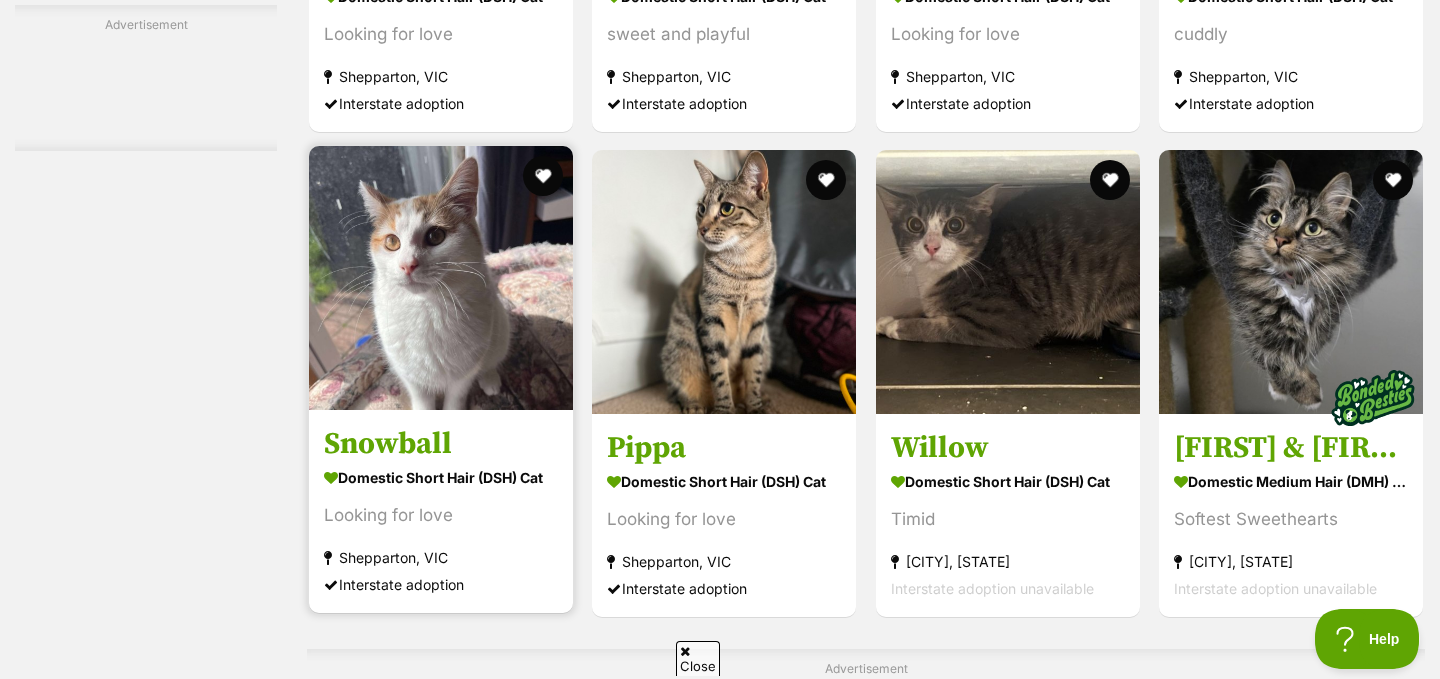click at bounding box center [441, 278] 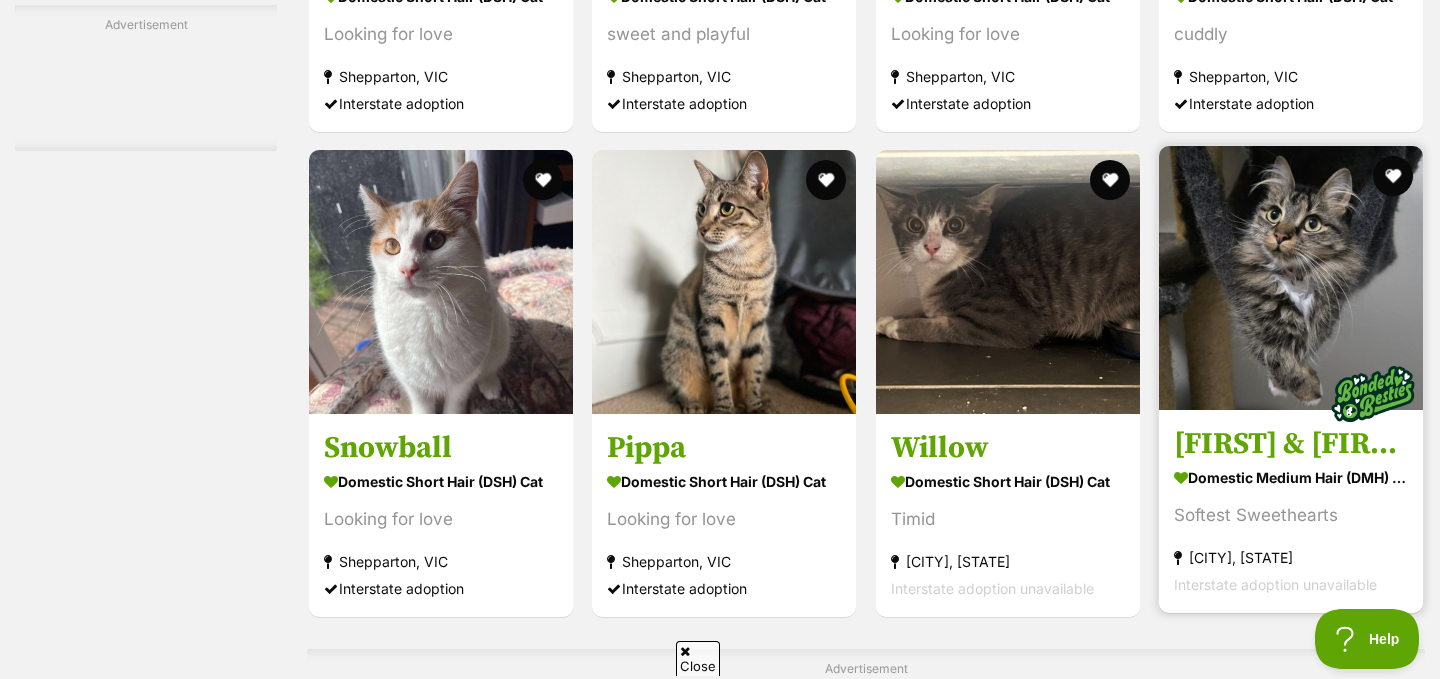 click at bounding box center [1291, 278] 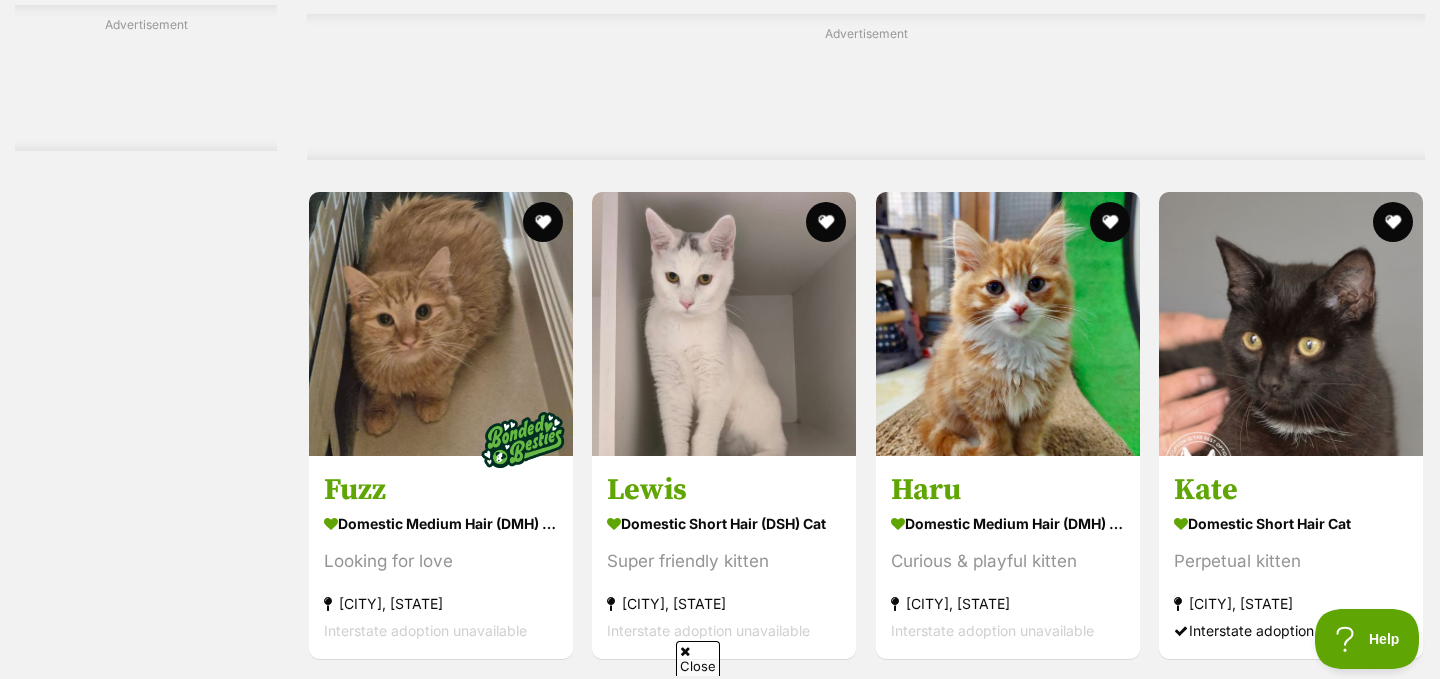 scroll, scrollTop: 8375, scrollLeft: 0, axis: vertical 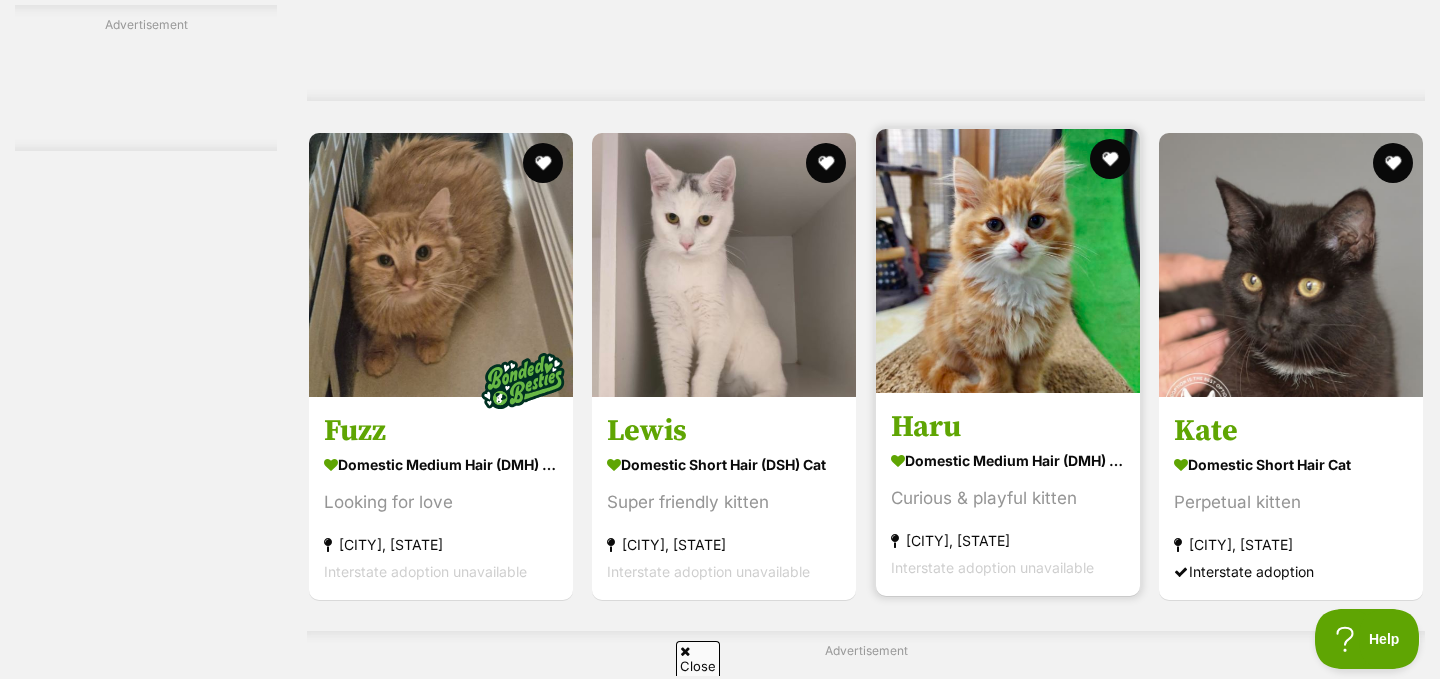 click at bounding box center (1008, 261) 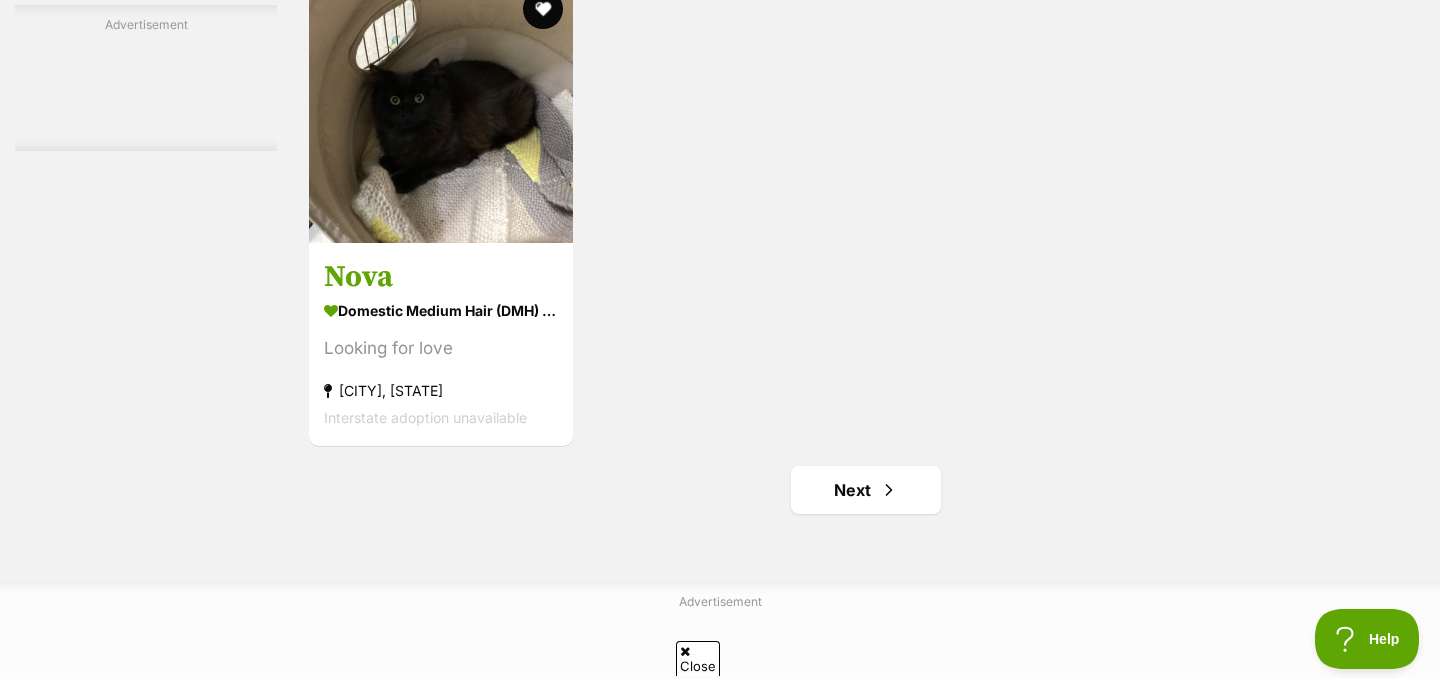 scroll, scrollTop: 9693, scrollLeft: 0, axis: vertical 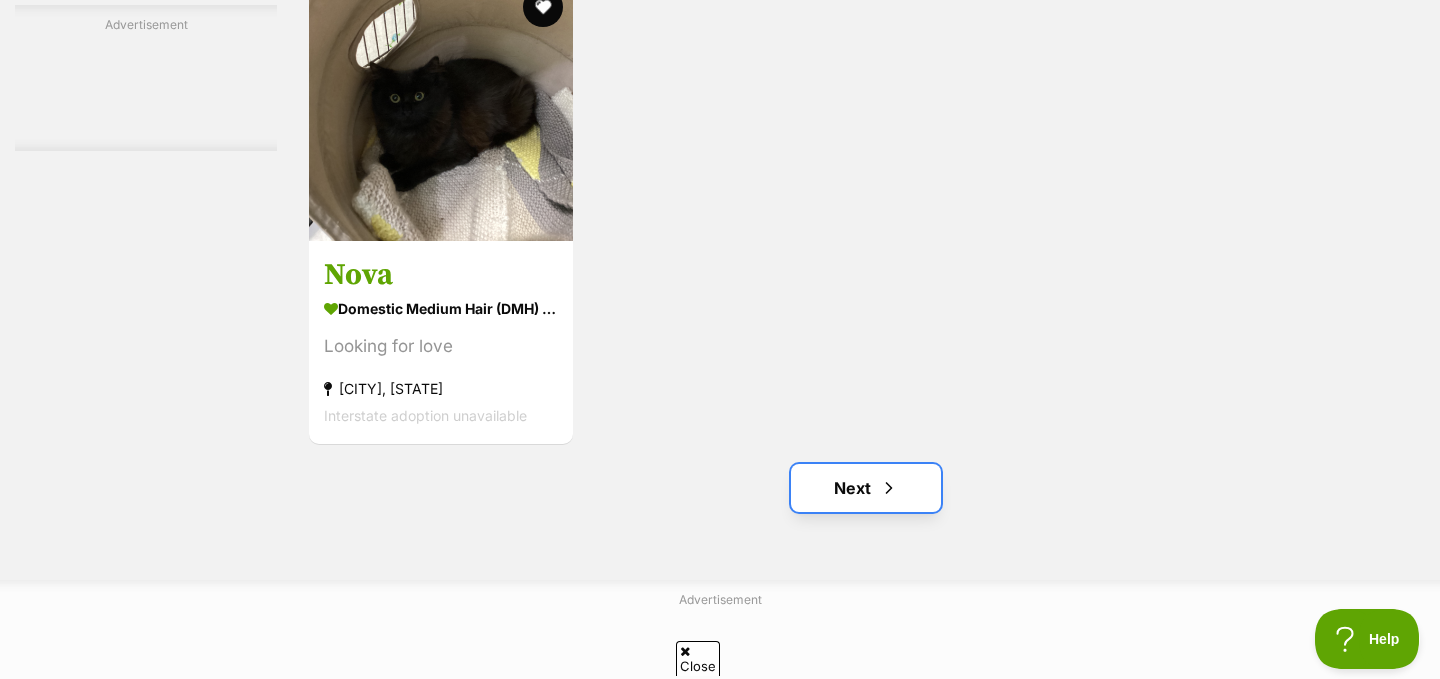 click on "Next" at bounding box center [866, 488] 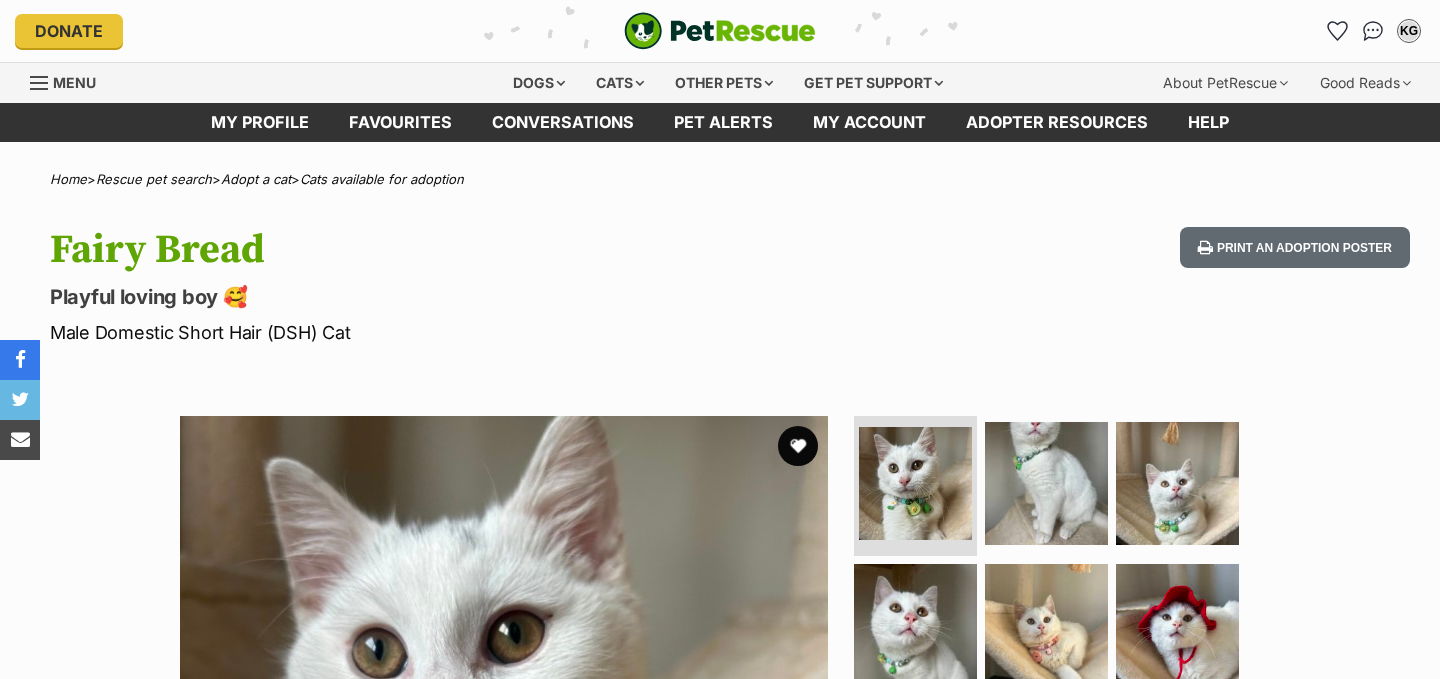 scroll, scrollTop: 0, scrollLeft: 0, axis: both 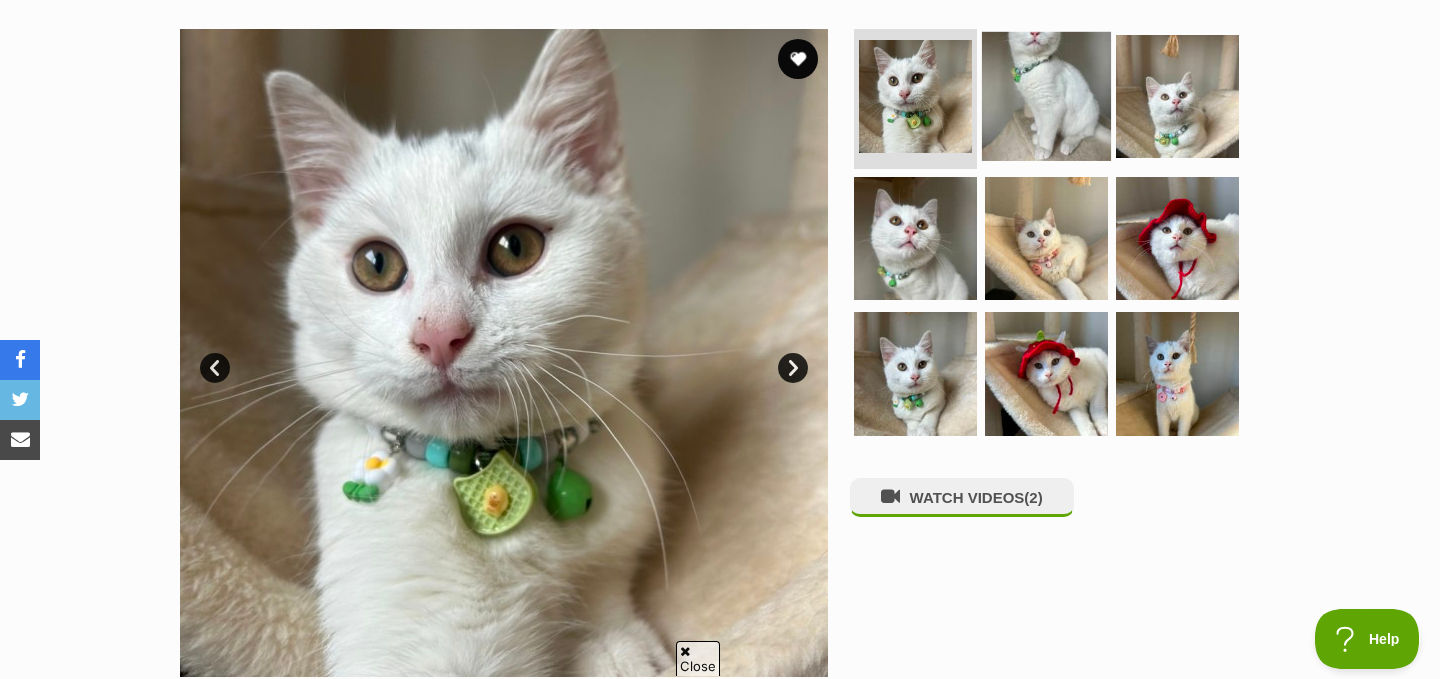 click at bounding box center (1046, 96) 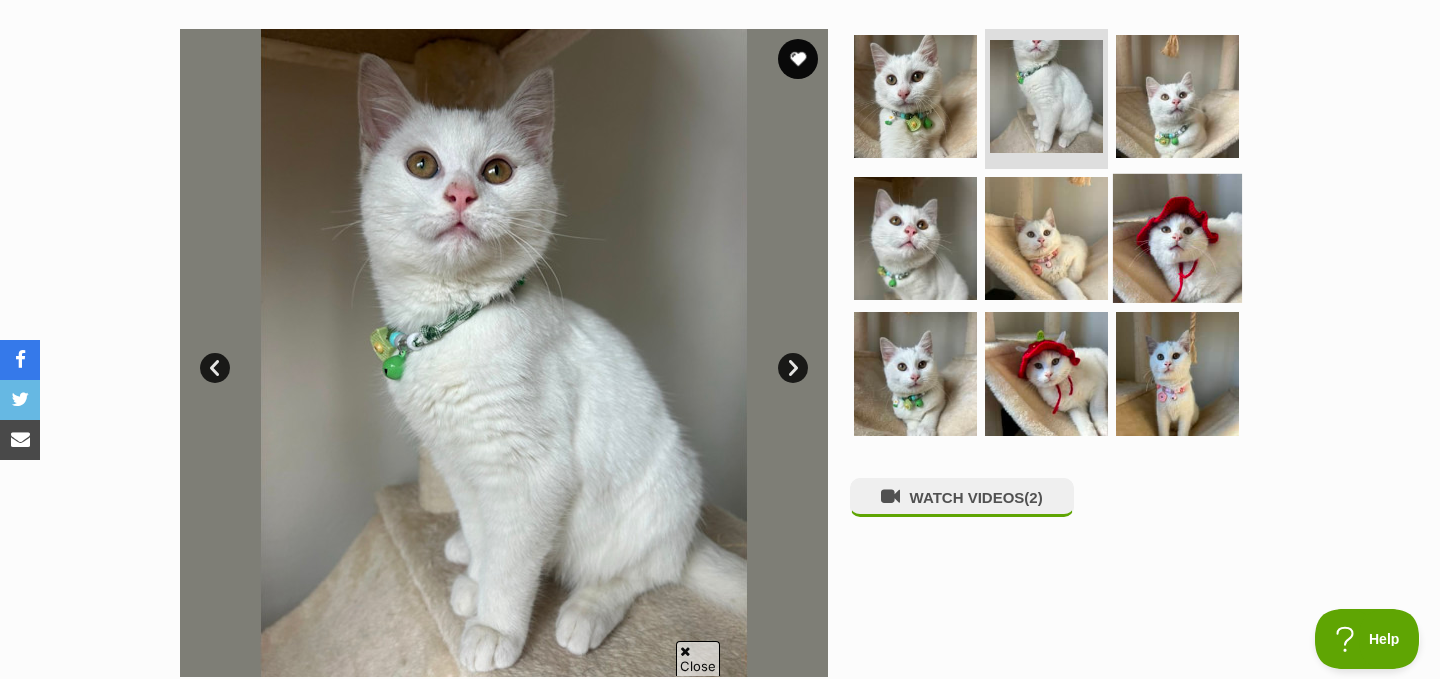click at bounding box center (1177, 237) 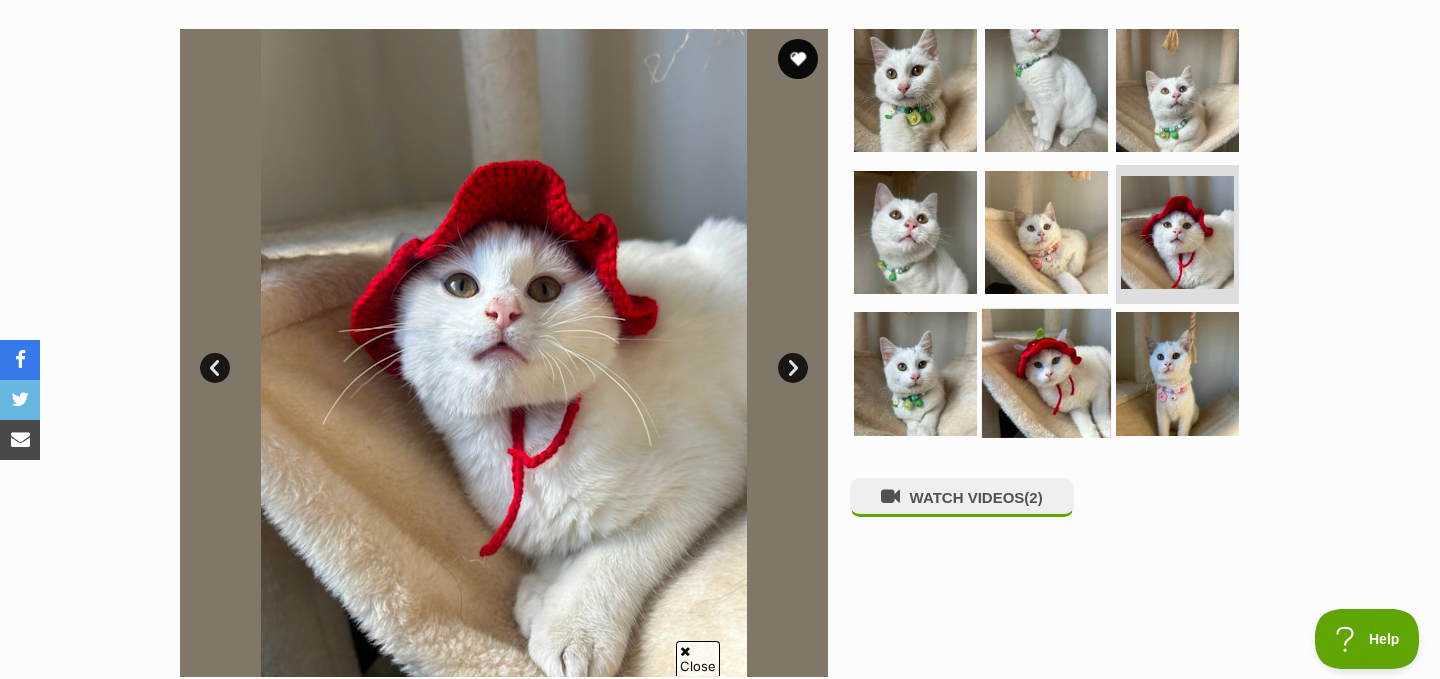 click at bounding box center [1046, 373] 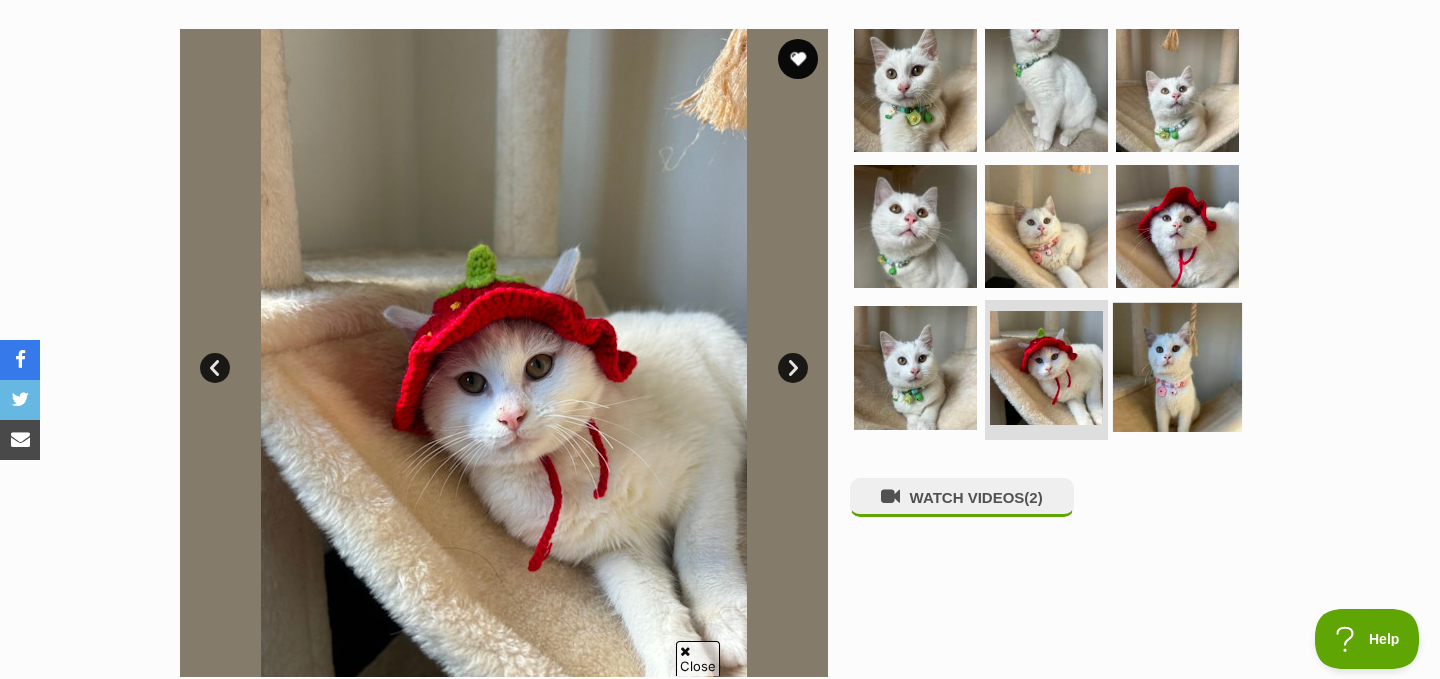 click at bounding box center [1177, 367] 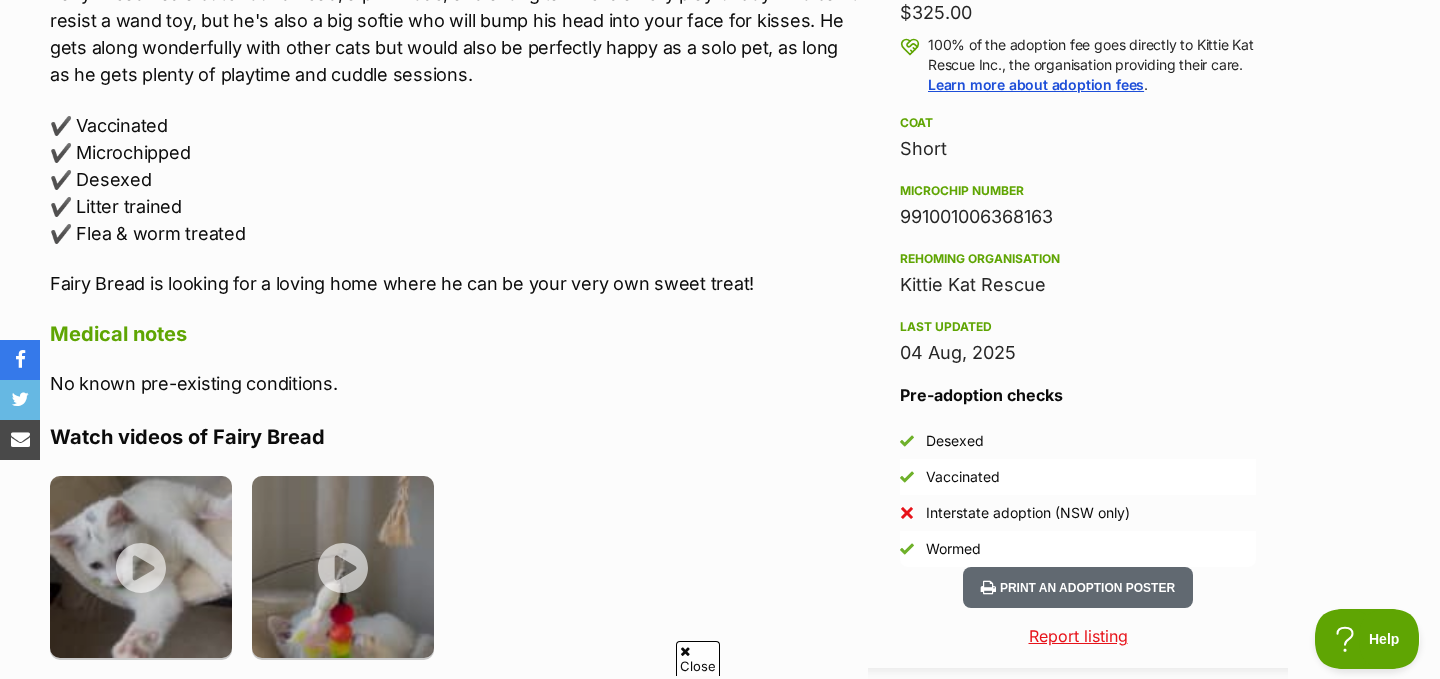 scroll, scrollTop: 1691, scrollLeft: 0, axis: vertical 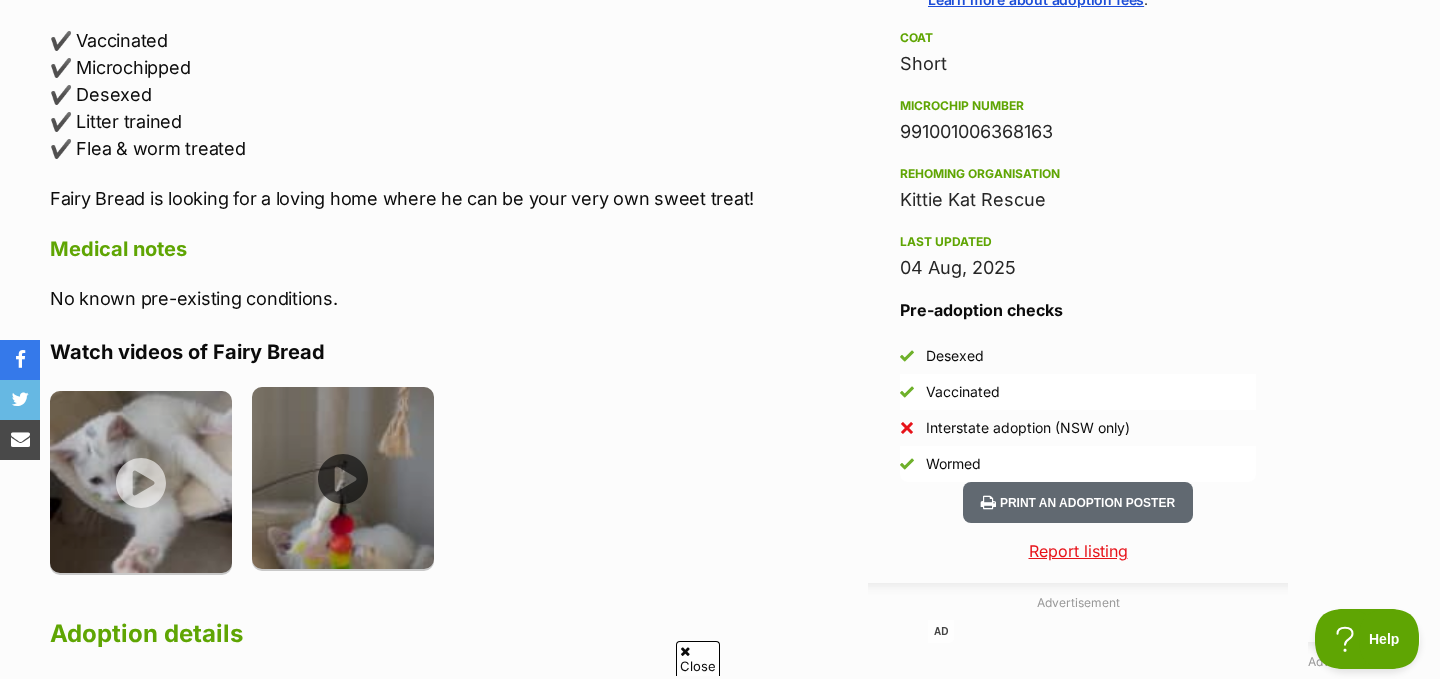 click at bounding box center [343, 478] 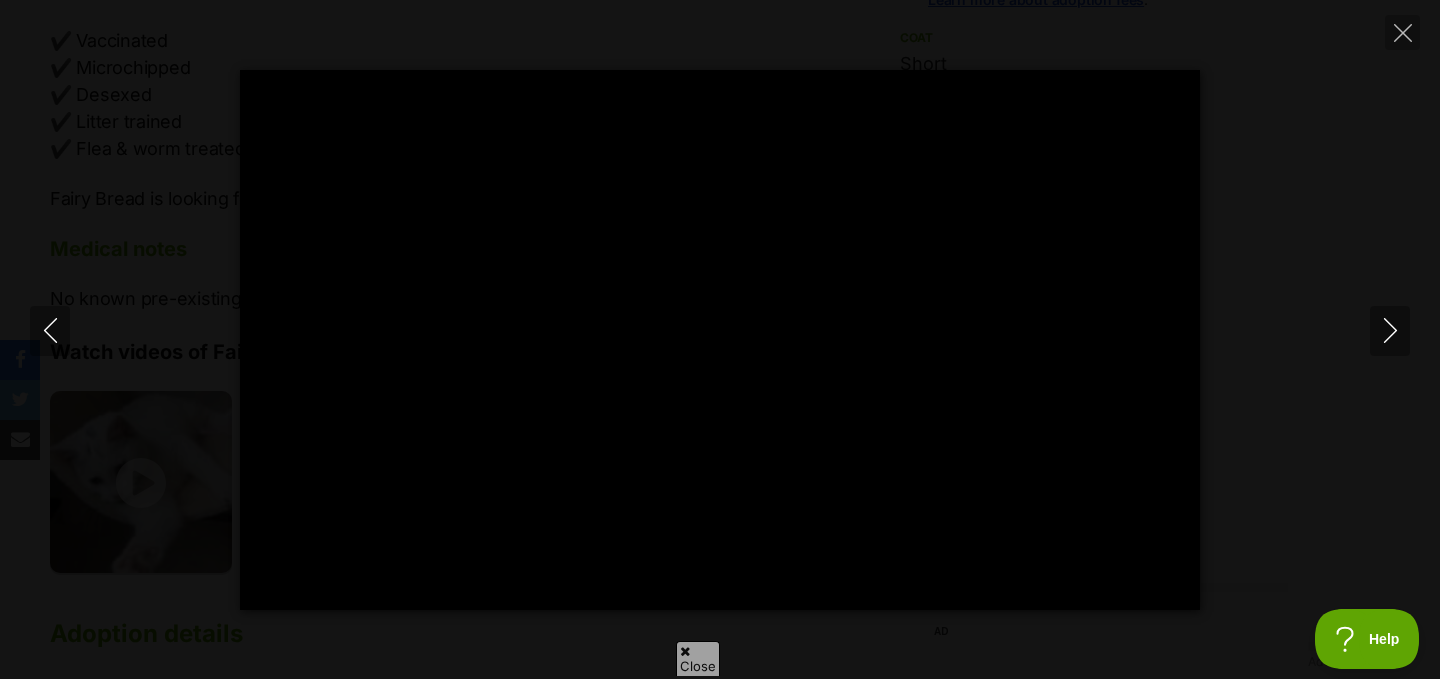 type on "49.95" 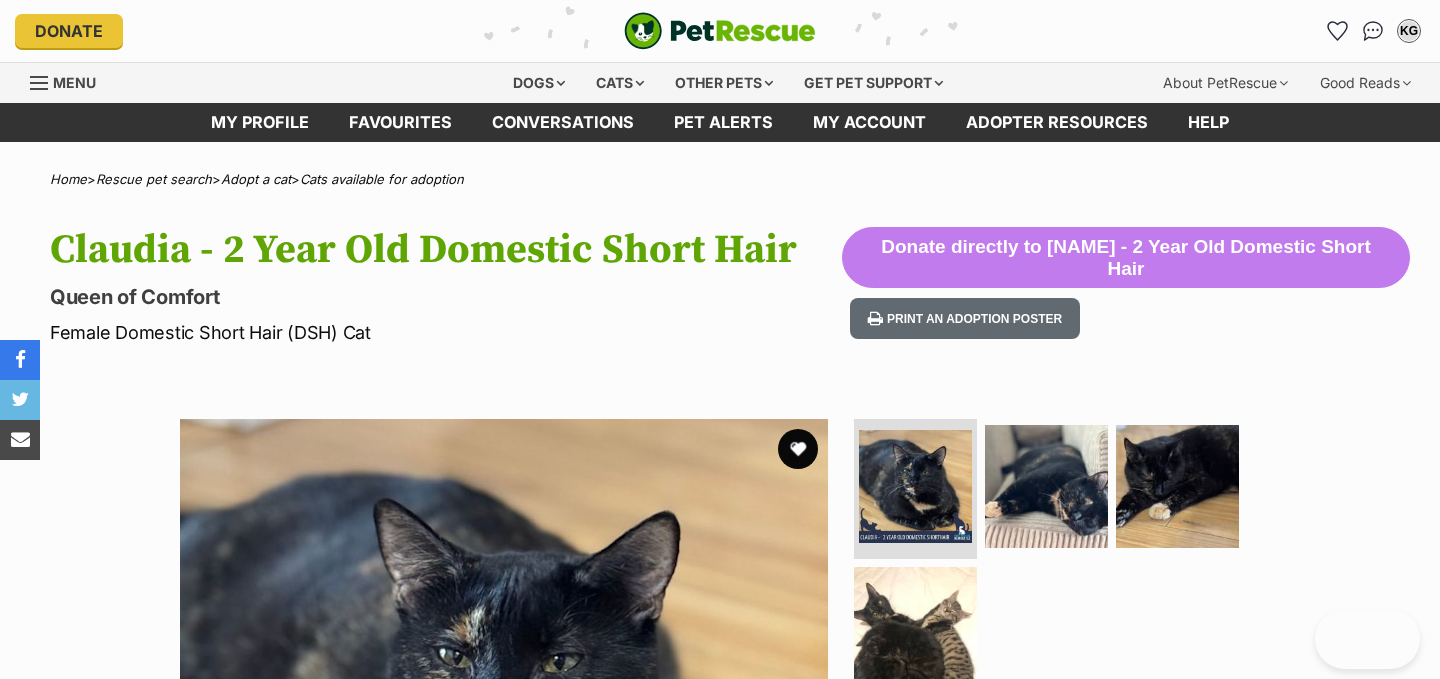 scroll, scrollTop: 0, scrollLeft: 0, axis: both 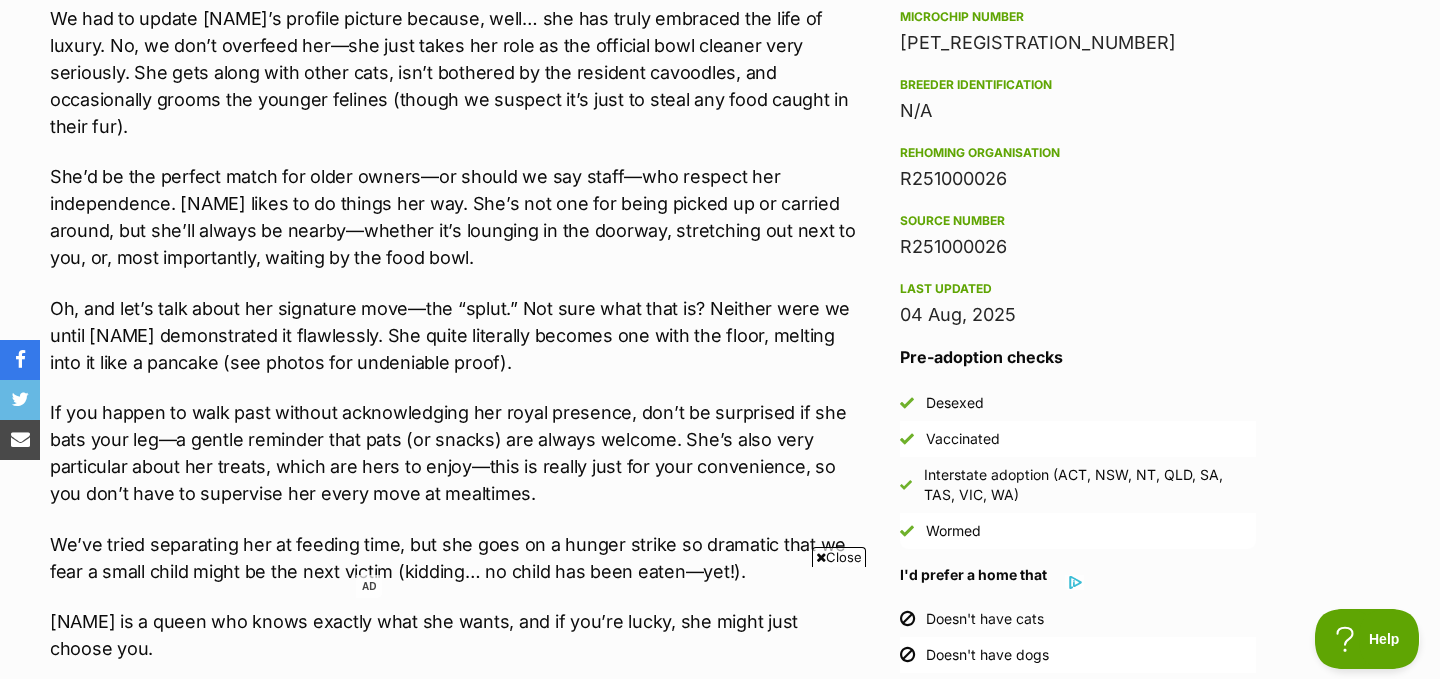 click on "She’d be the perfect match for older owners—or should we say staff—who respect her independence. Claudia likes to do things her way. She’s not one for being picked up or carried around, but she’ll always be nearby—whether it’s lounging in the doorway, stretching out next to you, or, most importantly, waiting by the food bowl." at bounding box center (454, 217) 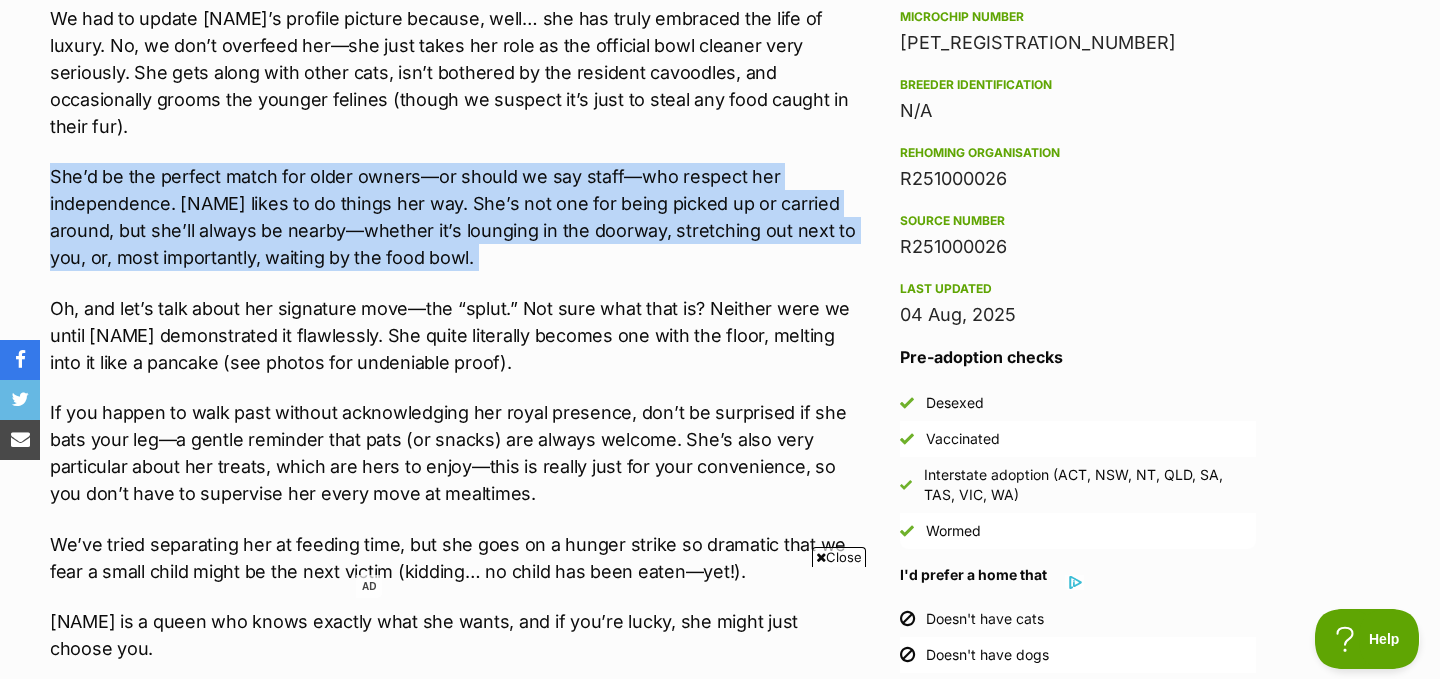 click on "She’d be the perfect match for older owners—or should we say staff—who respect her independence. Claudia likes to do things her way. She’s not one for being picked up or carried around, but she’ll always be nearby—whether it’s lounging in the doorway, stretching out next to you, or, most importantly, waiting by the food bowl." at bounding box center [454, 217] 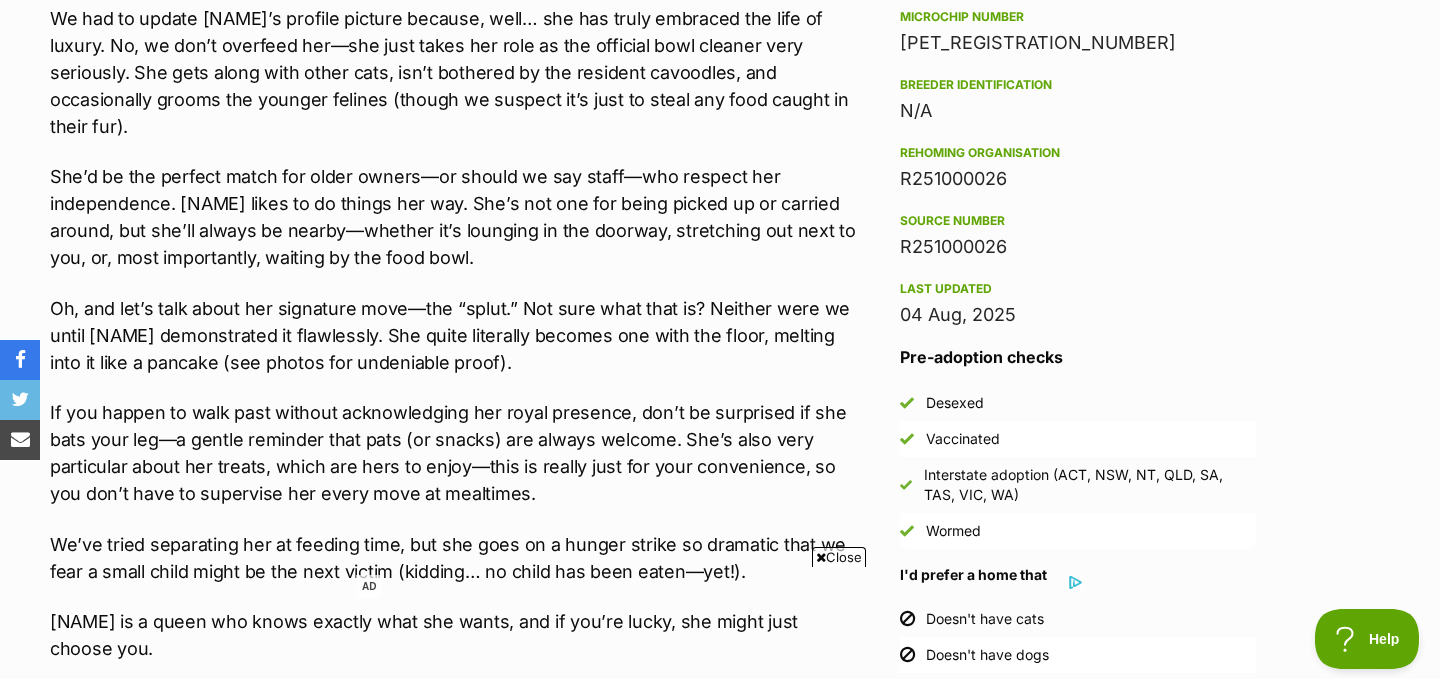 click on "She’d be the perfect match for older owners—or should we say staff—who respect her independence. Claudia likes to do things her way. She’s not one for being picked up or carried around, but she’ll always be nearby—whether it’s lounging in the doorway, stretching out next to you, or, most importantly, waiting by the food bowl." at bounding box center (454, 217) 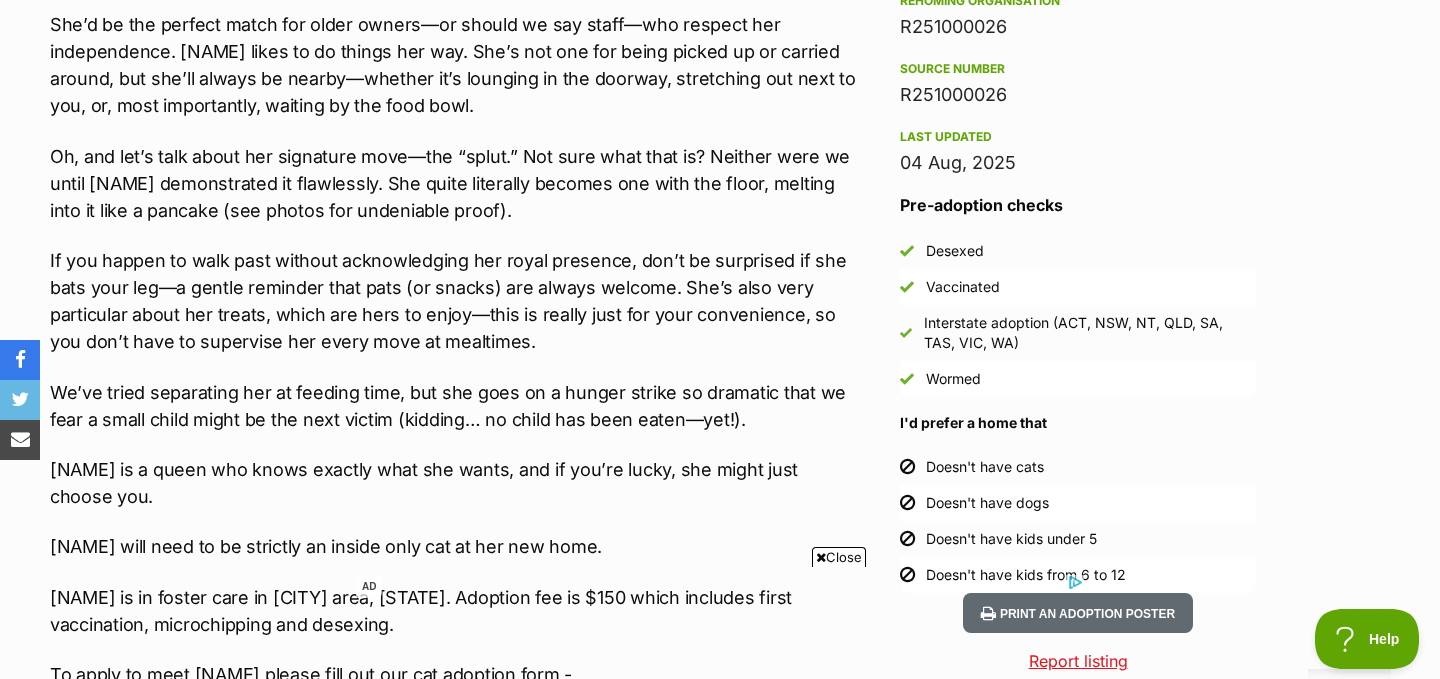 scroll, scrollTop: 2005, scrollLeft: 0, axis: vertical 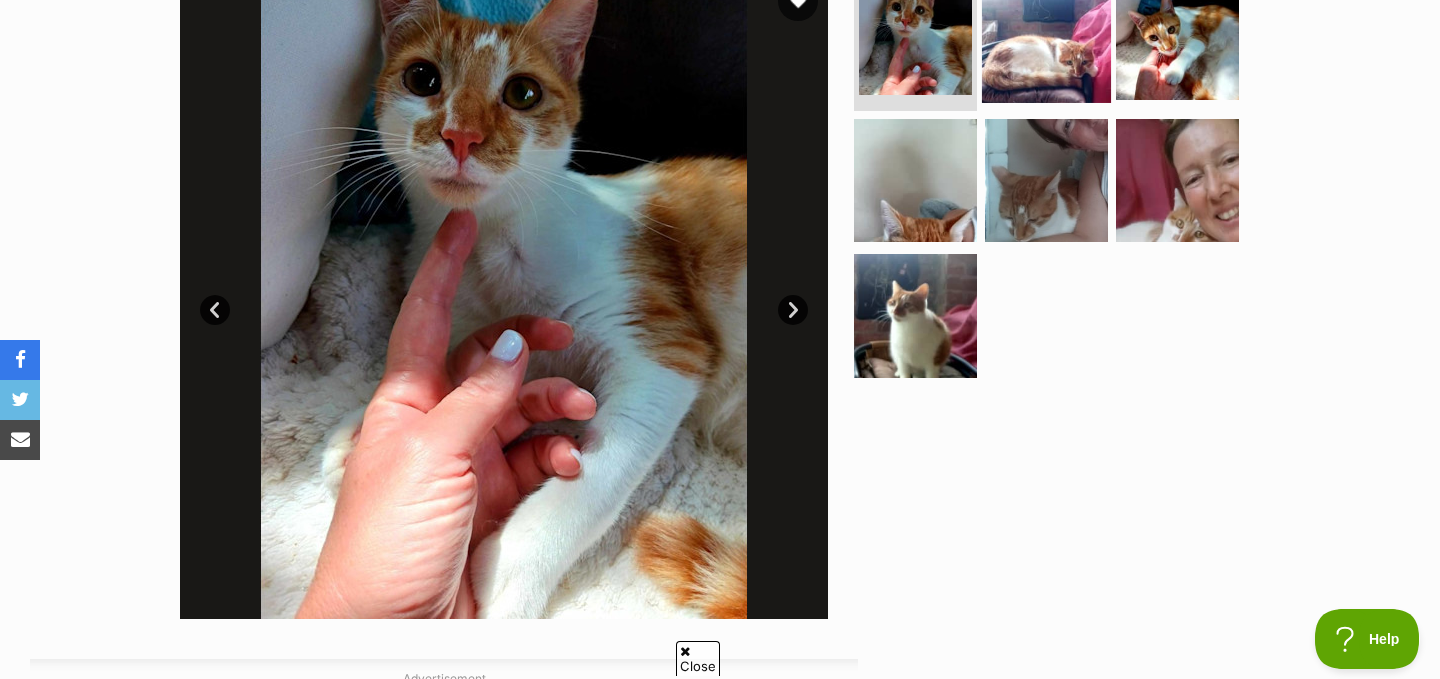 click at bounding box center [1046, 38] 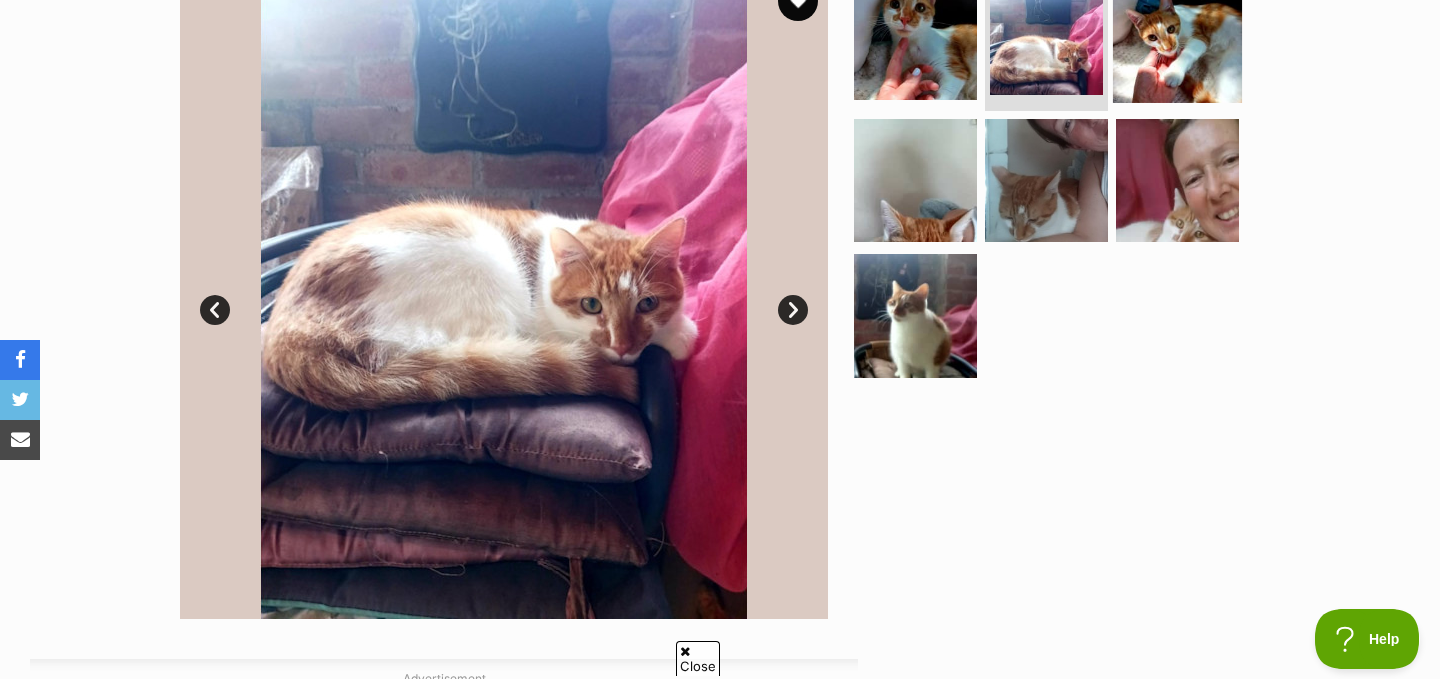 click at bounding box center [1177, 38] 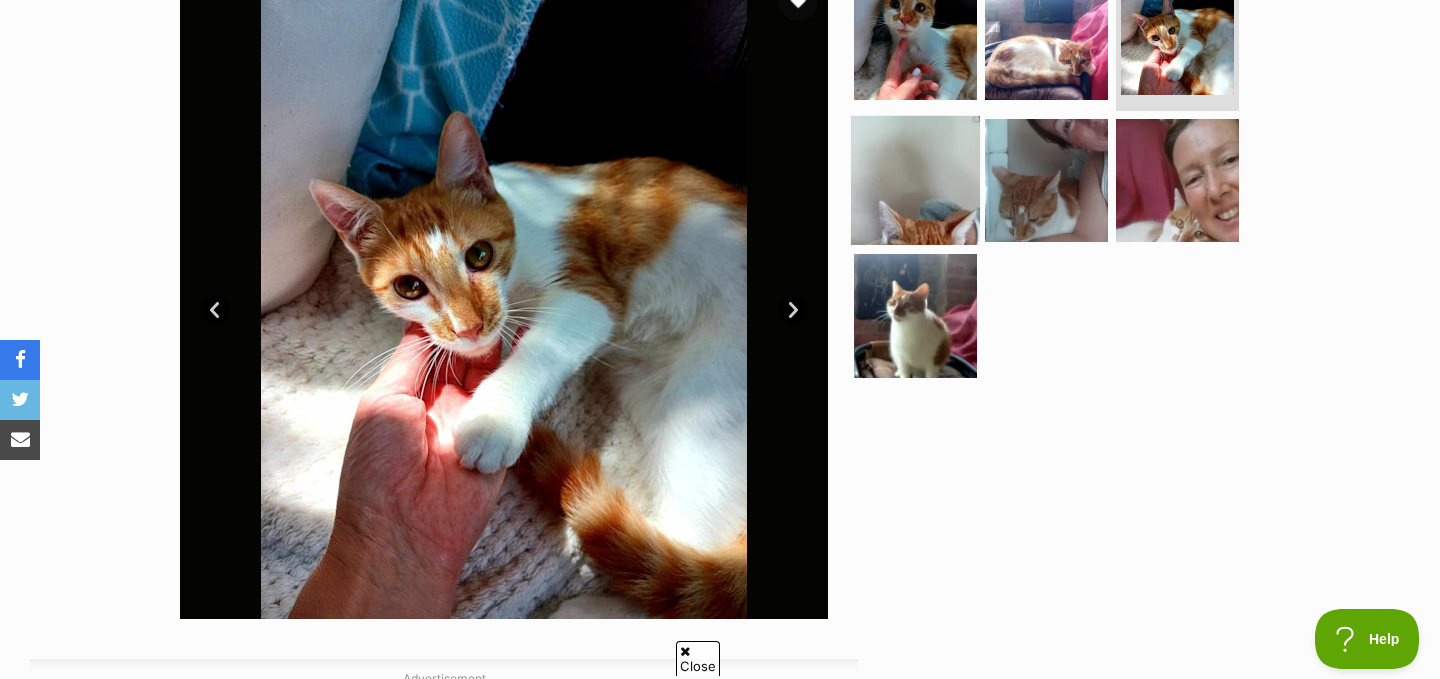 click at bounding box center [915, 179] 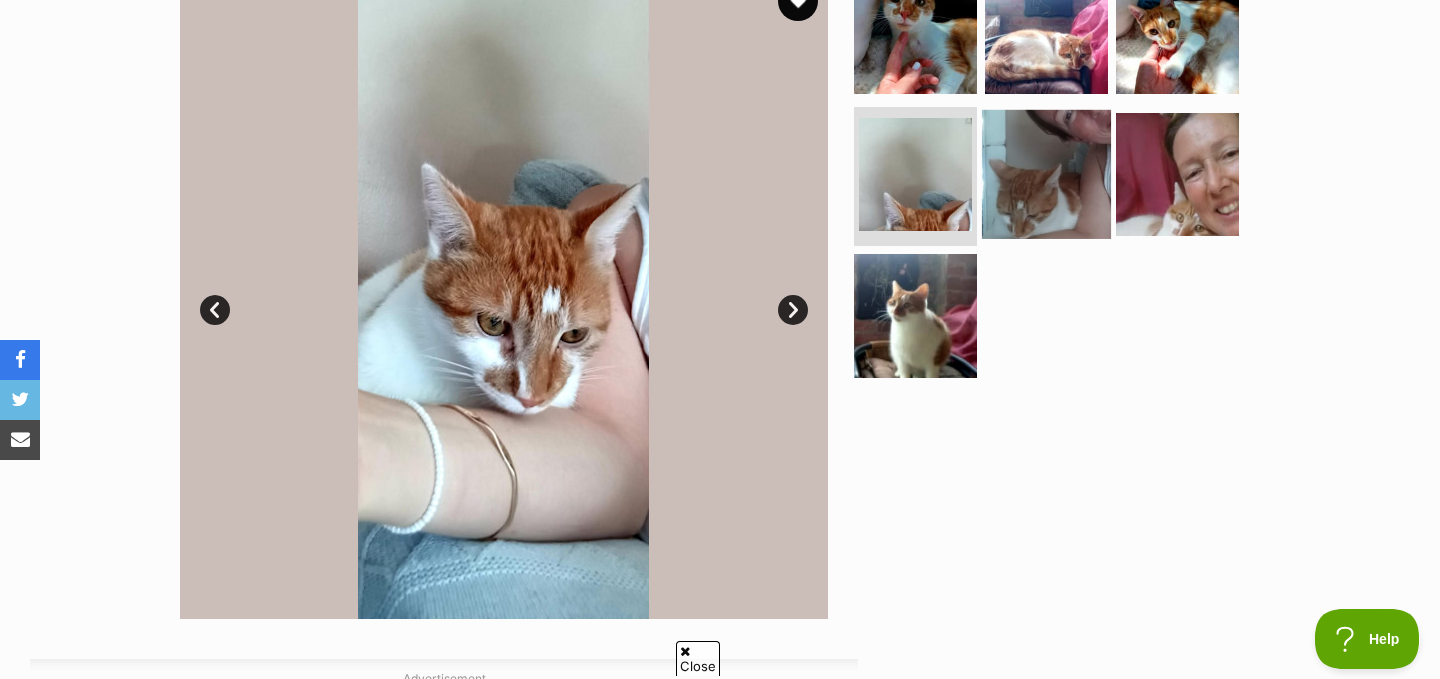 click at bounding box center [1046, 173] 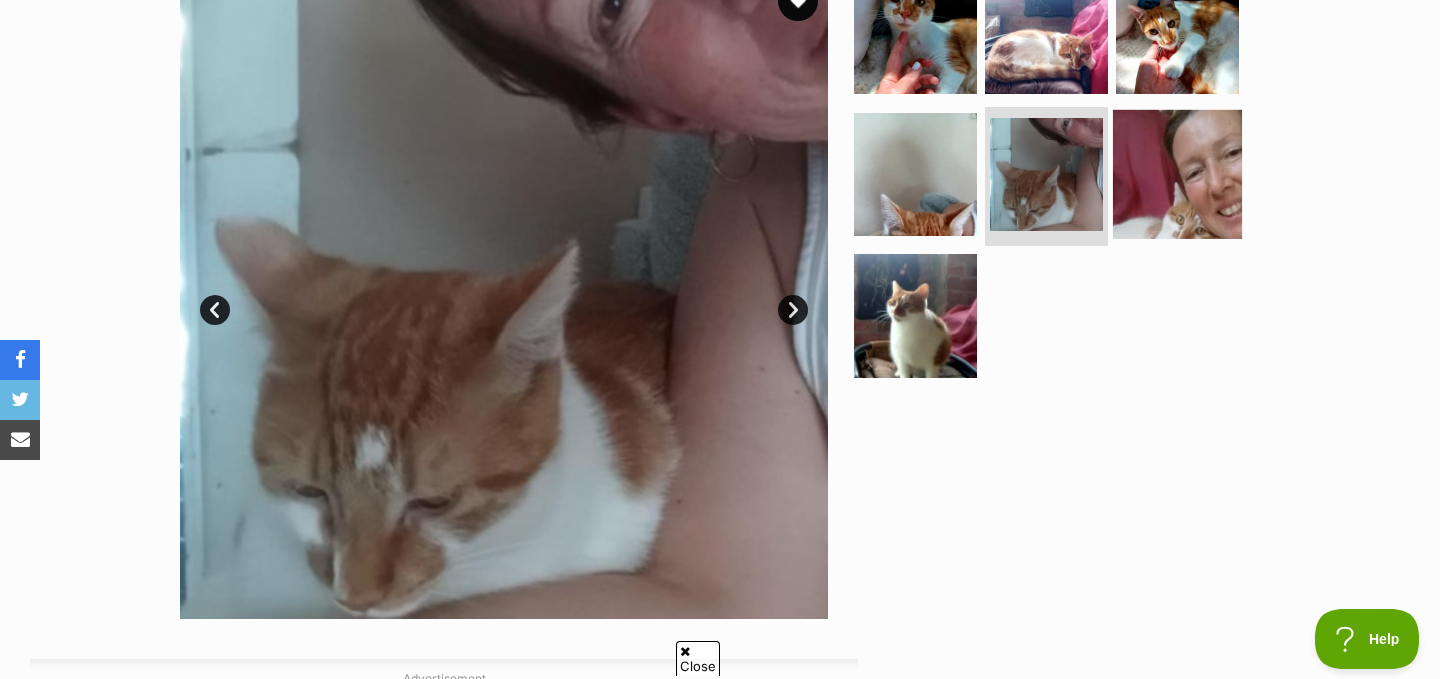 click at bounding box center (1177, 173) 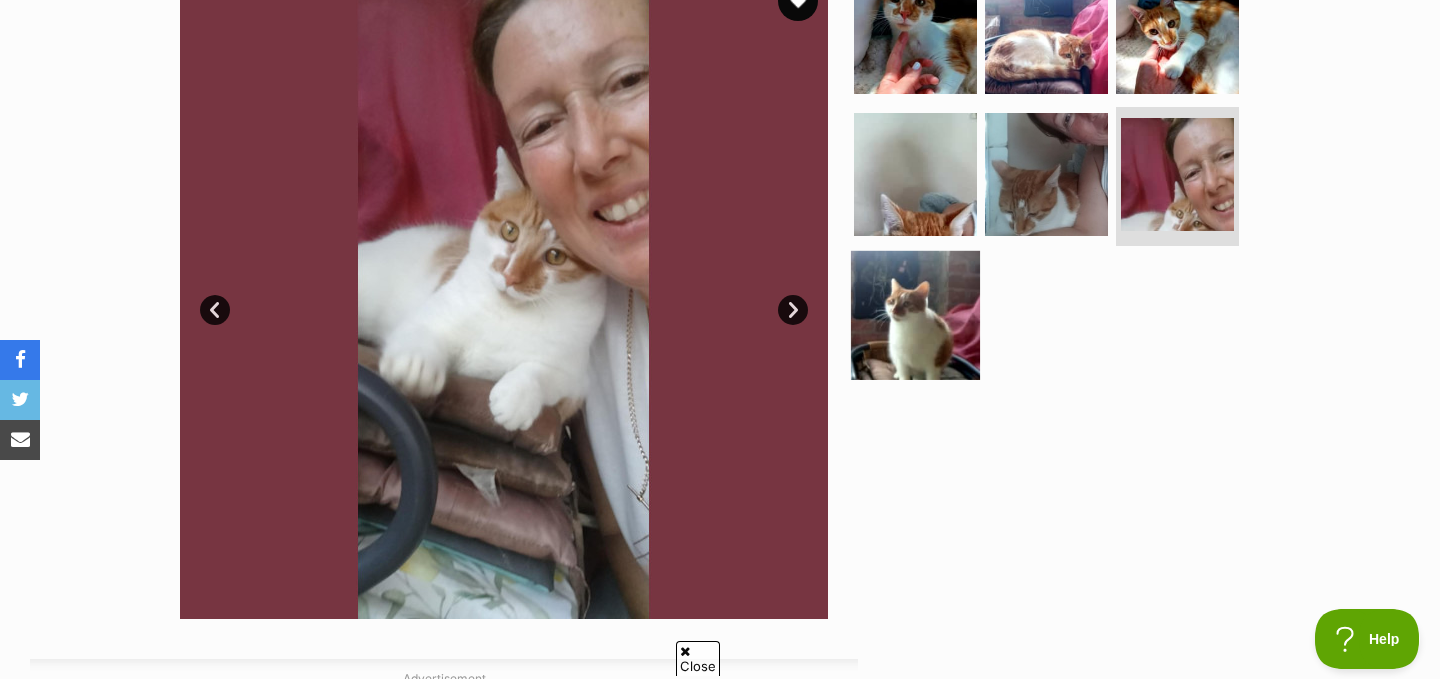 click at bounding box center [915, 315] 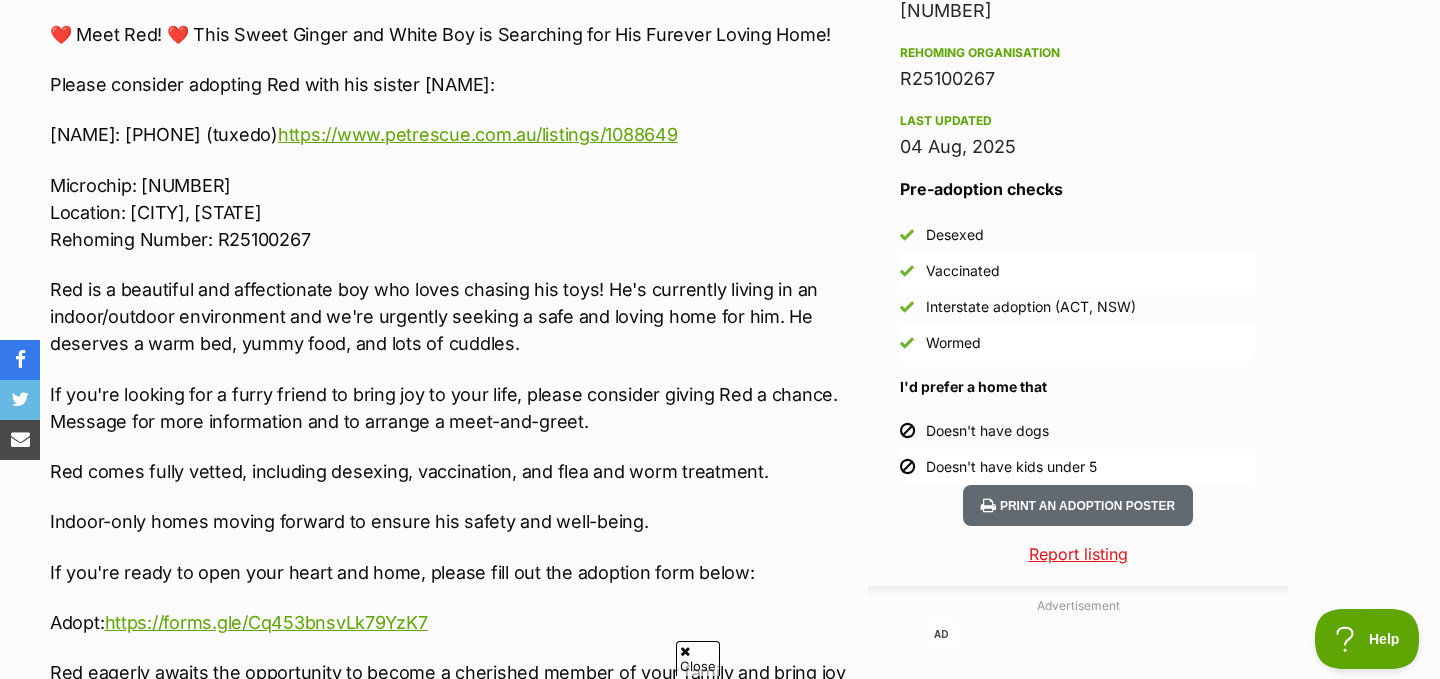 scroll, scrollTop: 1824, scrollLeft: 0, axis: vertical 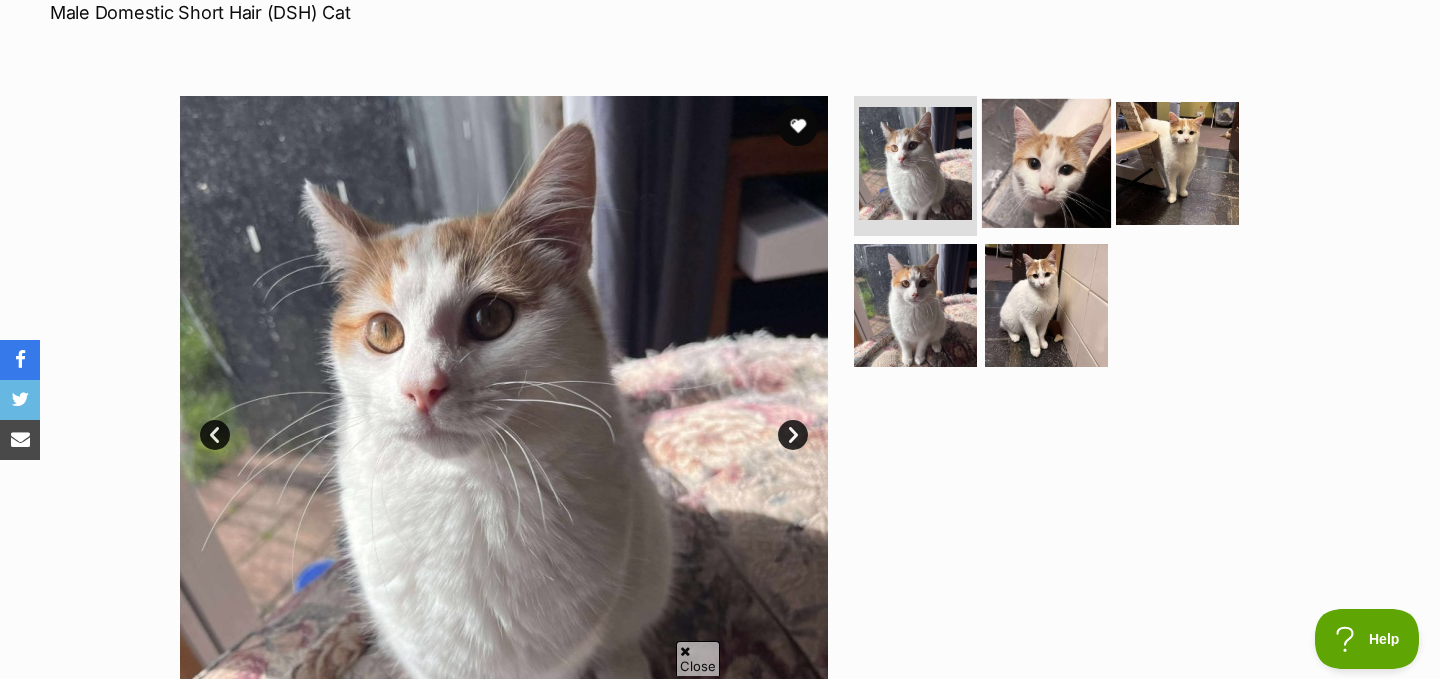 click at bounding box center [1046, 163] 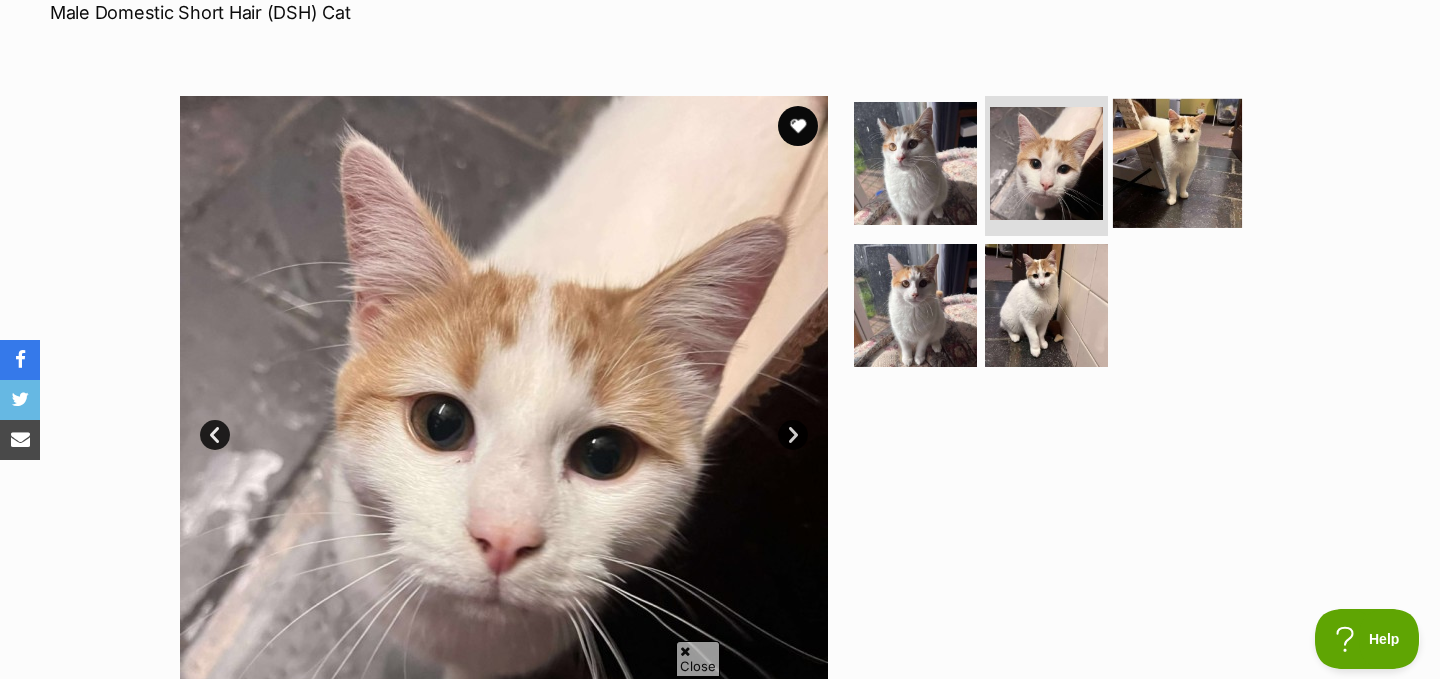 click at bounding box center (1177, 163) 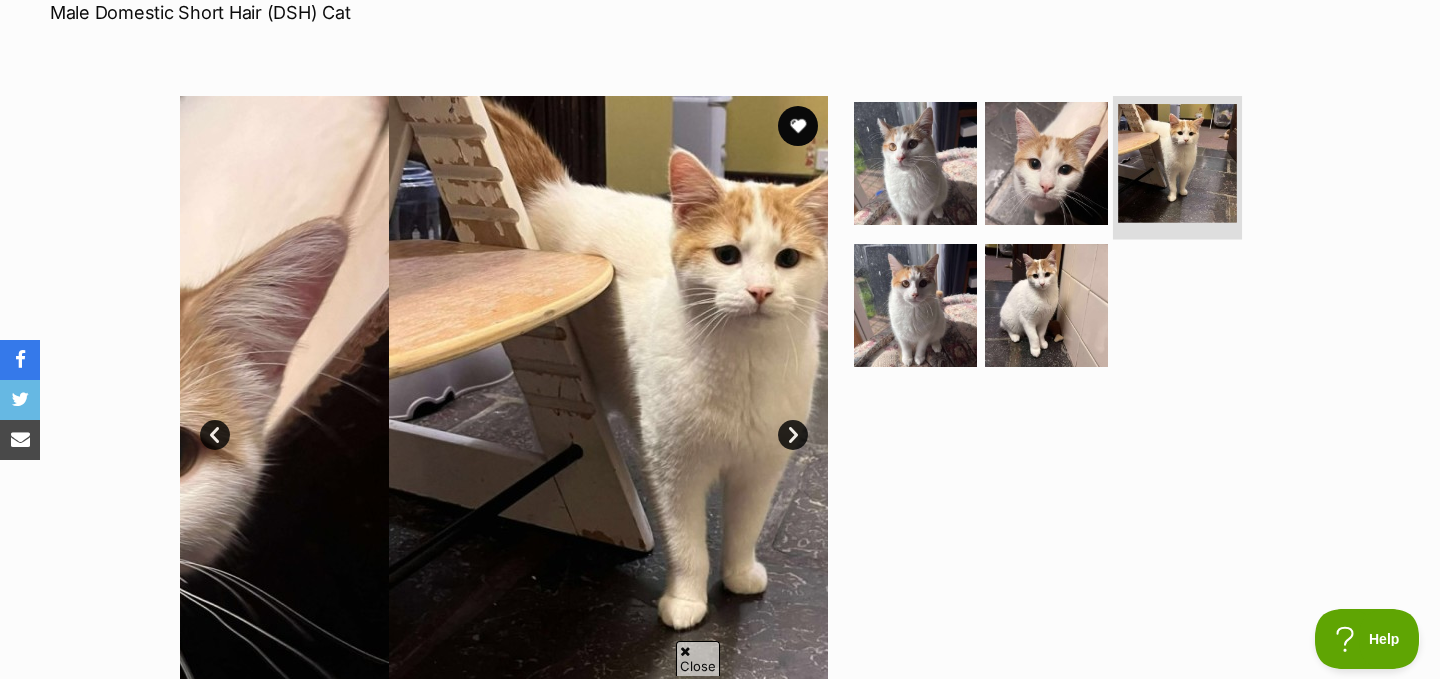 scroll, scrollTop: 461, scrollLeft: 0, axis: vertical 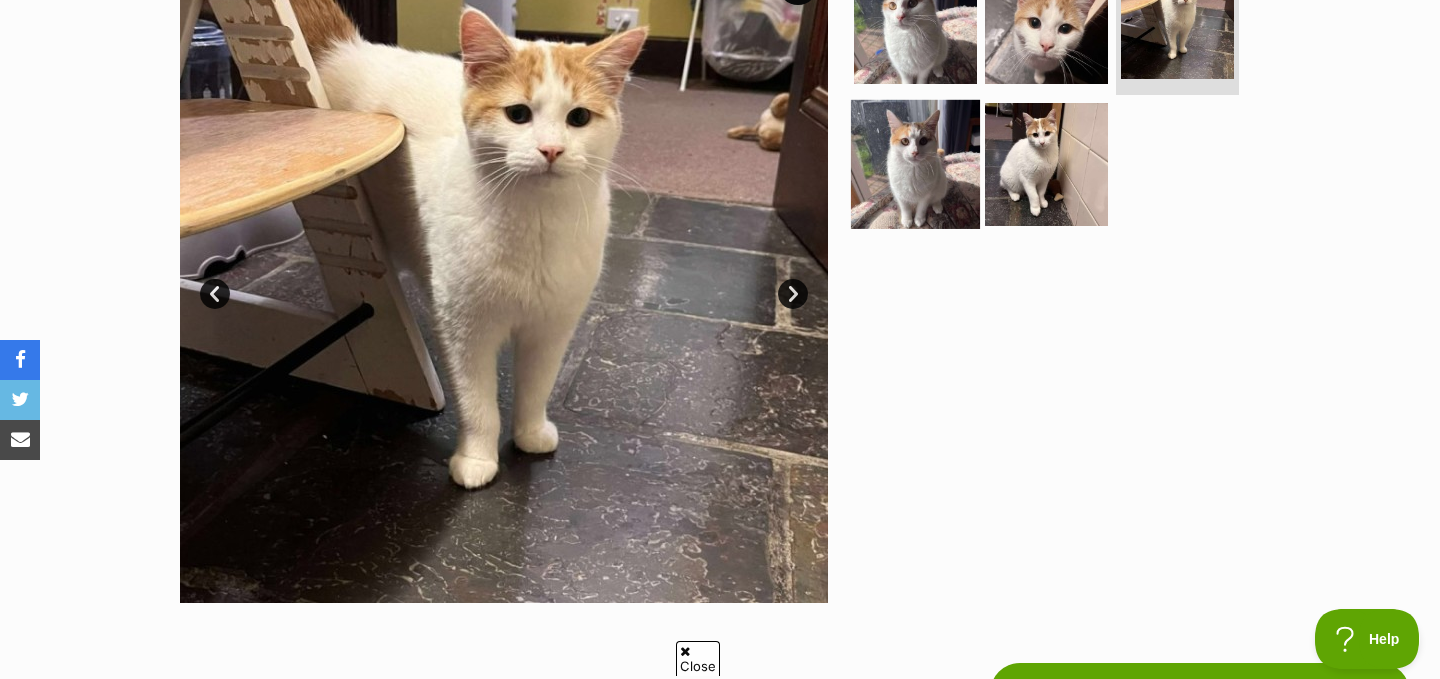 click at bounding box center (915, 163) 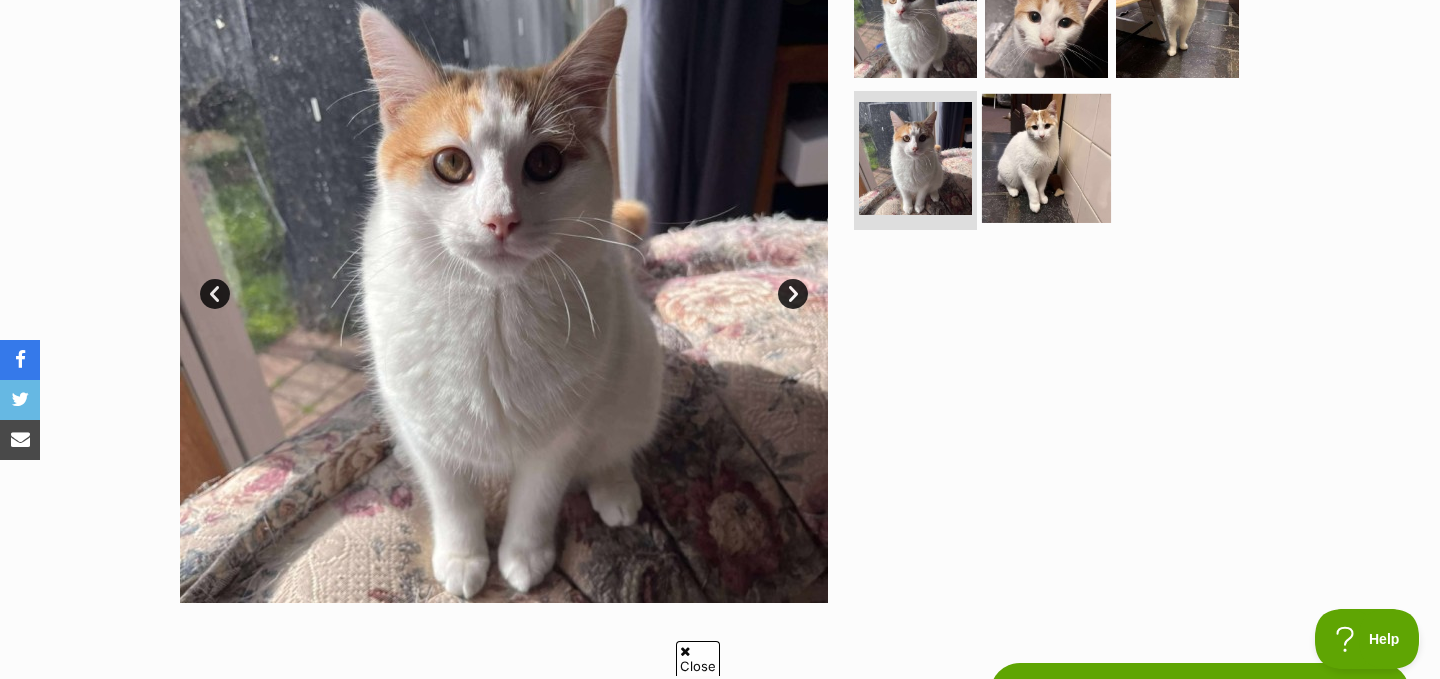 click at bounding box center [1046, 157] 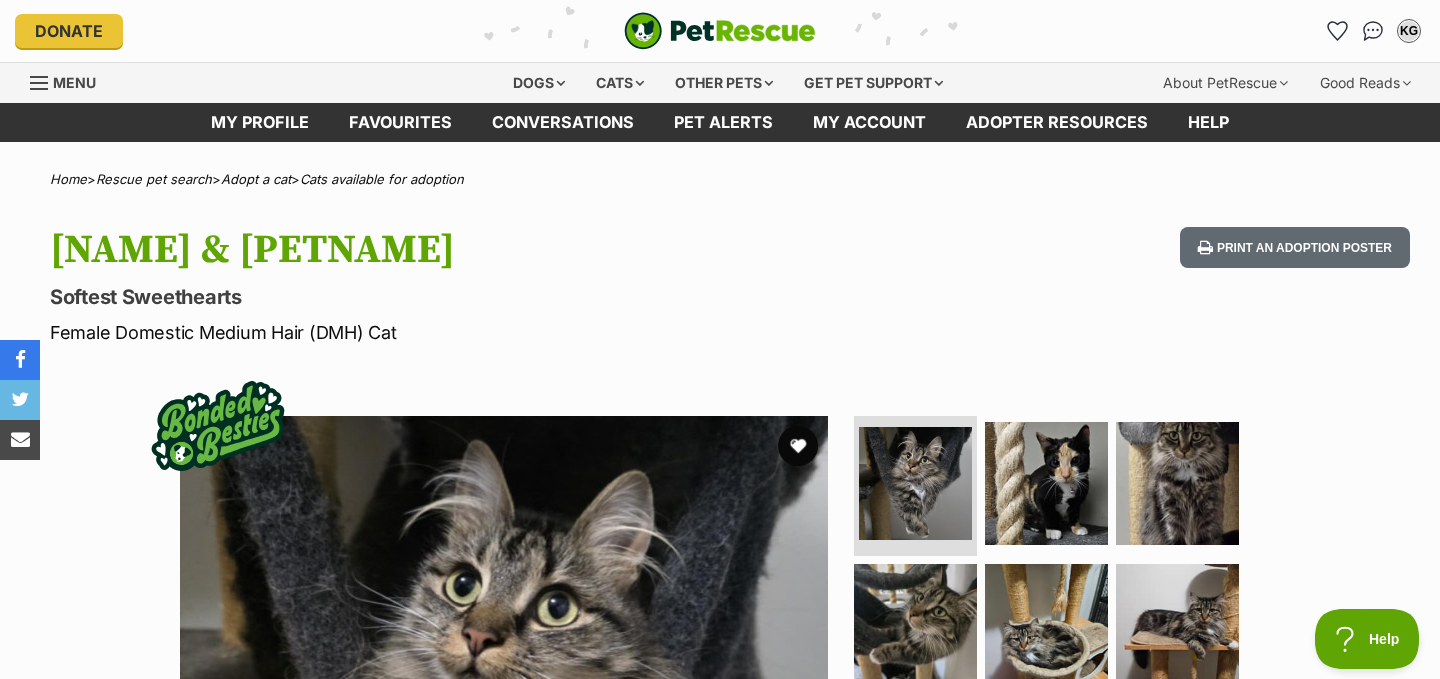 scroll, scrollTop: 0, scrollLeft: 0, axis: both 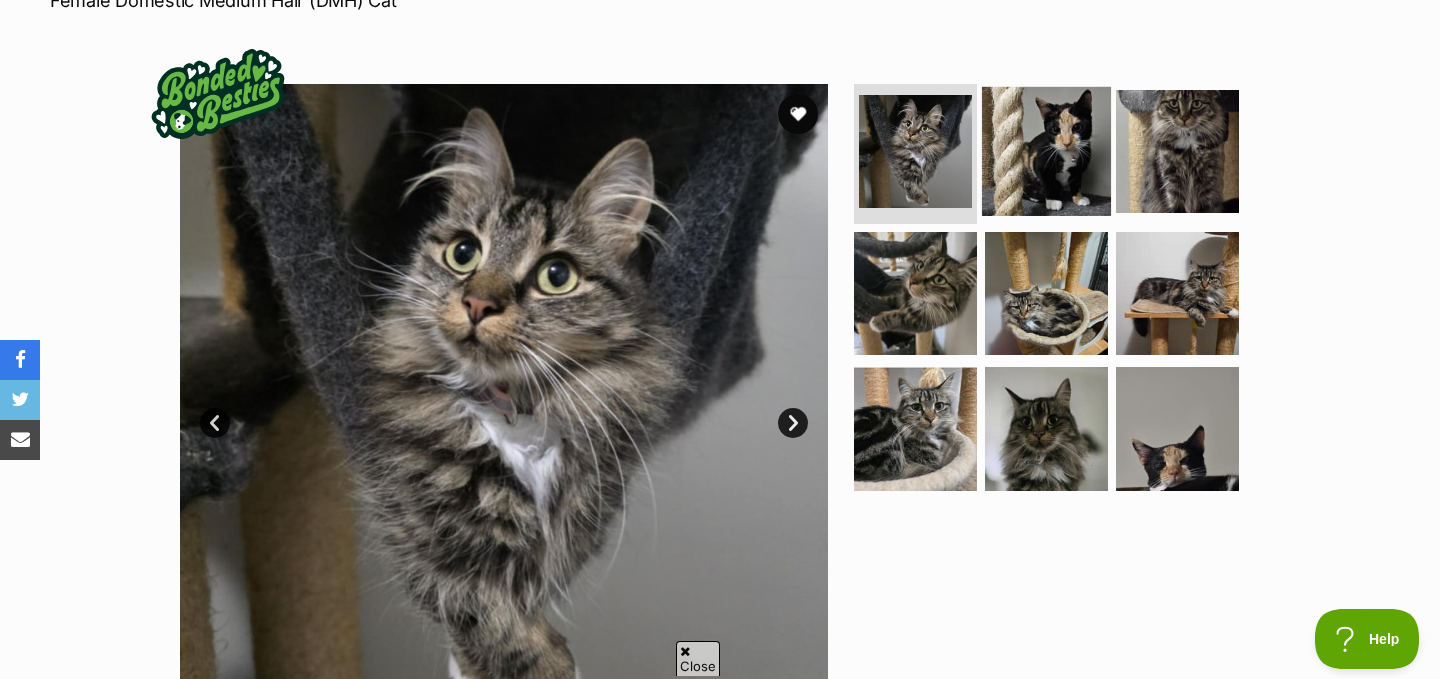 click at bounding box center (1046, 151) 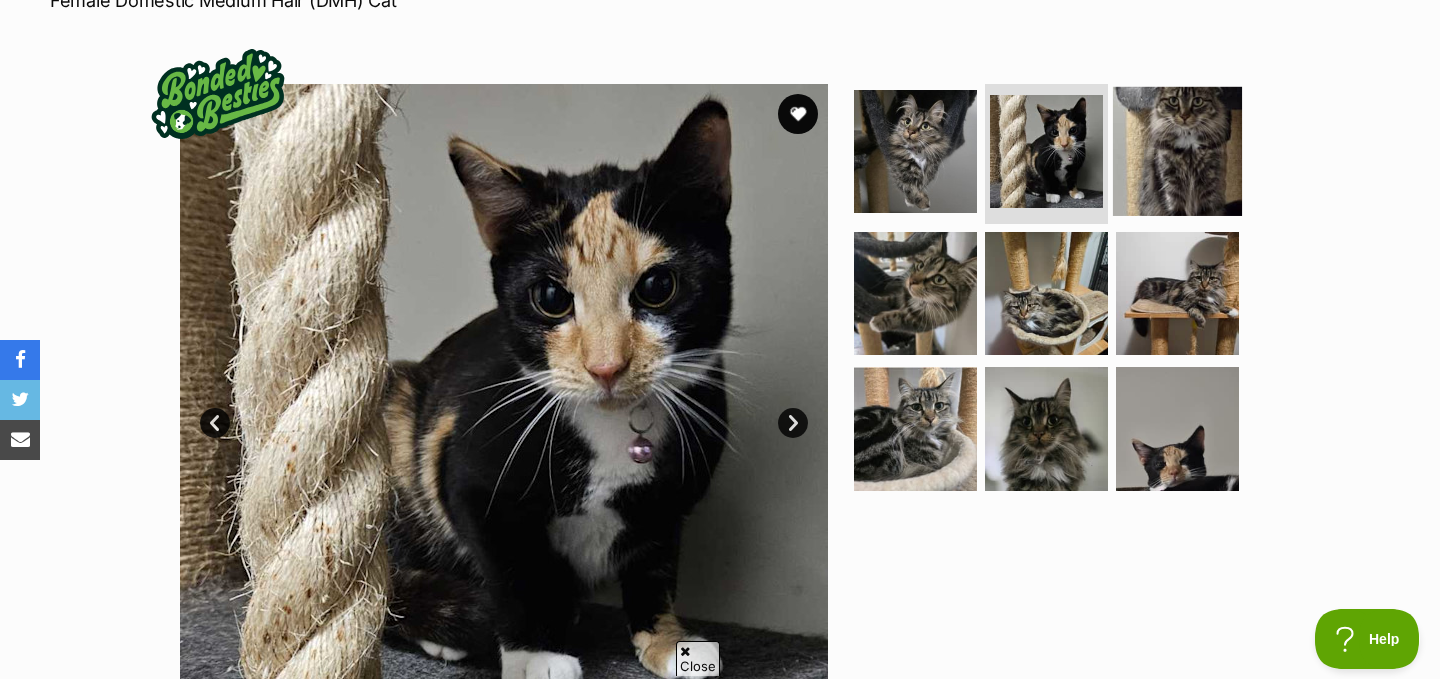 click at bounding box center [1177, 151] 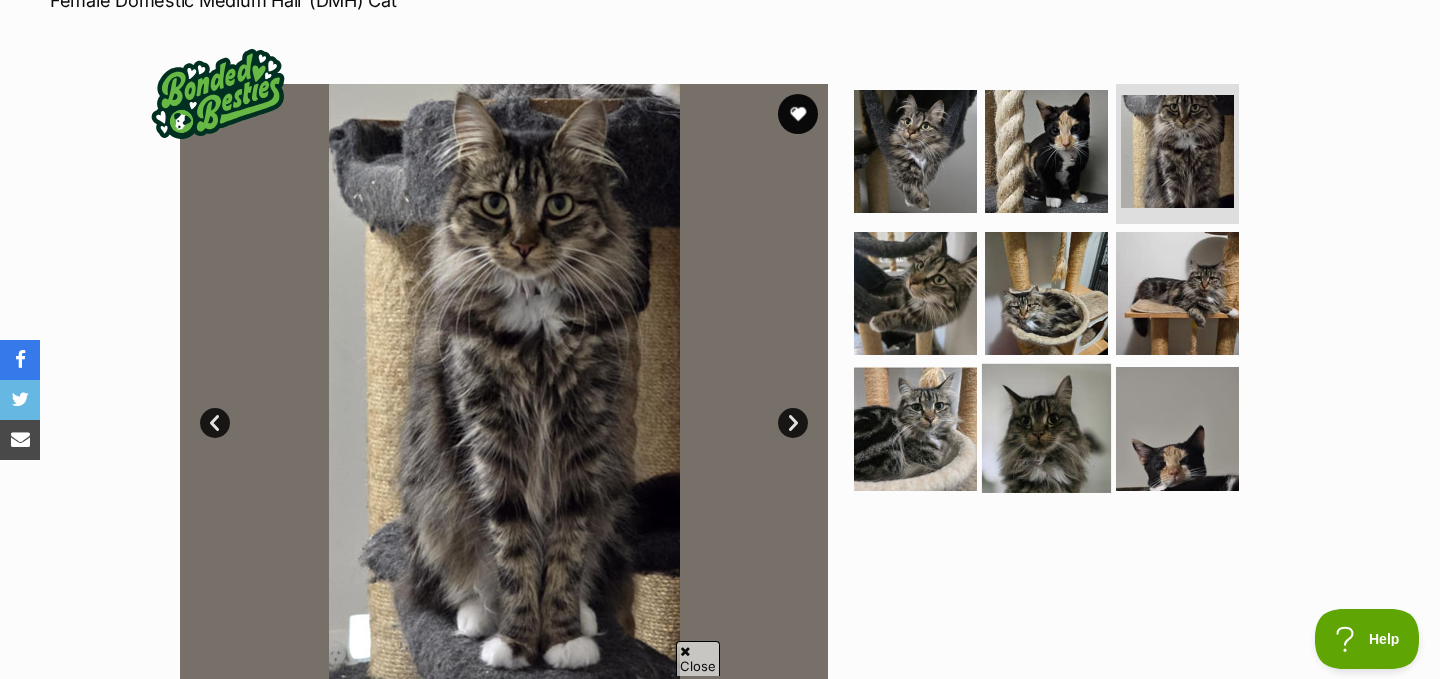 click at bounding box center [1046, 428] 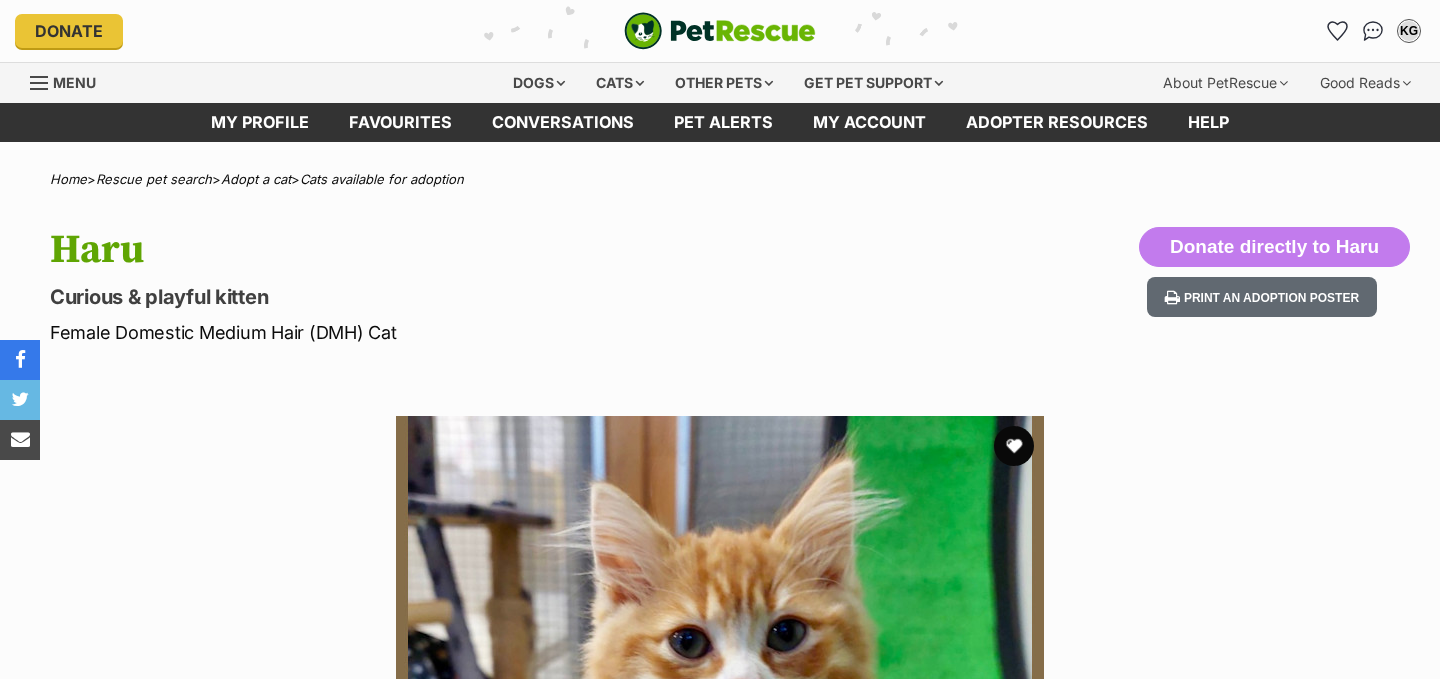 scroll, scrollTop: 0, scrollLeft: 0, axis: both 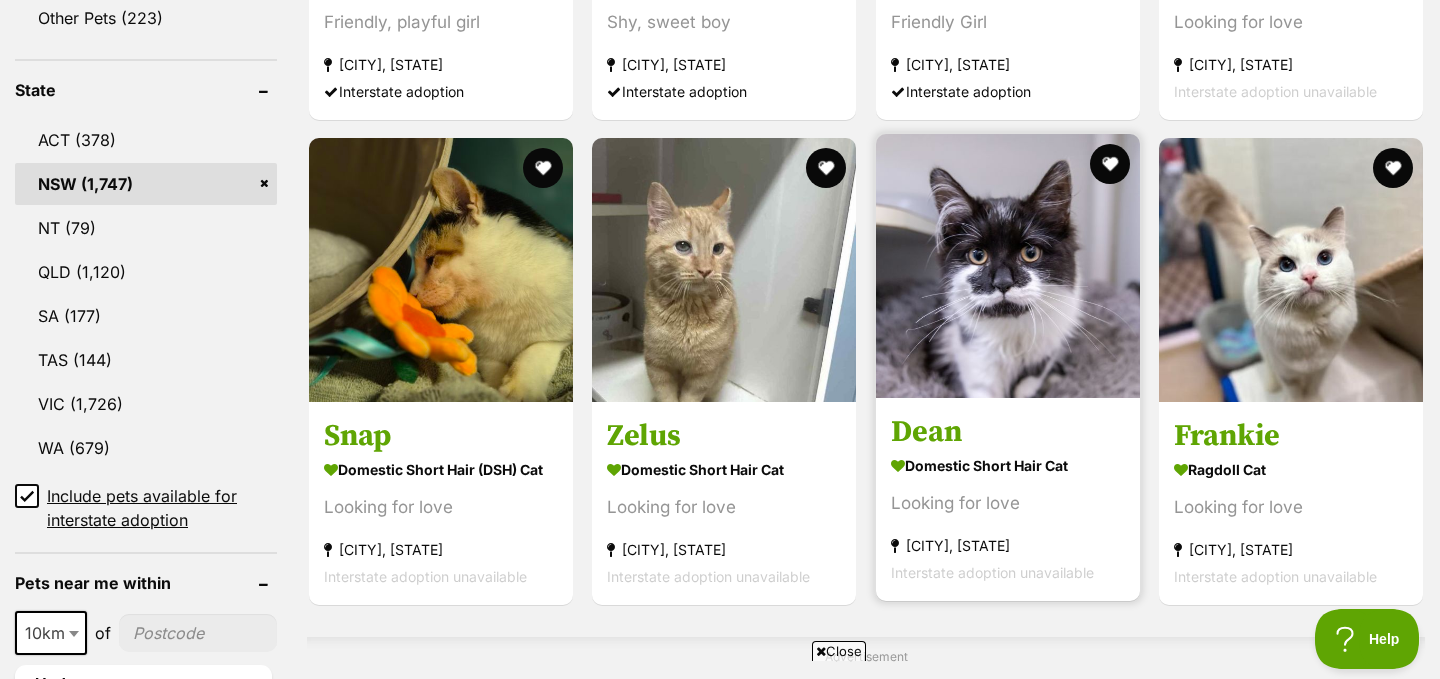 click at bounding box center [1008, 266] 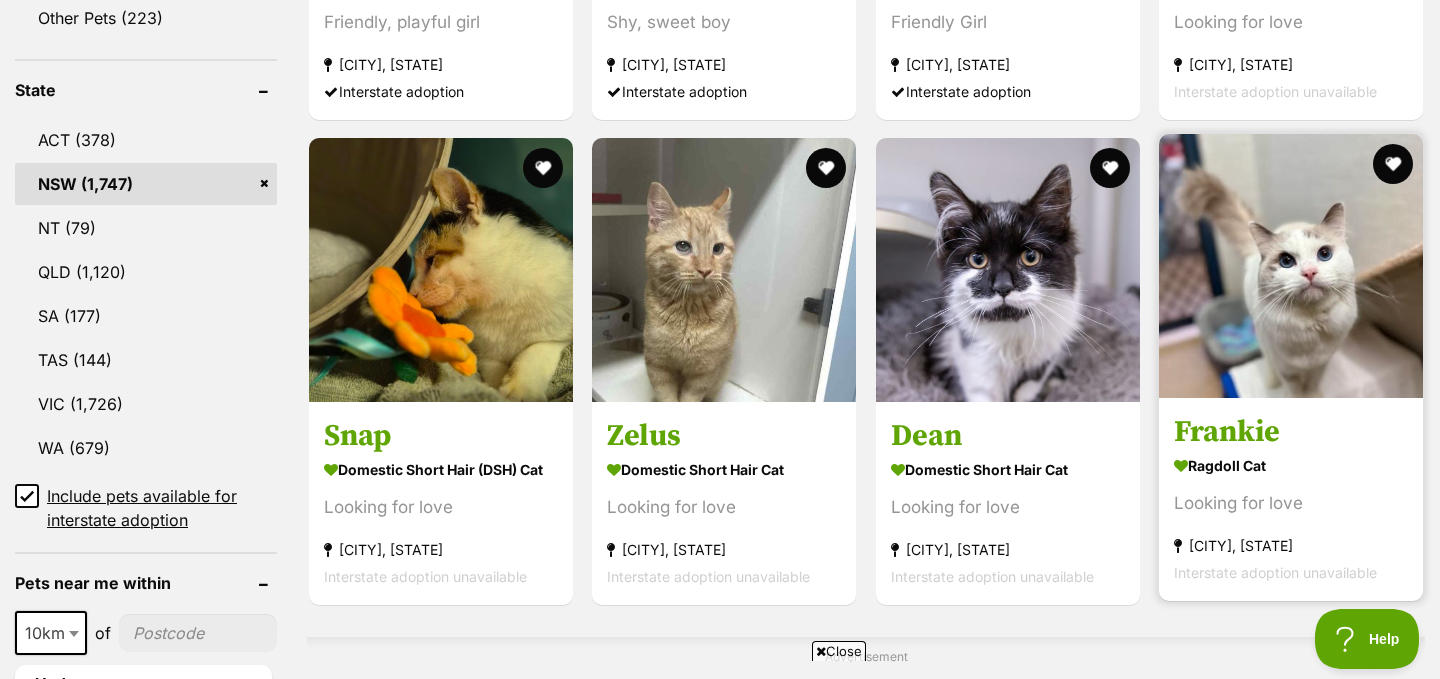 click at bounding box center [1291, 266] 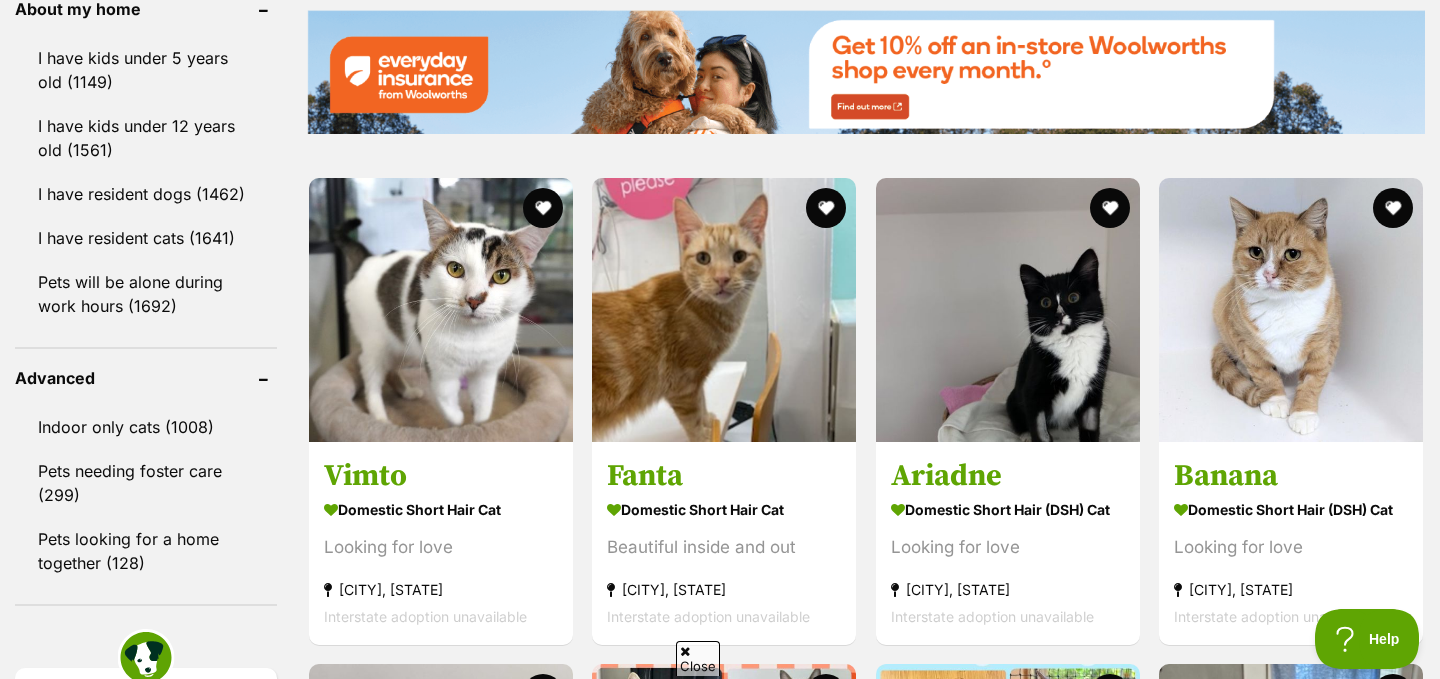 scroll, scrollTop: 2916, scrollLeft: 0, axis: vertical 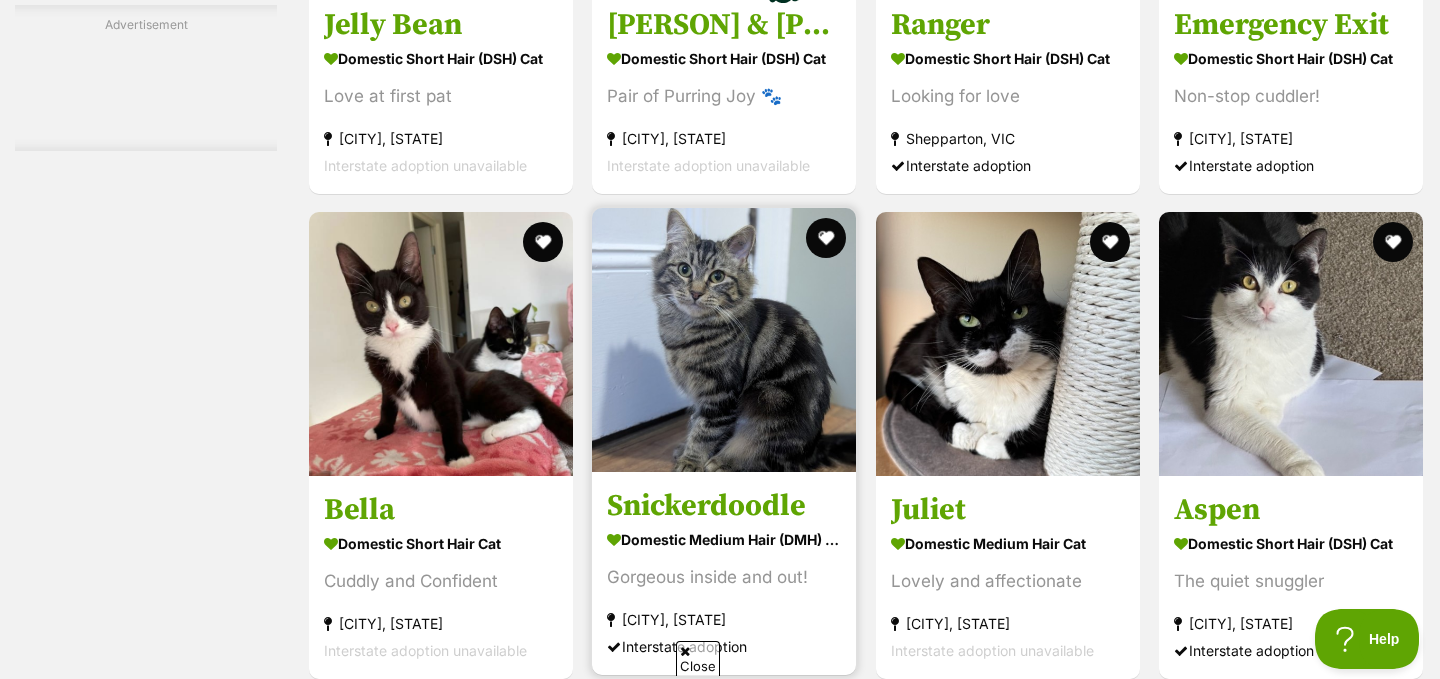 click at bounding box center [724, 340] 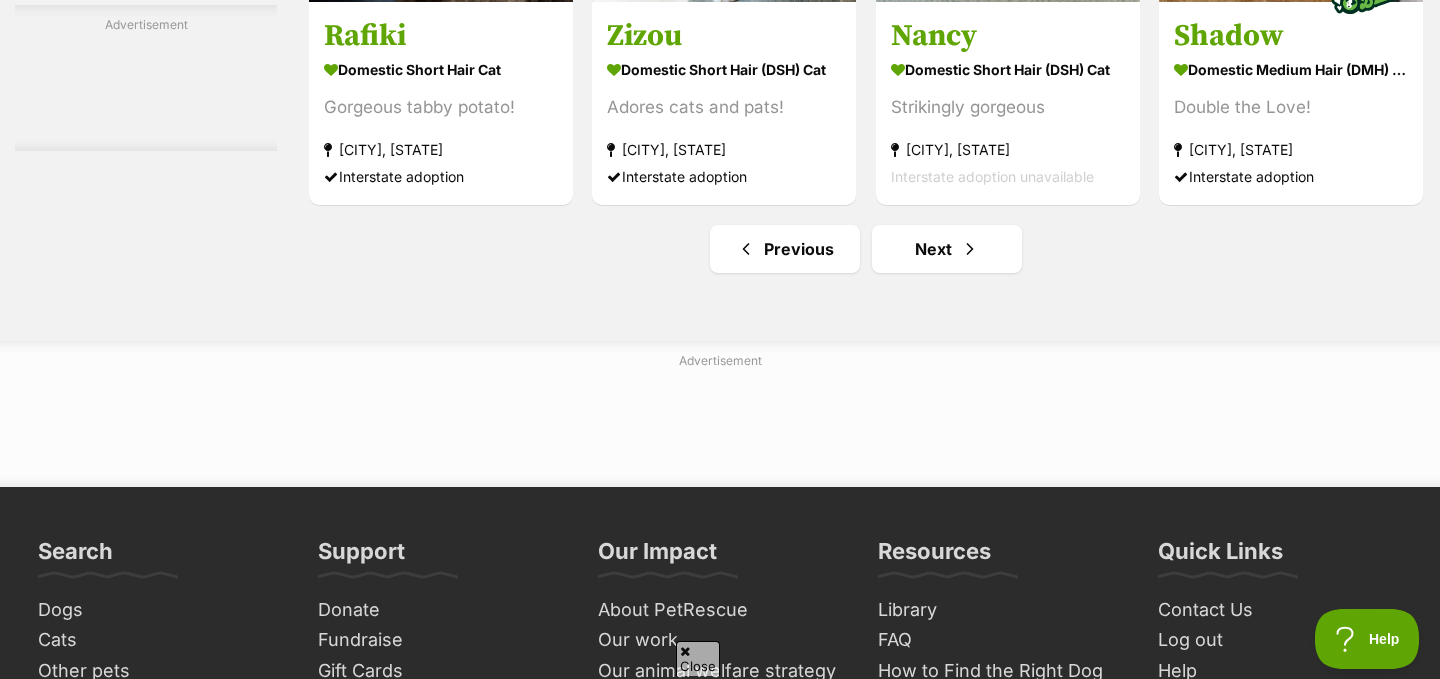 scroll, scrollTop: 9490, scrollLeft: 0, axis: vertical 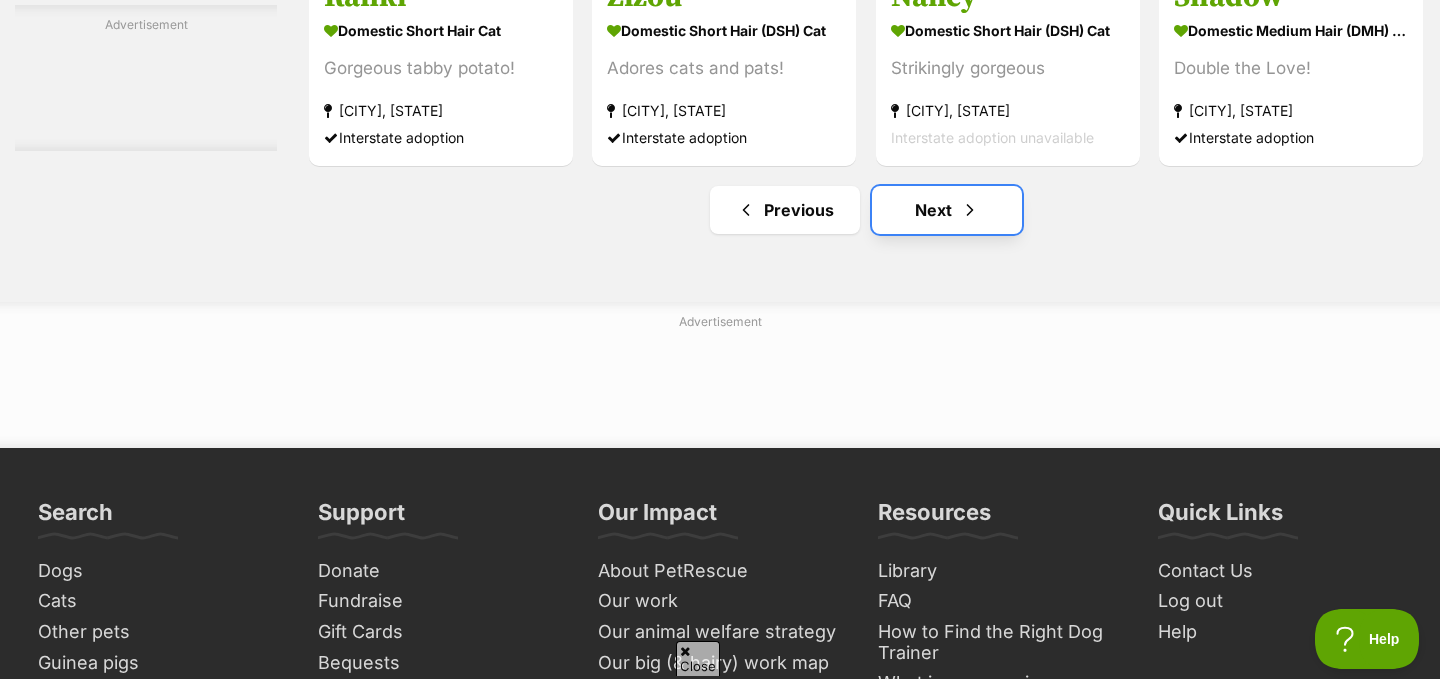 click on "Next" at bounding box center (947, 210) 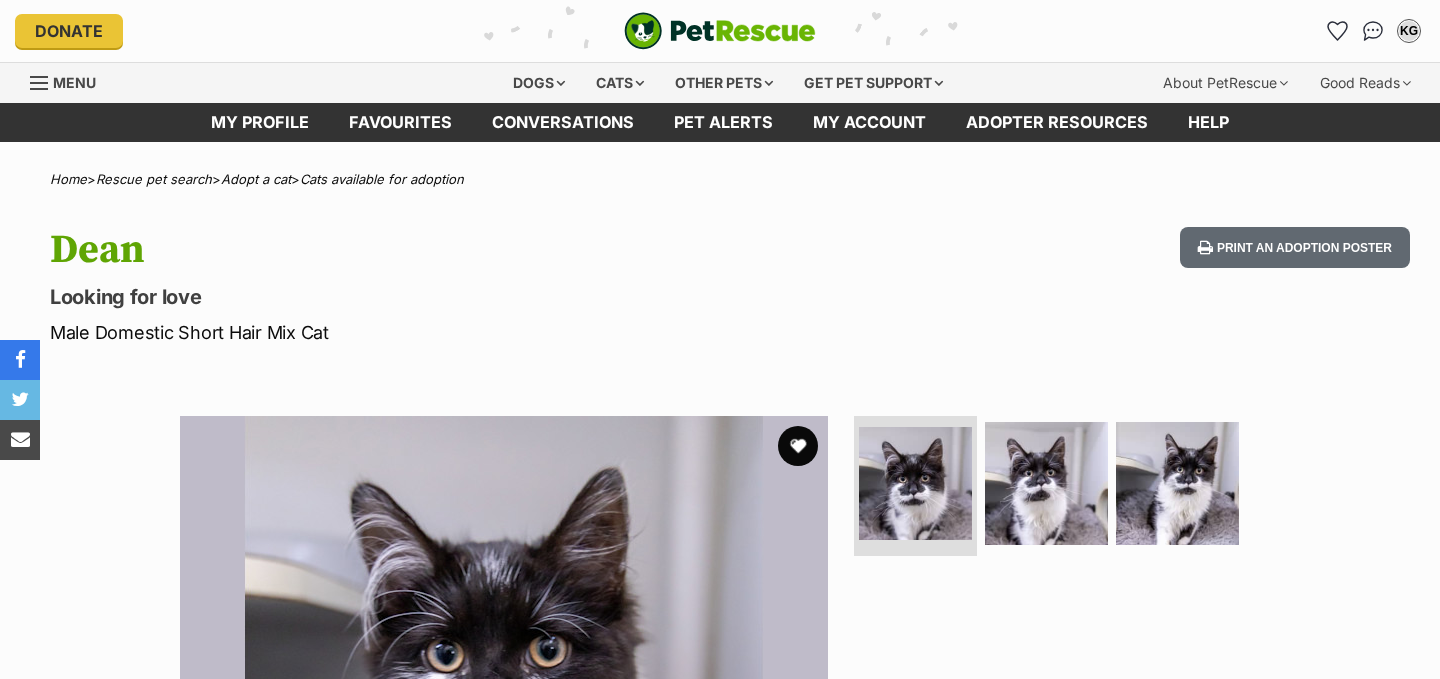 scroll, scrollTop: 0, scrollLeft: 0, axis: both 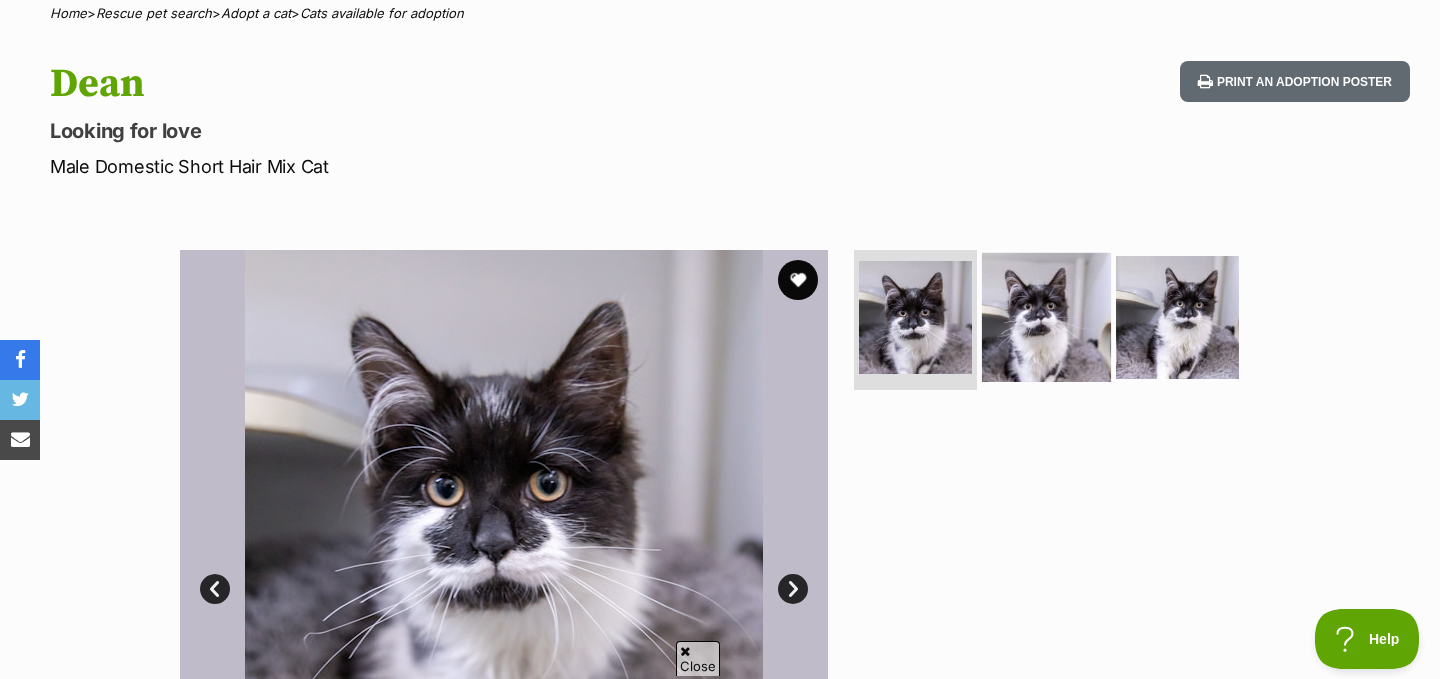 click at bounding box center [1046, 317] 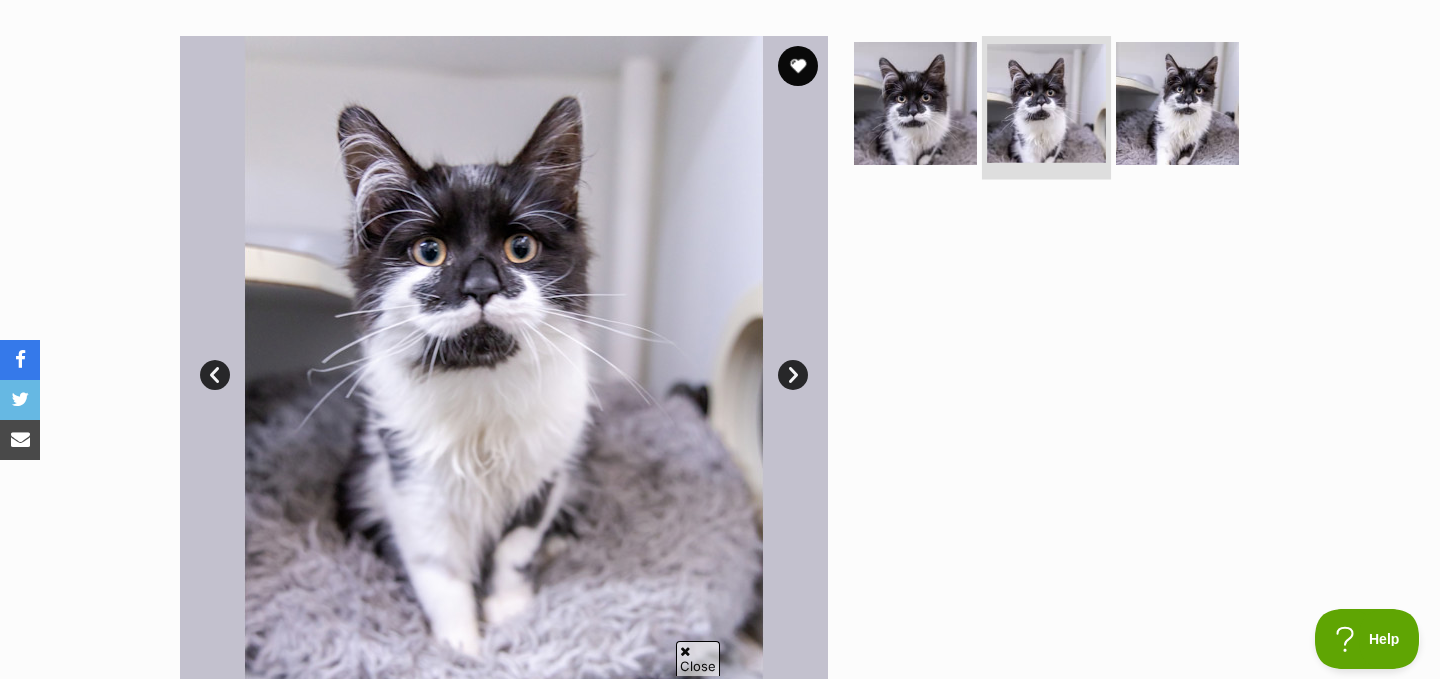 scroll, scrollTop: 387, scrollLeft: 0, axis: vertical 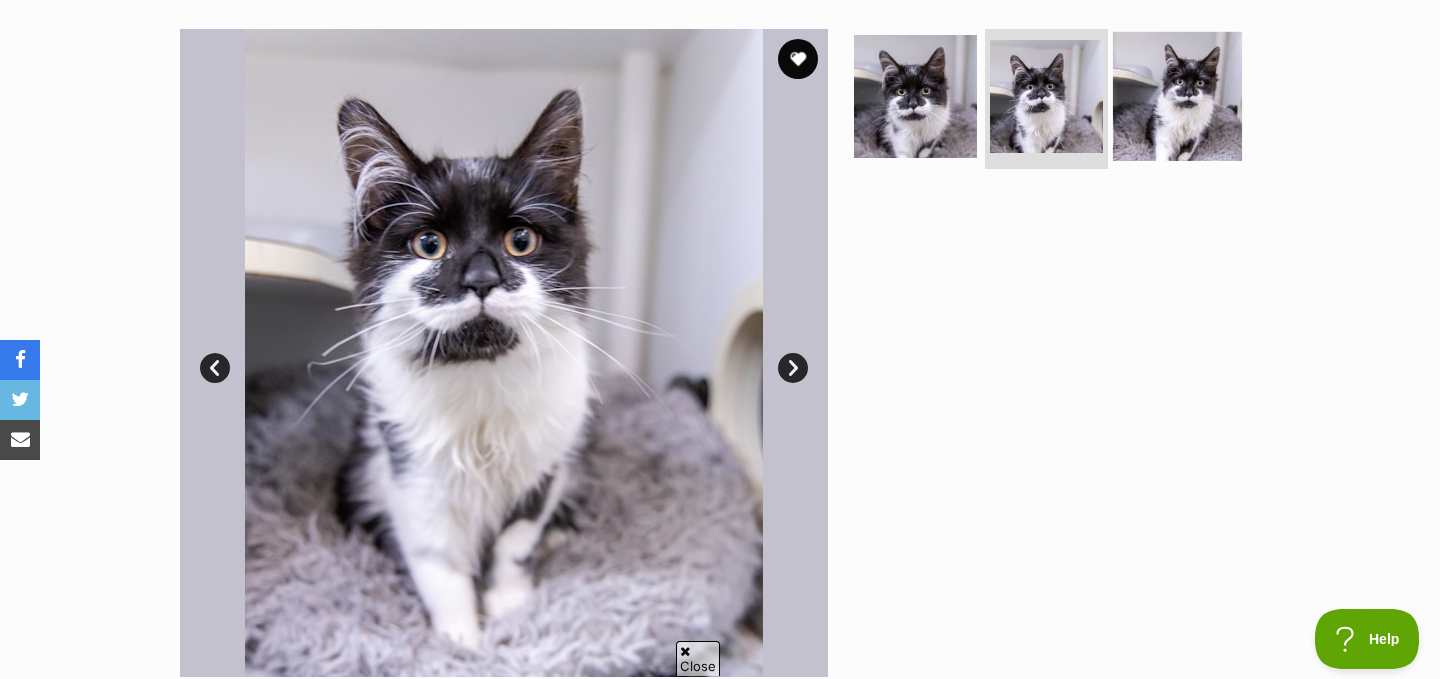 click at bounding box center (1177, 96) 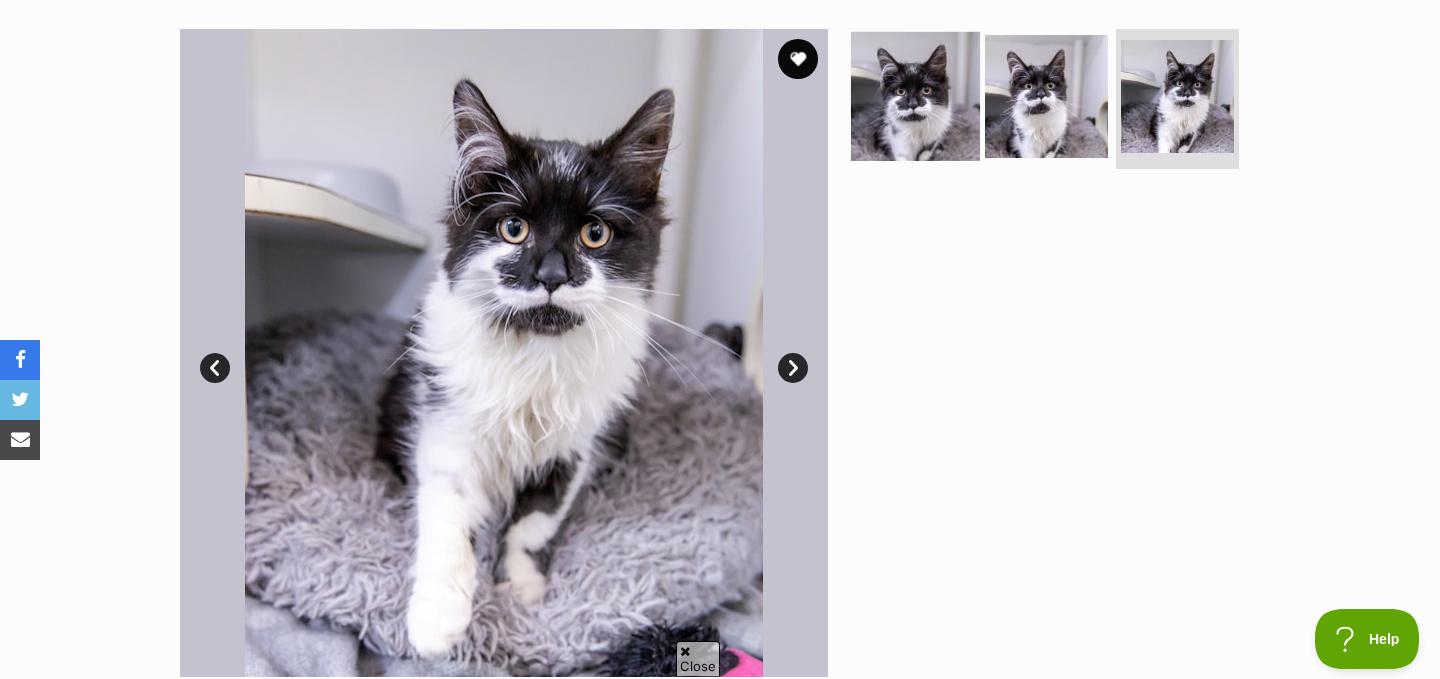 click at bounding box center [915, 96] 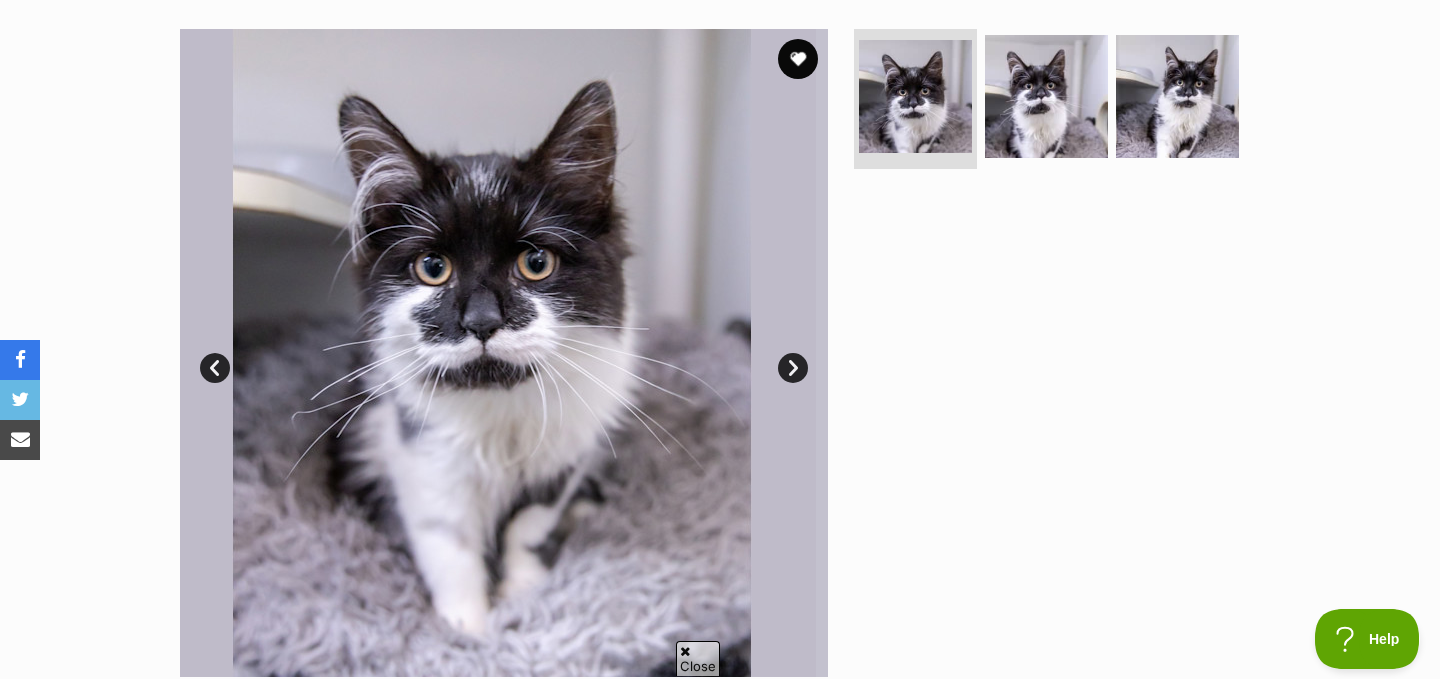 click at bounding box center [1055, 353] 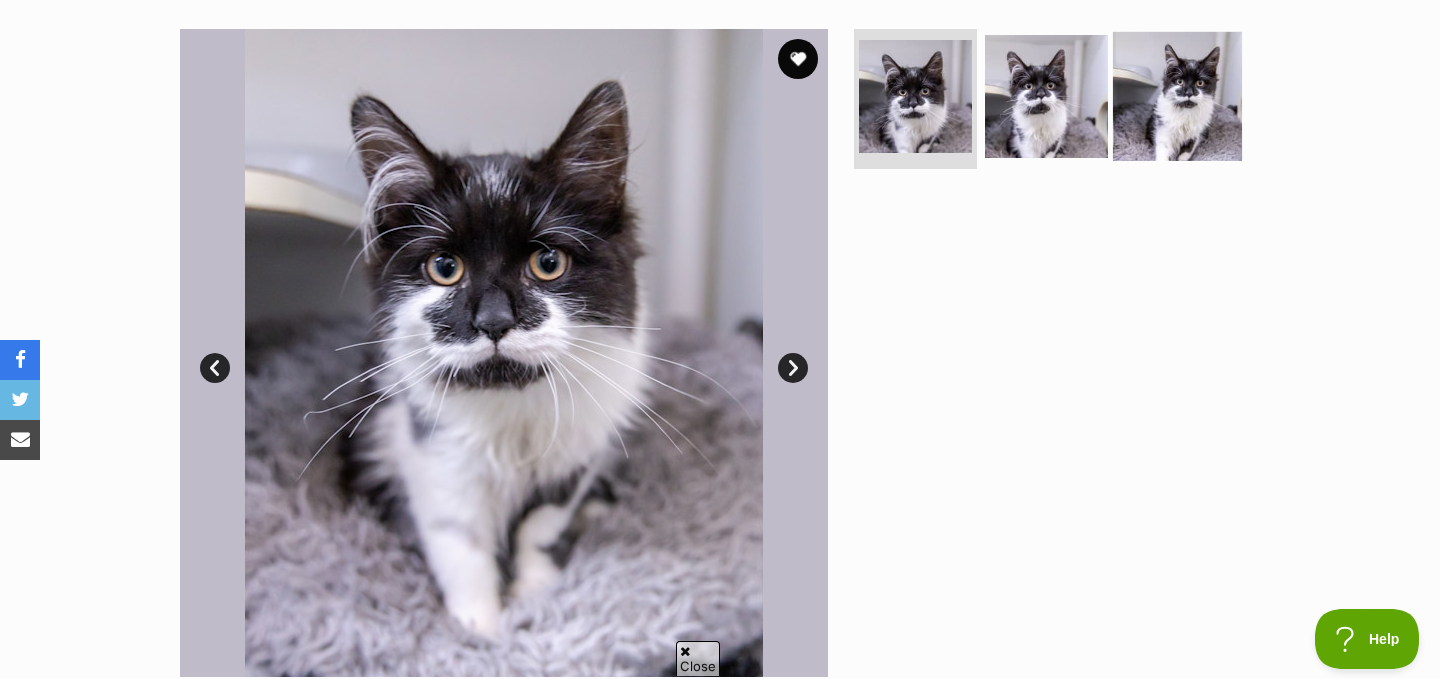 click at bounding box center [1177, 96] 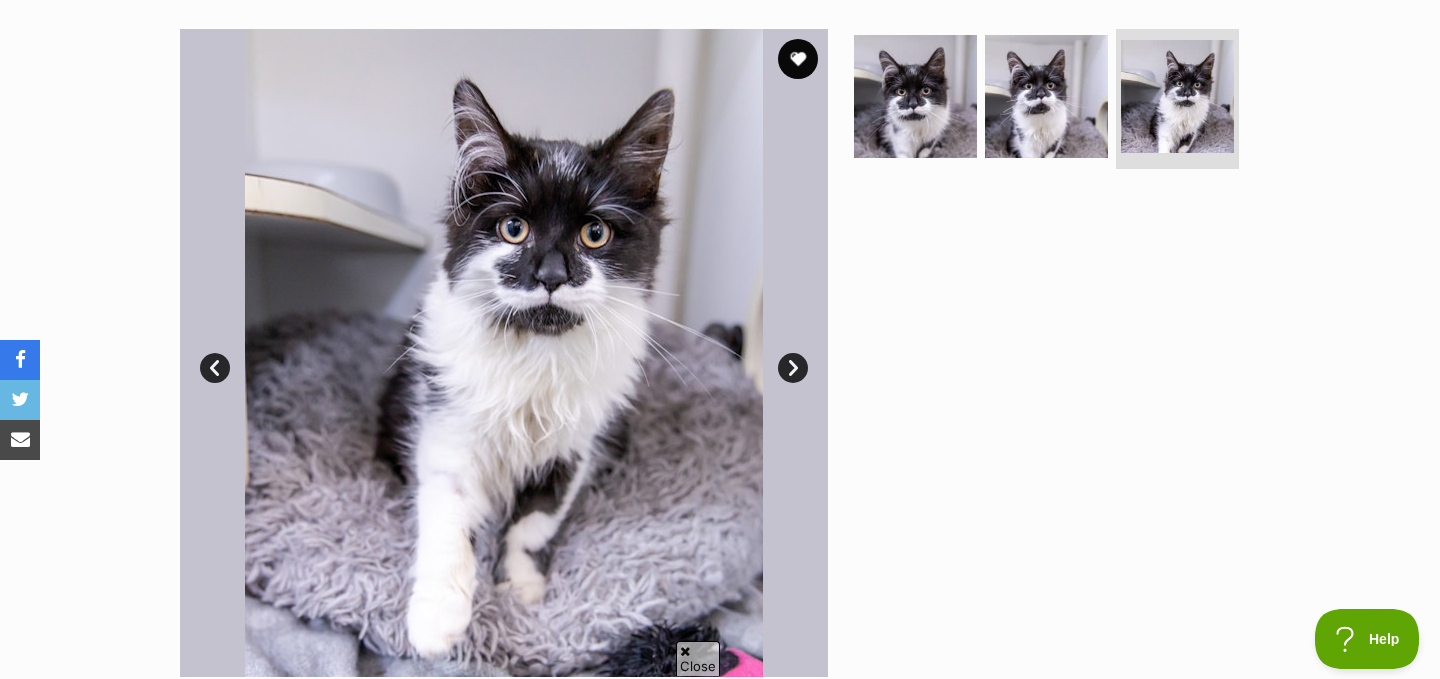 click at bounding box center (1055, 353) 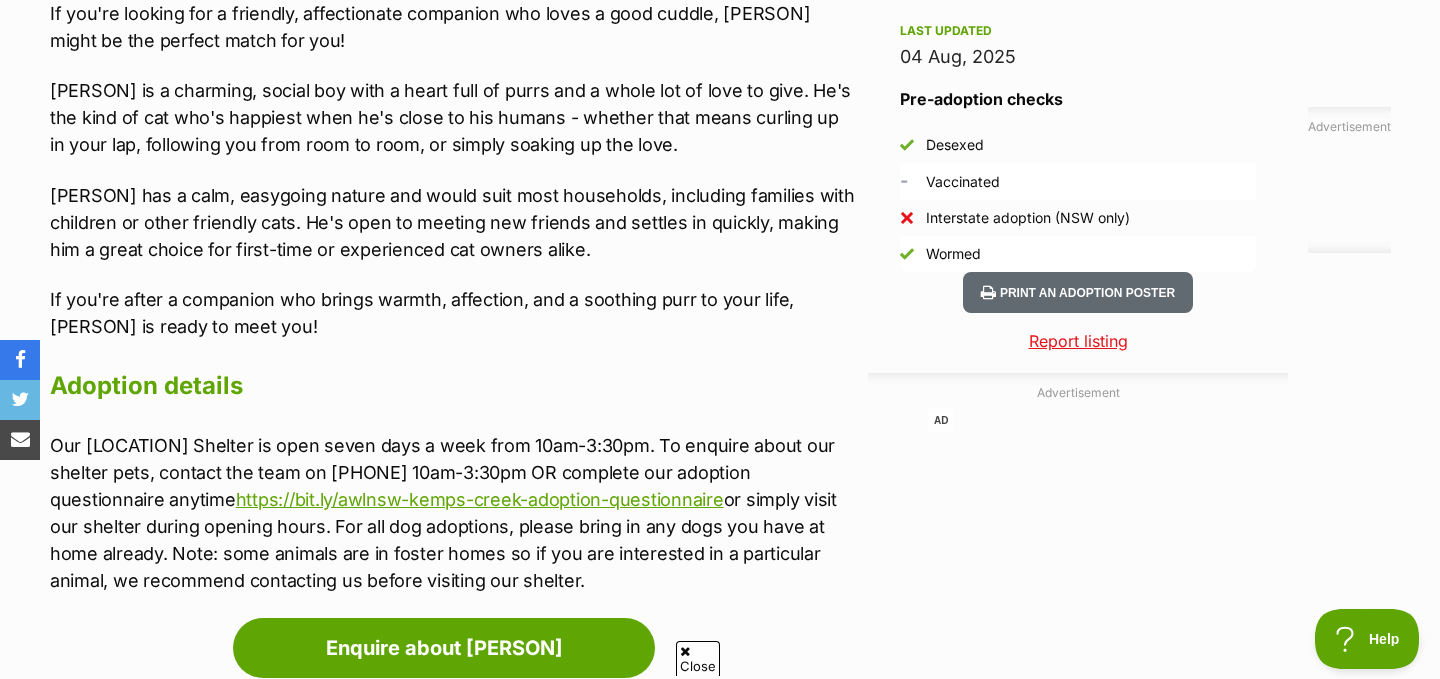 scroll, scrollTop: 1907, scrollLeft: 0, axis: vertical 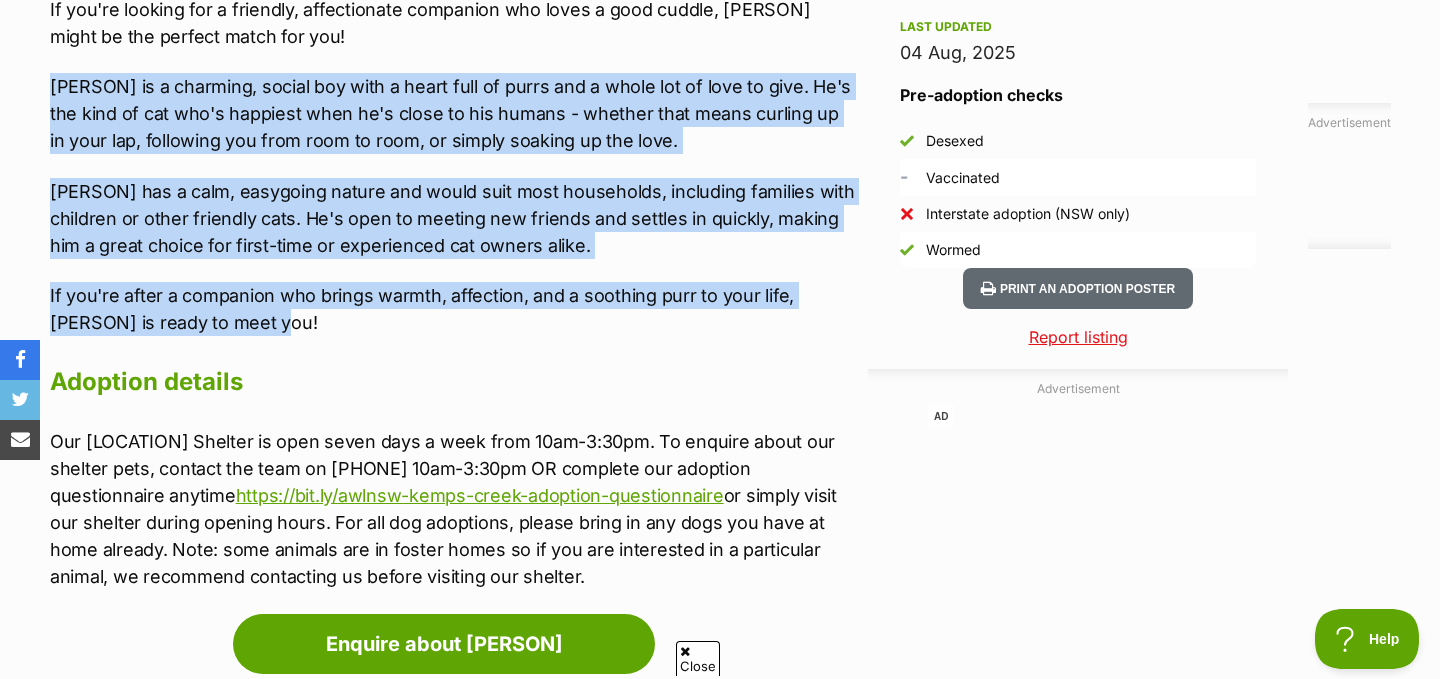 drag, startPoint x: 612, startPoint y: 71, endPoint x: 574, endPoint y: 329, distance: 260.78345 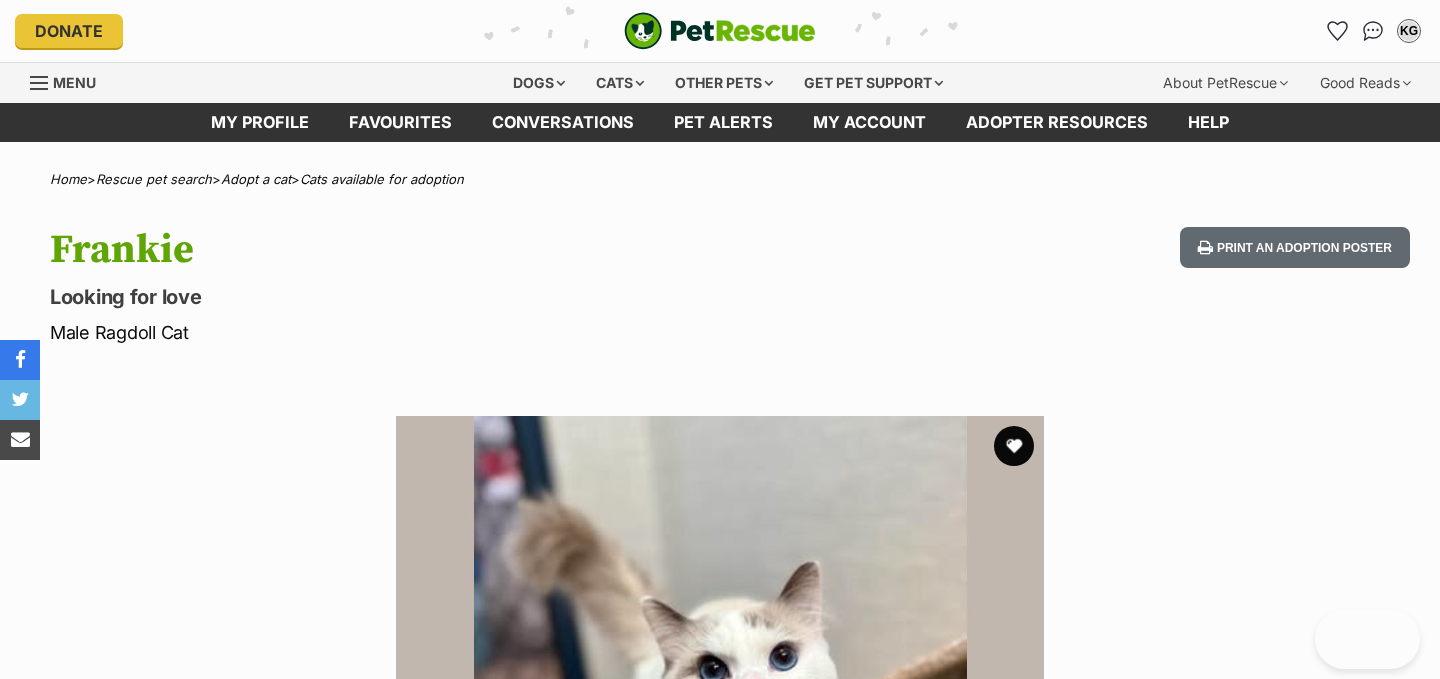 scroll, scrollTop: 0, scrollLeft: 0, axis: both 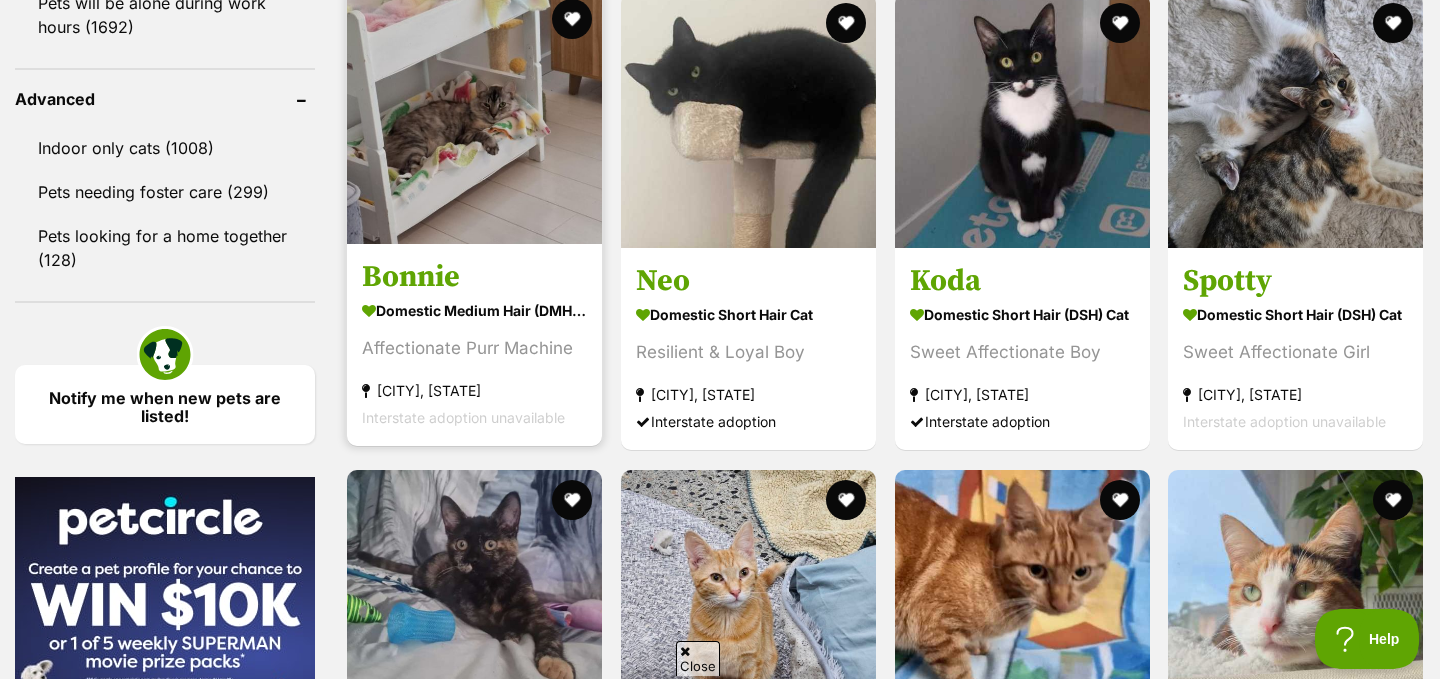 click at bounding box center [474, 116] 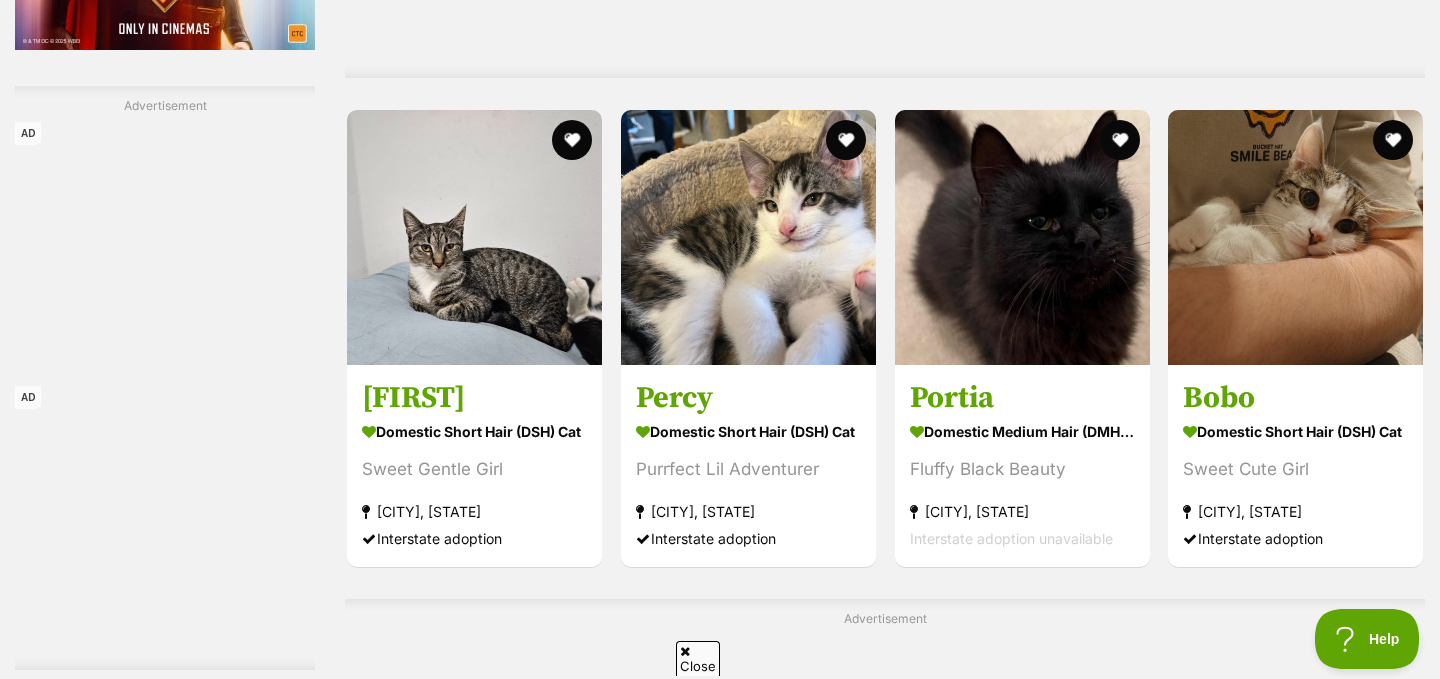 scroll, scrollTop: 3634, scrollLeft: 0, axis: vertical 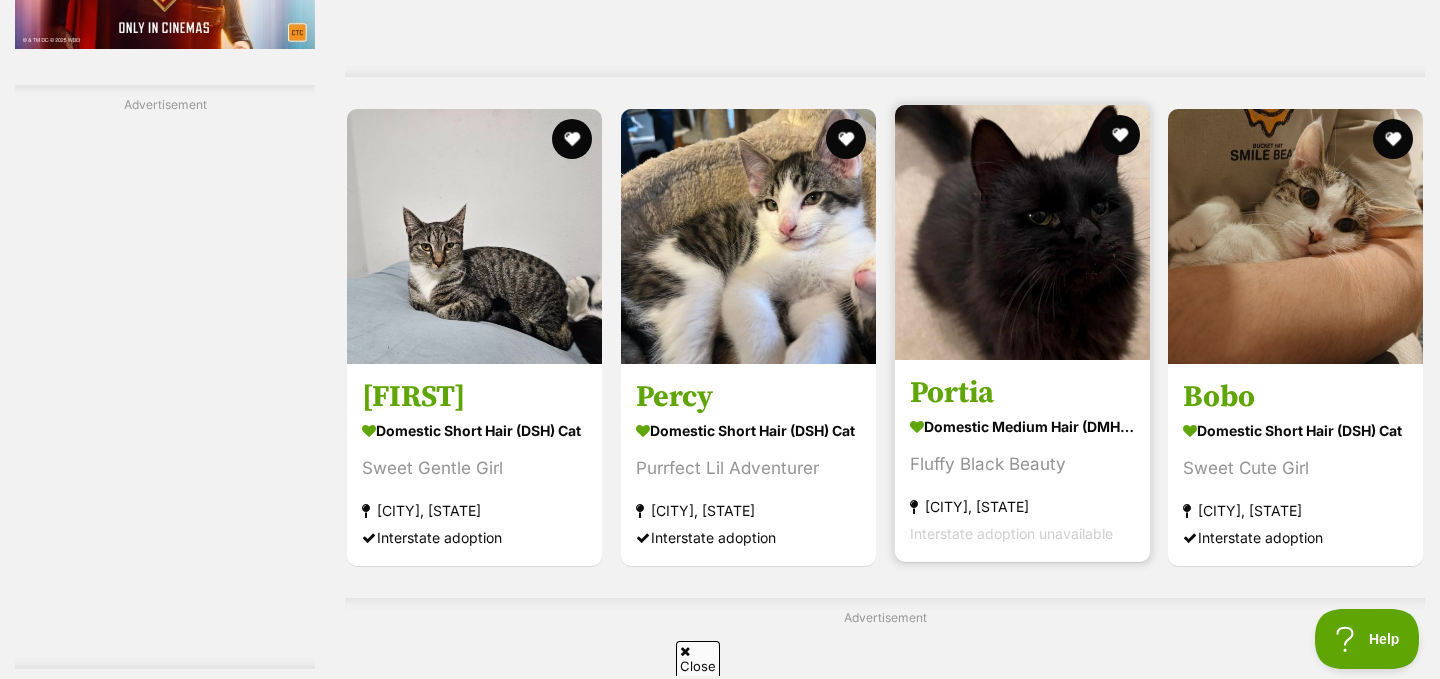 click at bounding box center (1022, 232) 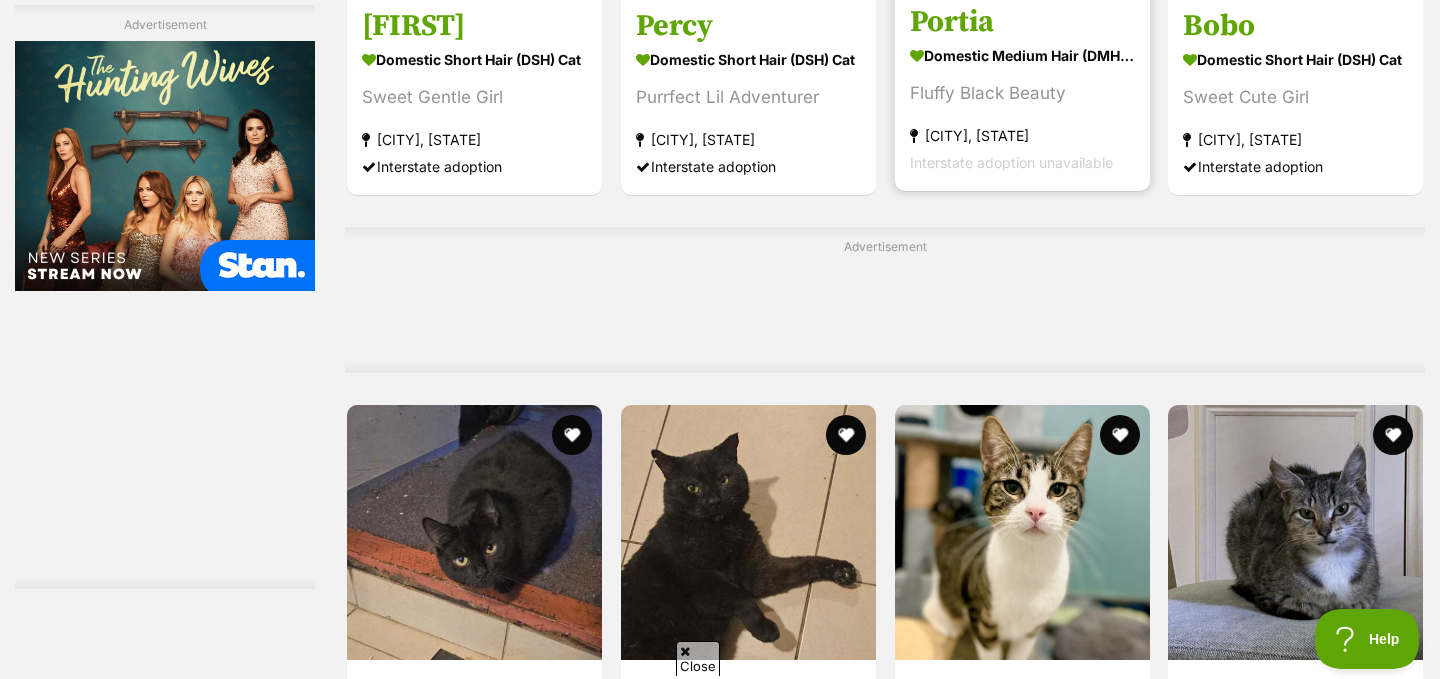 scroll, scrollTop: 0, scrollLeft: 0, axis: both 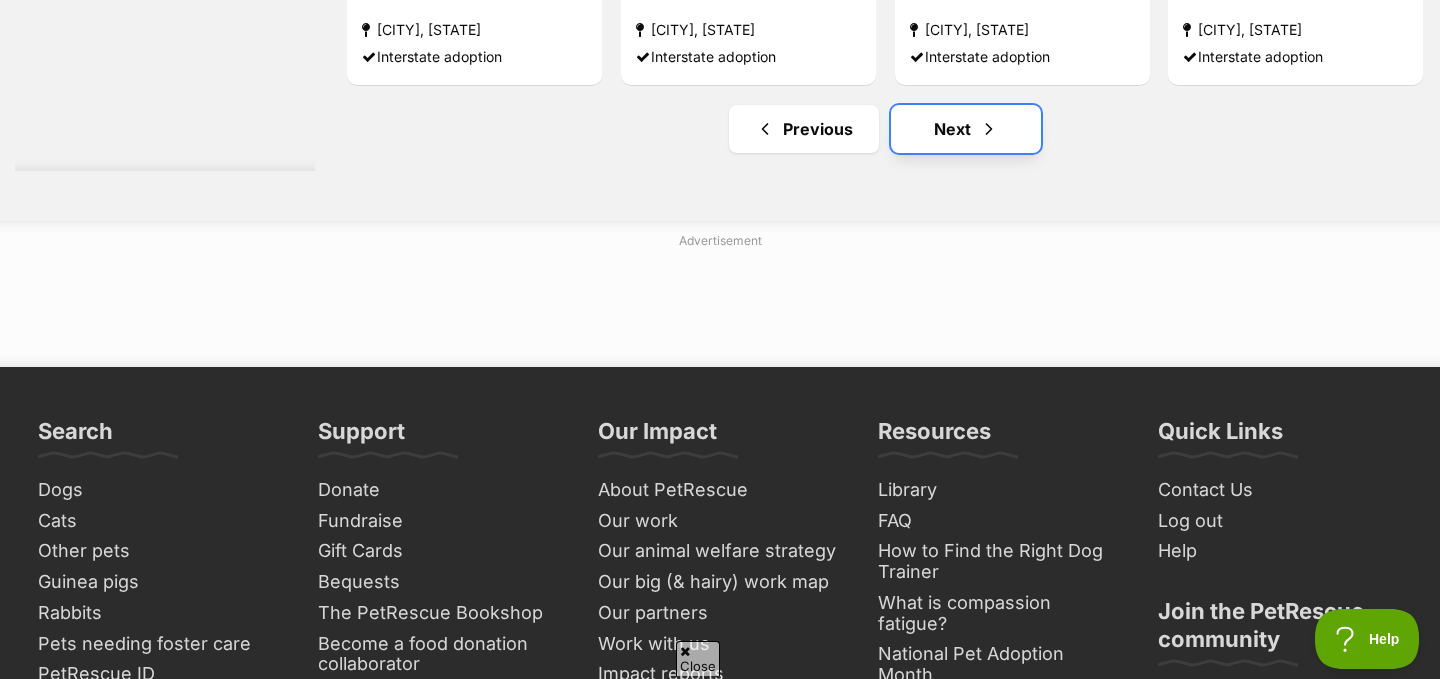 click on "Next" at bounding box center (966, 129) 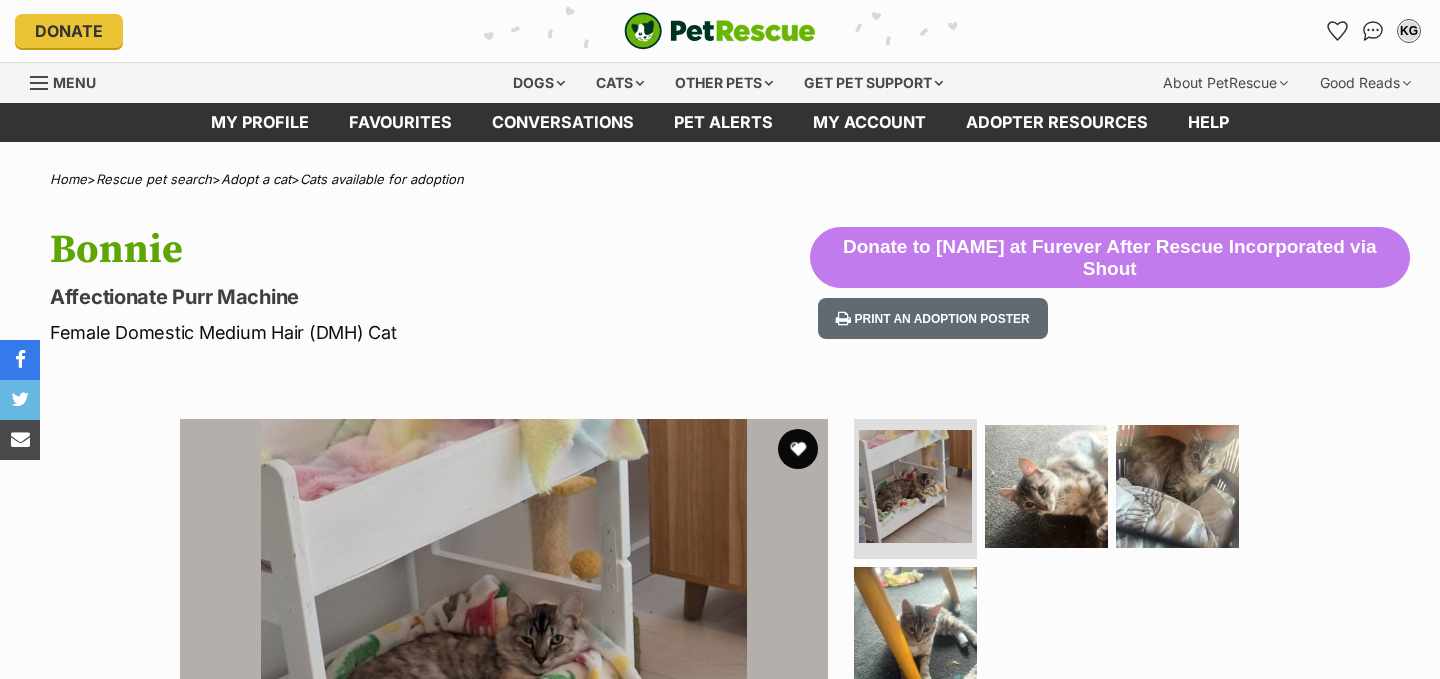 scroll, scrollTop: 0, scrollLeft: 0, axis: both 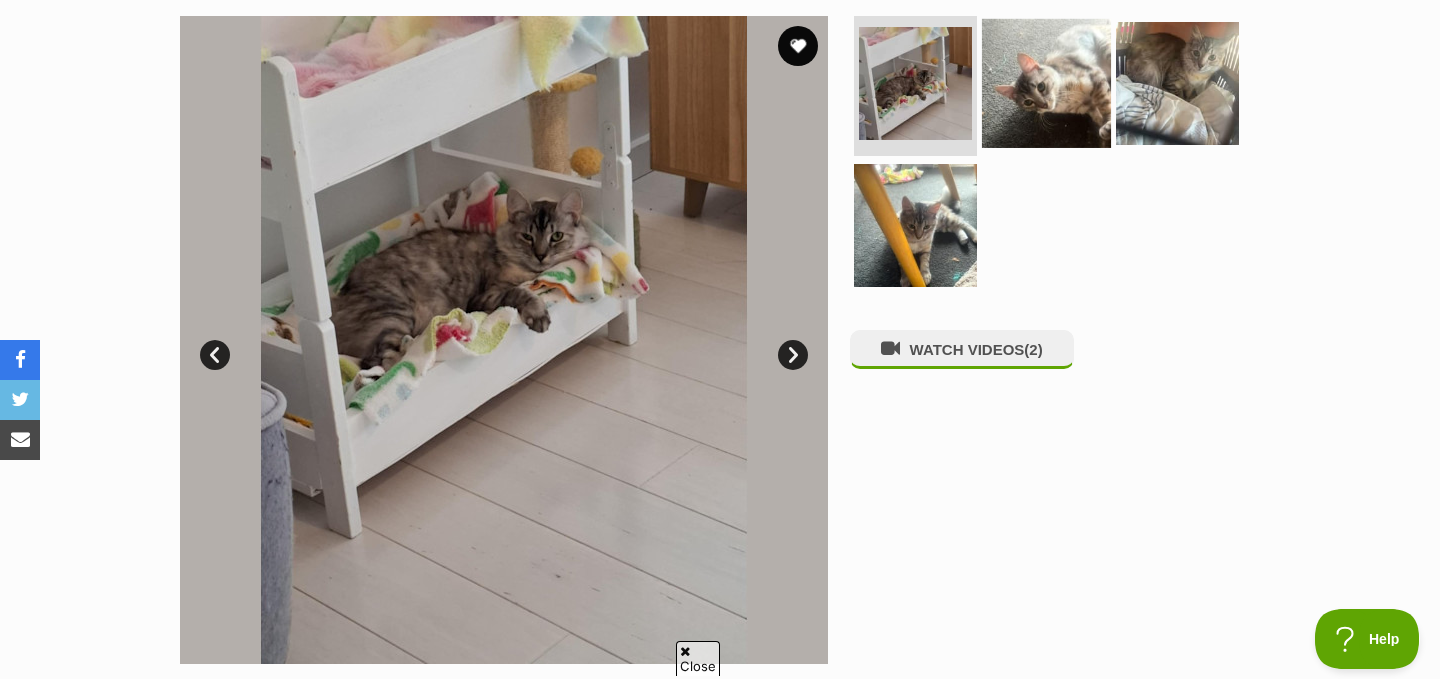 click at bounding box center (1046, 83) 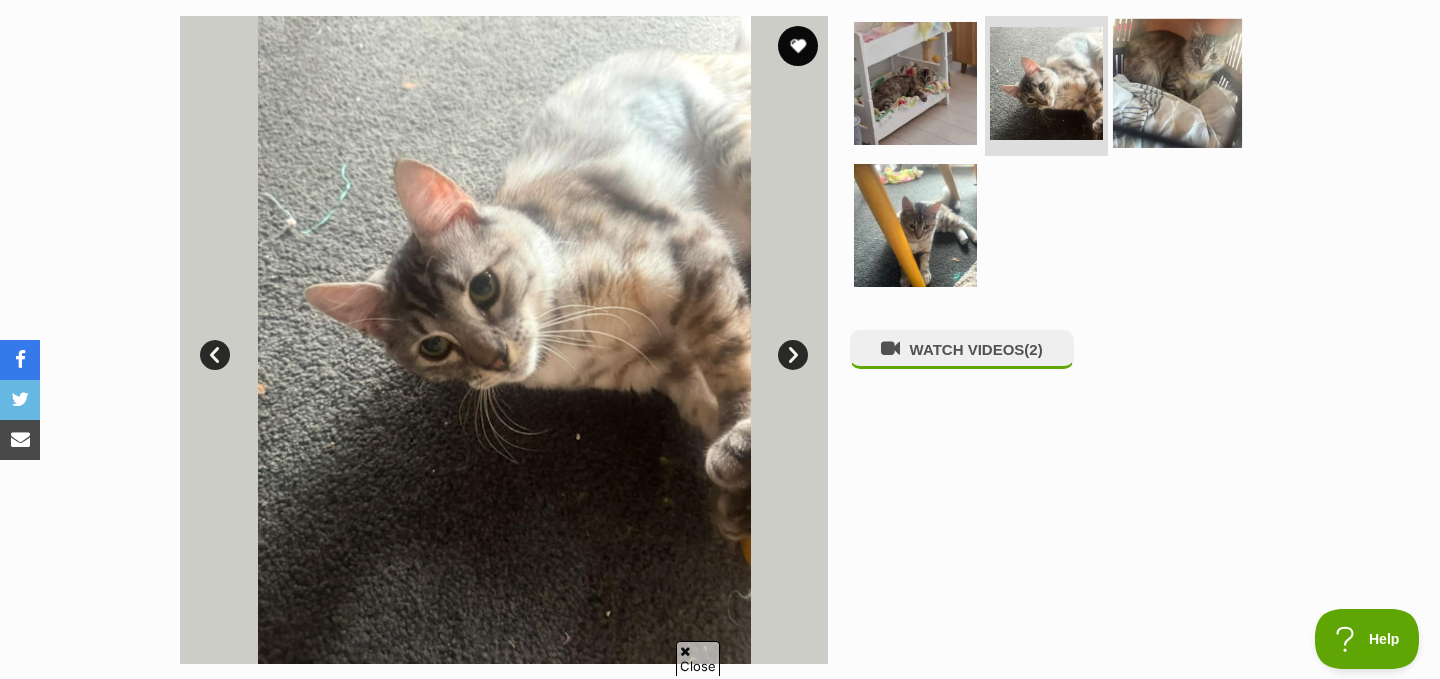 click at bounding box center [1177, 83] 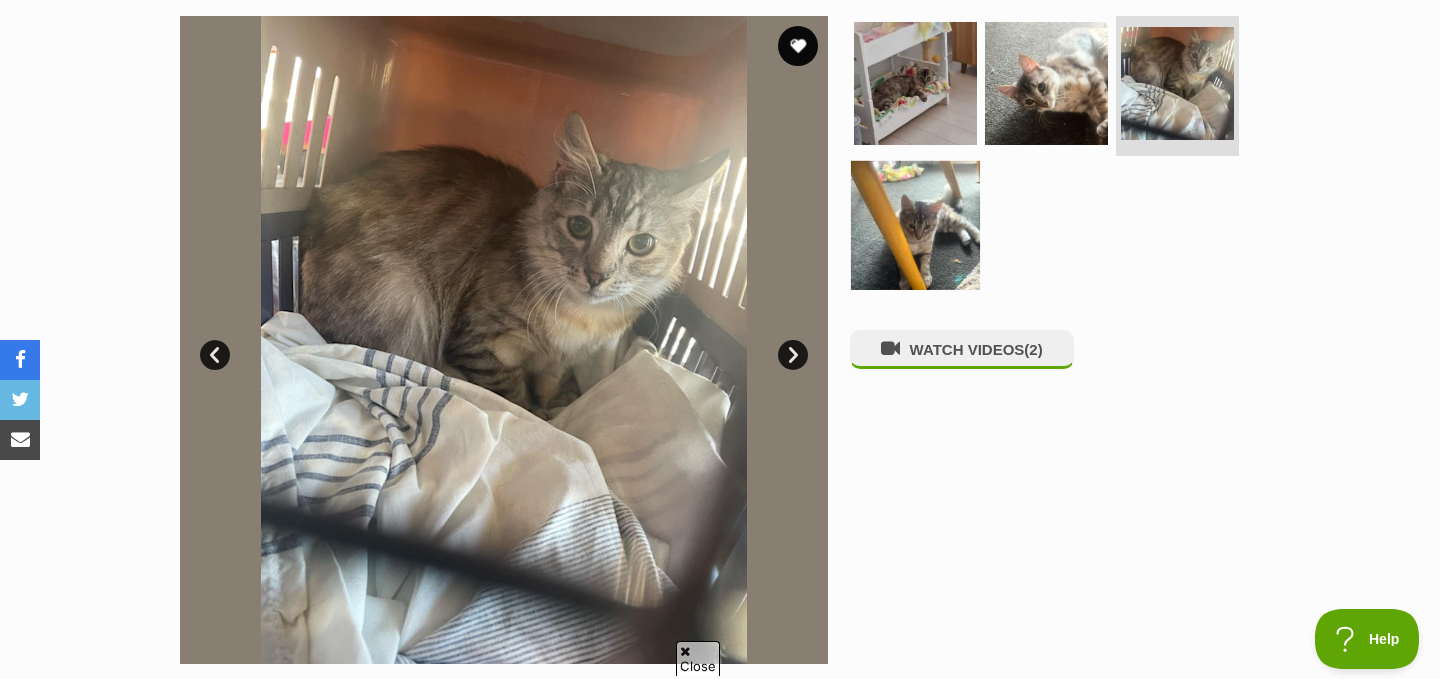 click at bounding box center [915, 225] 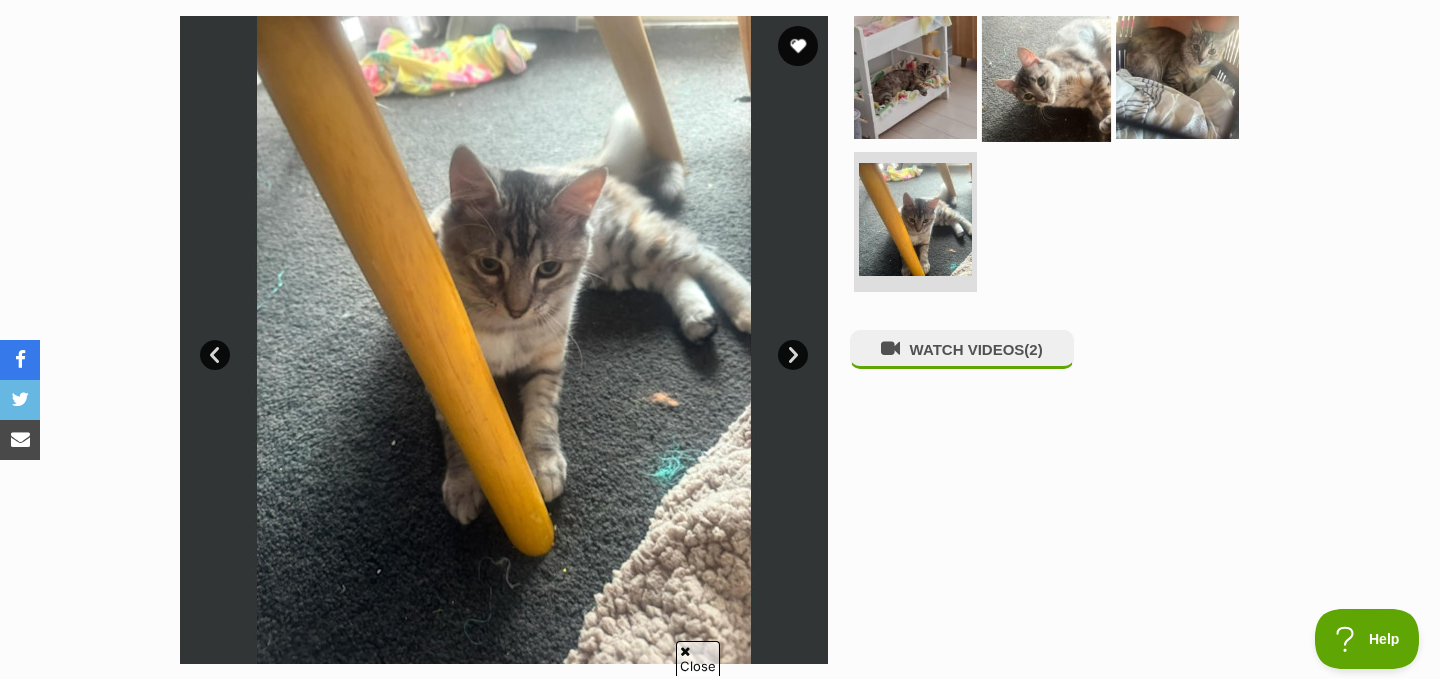 click at bounding box center [1046, 77] 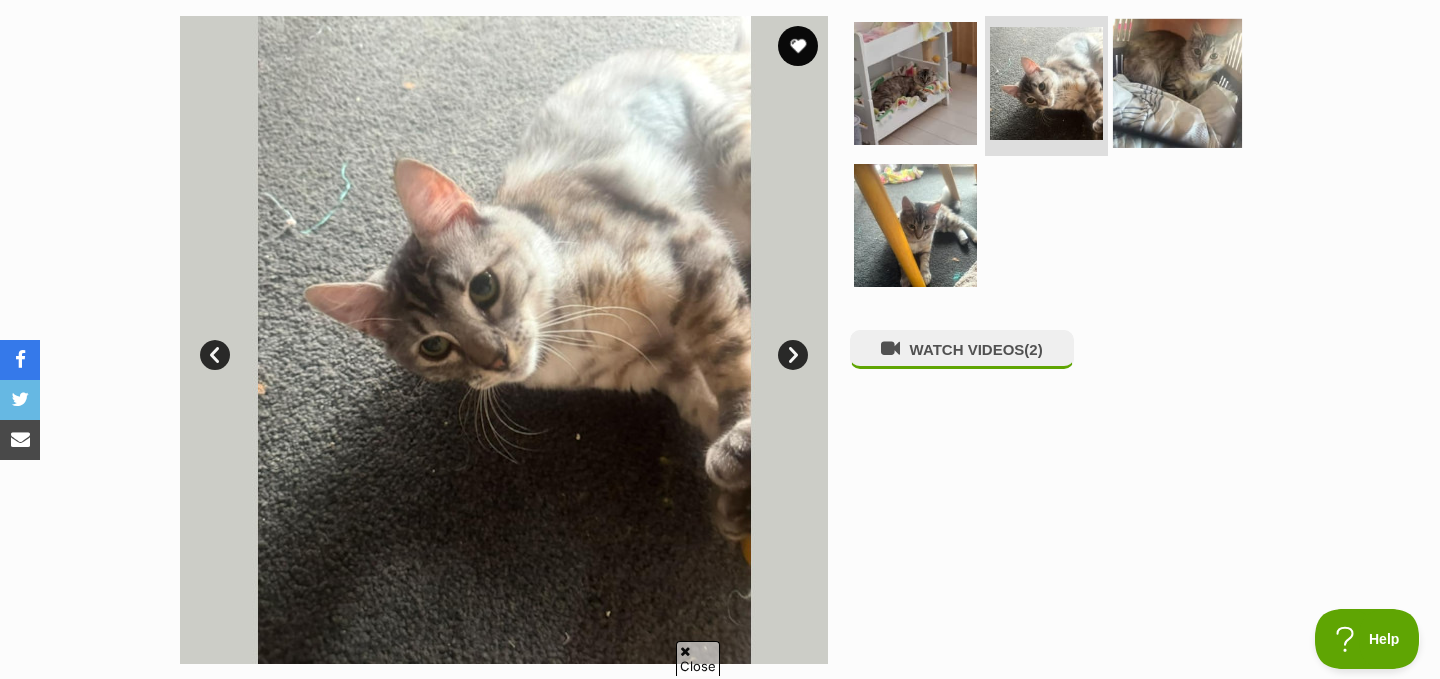click at bounding box center (1177, 83) 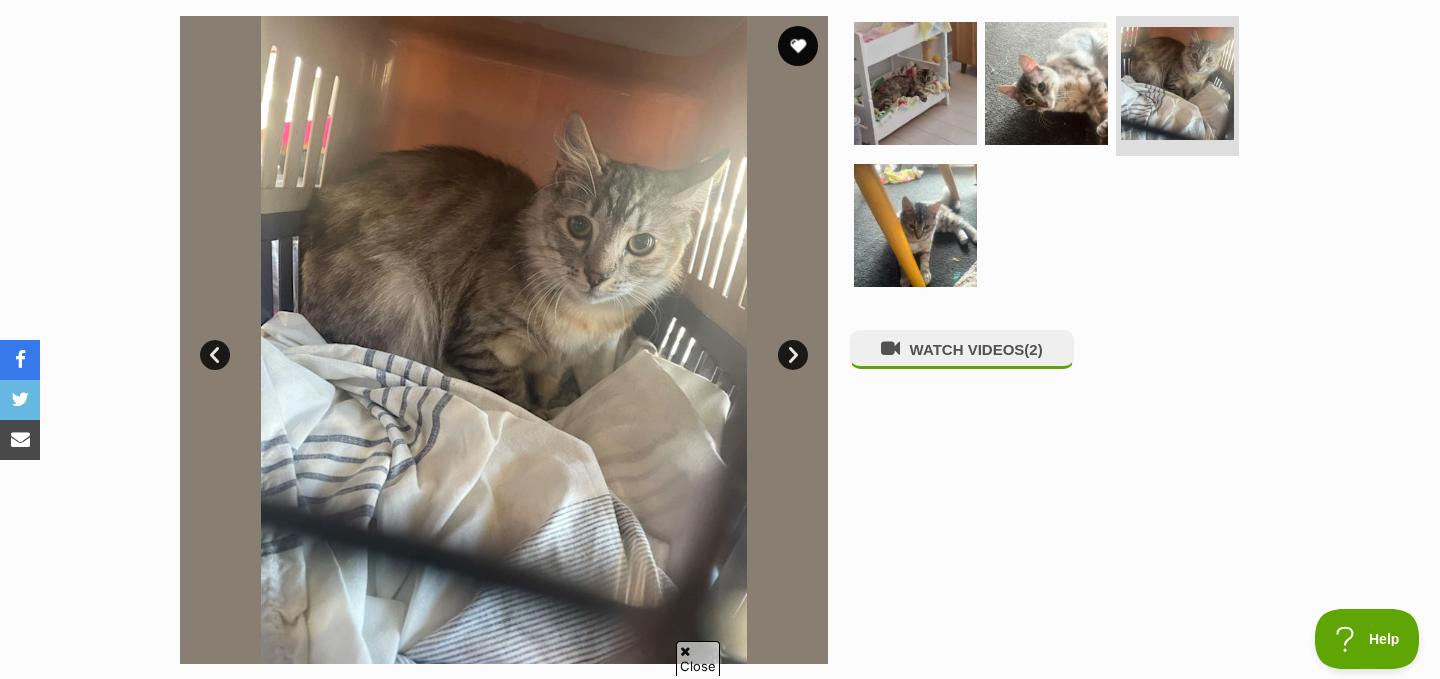 click at bounding box center [1055, 158] 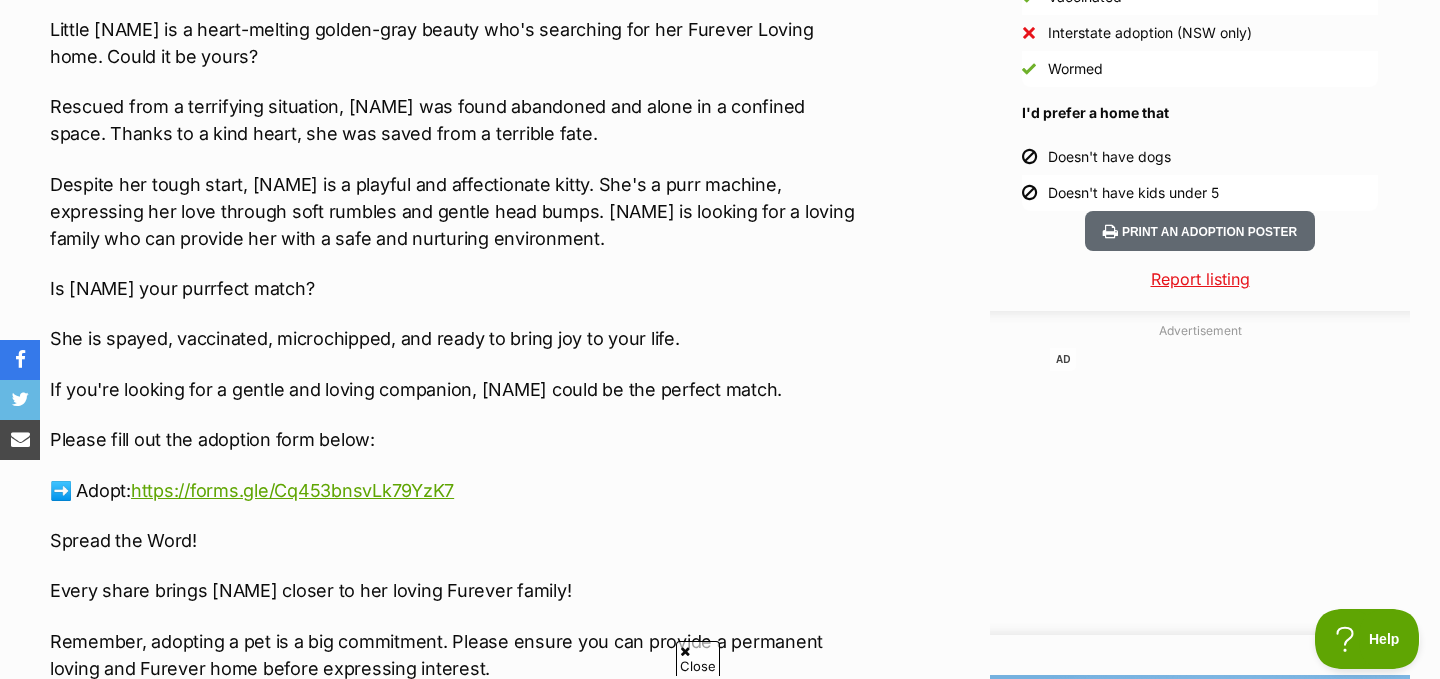 scroll, scrollTop: 1997, scrollLeft: 0, axis: vertical 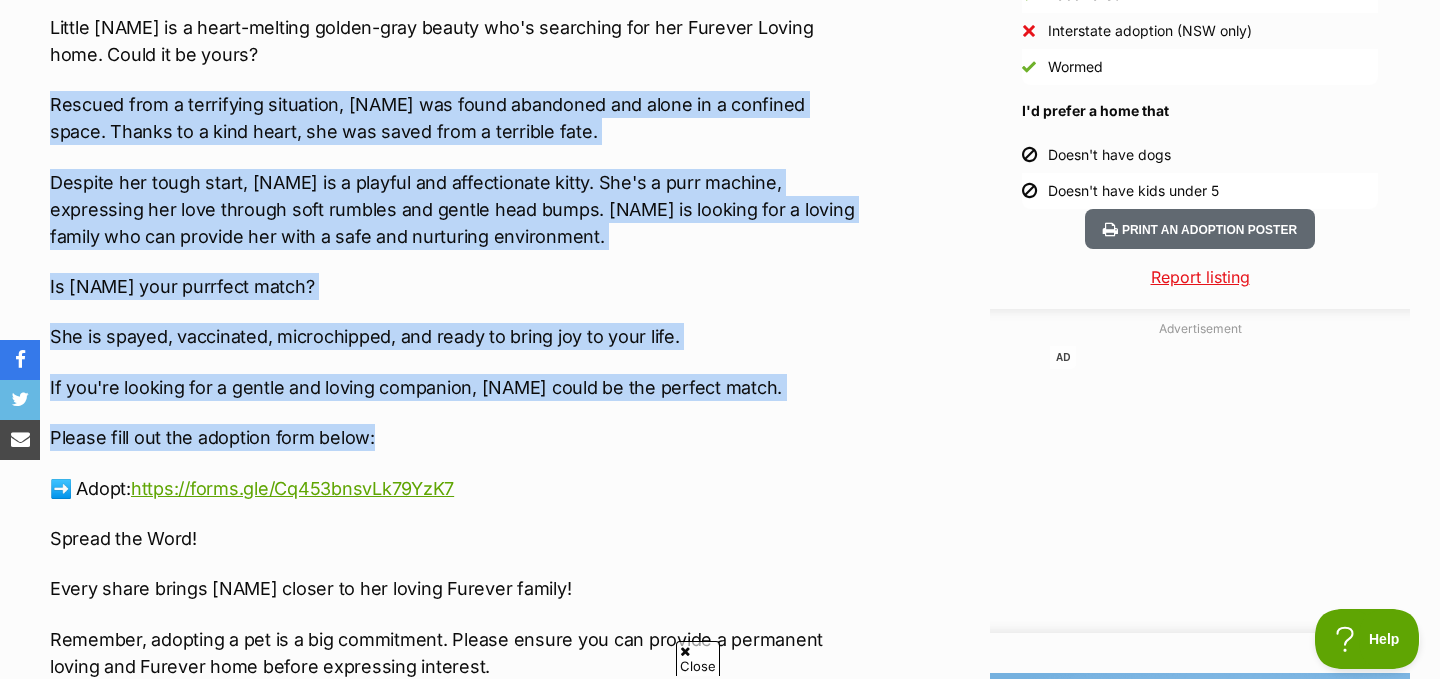 drag, startPoint x: 766, startPoint y: 64, endPoint x: 795, endPoint y: 425, distance: 362.16293 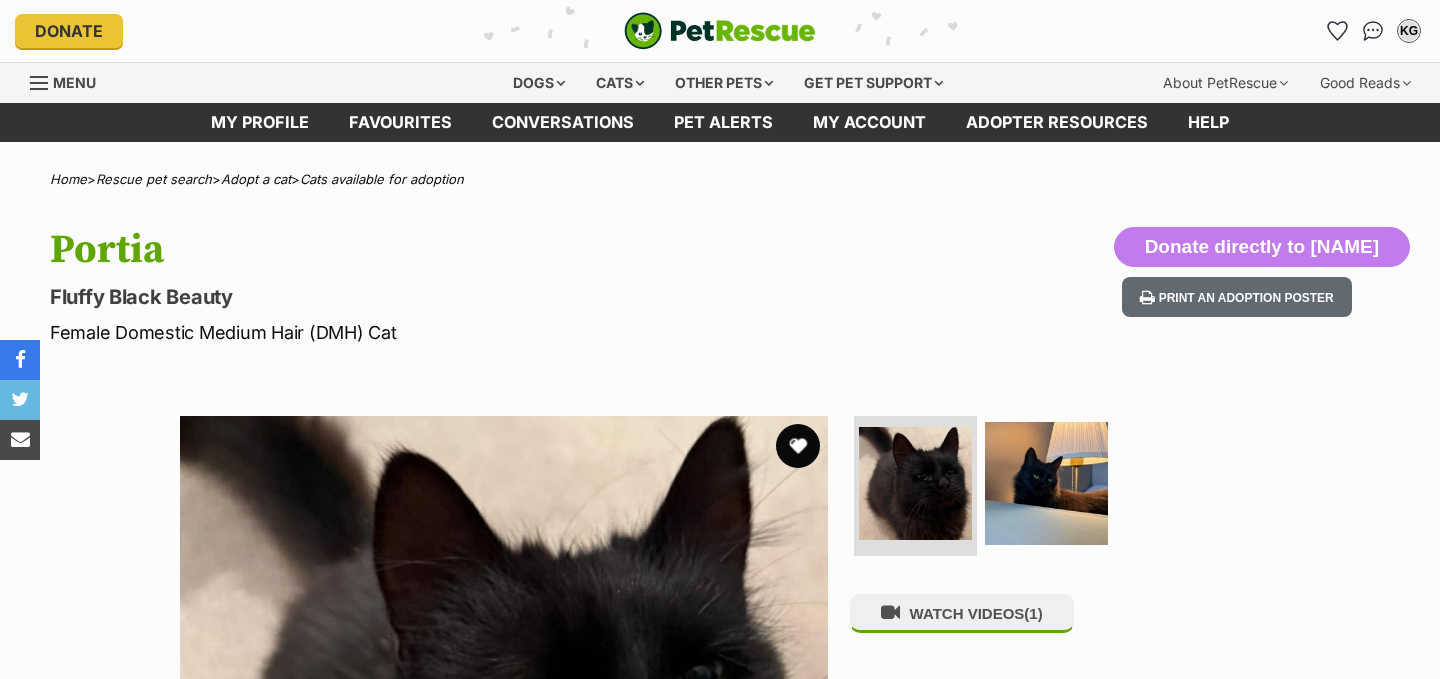 scroll, scrollTop: 0, scrollLeft: 0, axis: both 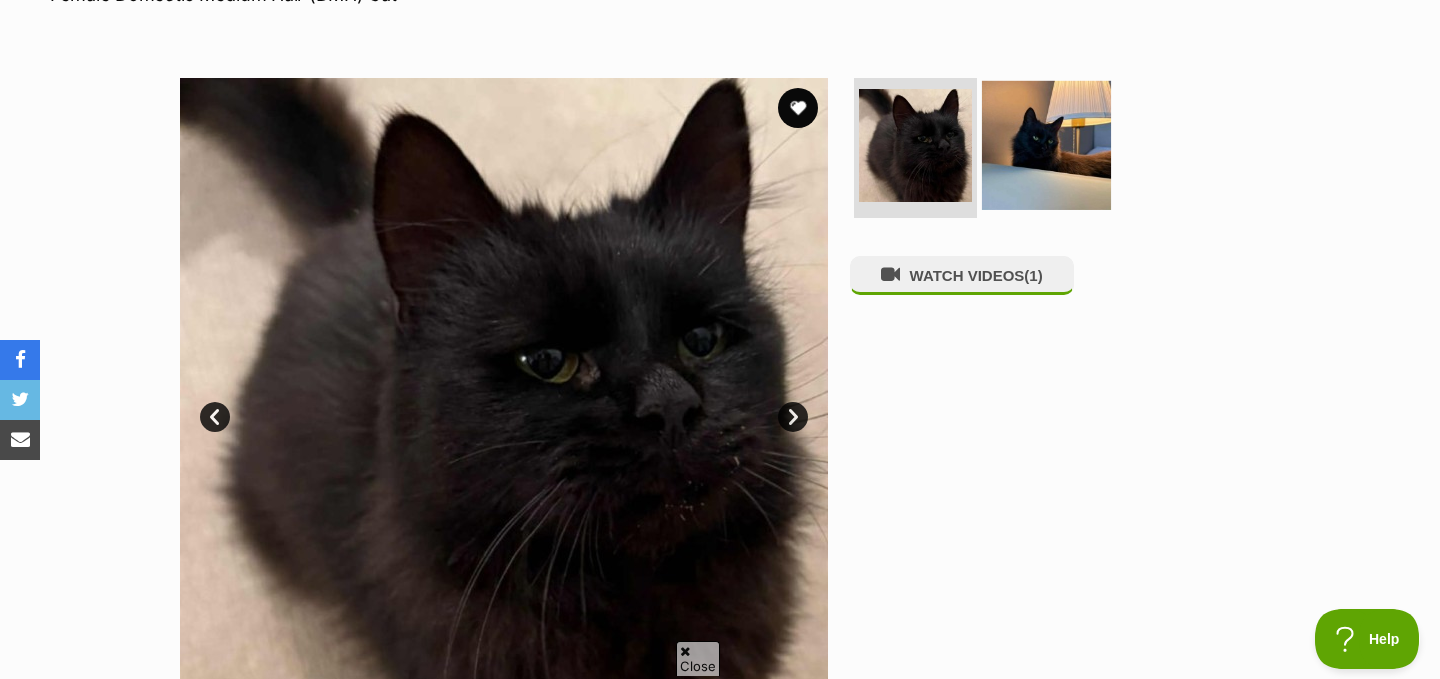 click at bounding box center [1046, 145] 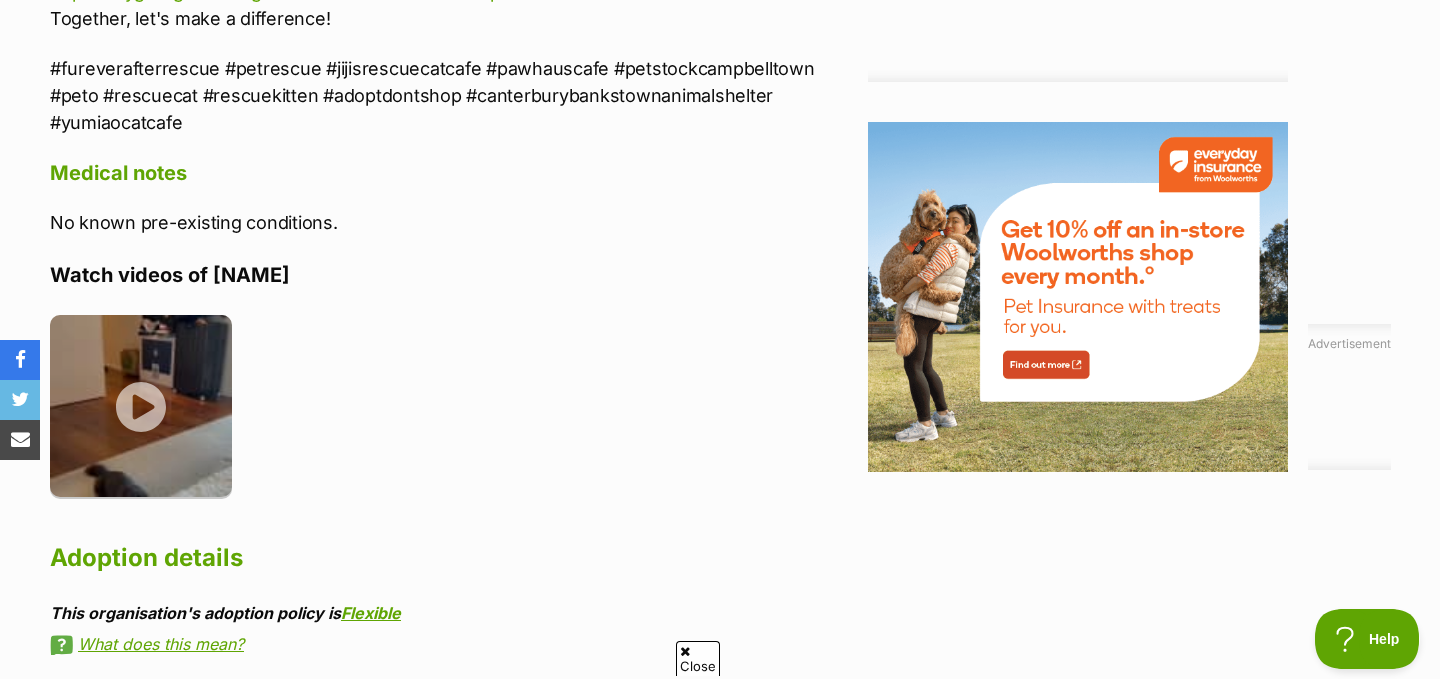 scroll, scrollTop: 2601, scrollLeft: 0, axis: vertical 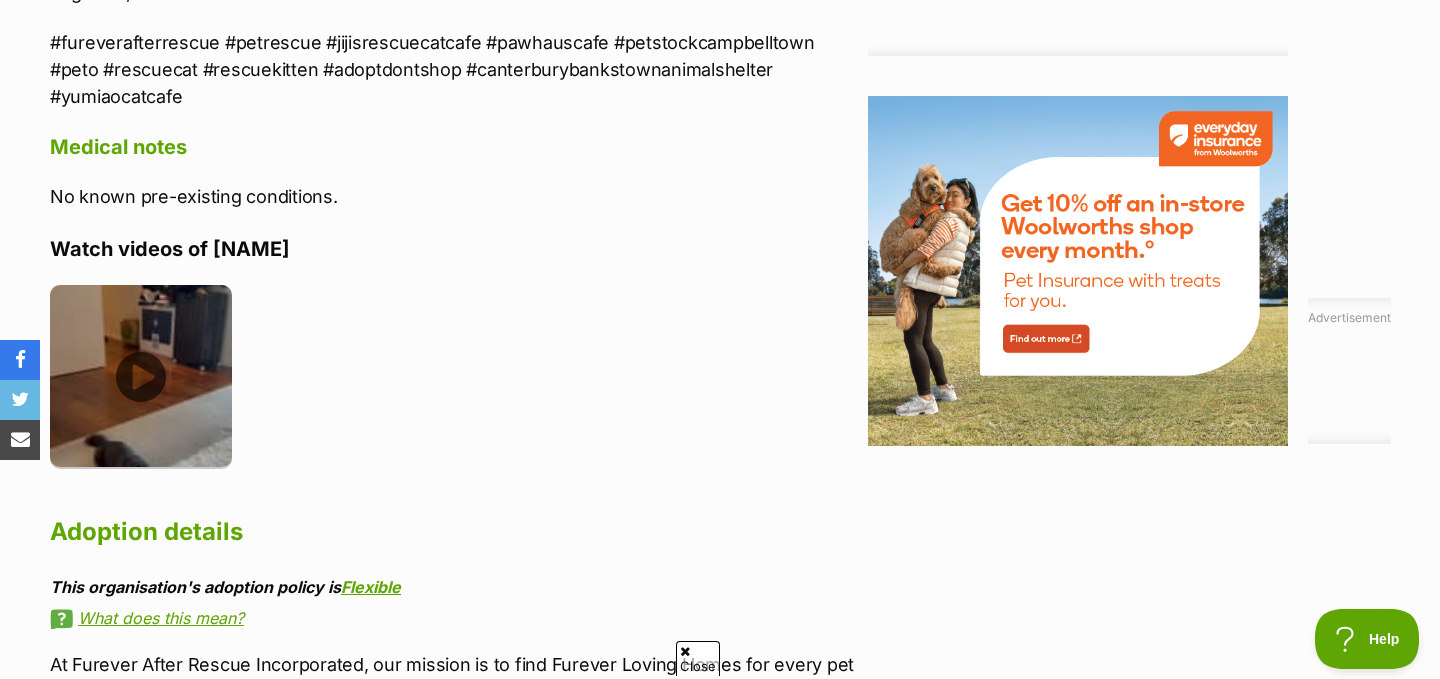 click at bounding box center [141, 376] 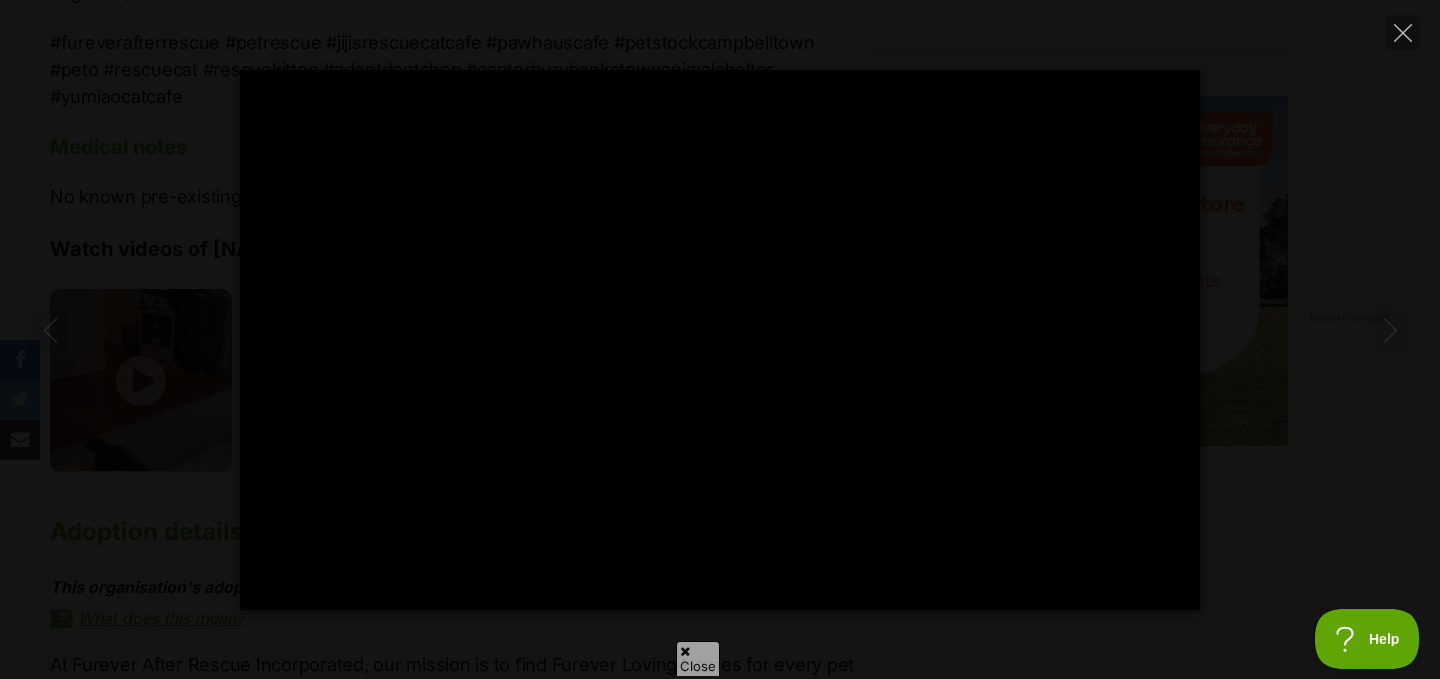type on "81.92" 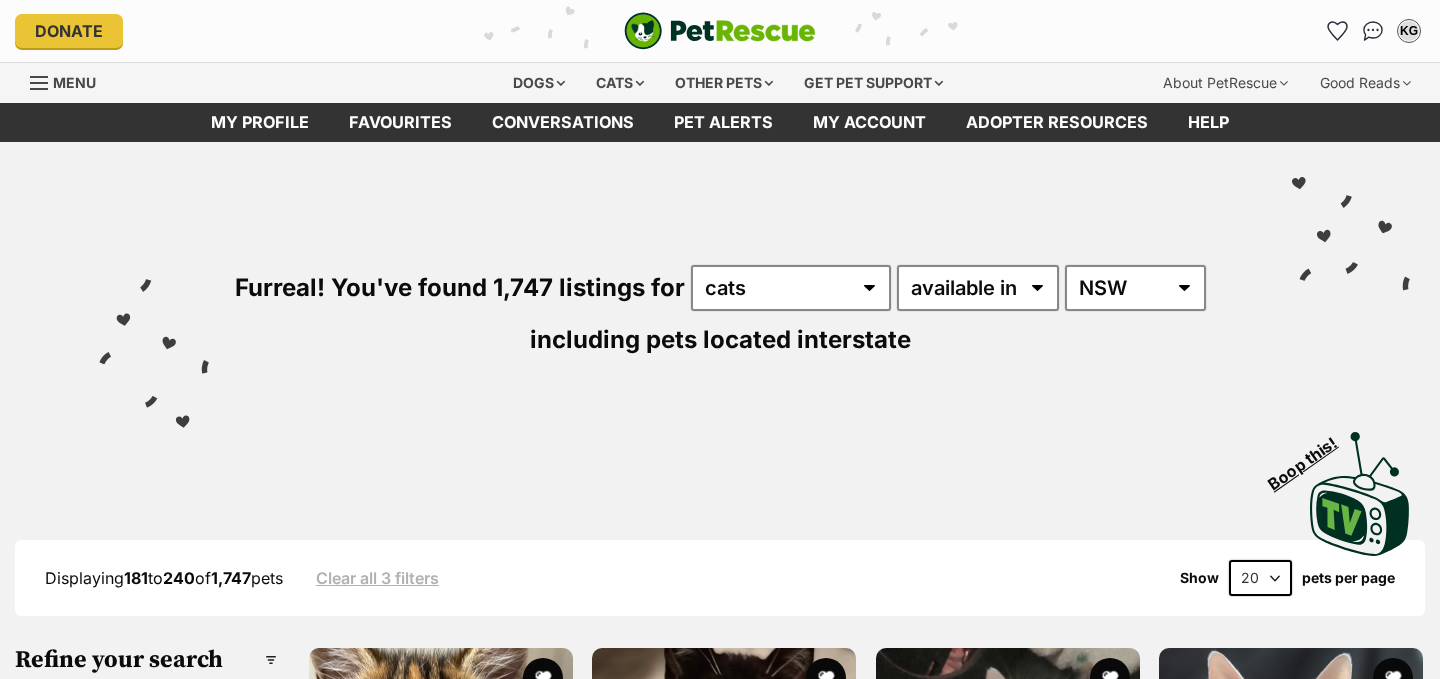 scroll, scrollTop: 0, scrollLeft: 0, axis: both 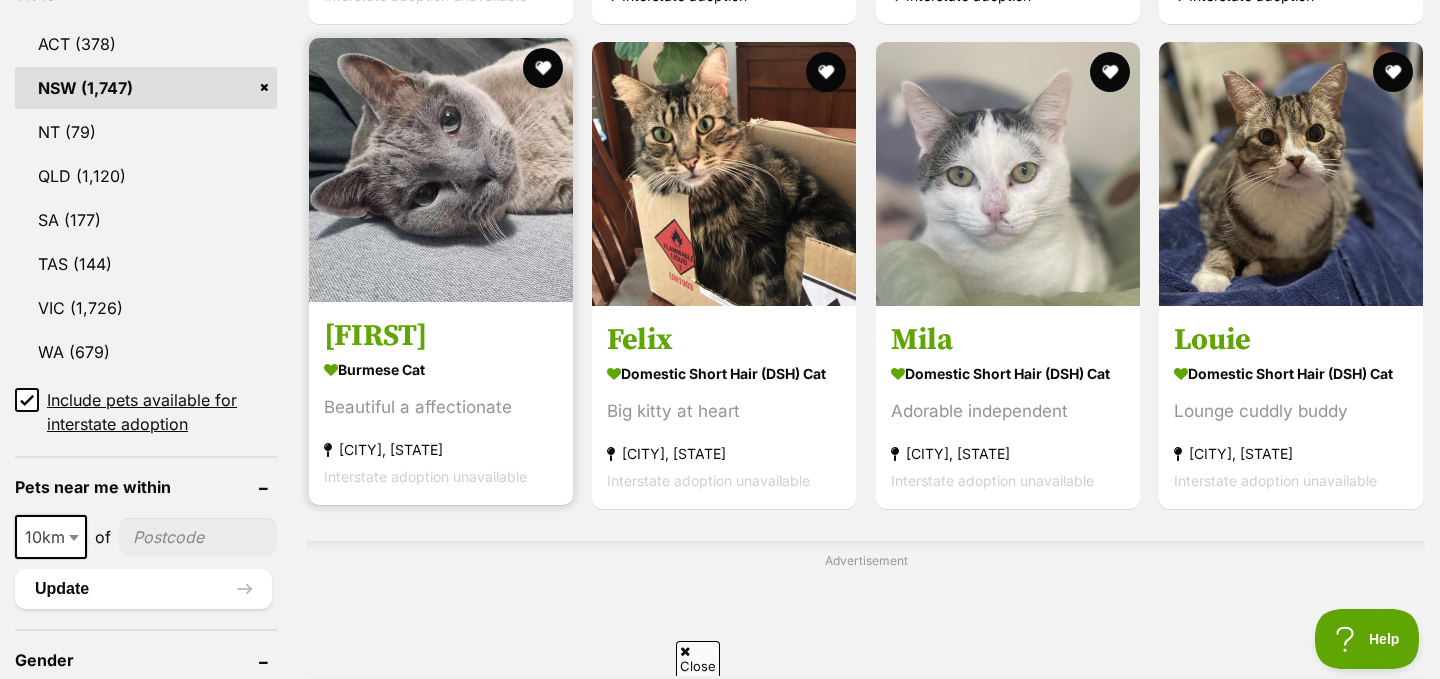 click at bounding box center [441, 170] 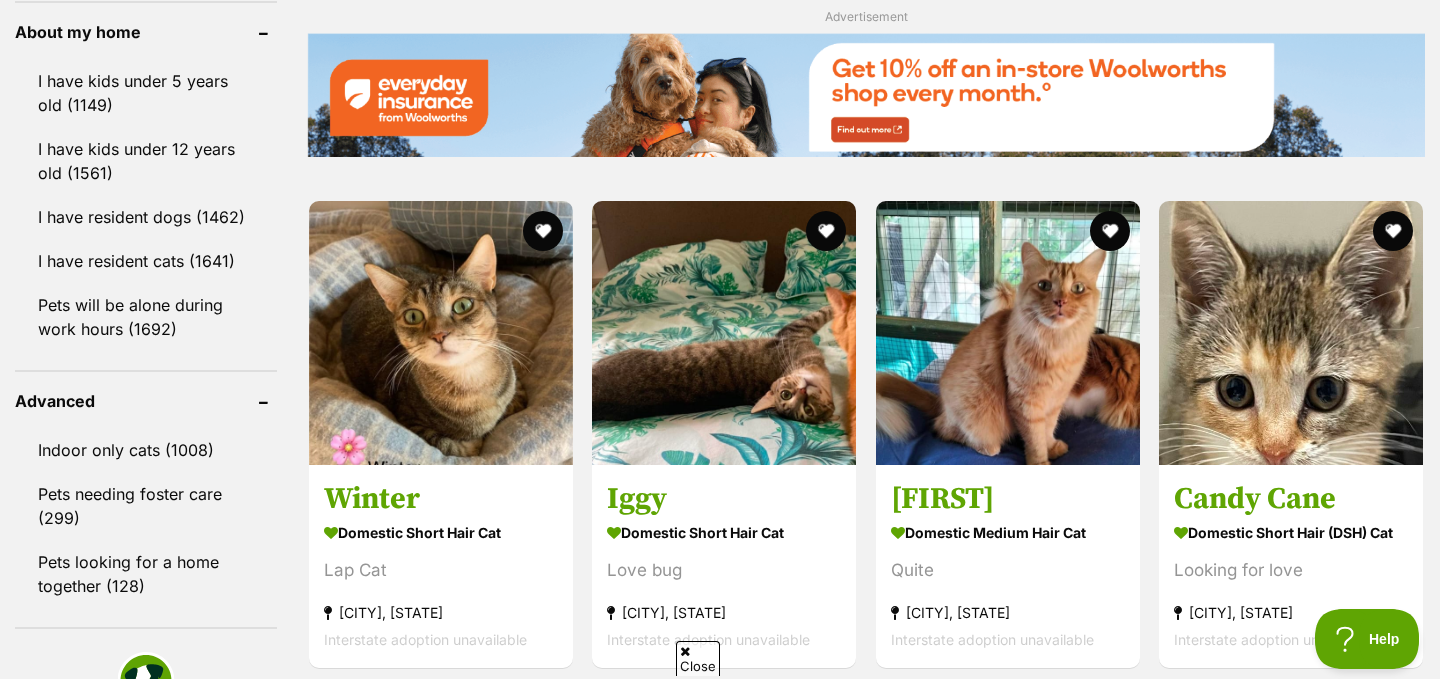 scroll, scrollTop: 2325, scrollLeft: 0, axis: vertical 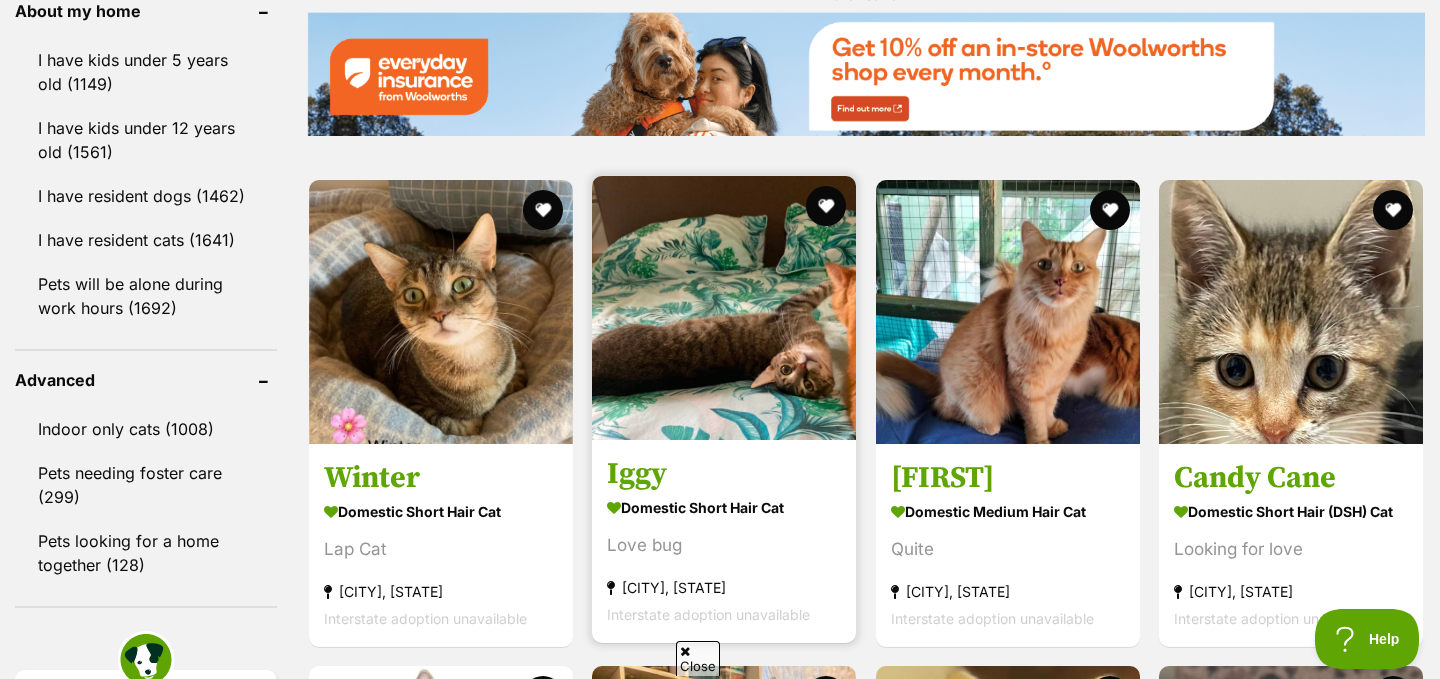 click at bounding box center (724, 308) 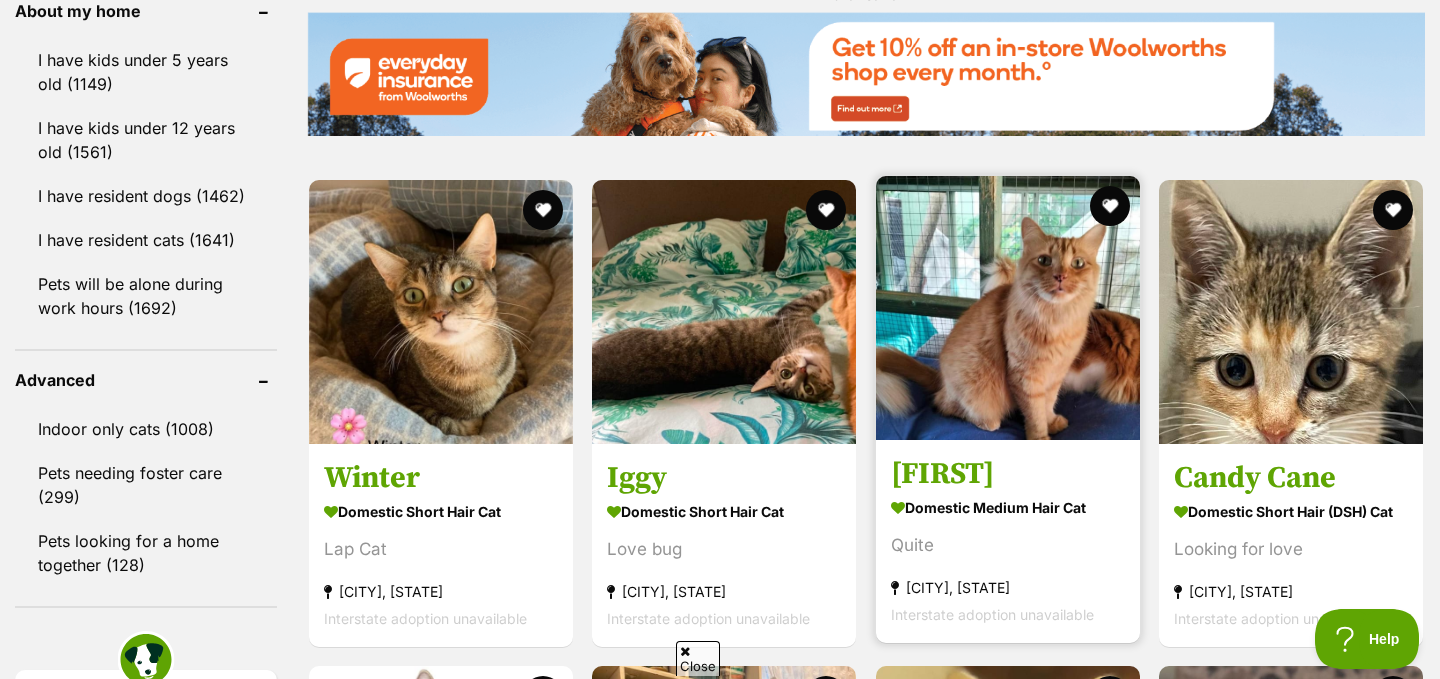 click at bounding box center (1008, 308) 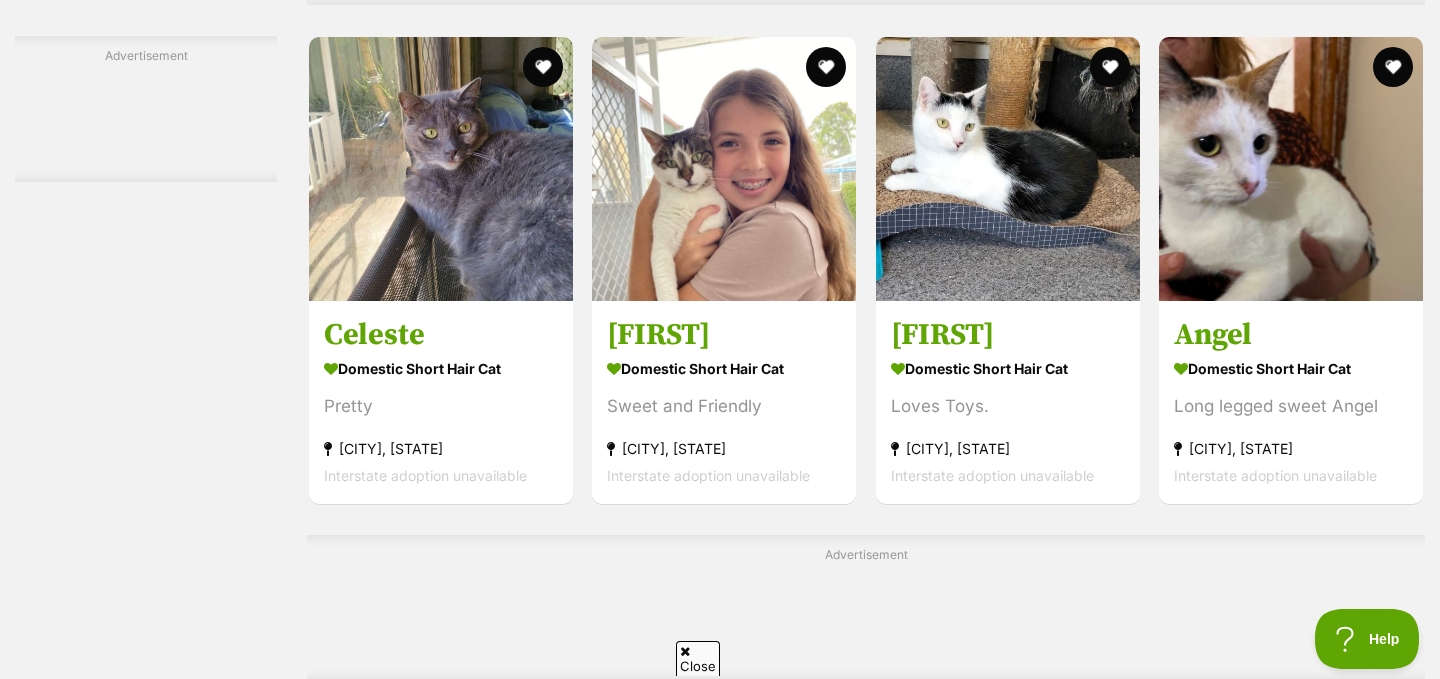 scroll, scrollTop: 3632, scrollLeft: 0, axis: vertical 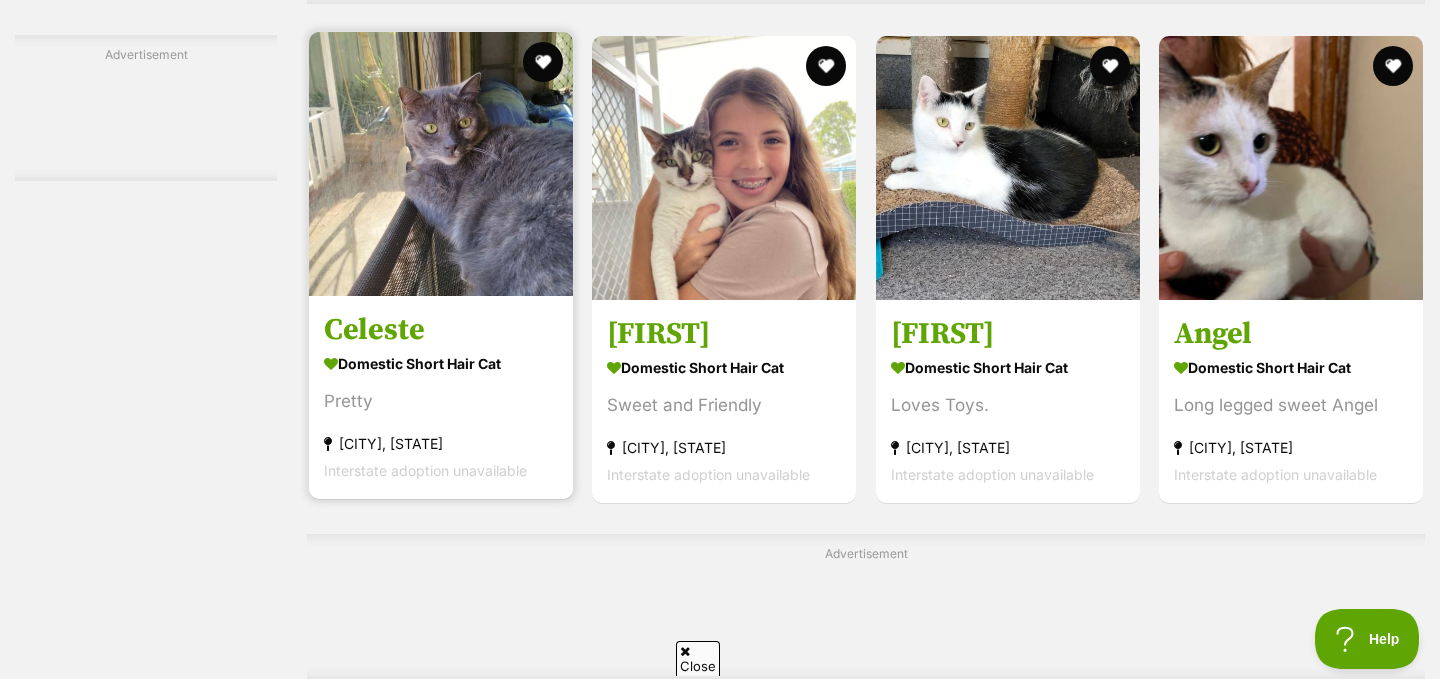click at bounding box center [441, 164] 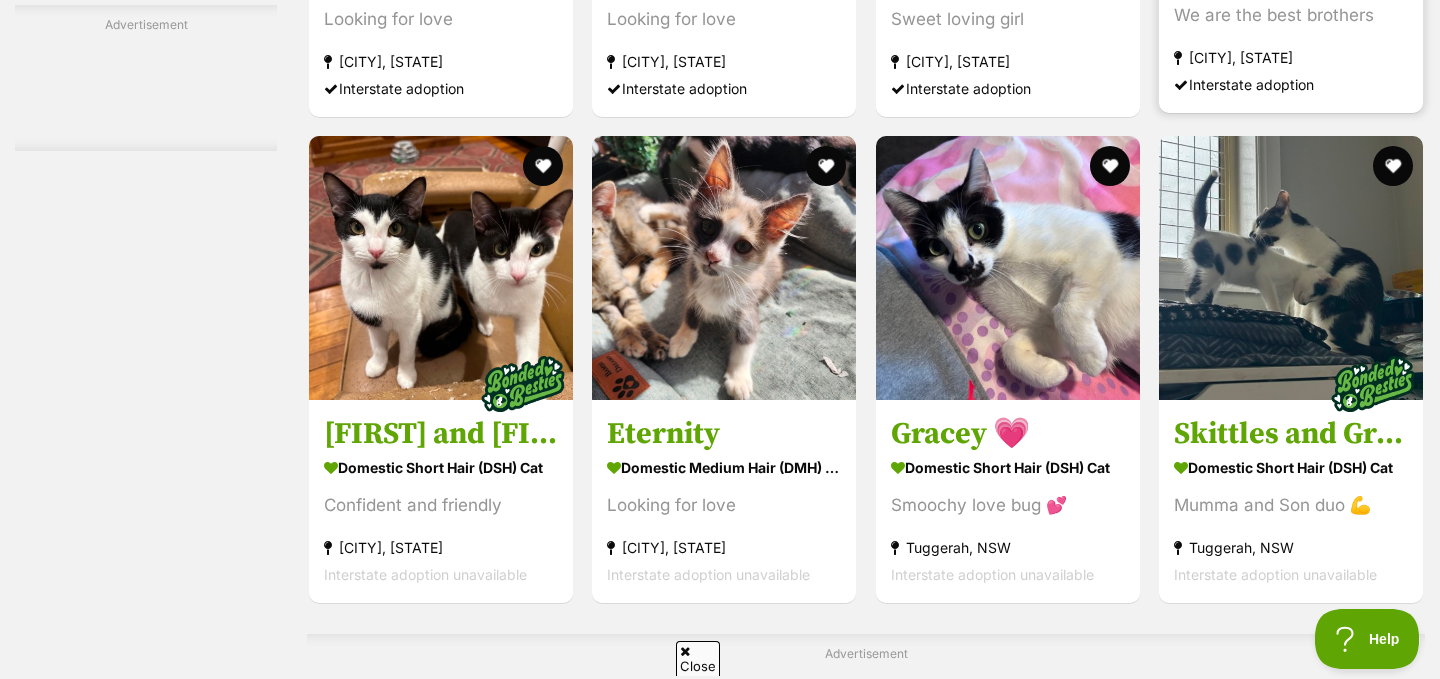 scroll, scrollTop: 8373, scrollLeft: 0, axis: vertical 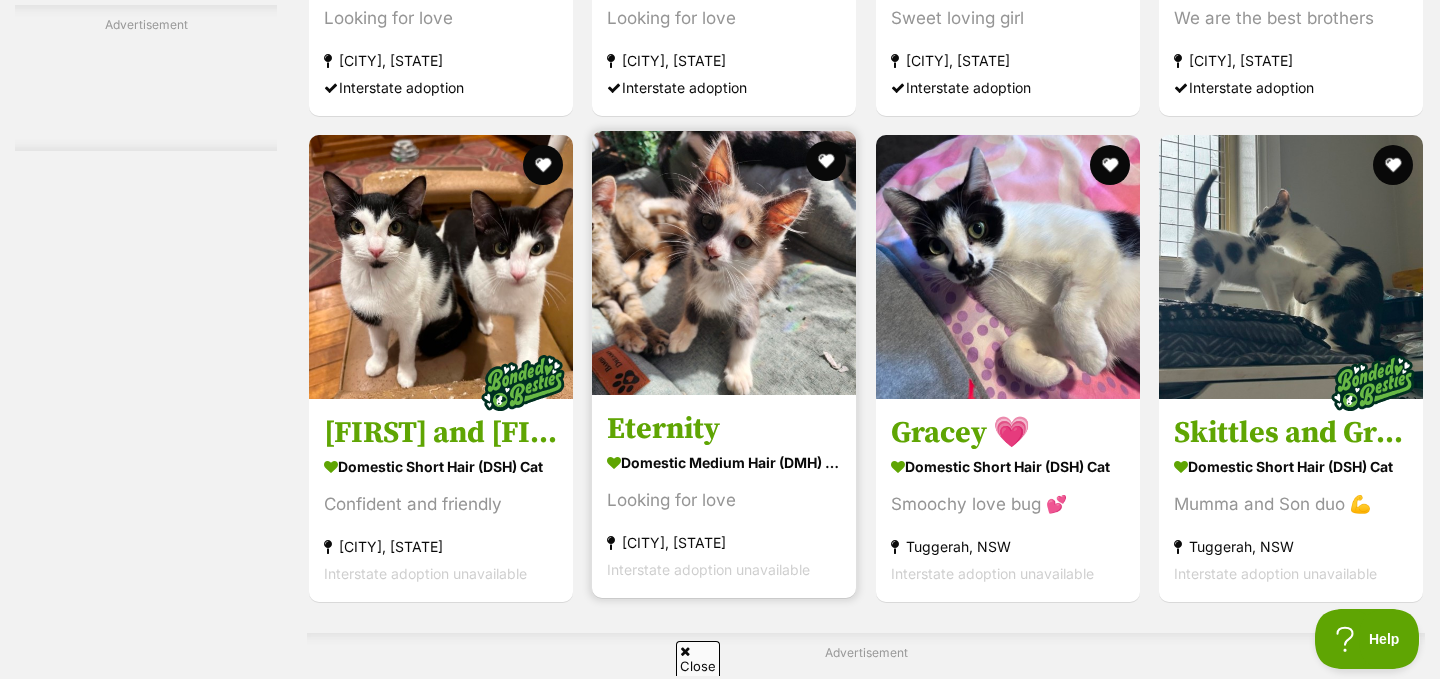 click at bounding box center (724, 263) 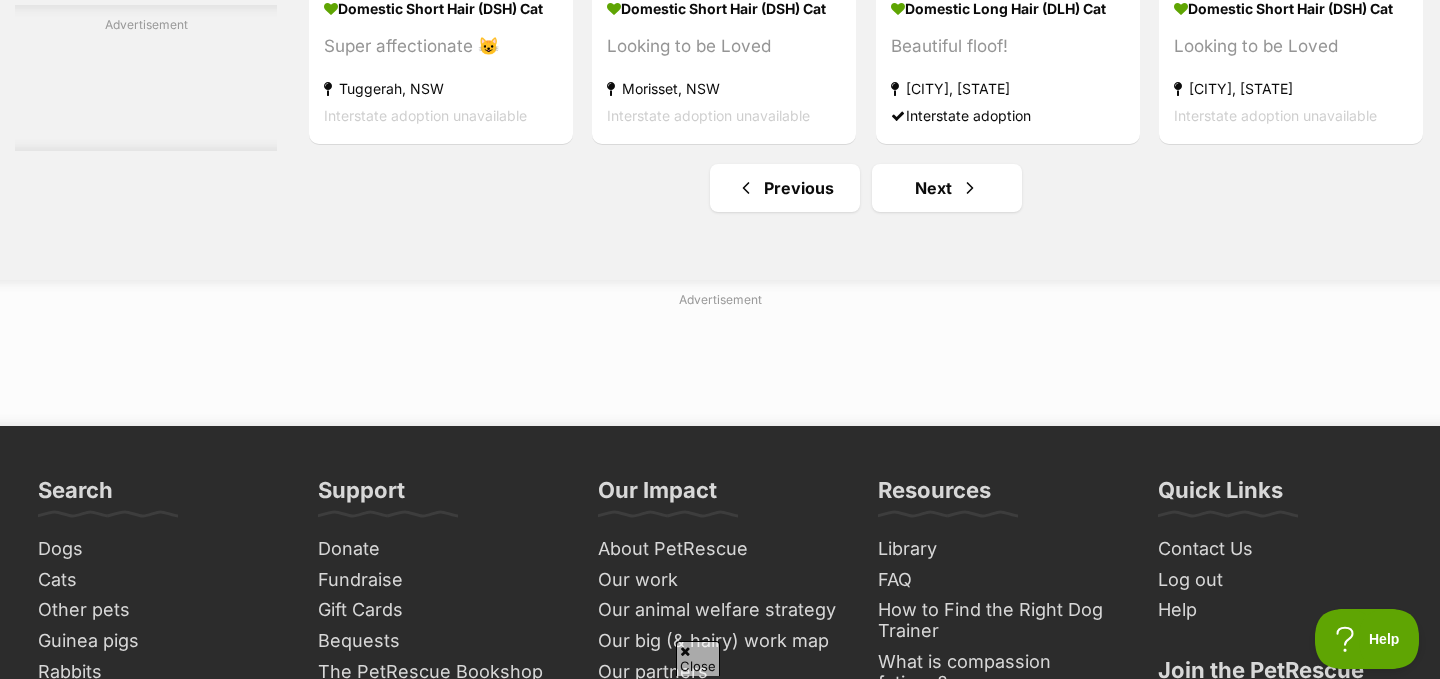 scroll, scrollTop: 9670, scrollLeft: 0, axis: vertical 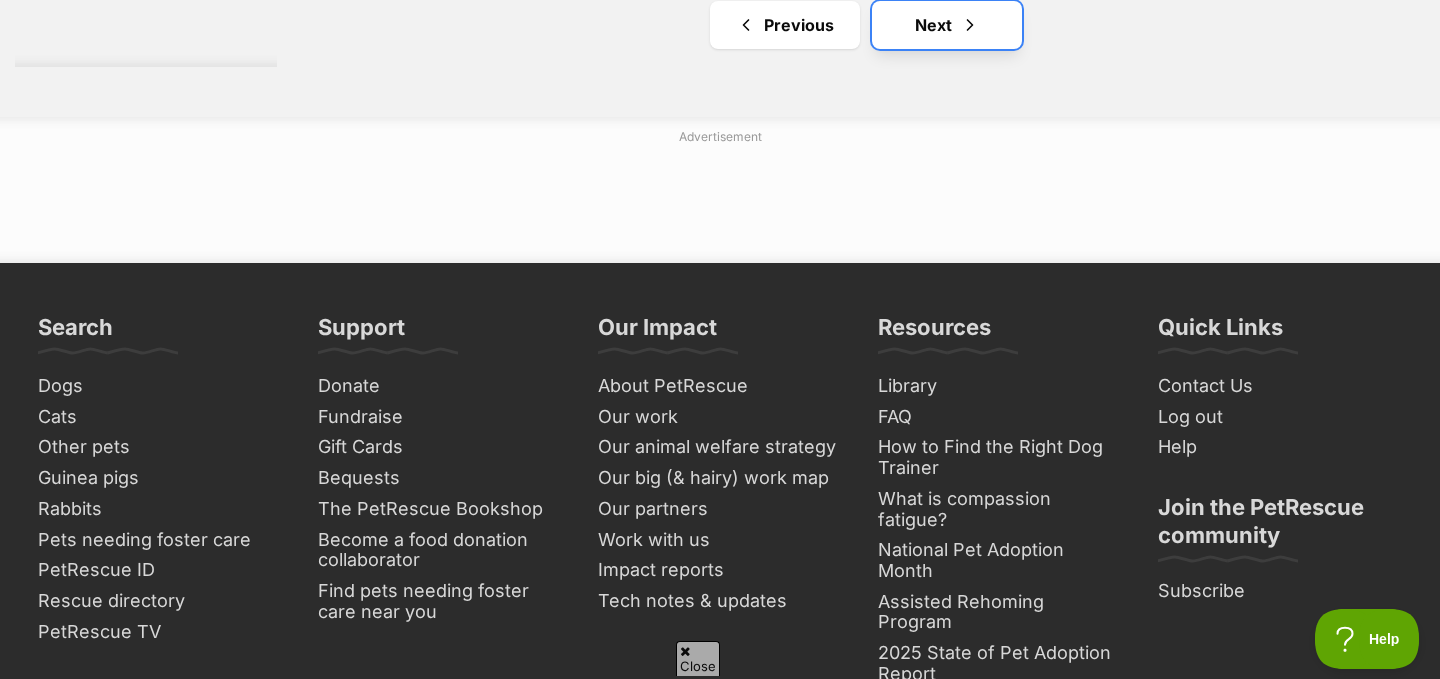 click on "Next" at bounding box center (947, 25) 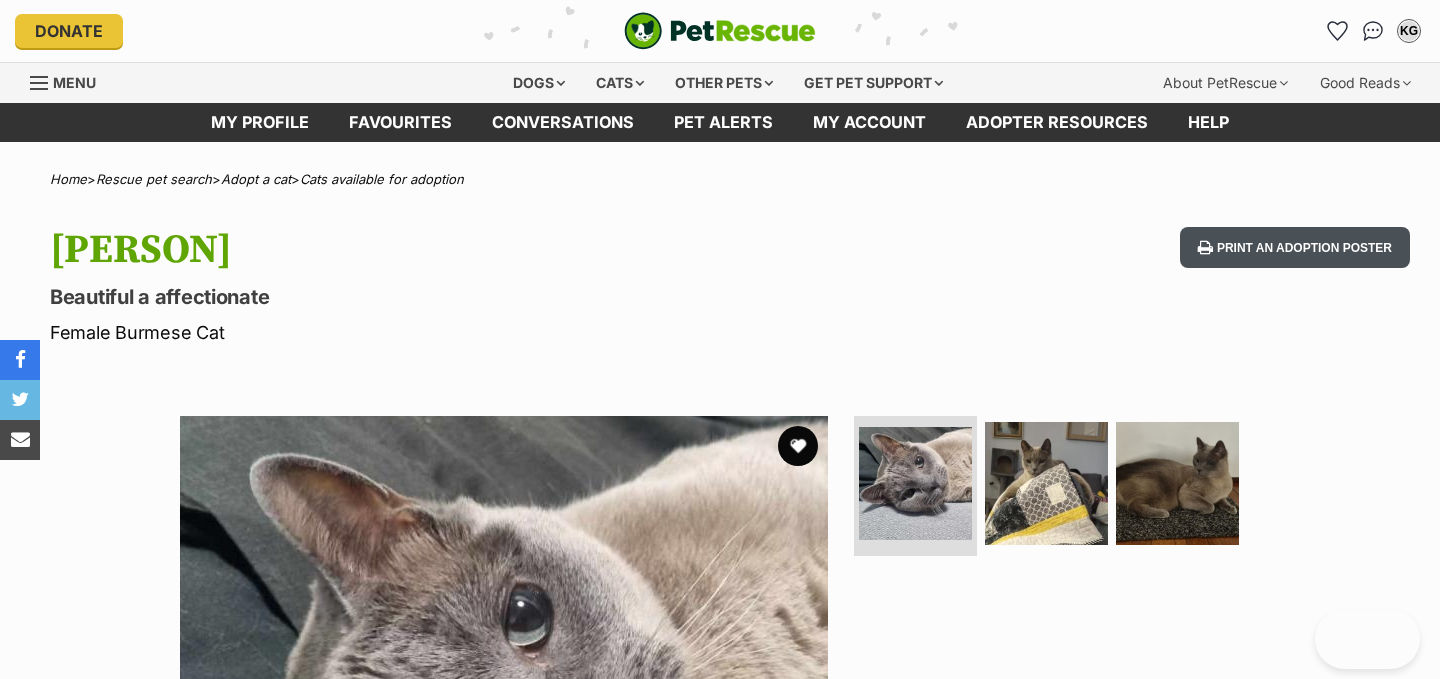 scroll, scrollTop: 0, scrollLeft: 0, axis: both 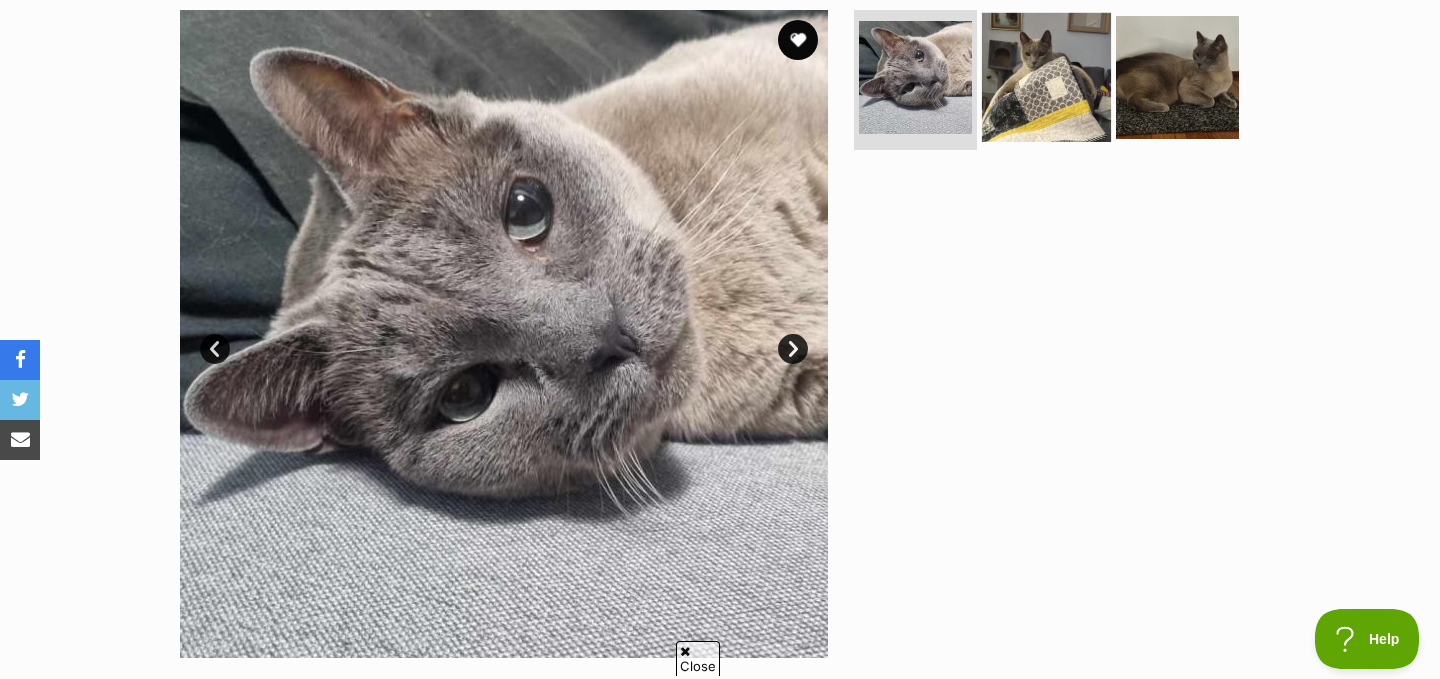 click at bounding box center [1046, 77] 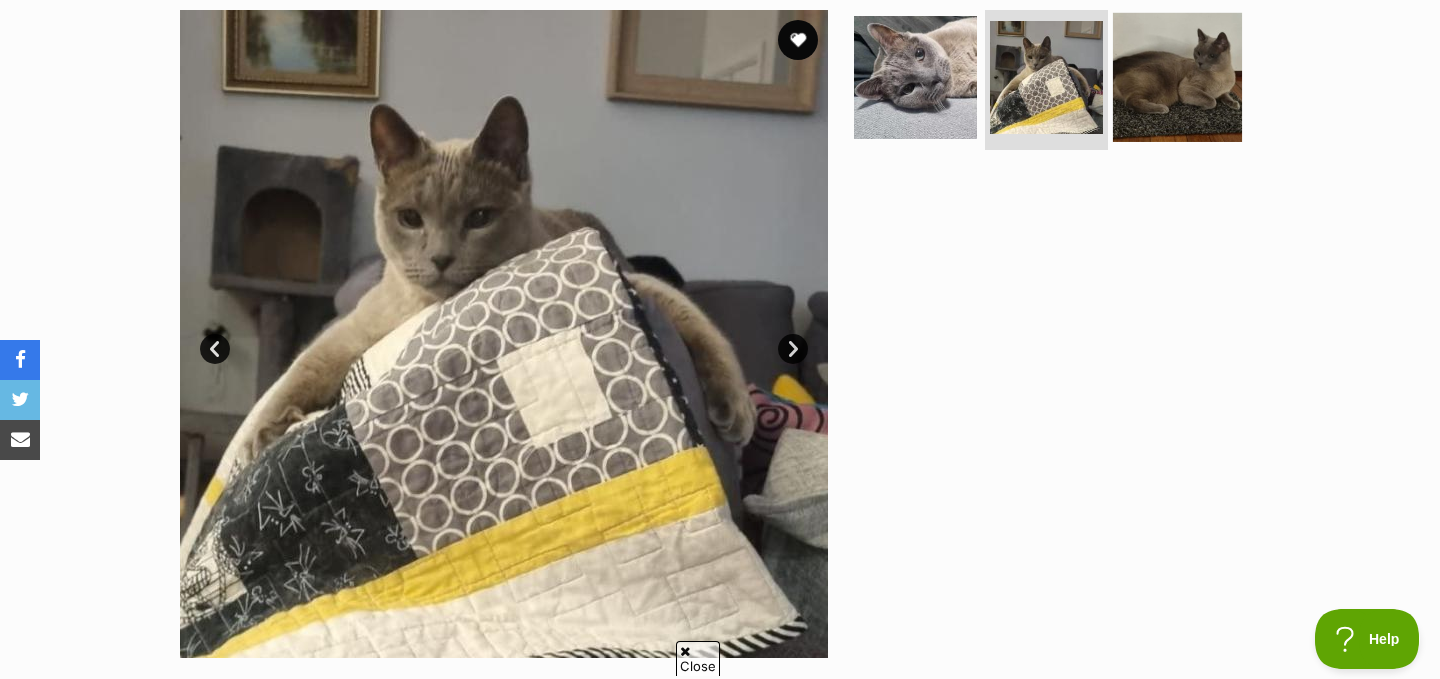 click at bounding box center (1177, 77) 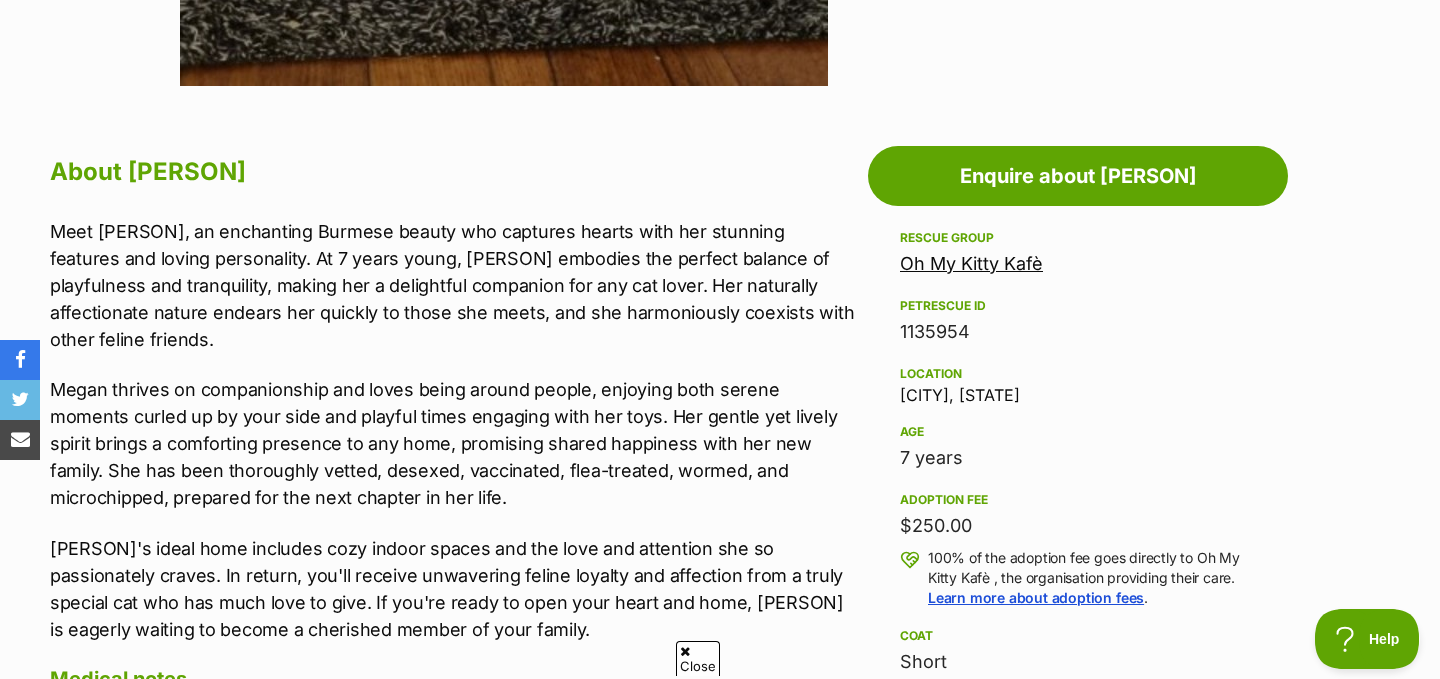 scroll, scrollTop: 983, scrollLeft: 0, axis: vertical 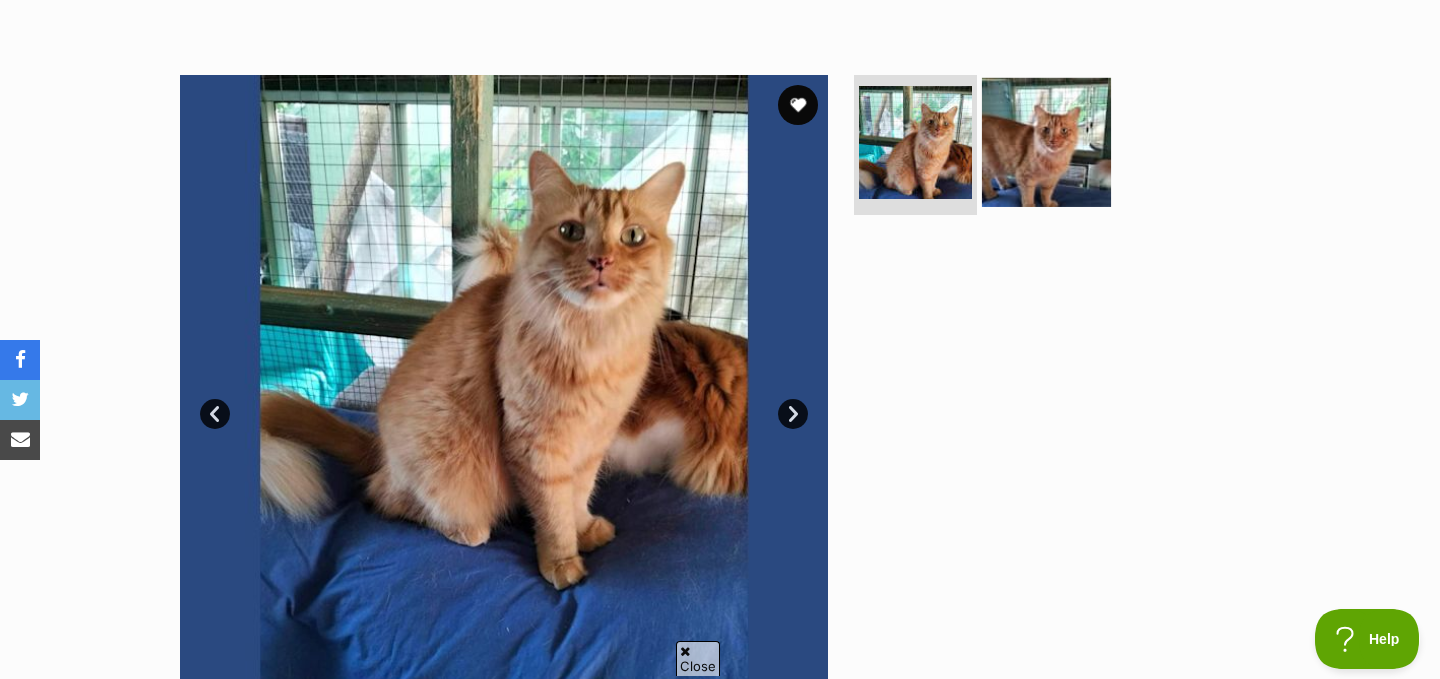 click at bounding box center (1046, 142) 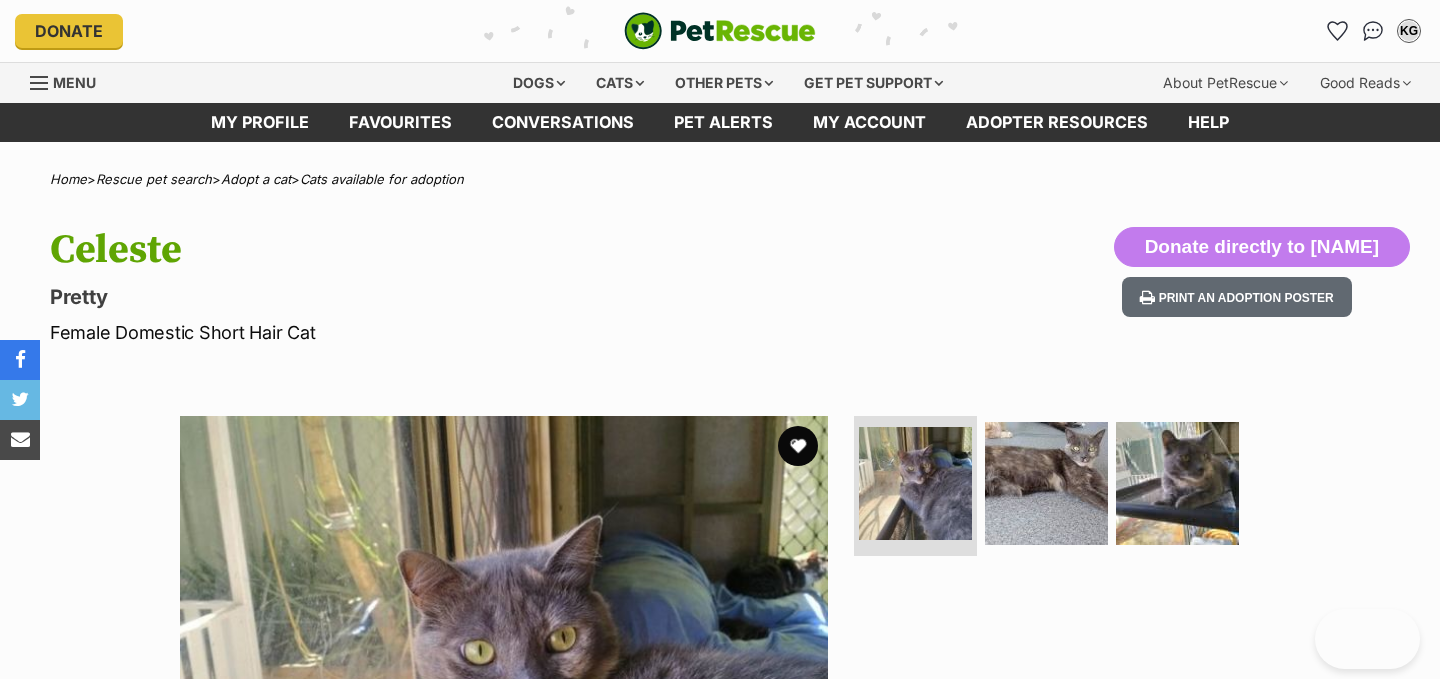 scroll, scrollTop: 0, scrollLeft: 0, axis: both 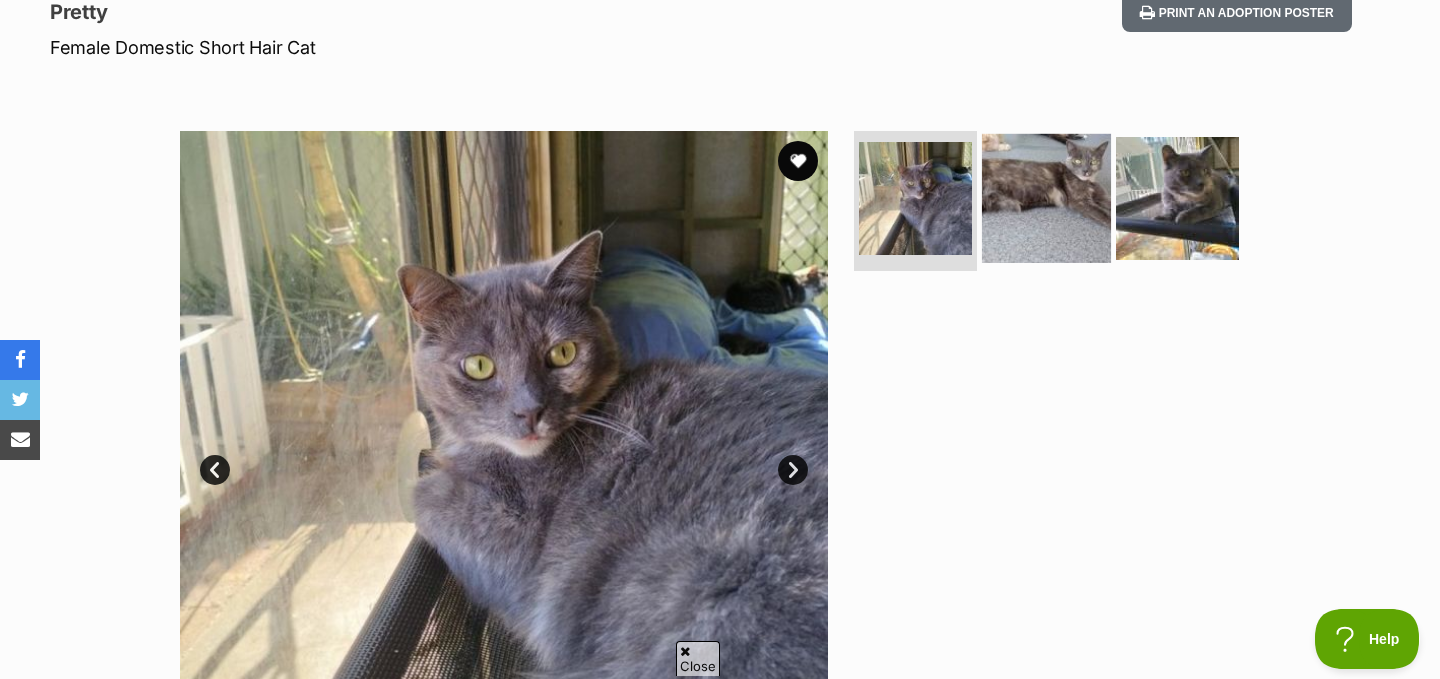 click at bounding box center [1046, 198] 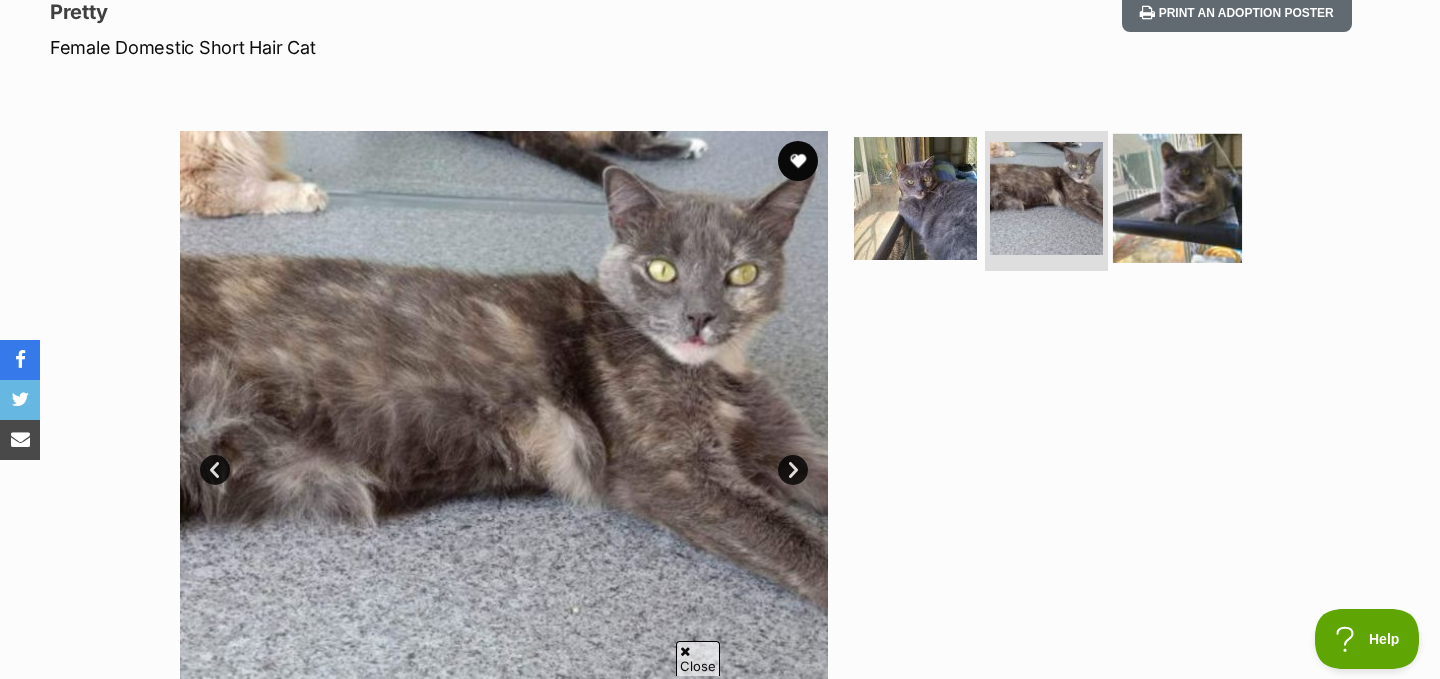 click at bounding box center (1177, 198) 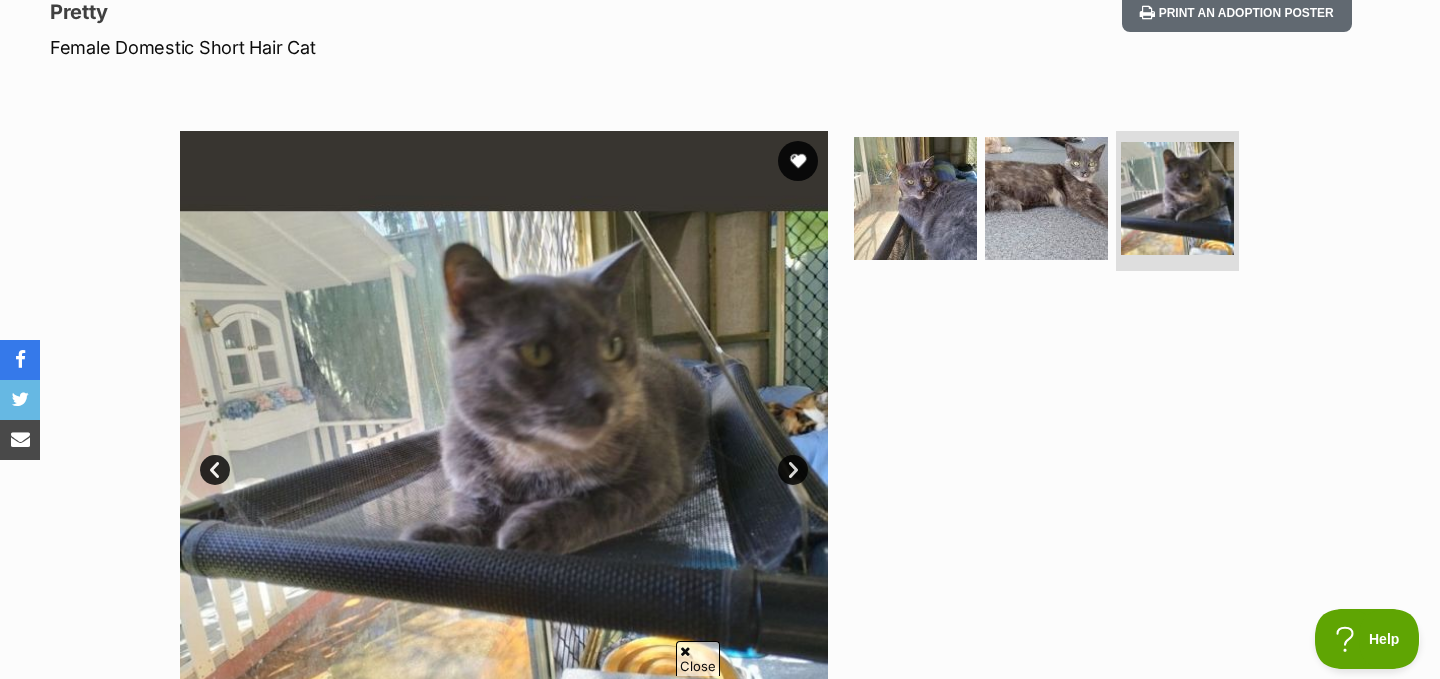 scroll, scrollTop: 405, scrollLeft: 0, axis: vertical 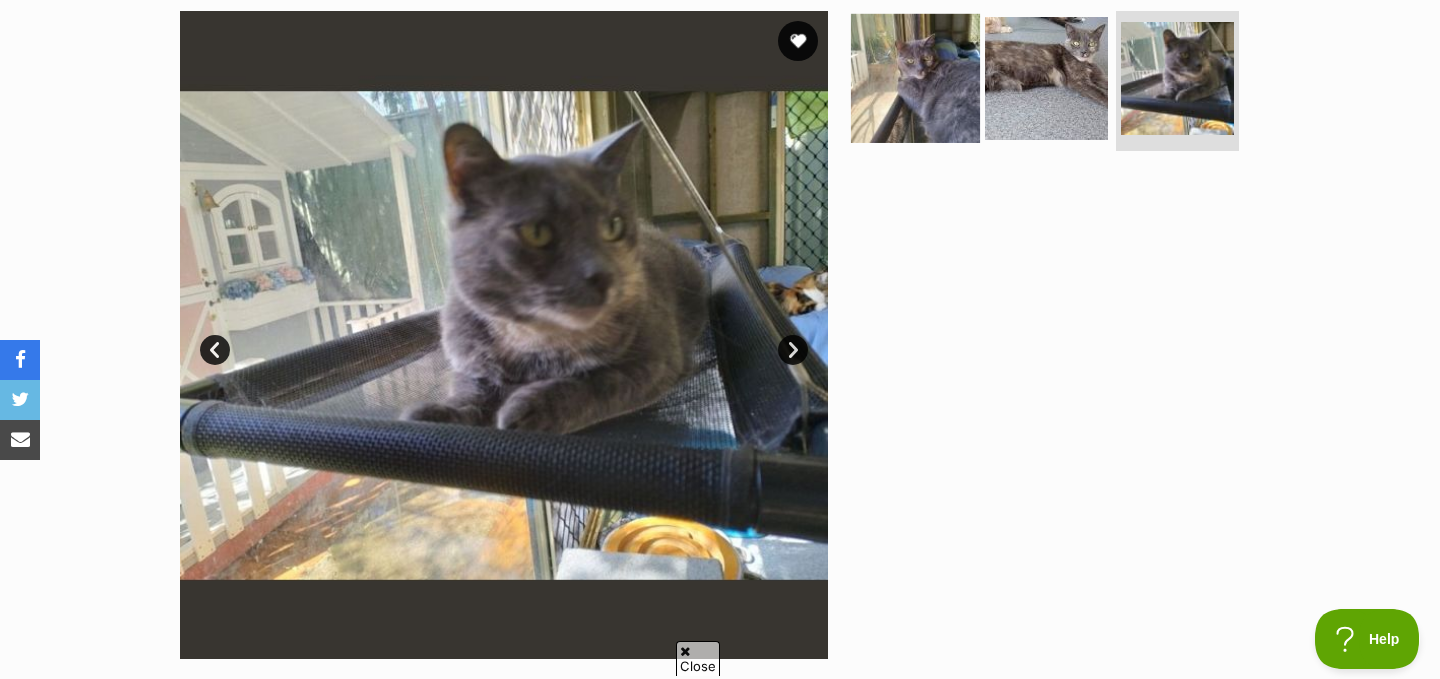click at bounding box center (915, 78) 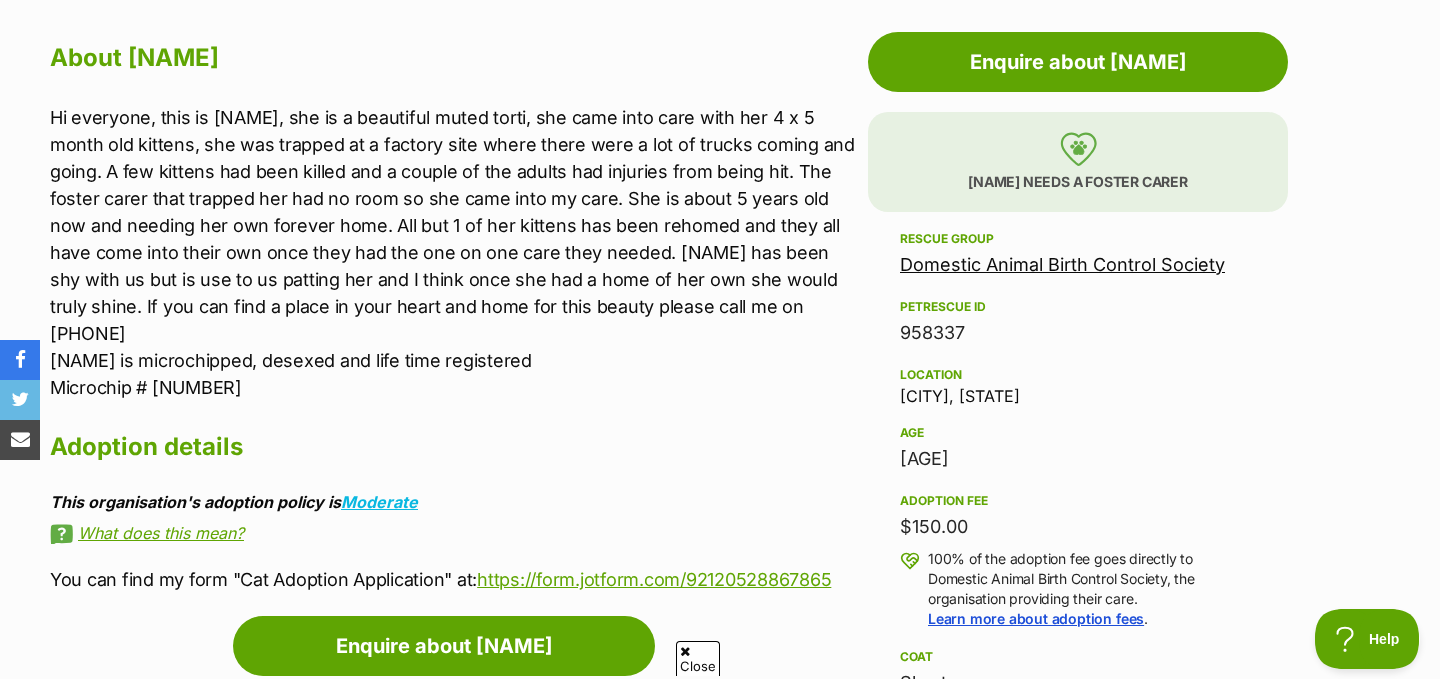 scroll, scrollTop: 1085, scrollLeft: 0, axis: vertical 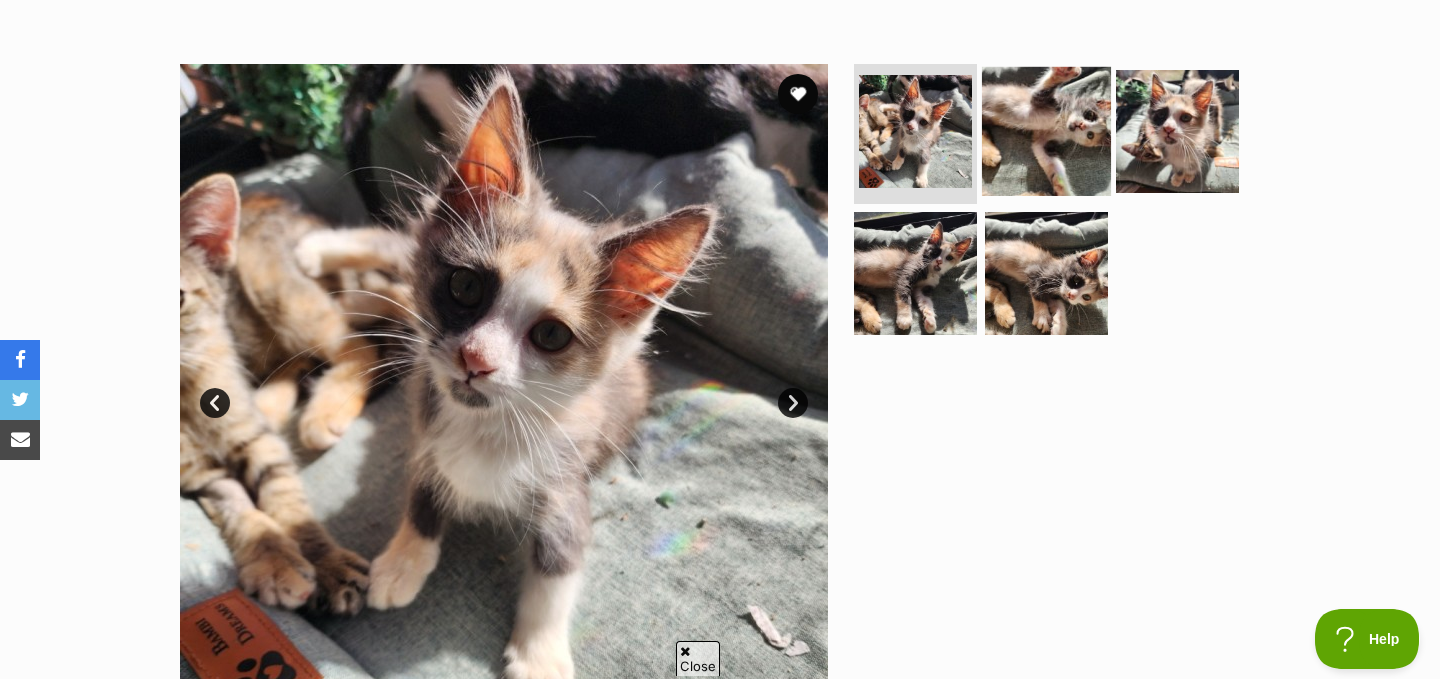 click at bounding box center [1046, 131] 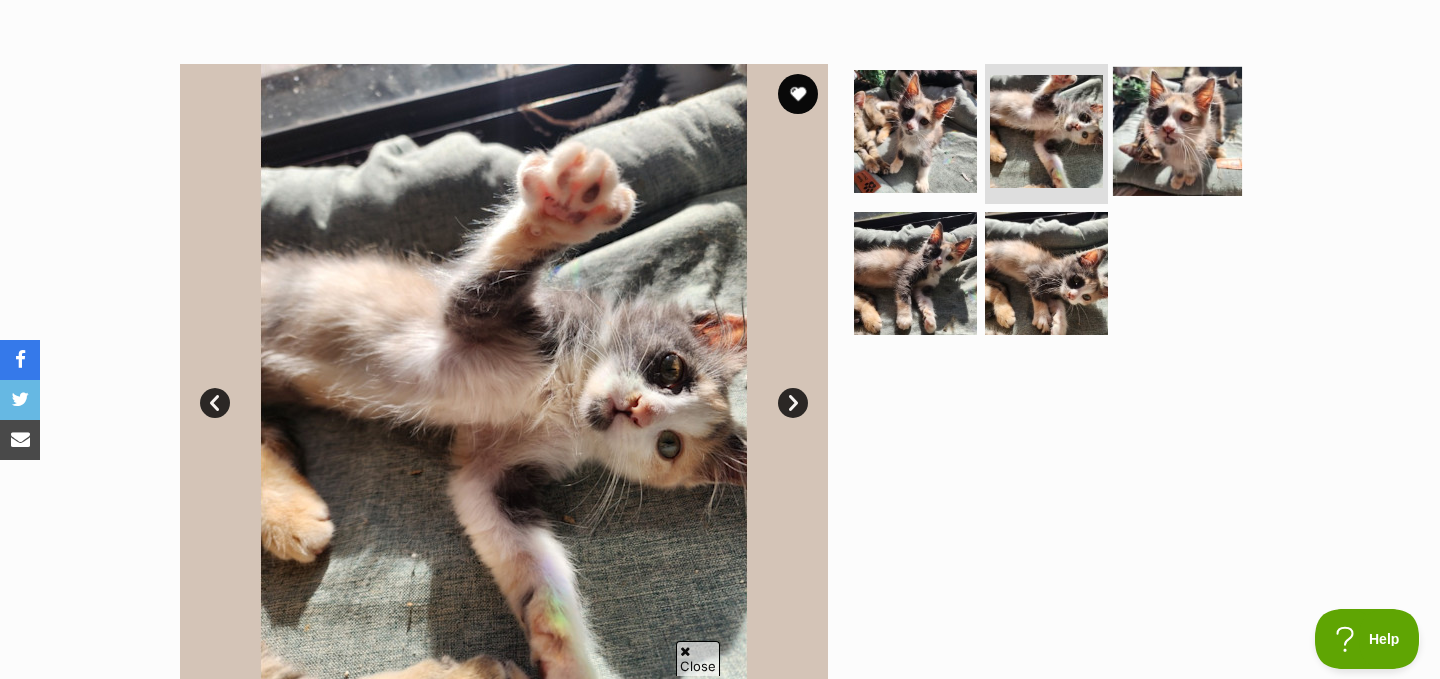 click at bounding box center (1177, 131) 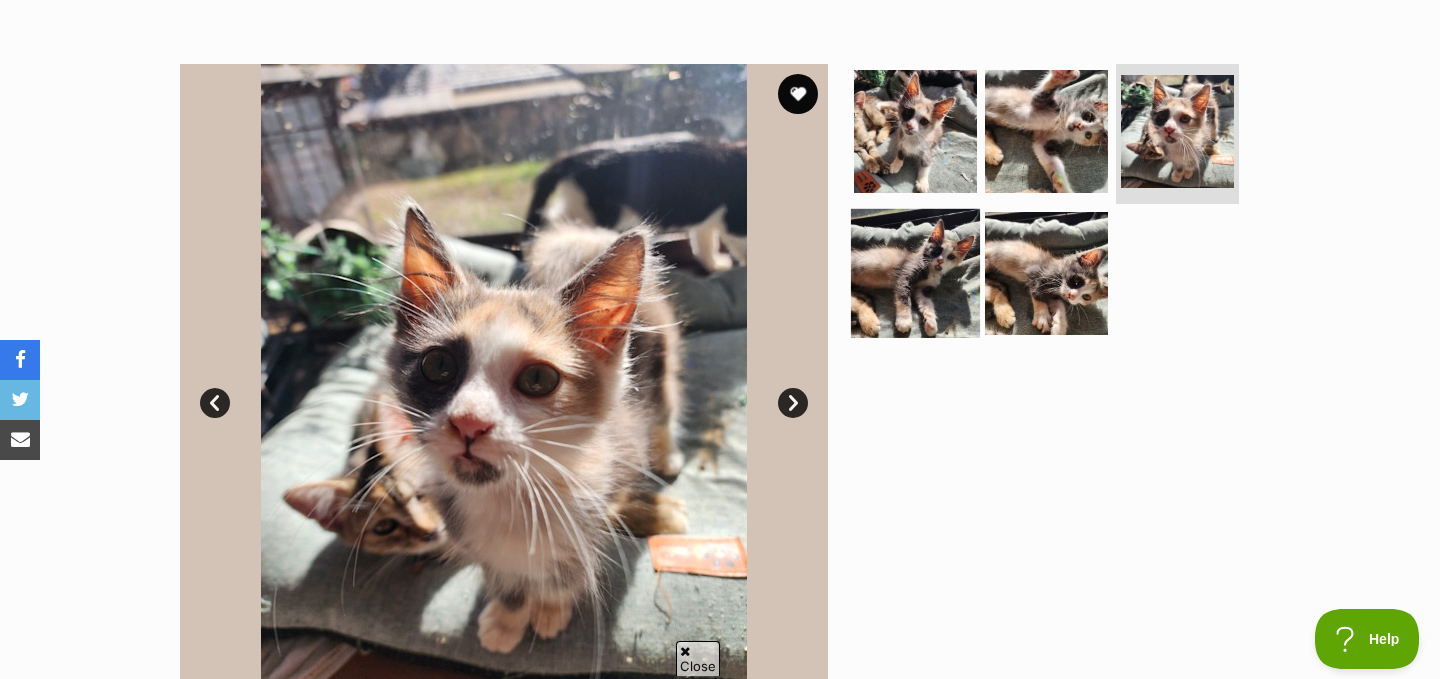 click at bounding box center (915, 272) 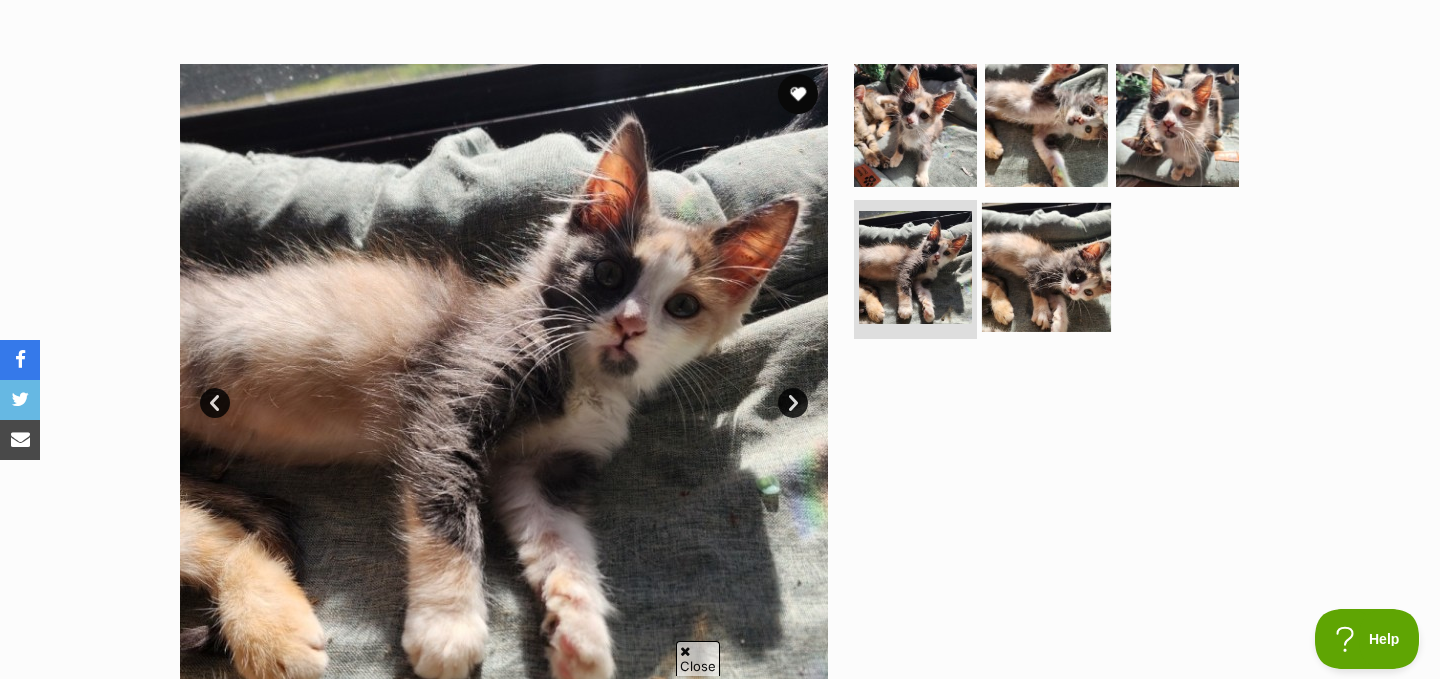 click at bounding box center [1046, 266] 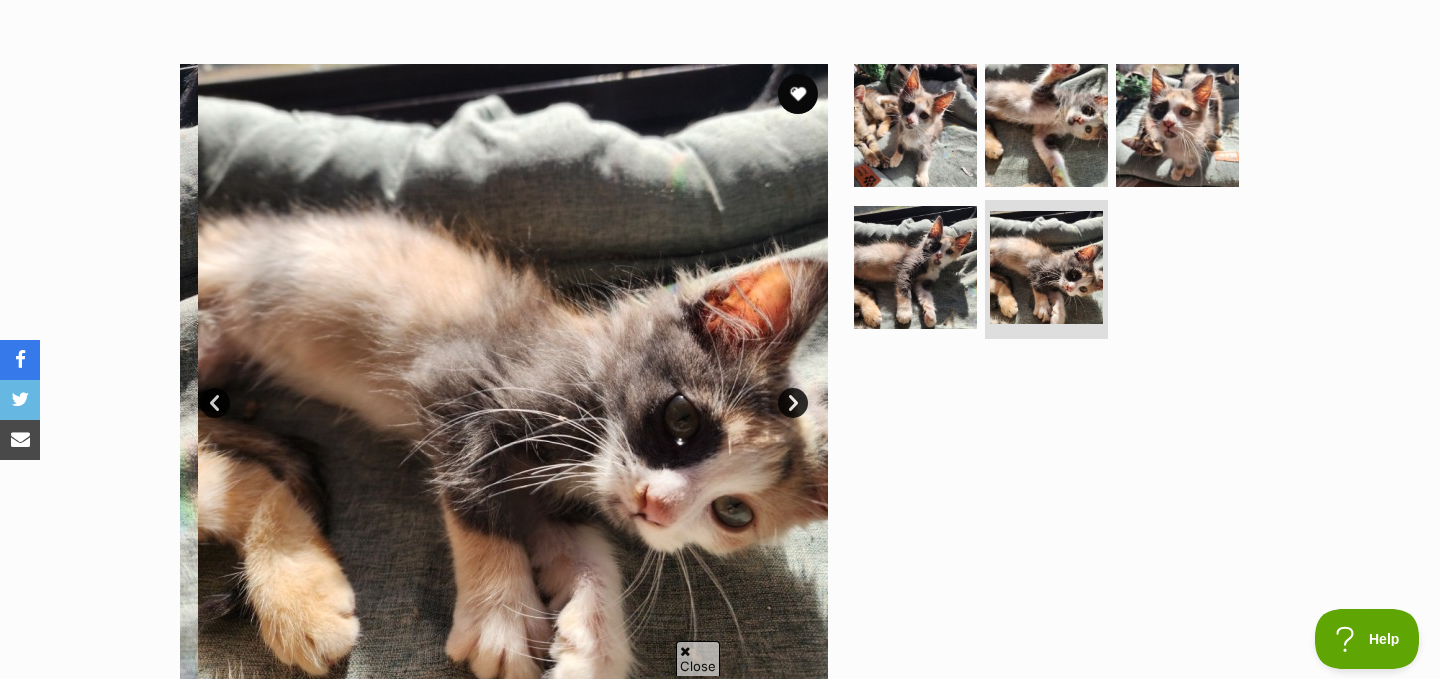 click at bounding box center (1055, 388) 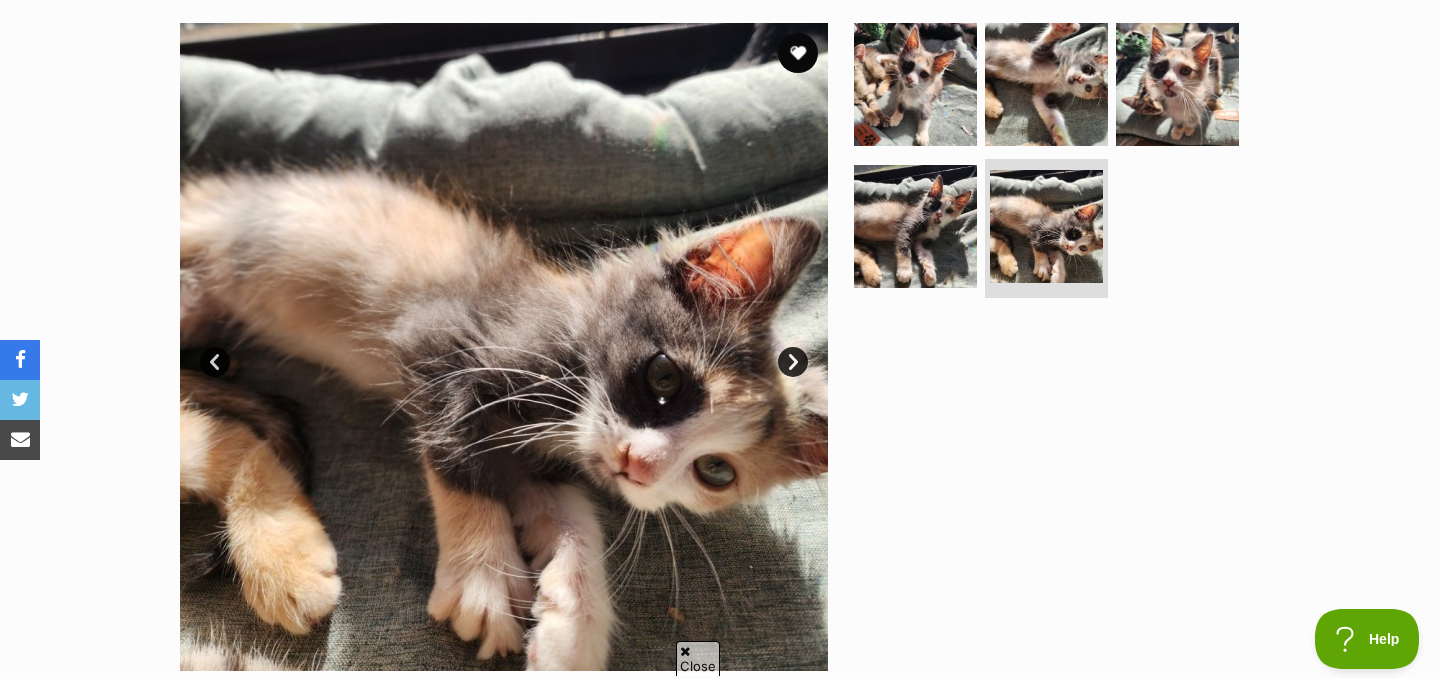 scroll, scrollTop: 409, scrollLeft: 0, axis: vertical 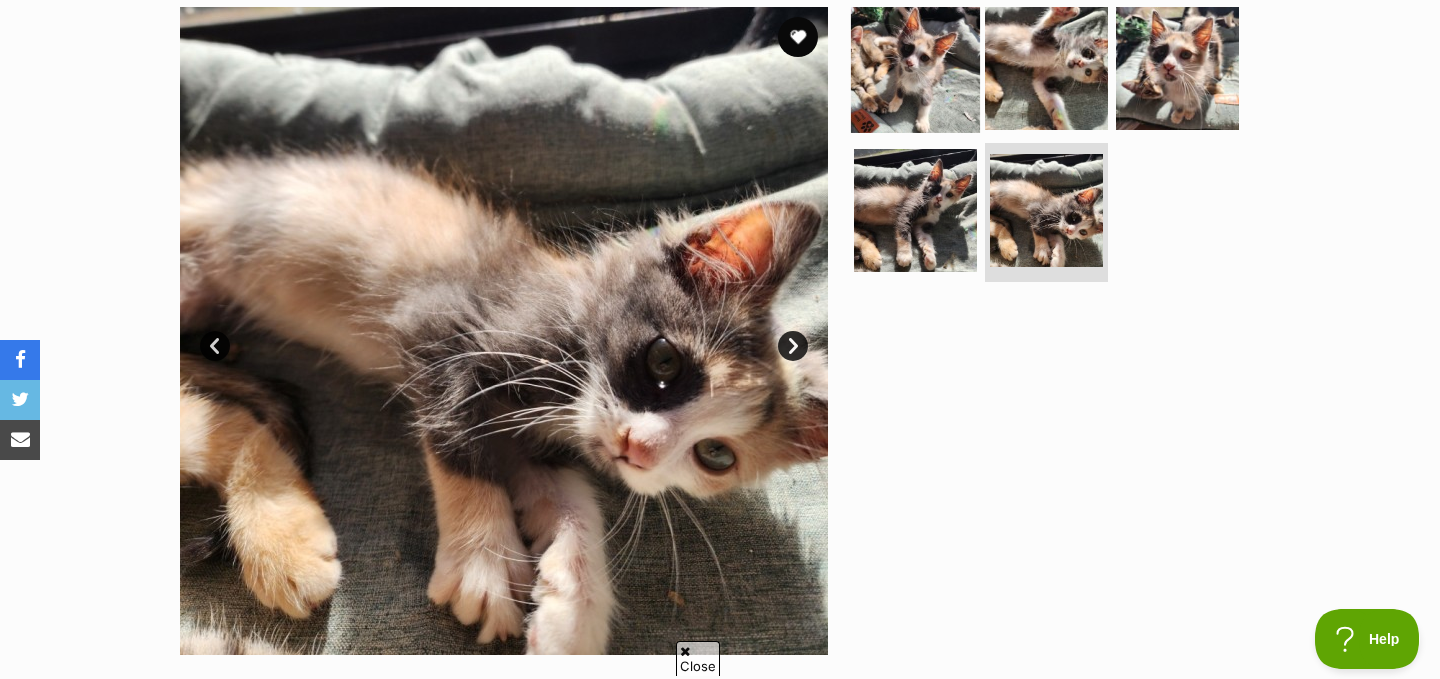 click at bounding box center [915, 68] 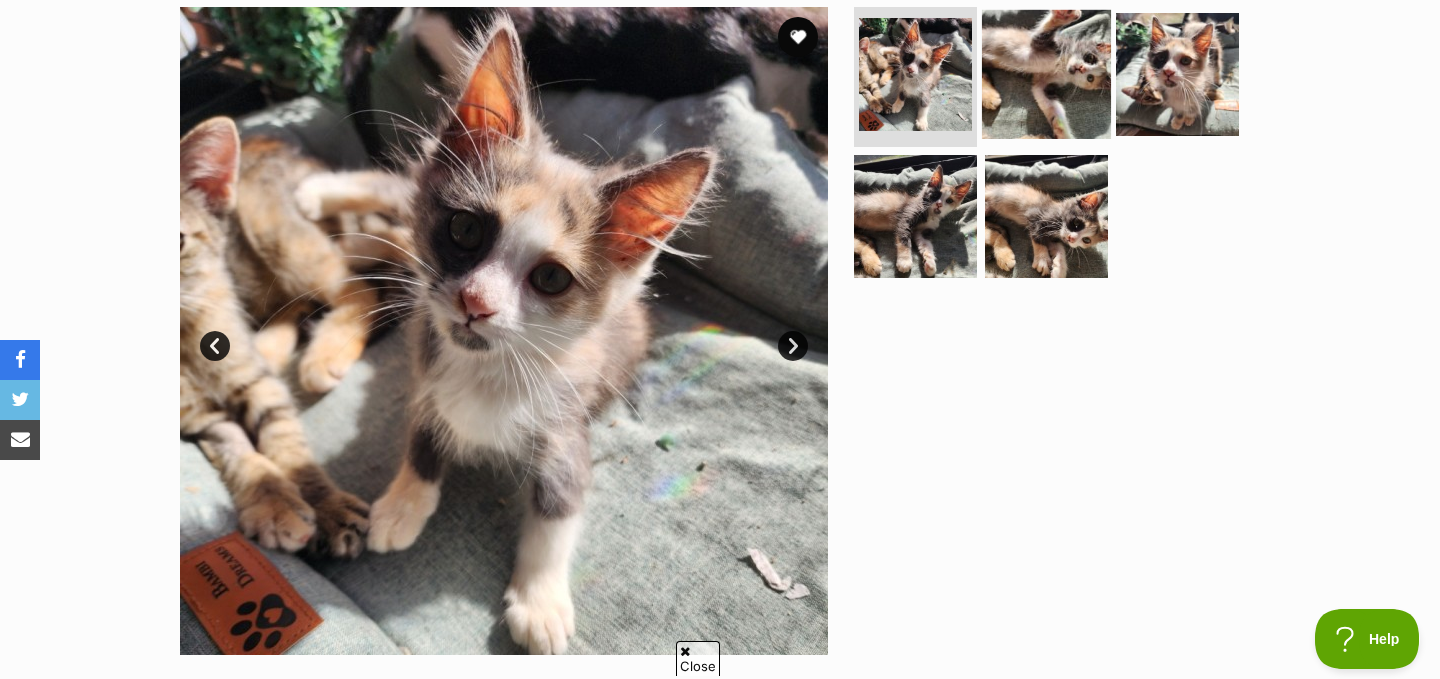 click at bounding box center (1046, 74) 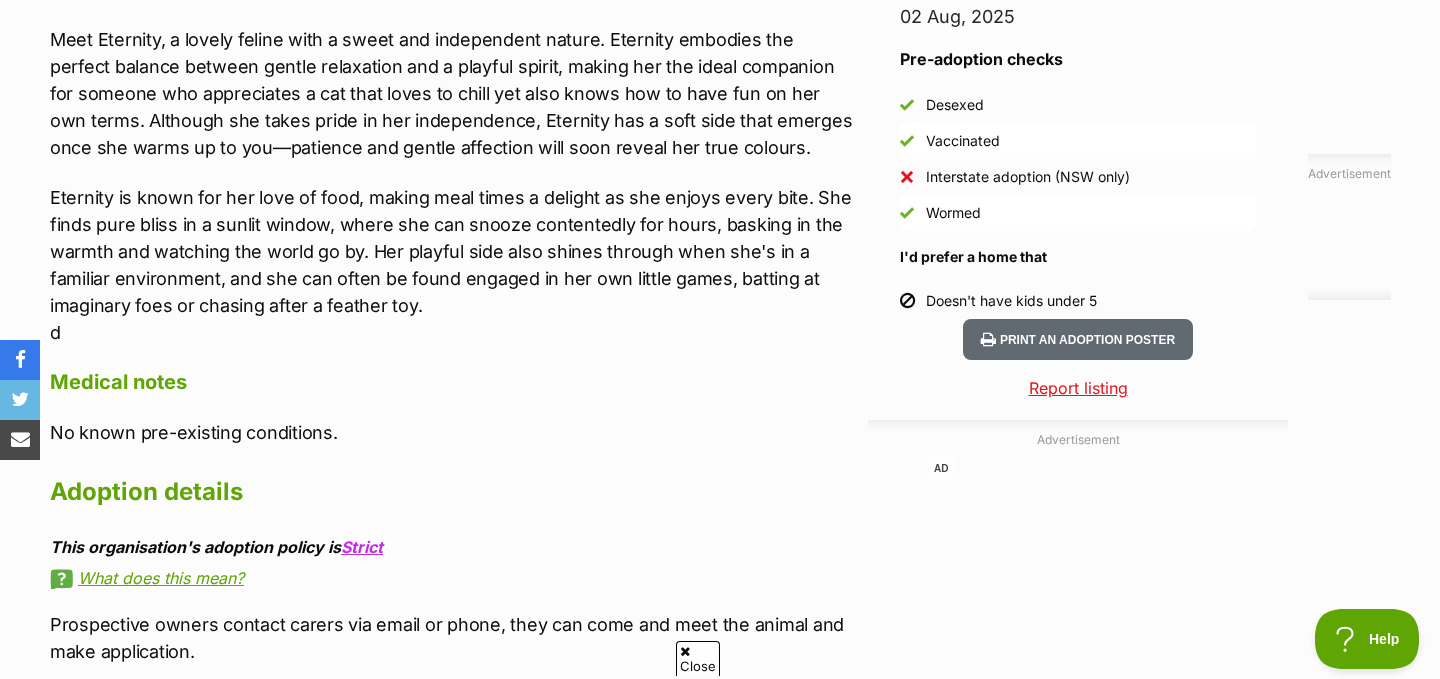 scroll, scrollTop: 1846, scrollLeft: 0, axis: vertical 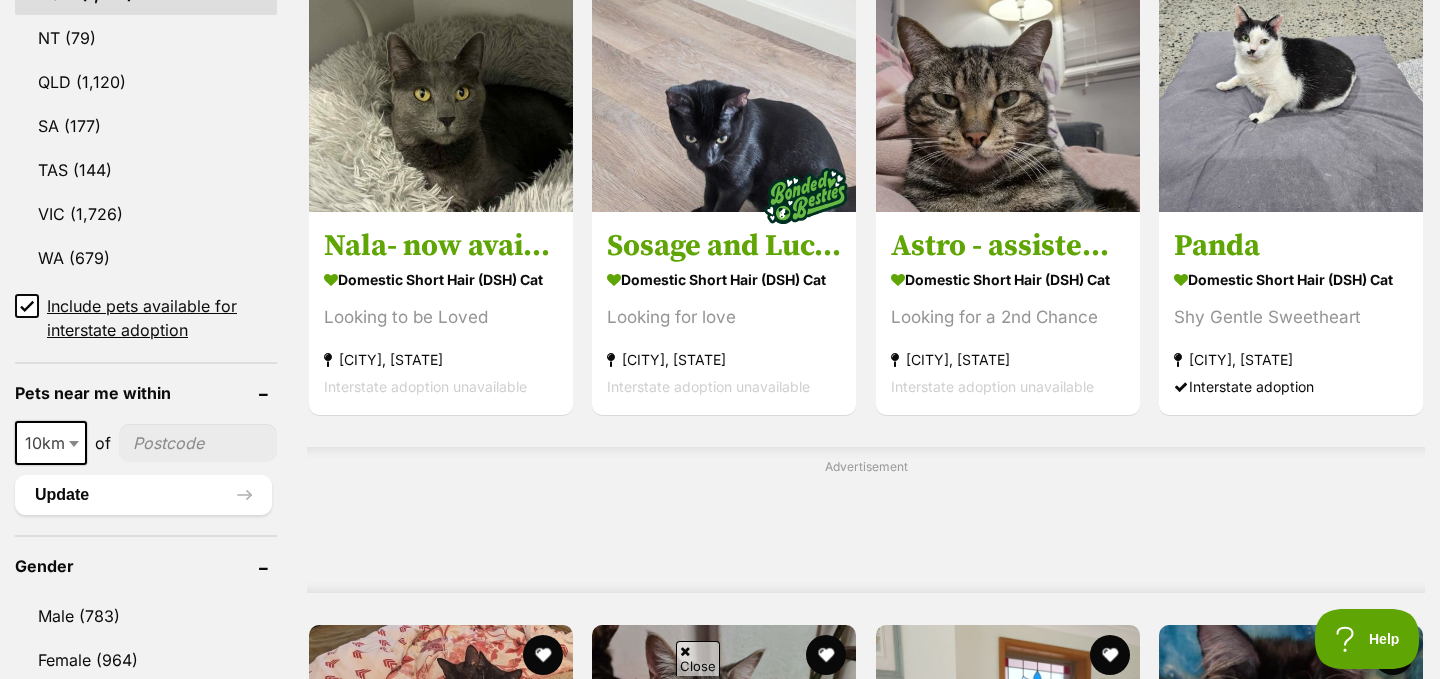 click 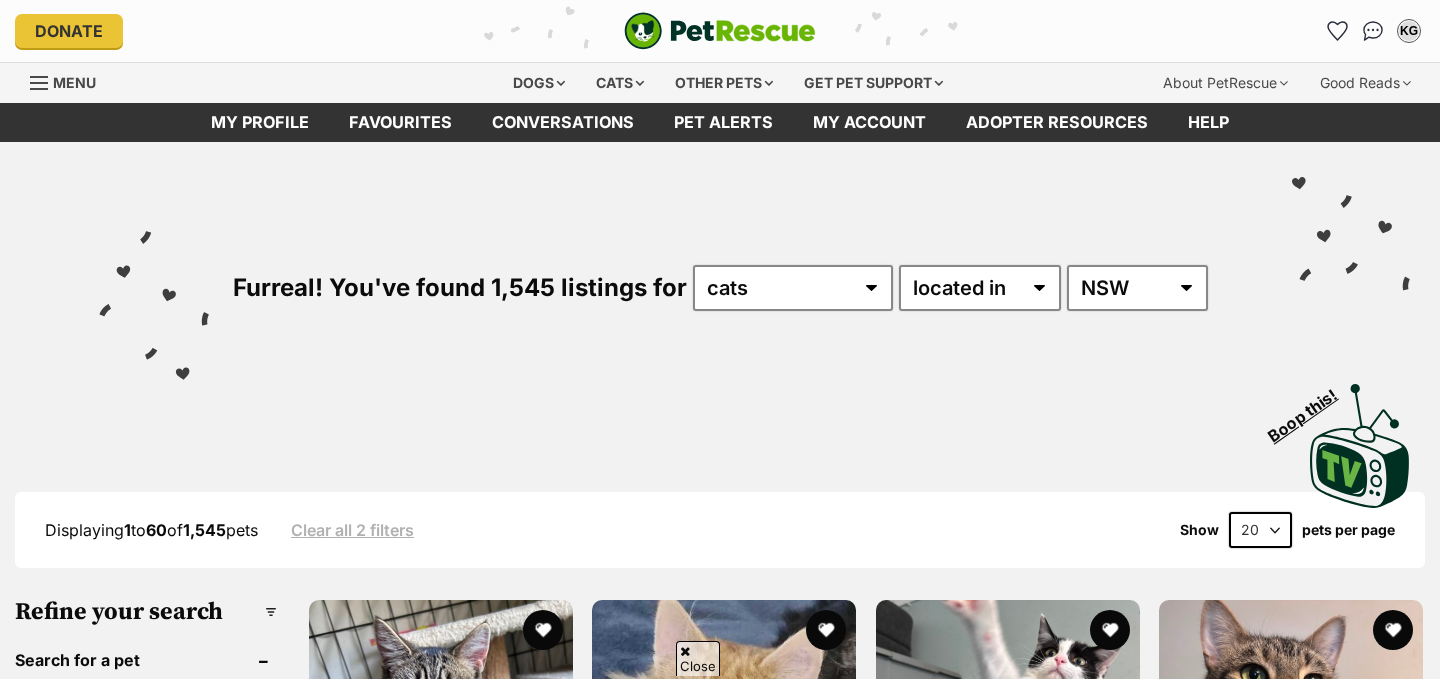 scroll, scrollTop: 437, scrollLeft: 0, axis: vertical 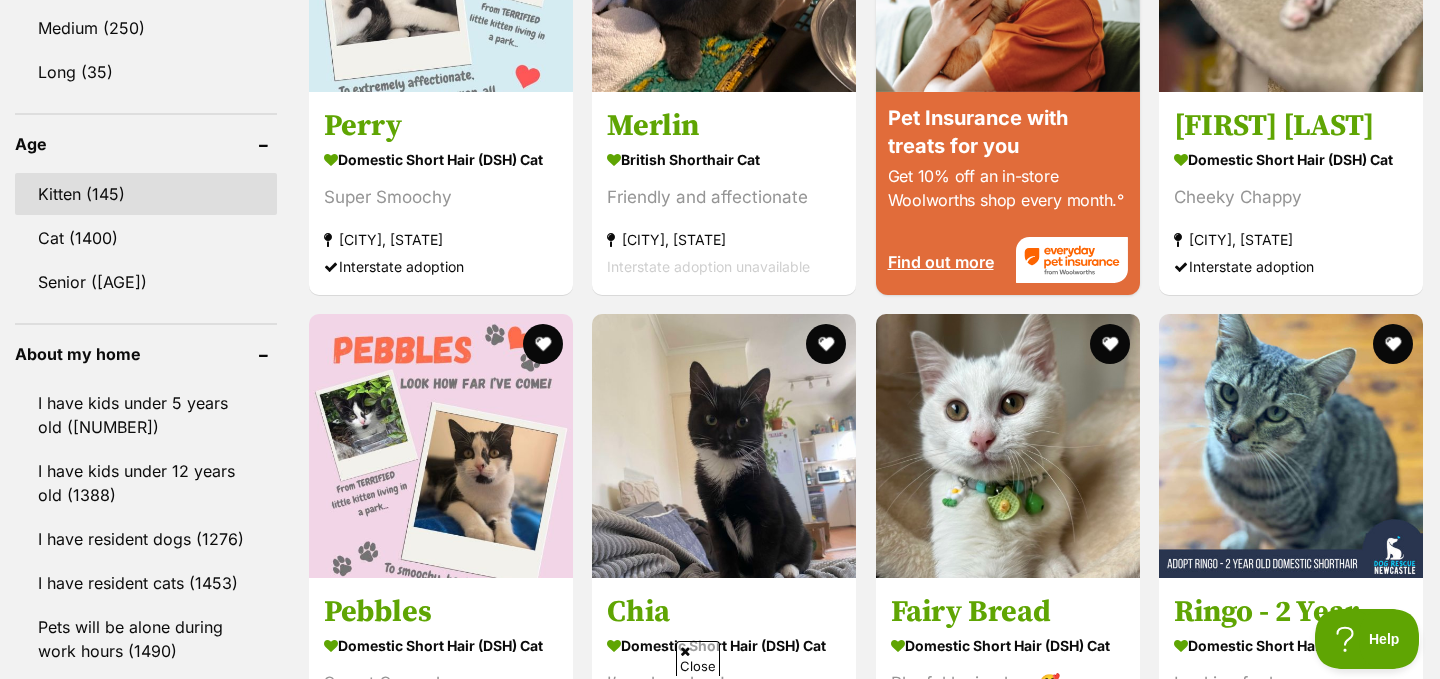 click on "Kitten (145)" at bounding box center [146, 194] 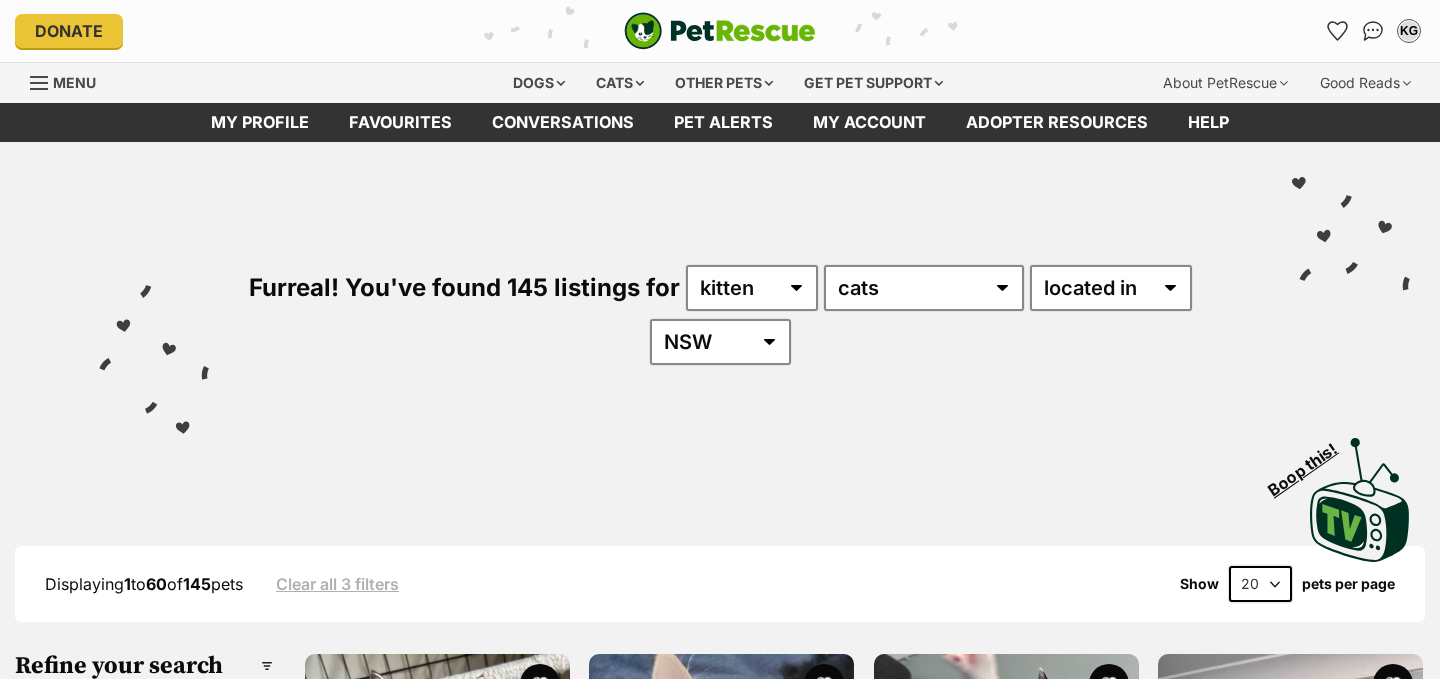 scroll, scrollTop: 479, scrollLeft: 0, axis: vertical 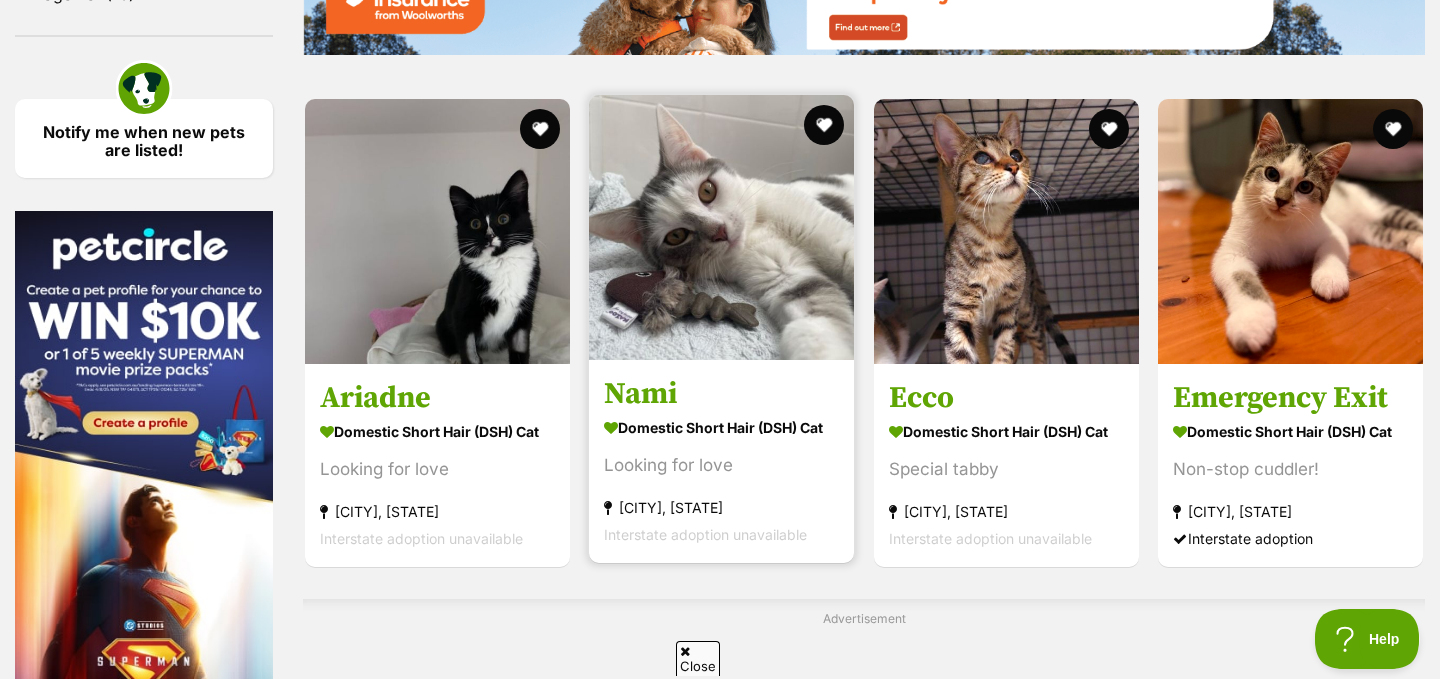 click at bounding box center [721, 227] 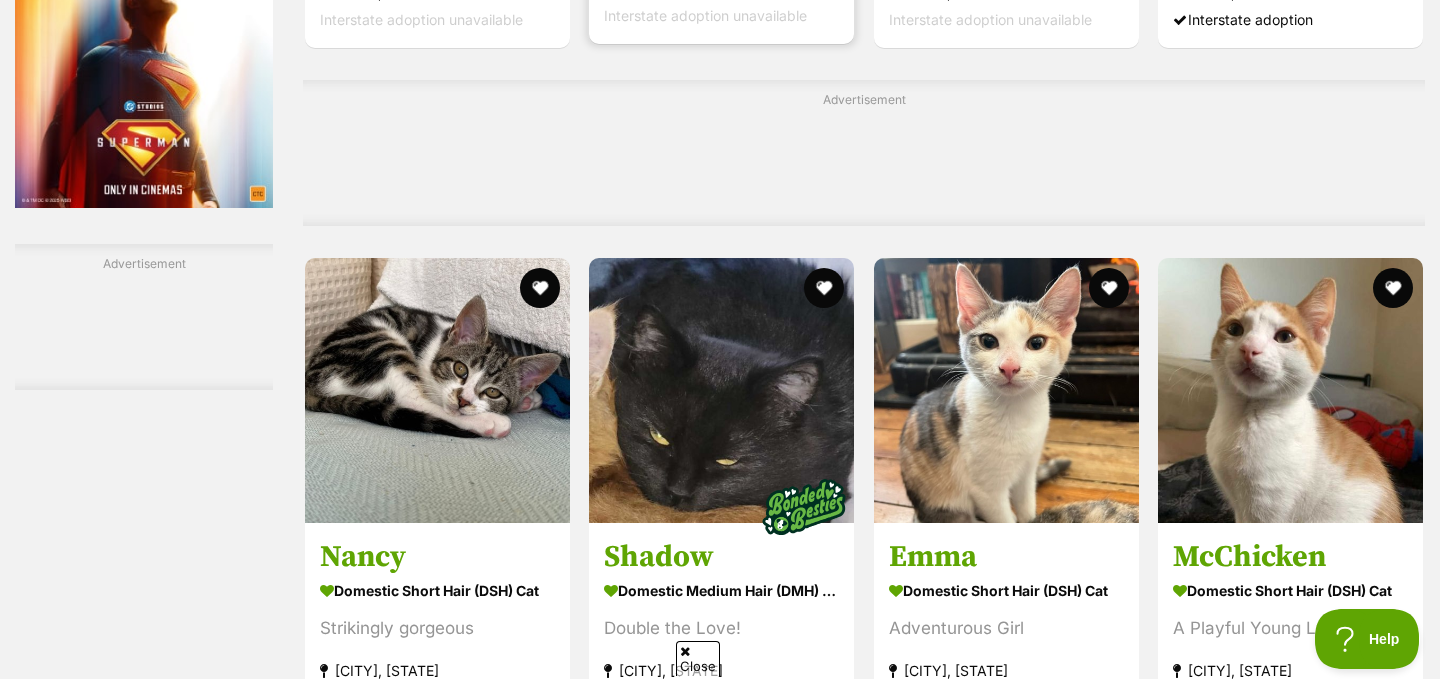 scroll, scrollTop: 3078, scrollLeft: 0, axis: vertical 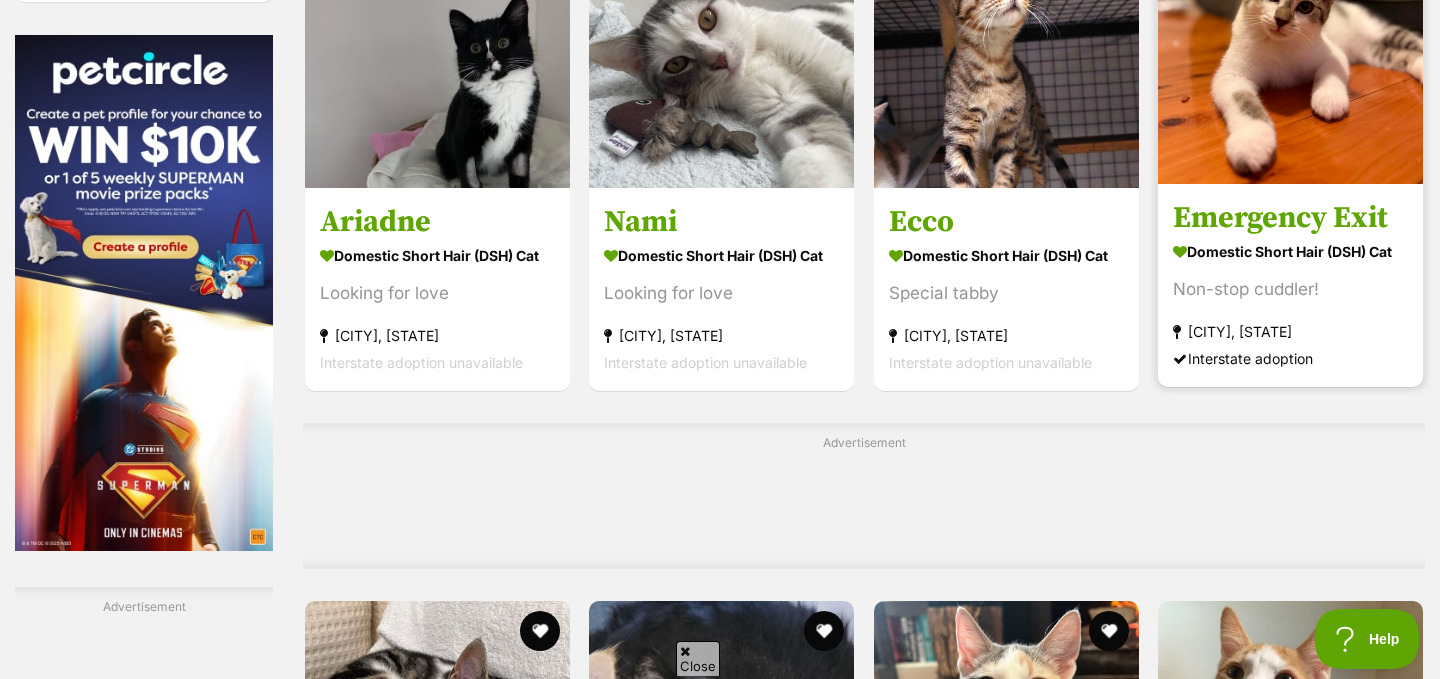 click at bounding box center [1290, 51] 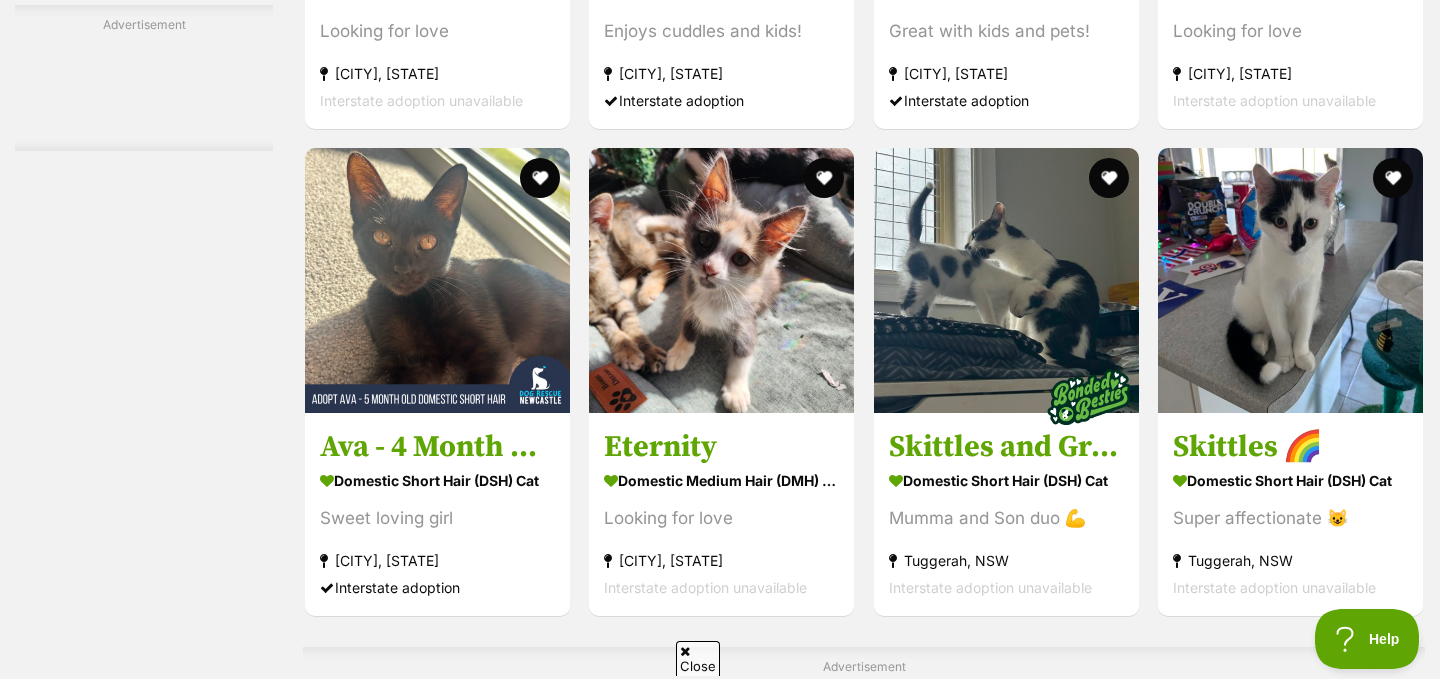 scroll, scrollTop: 5939, scrollLeft: 0, axis: vertical 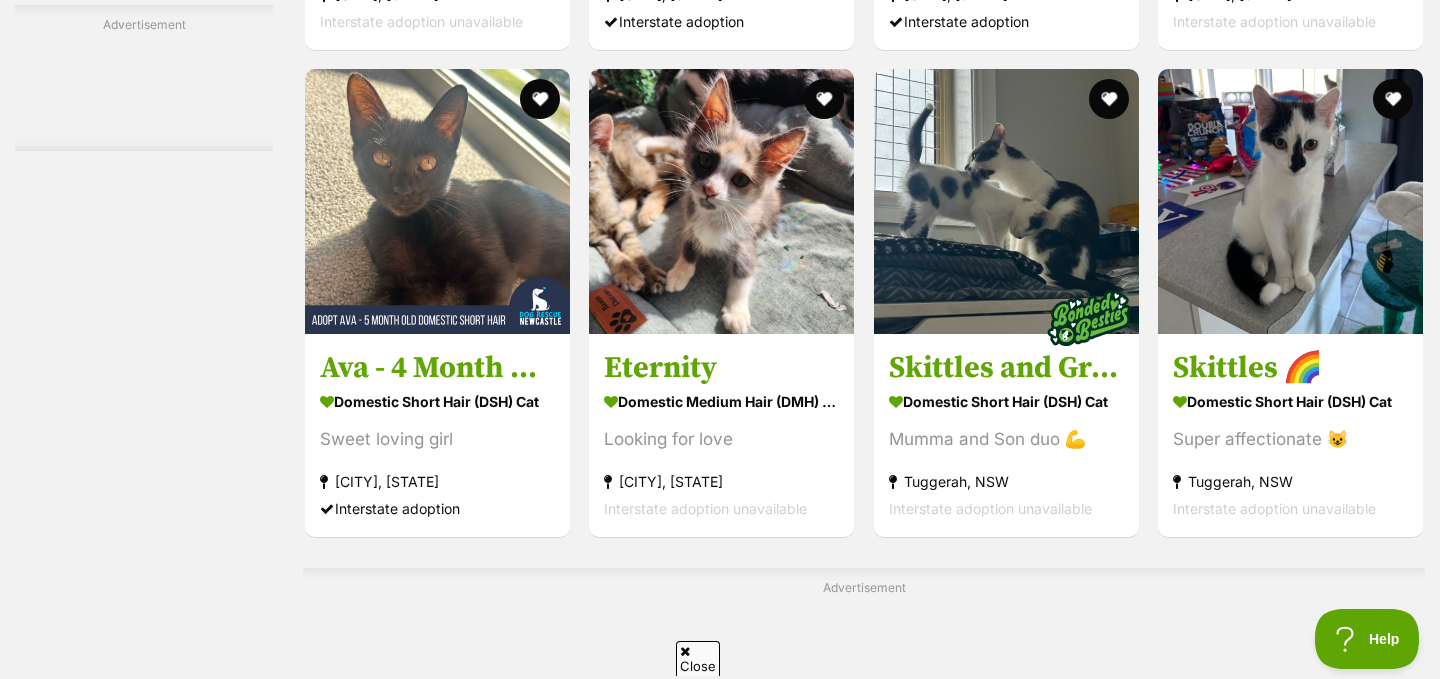 click at bounding box center [1290, 201] 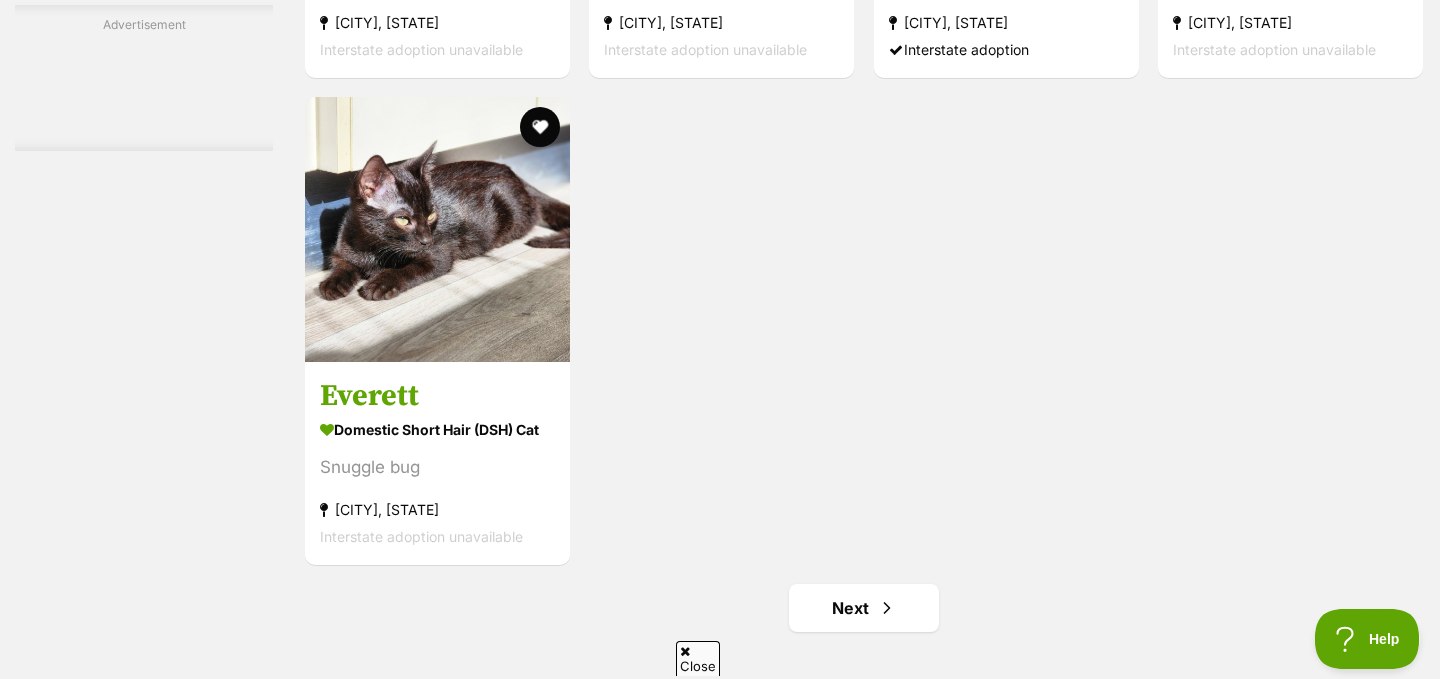 scroll, scrollTop: 9596, scrollLeft: 0, axis: vertical 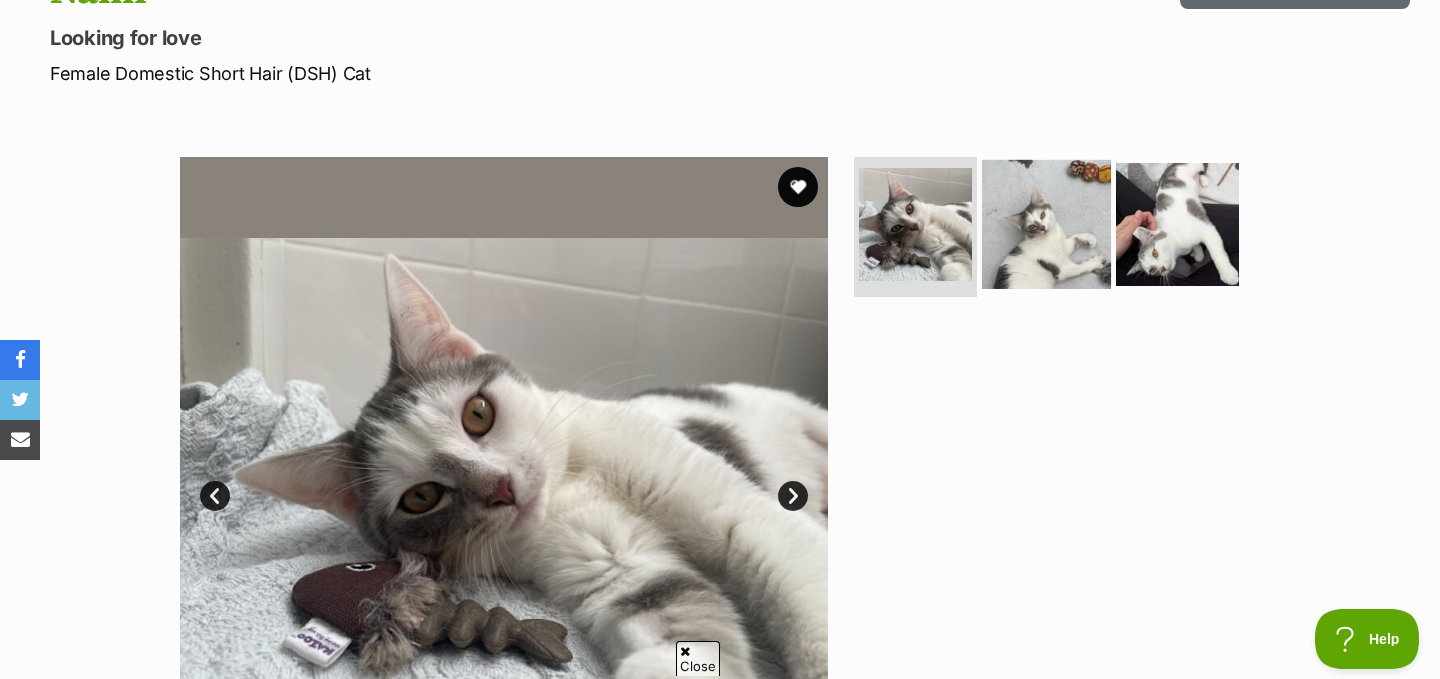 click at bounding box center [1046, 224] 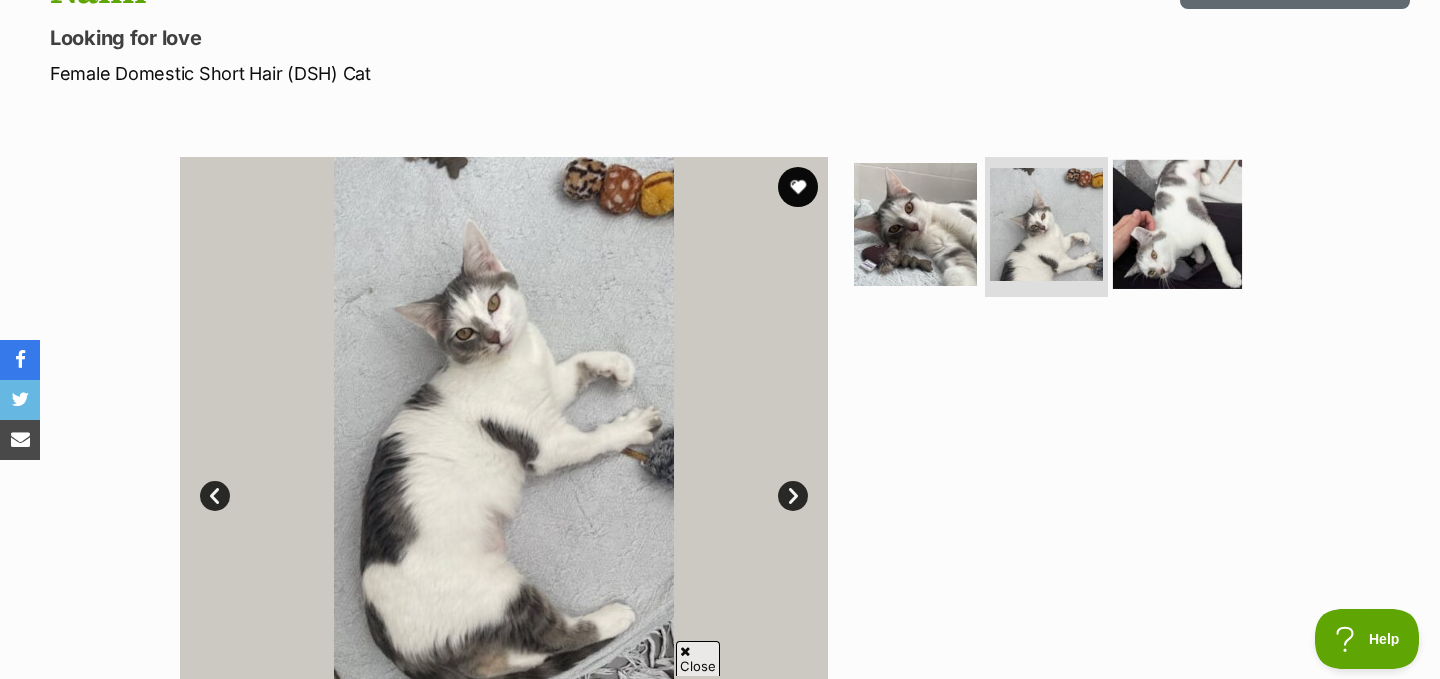 click at bounding box center [1177, 224] 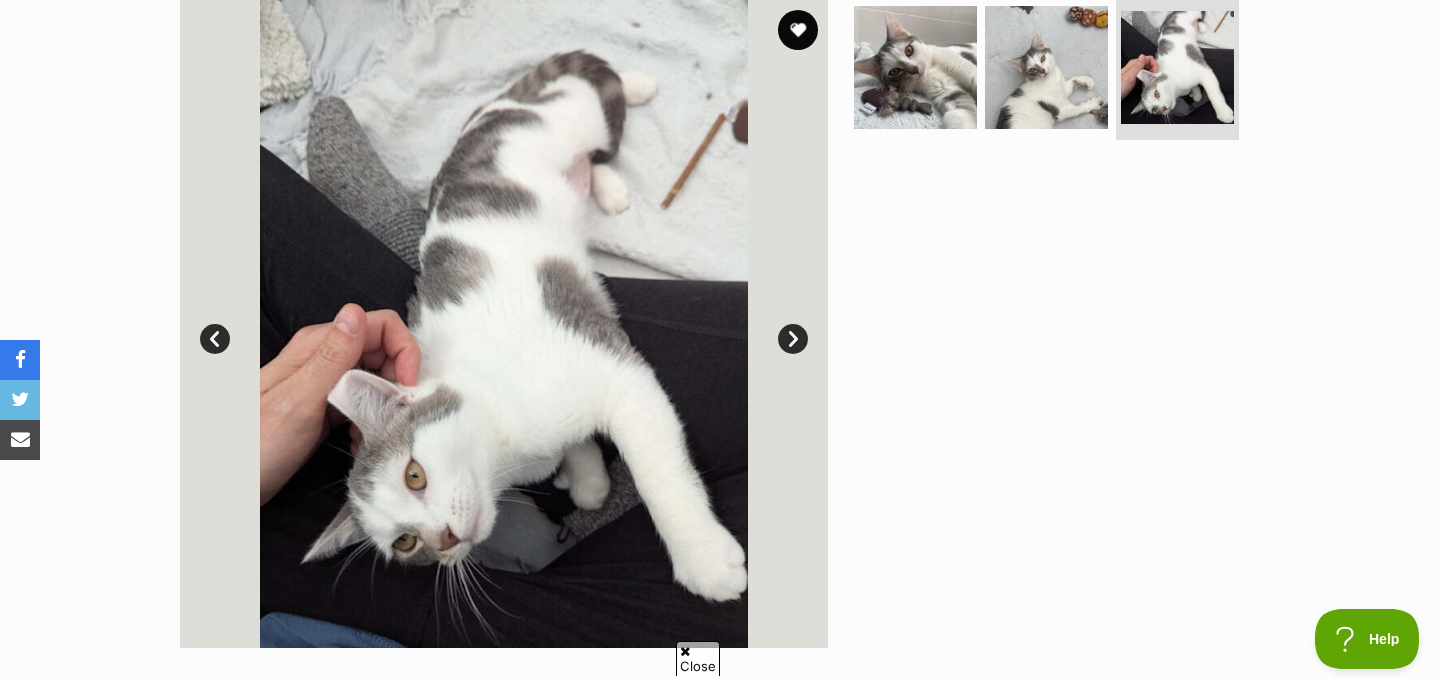 scroll, scrollTop: 471, scrollLeft: 0, axis: vertical 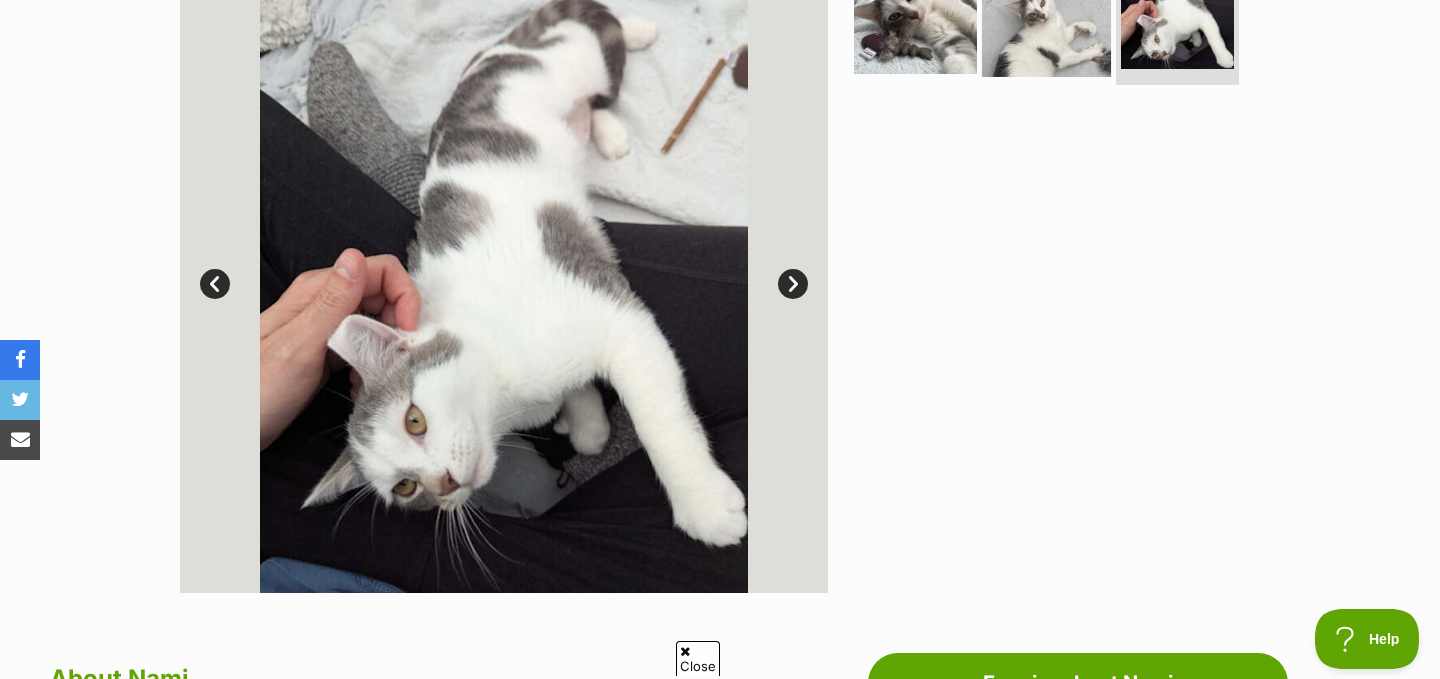 click at bounding box center (1046, 12) 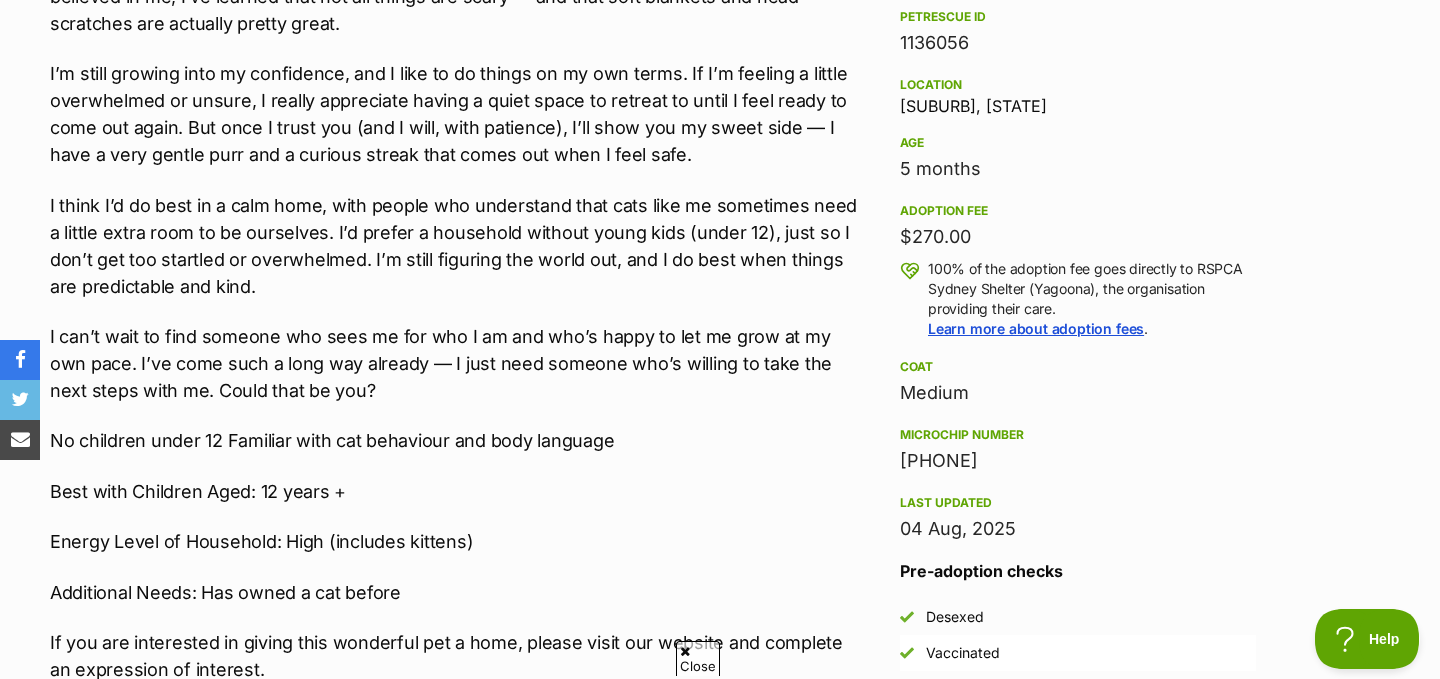 scroll, scrollTop: 1222, scrollLeft: 0, axis: vertical 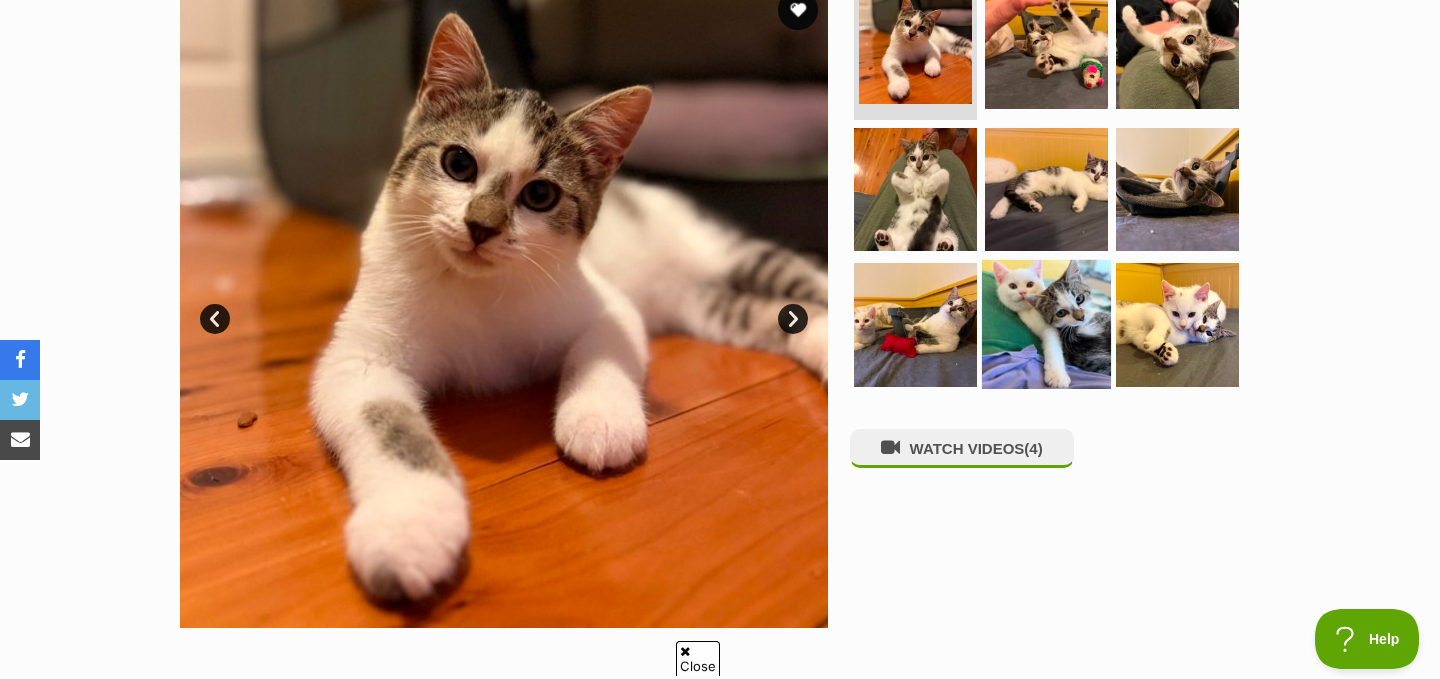 click at bounding box center (1046, 324) 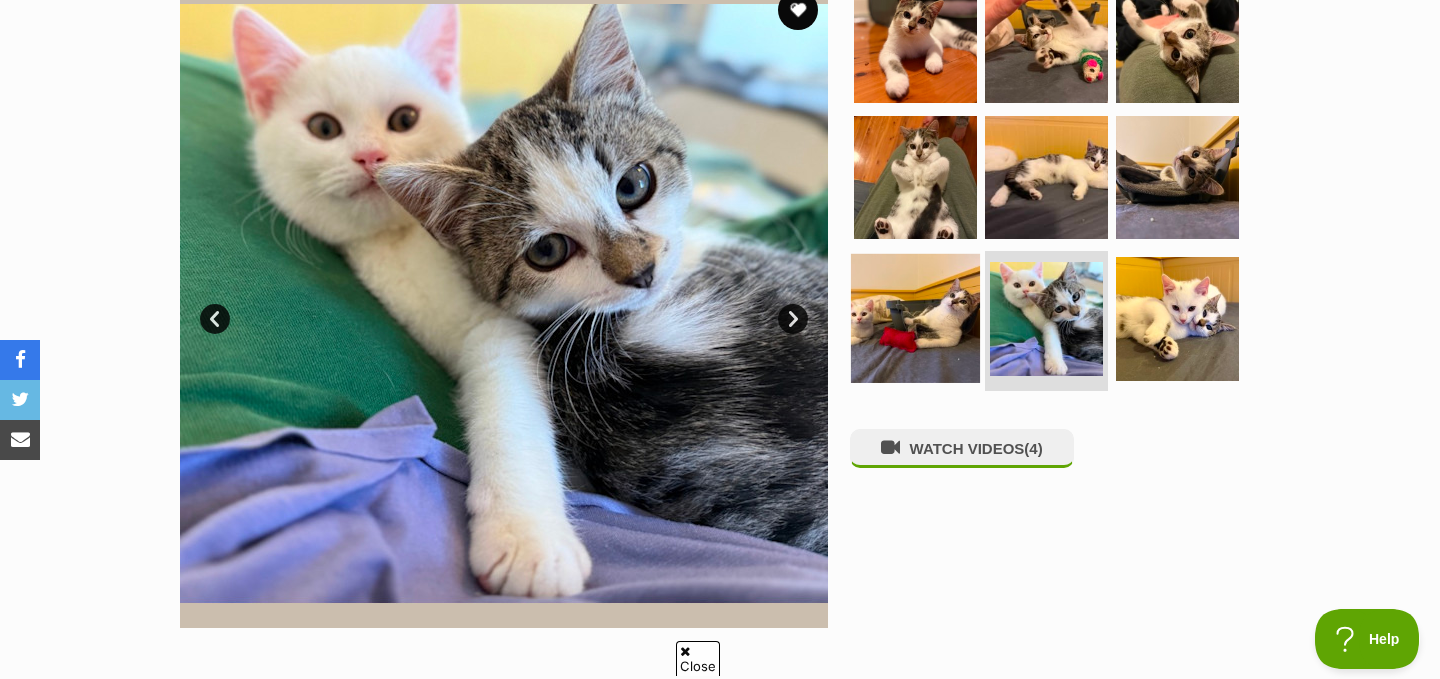 click at bounding box center (915, 318) 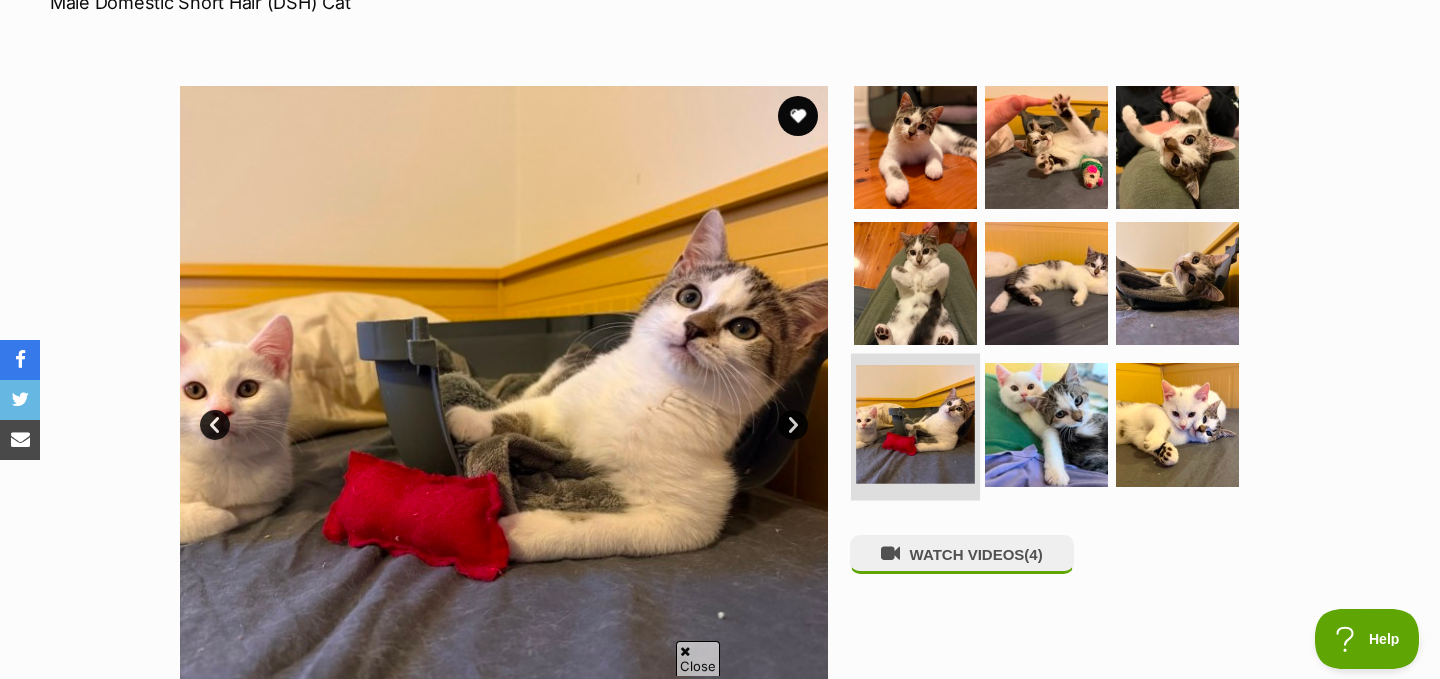 scroll, scrollTop: 319, scrollLeft: 0, axis: vertical 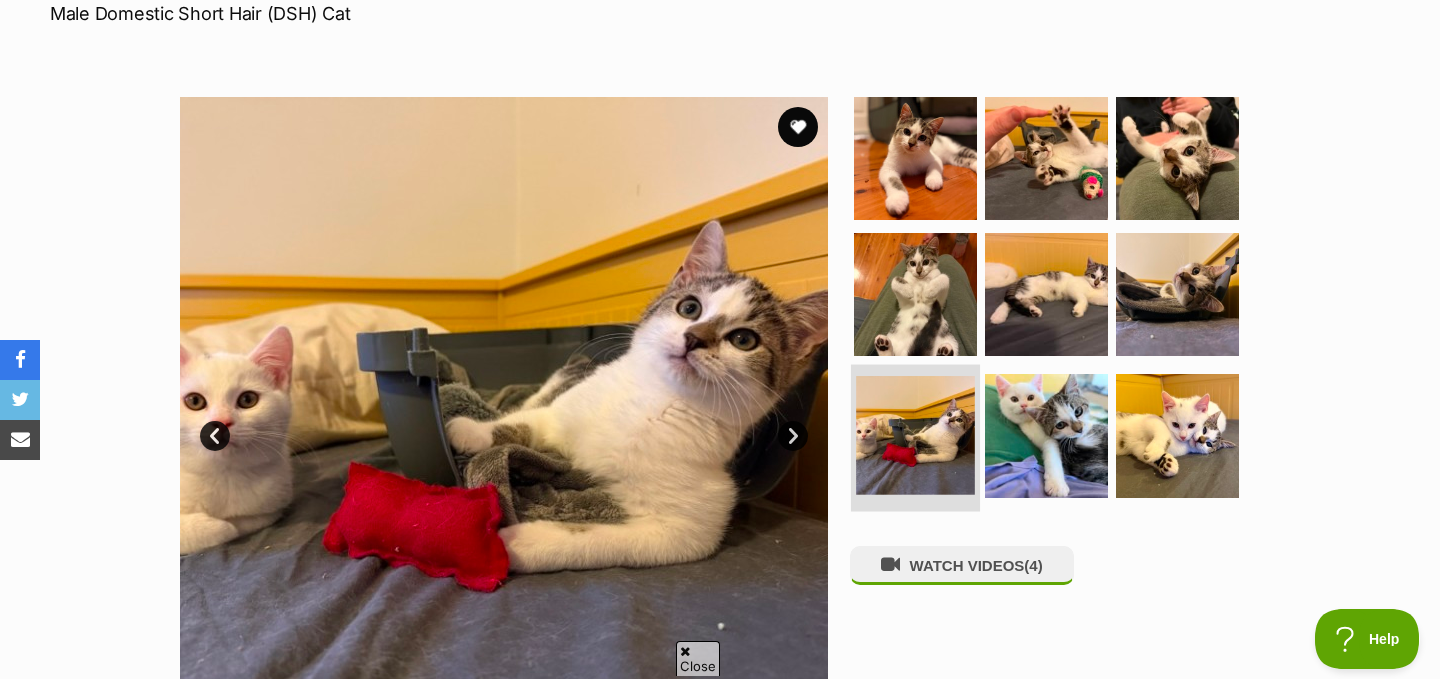 click at bounding box center [915, 294] 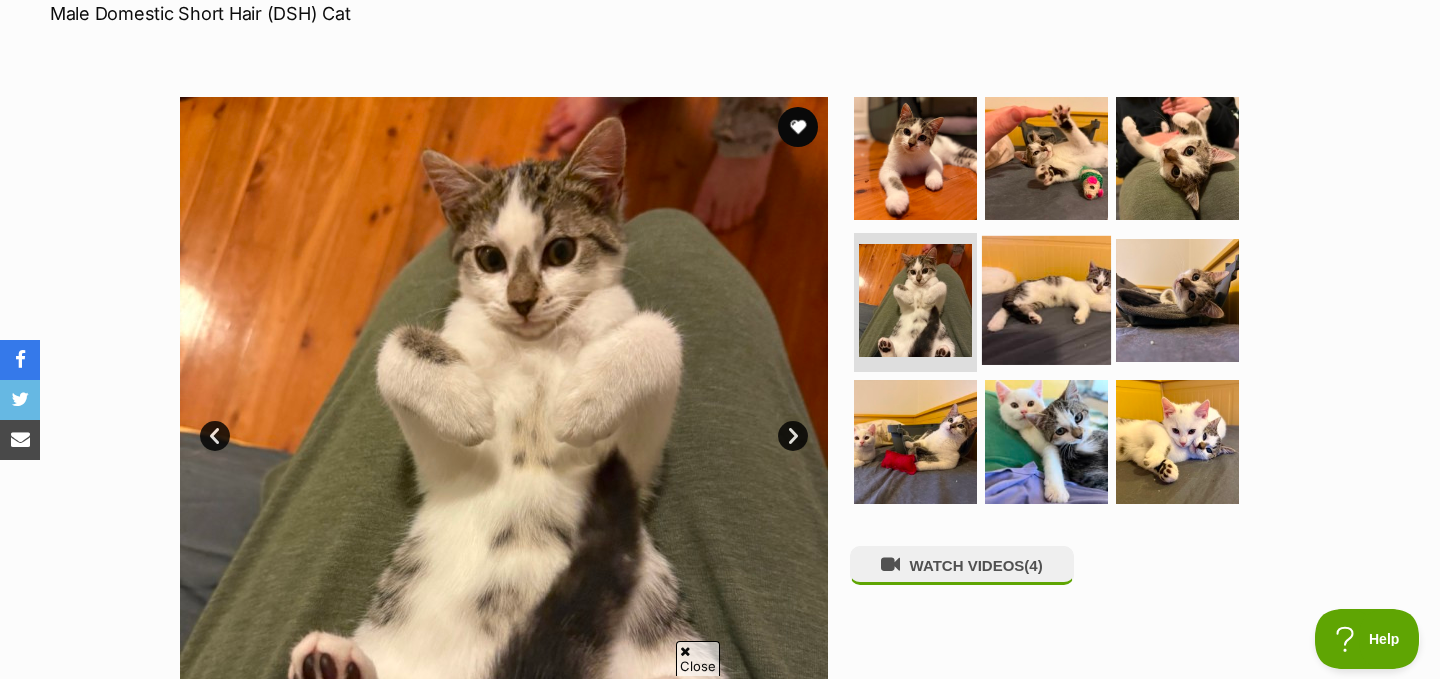click at bounding box center [1046, 299] 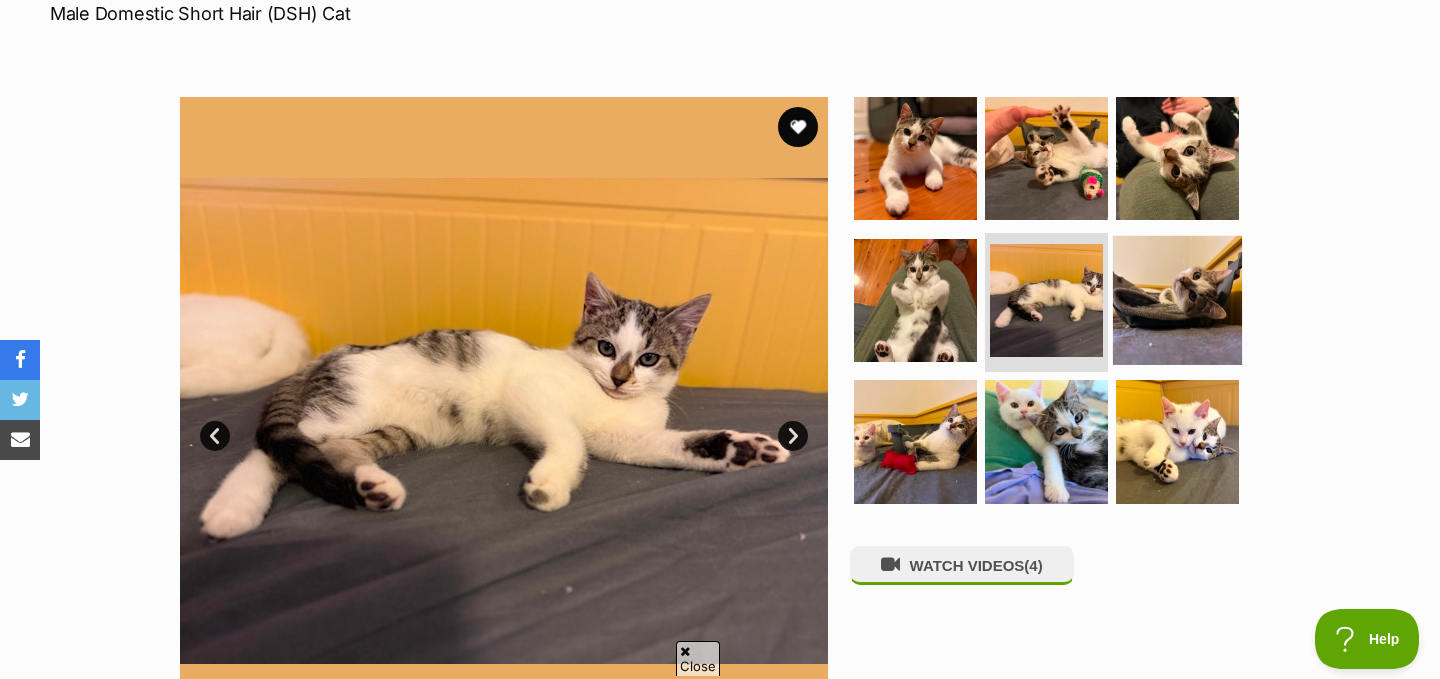 click at bounding box center [1177, 299] 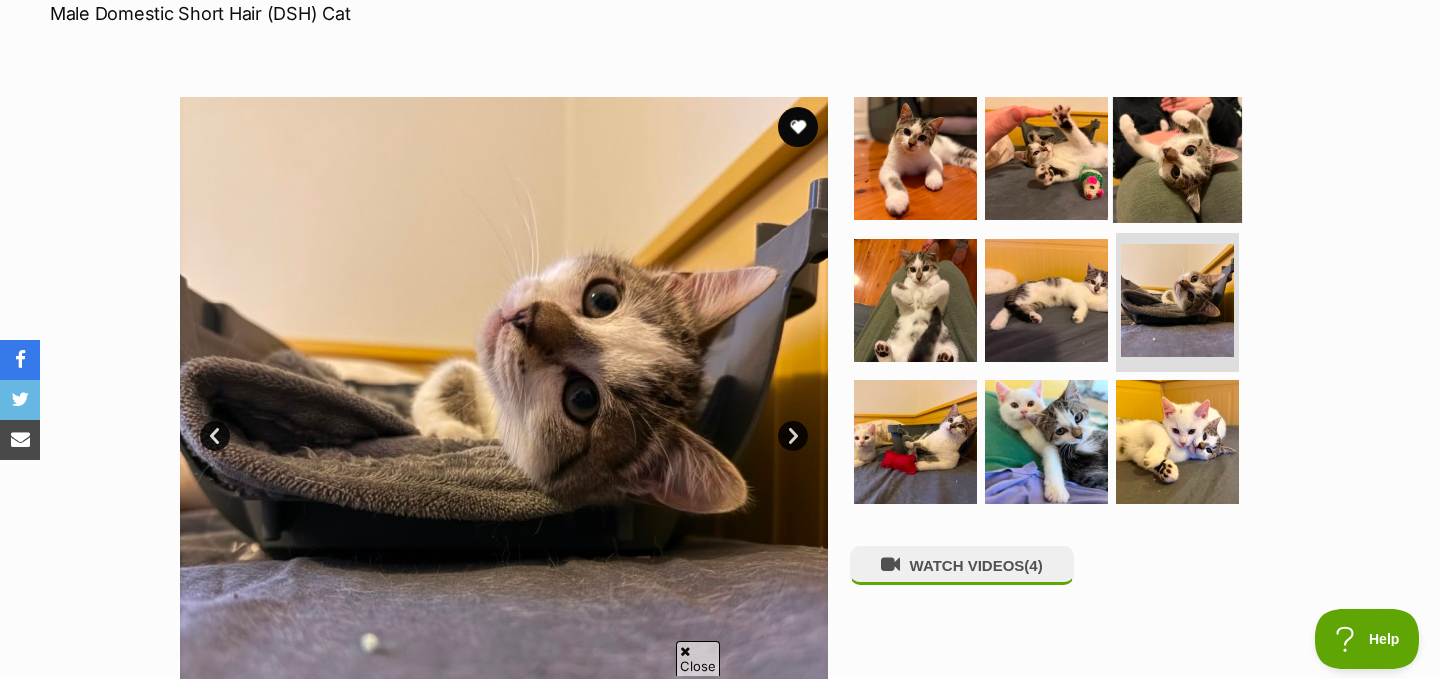 click at bounding box center (1177, 158) 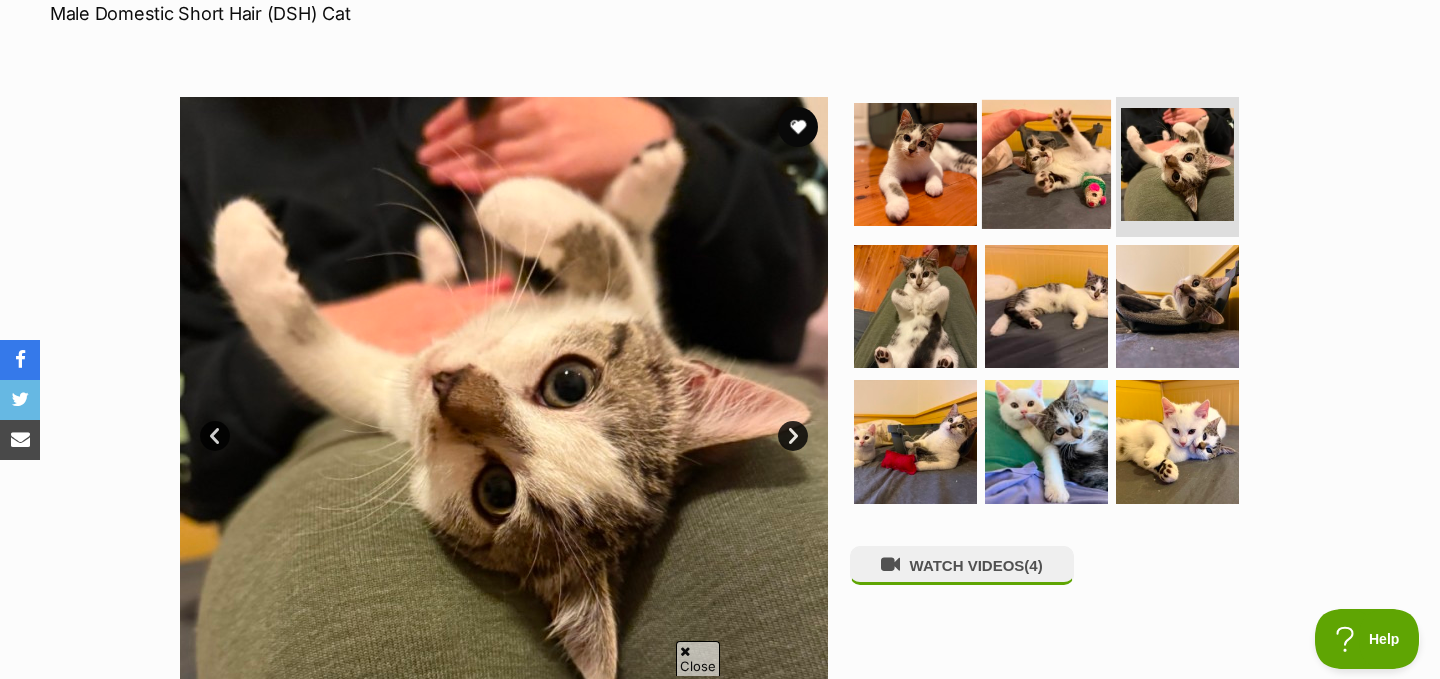 click at bounding box center [1046, 164] 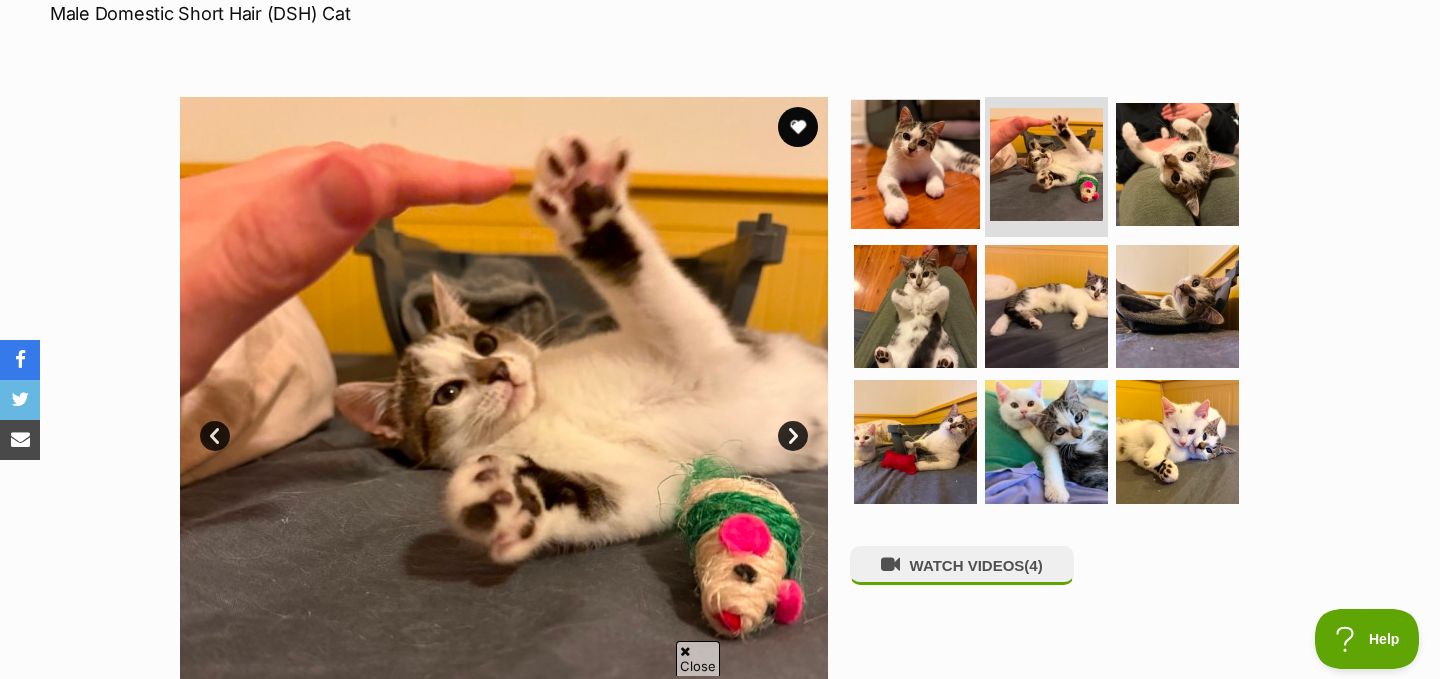 click at bounding box center (915, 164) 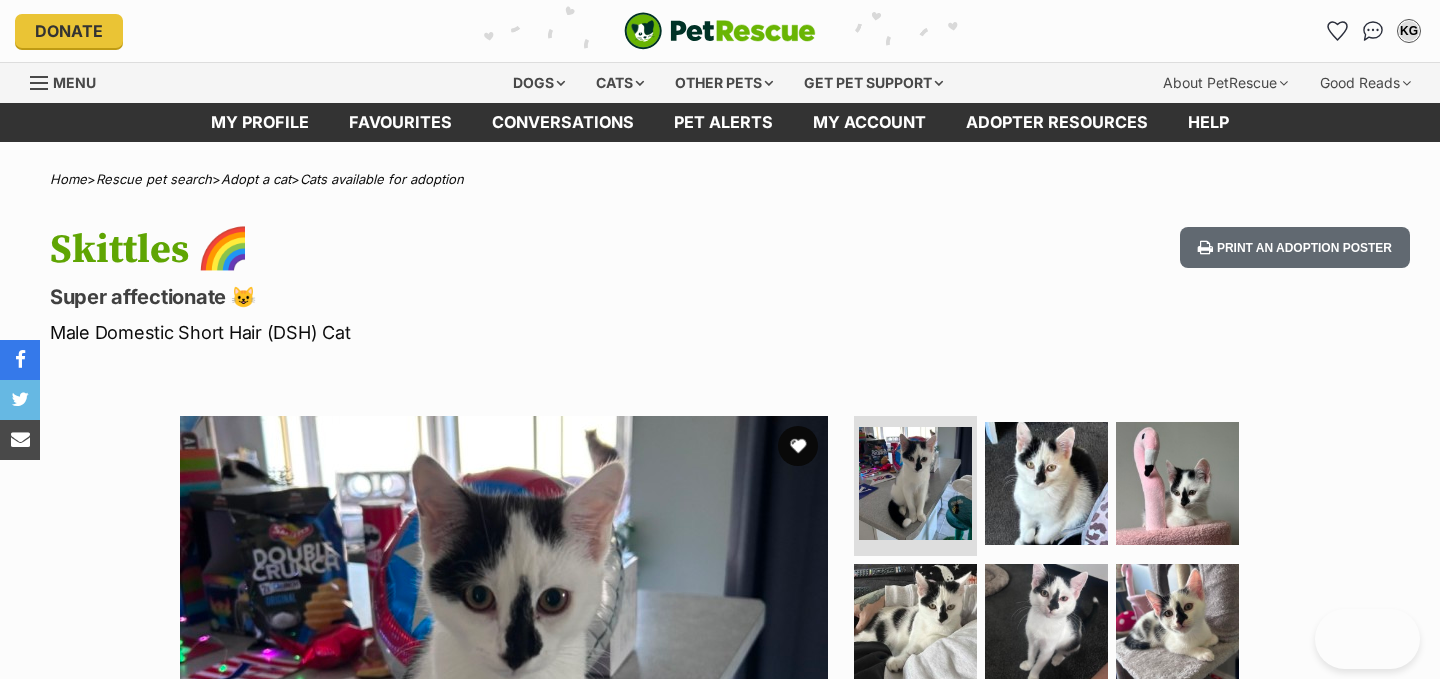 scroll, scrollTop: 0, scrollLeft: 0, axis: both 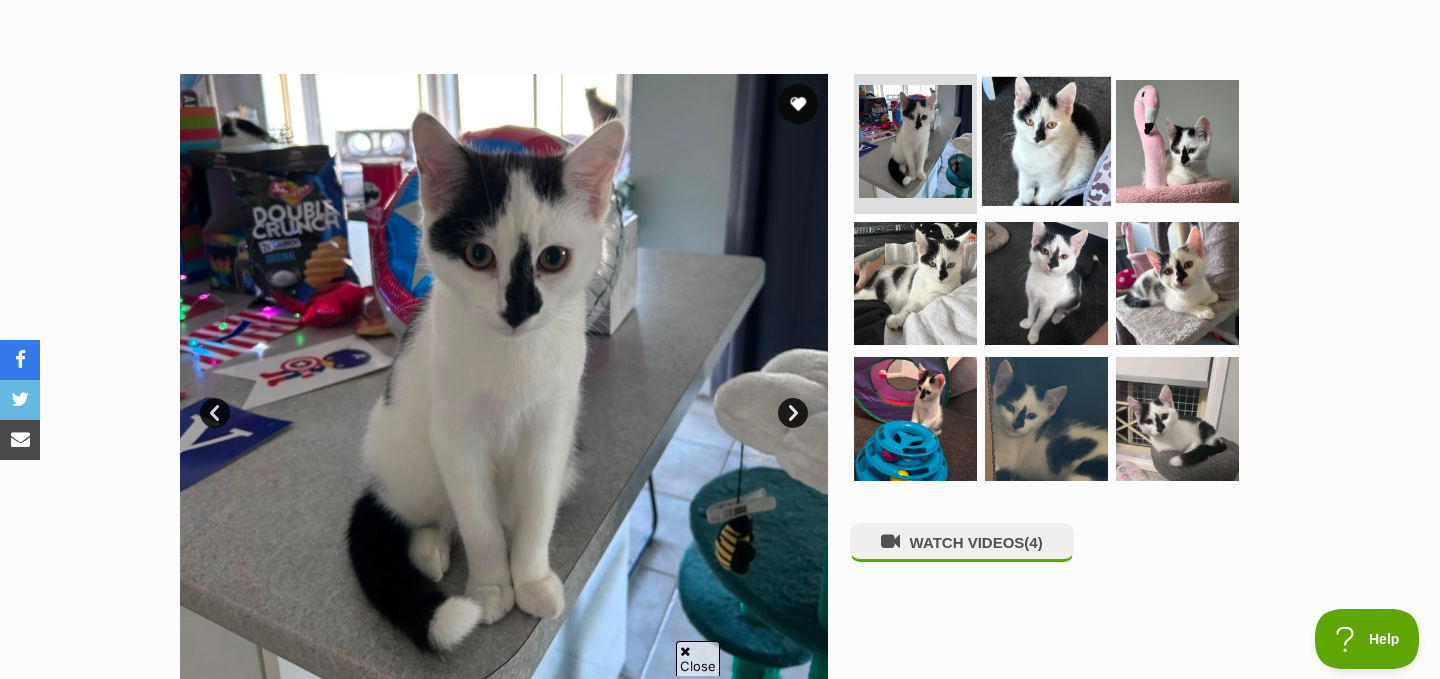 click at bounding box center (1046, 141) 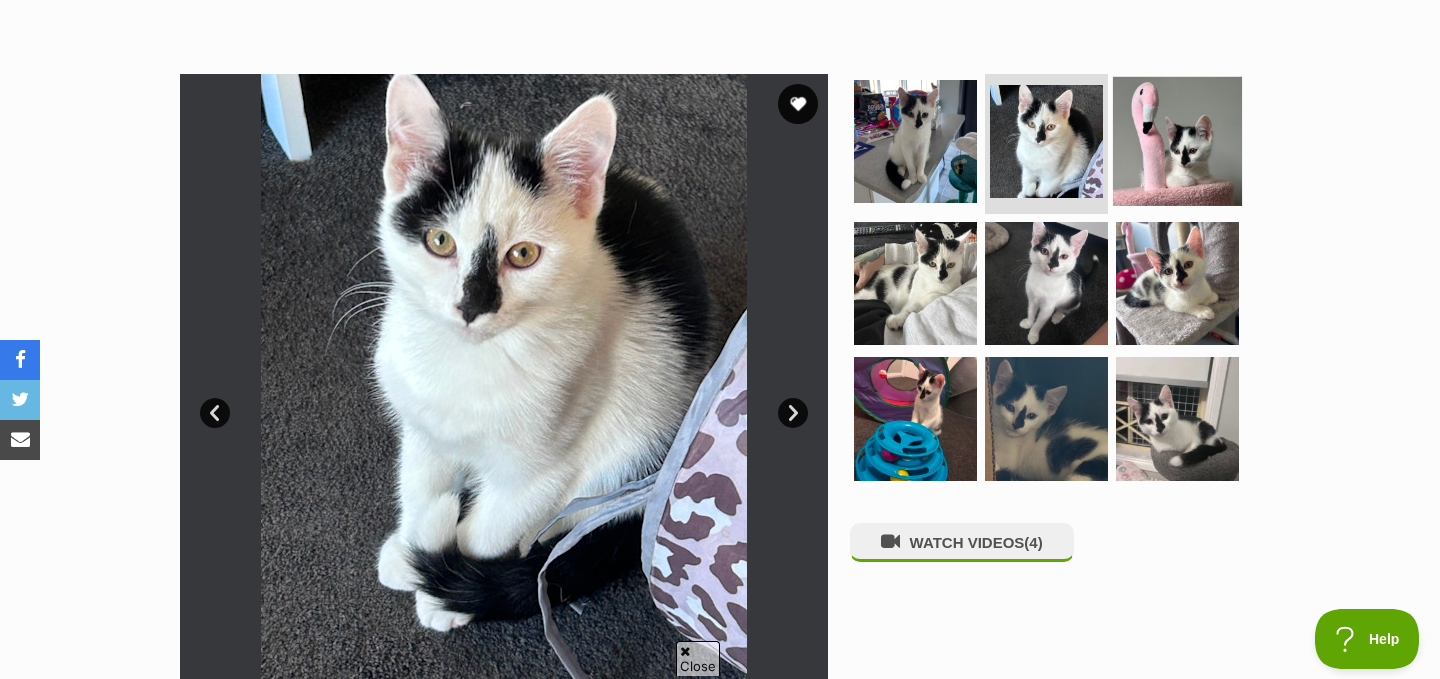 click at bounding box center (1177, 141) 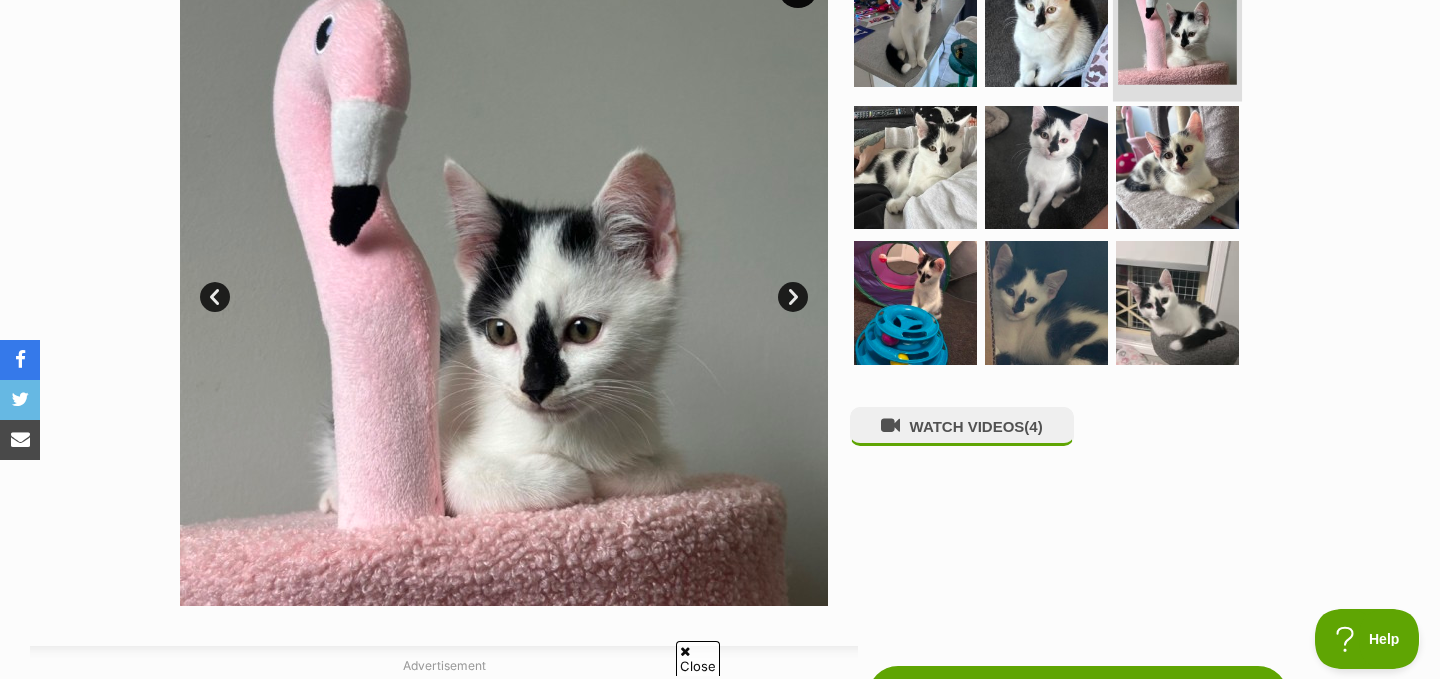 scroll, scrollTop: 459, scrollLeft: 0, axis: vertical 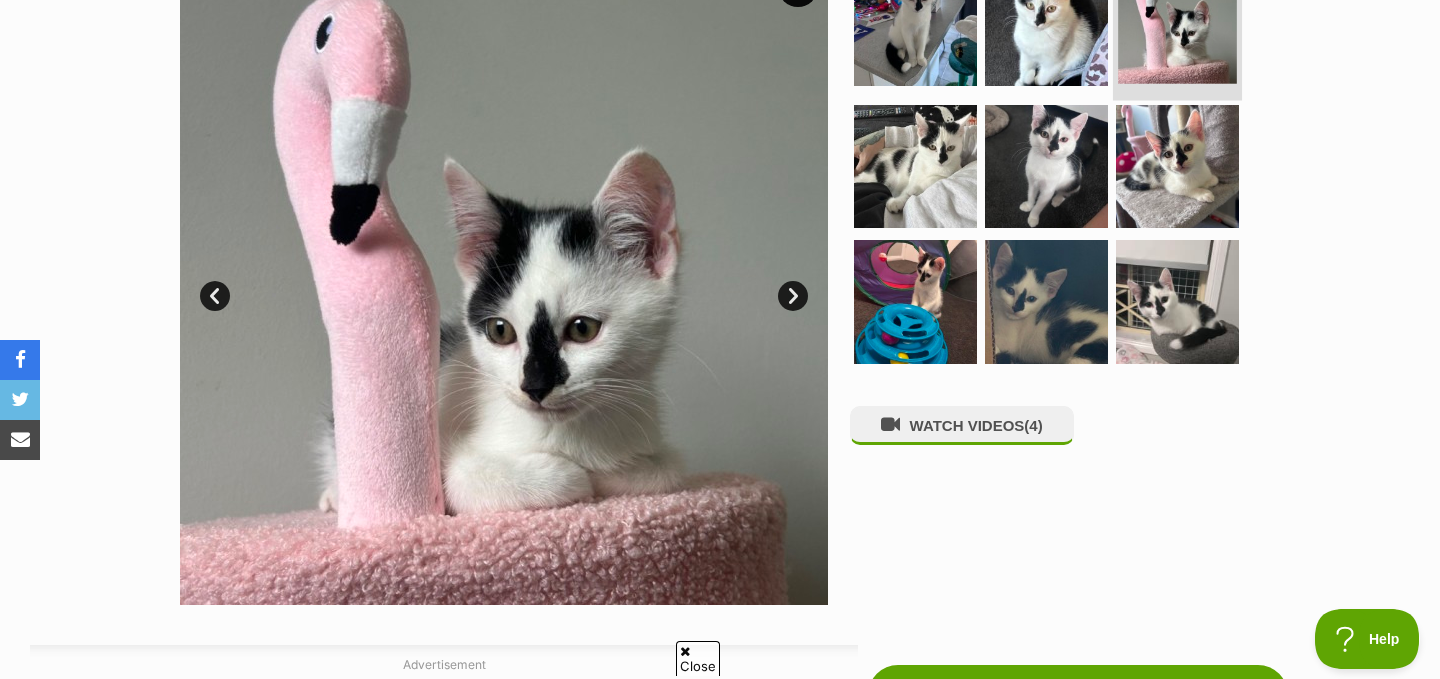 click at bounding box center (1177, 166) 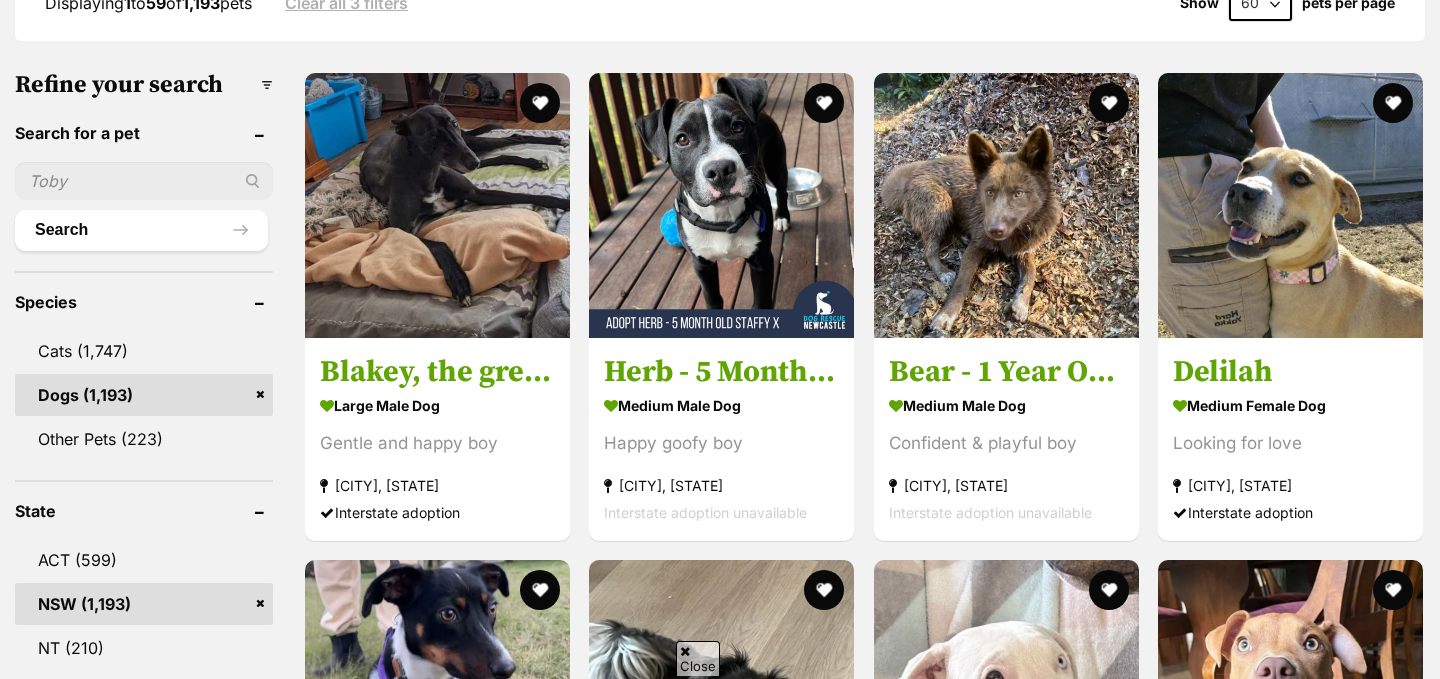 scroll, scrollTop: 0, scrollLeft: 0, axis: both 